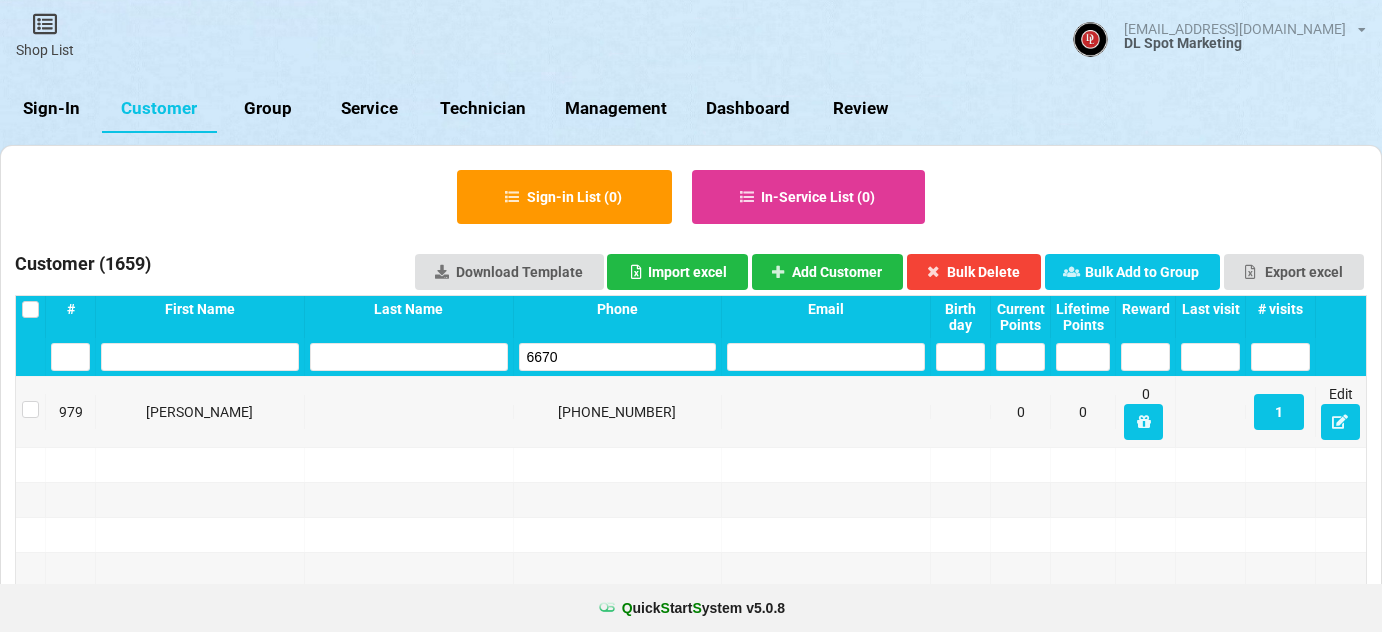 select on "25" 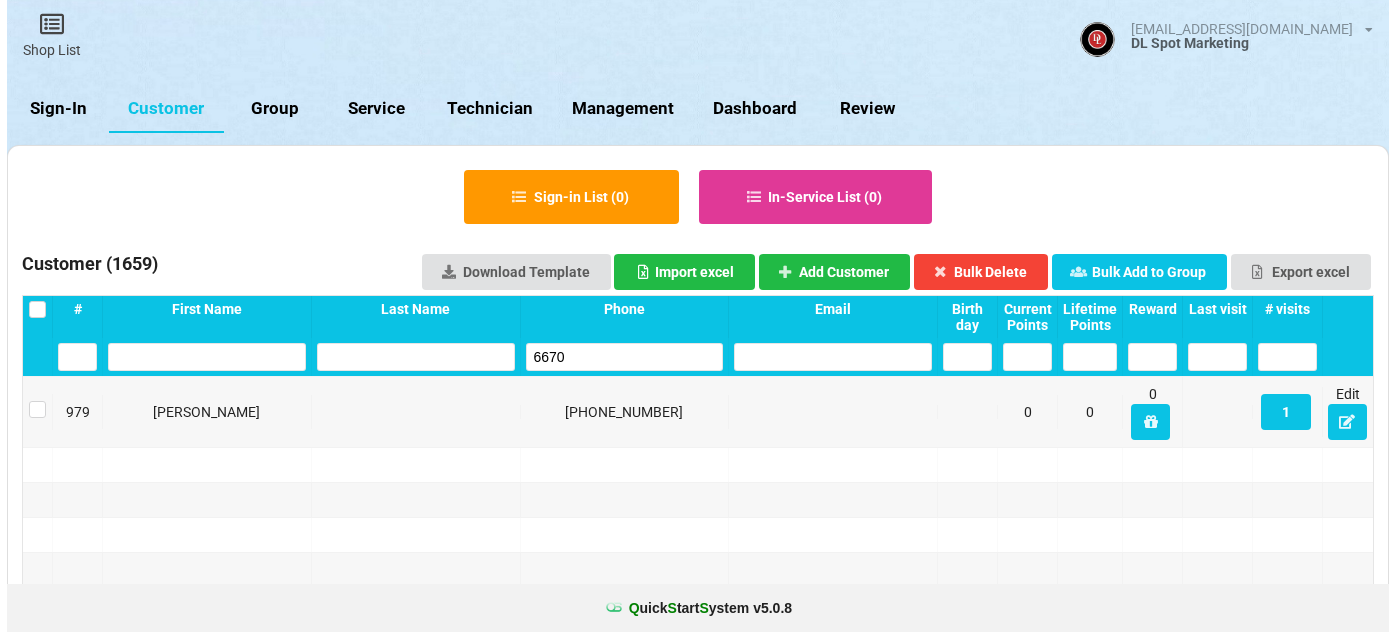scroll, scrollTop: 0, scrollLeft: 0, axis: both 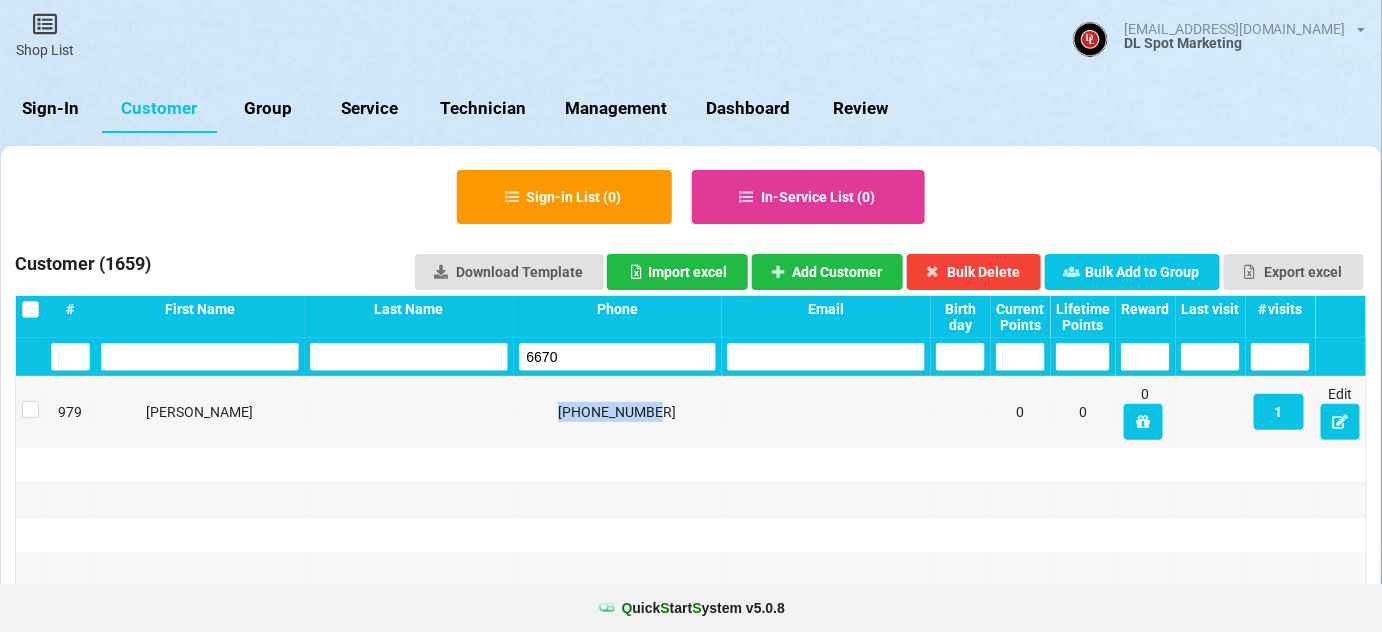 click on "Sign-In" at bounding box center [51, 109] 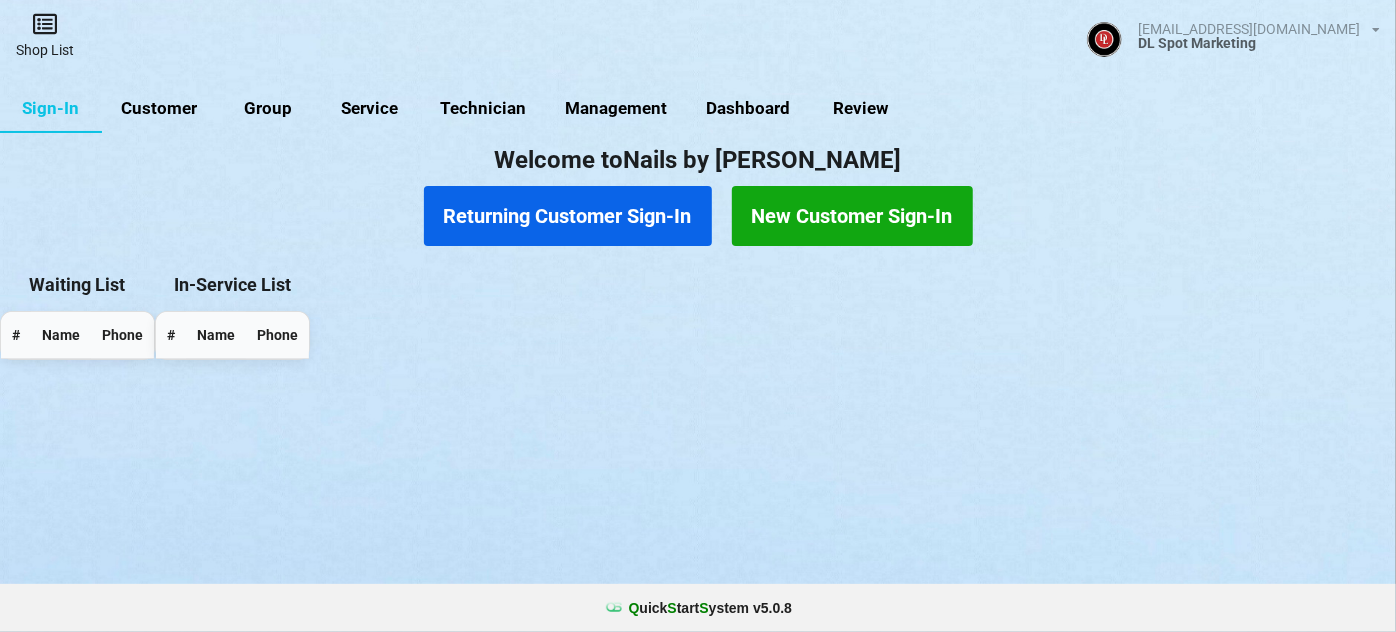click on "Shop List" at bounding box center [45, 35] 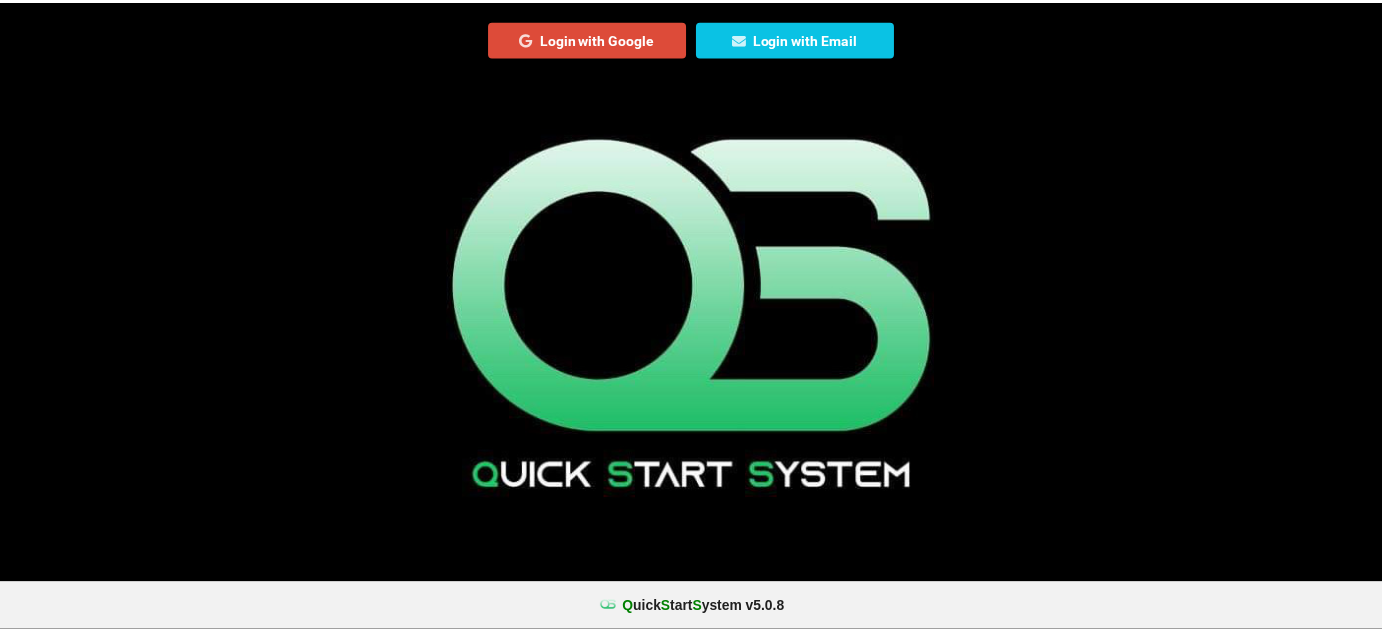 scroll, scrollTop: 0, scrollLeft: 0, axis: both 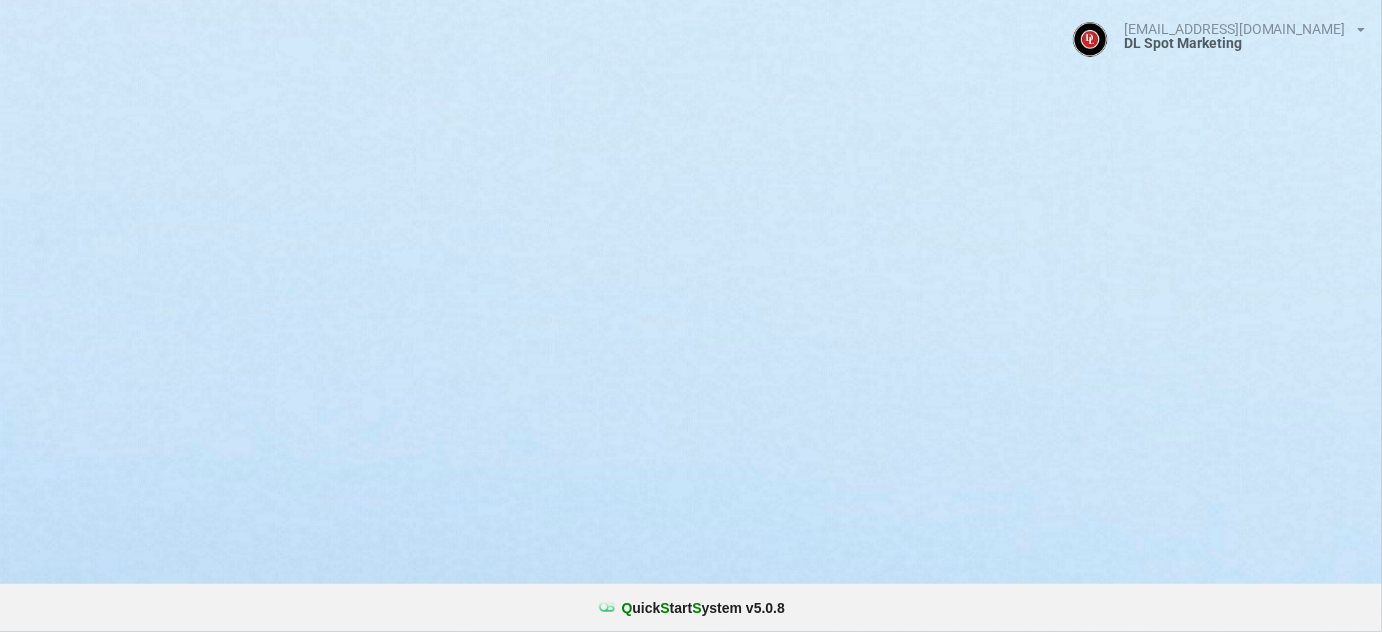 select on "25" 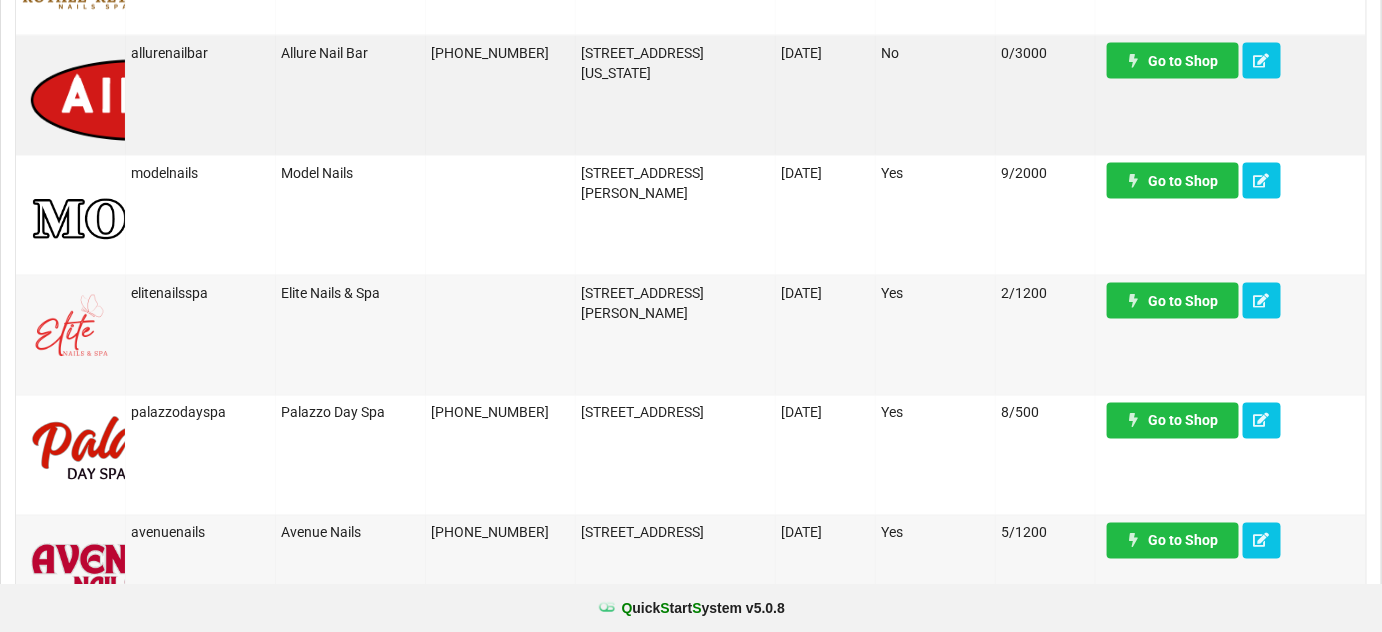 scroll, scrollTop: 969, scrollLeft: 0, axis: vertical 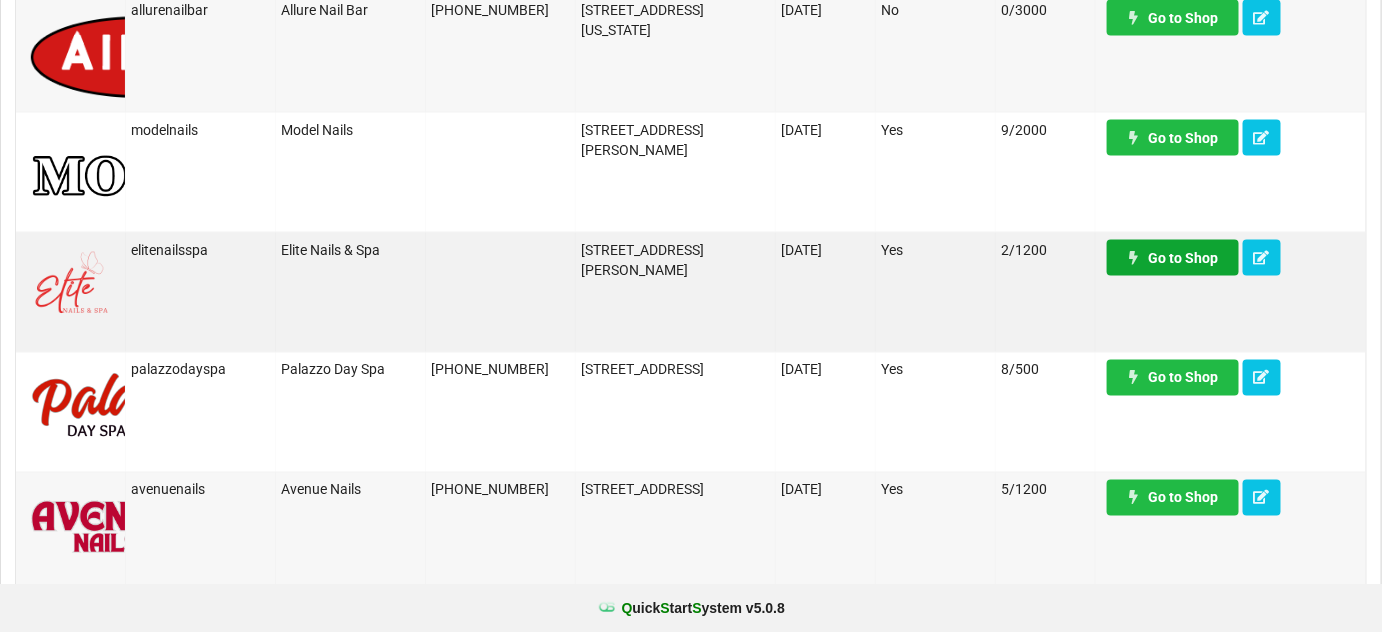 click on "Go to Shop" at bounding box center [1173, 258] 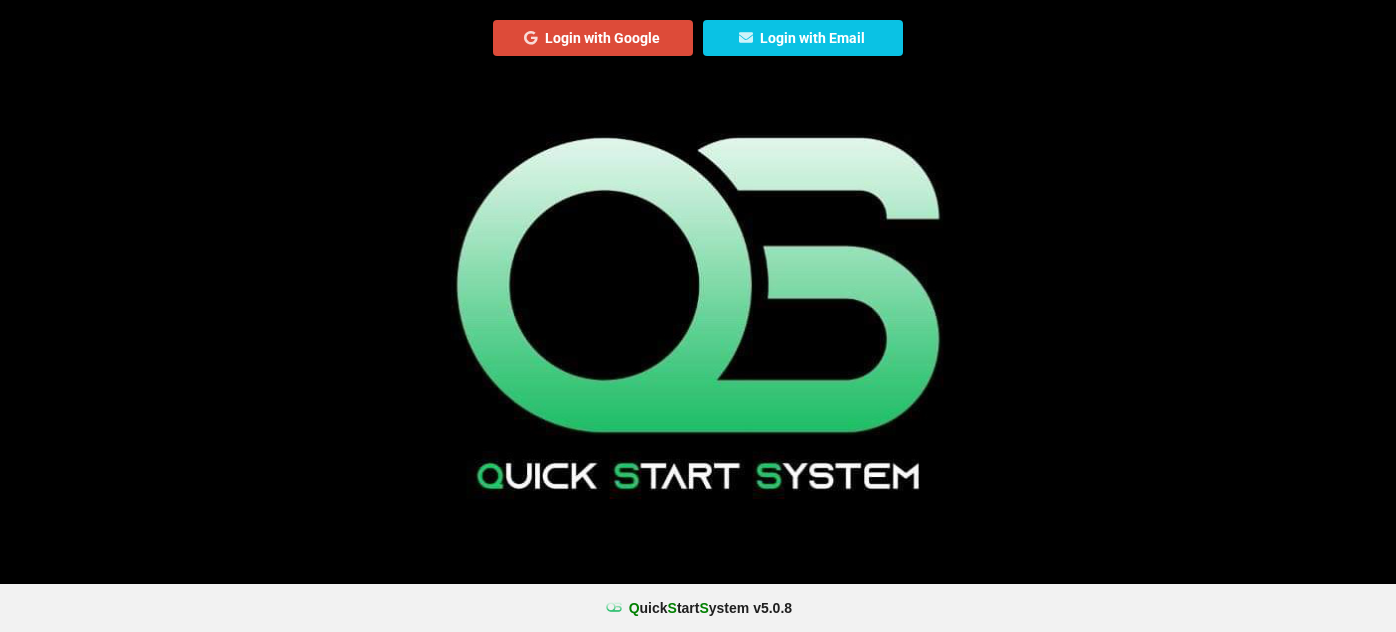 scroll, scrollTop: 0, scrollLeft: 0, axis: both 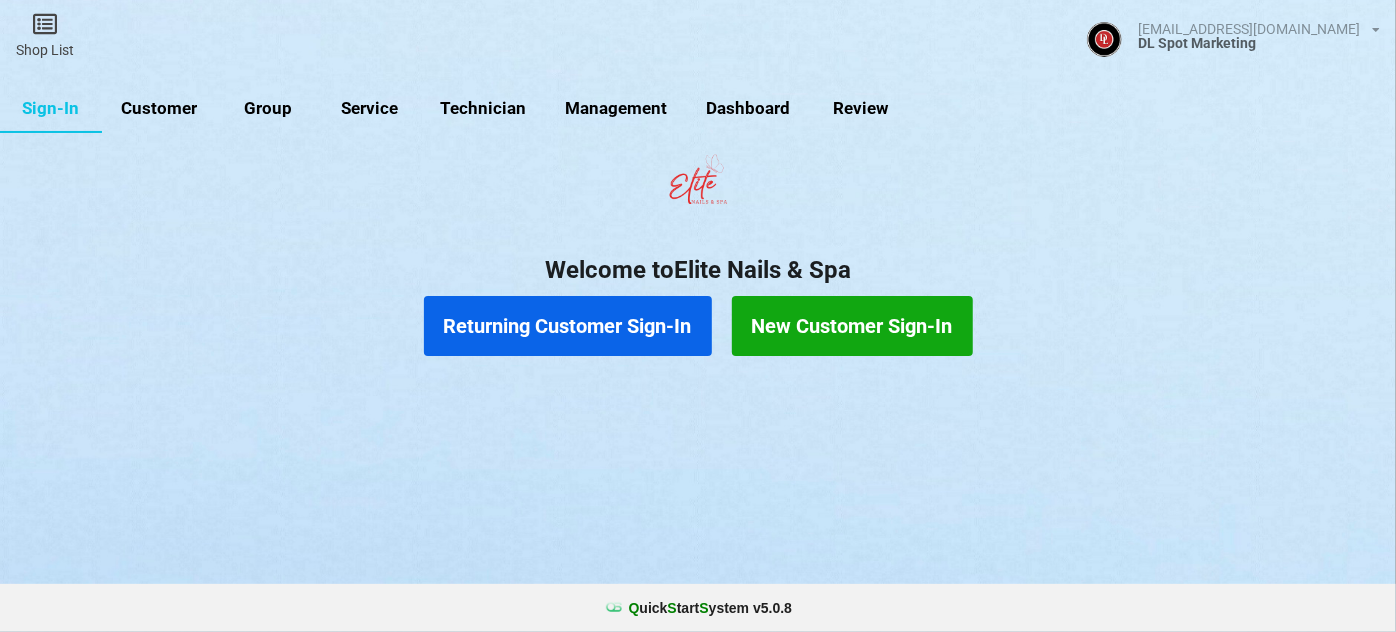 click on "Customer" at bounding box center (159, 109) 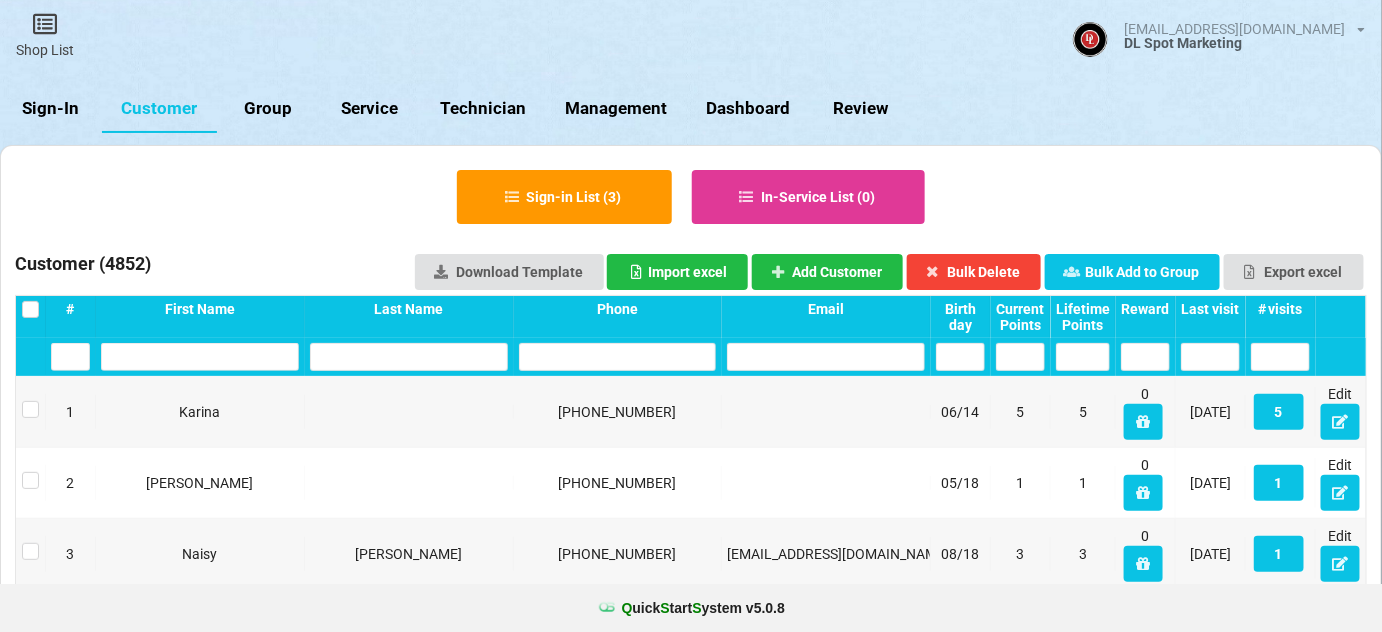 click on "Last visit" at bounding box center [1210, 309] 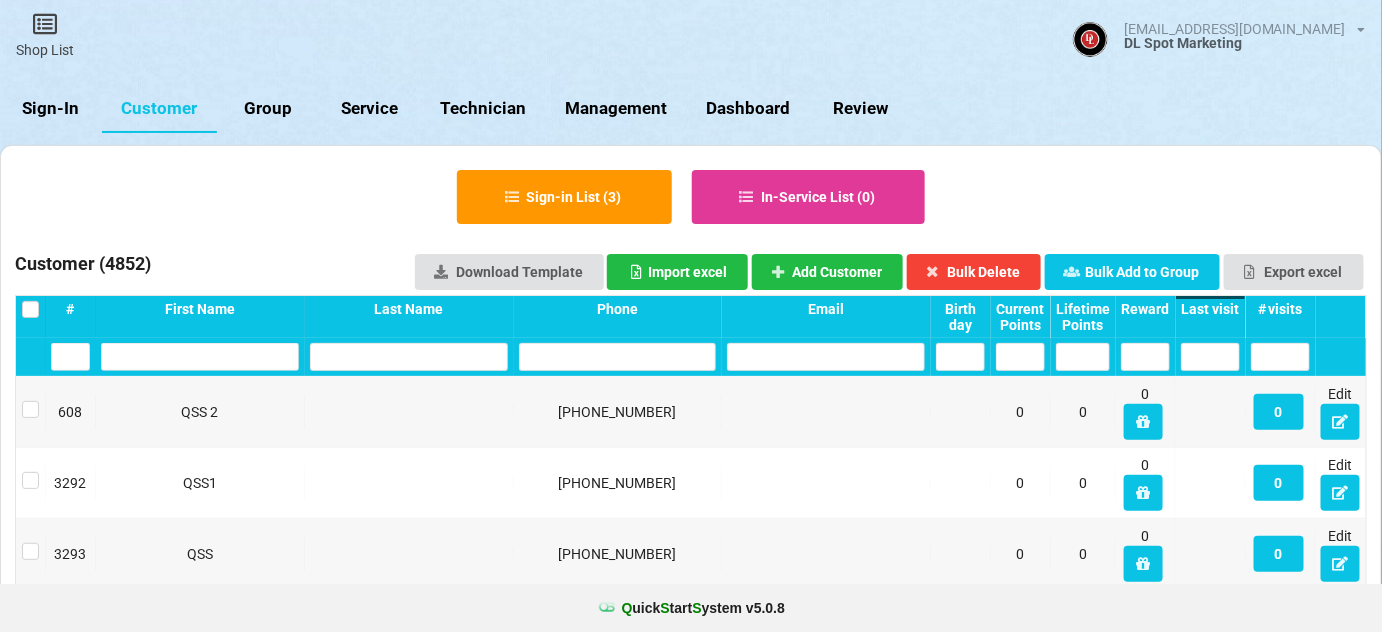click on "Last visit" at bounding box center (1210, 309) 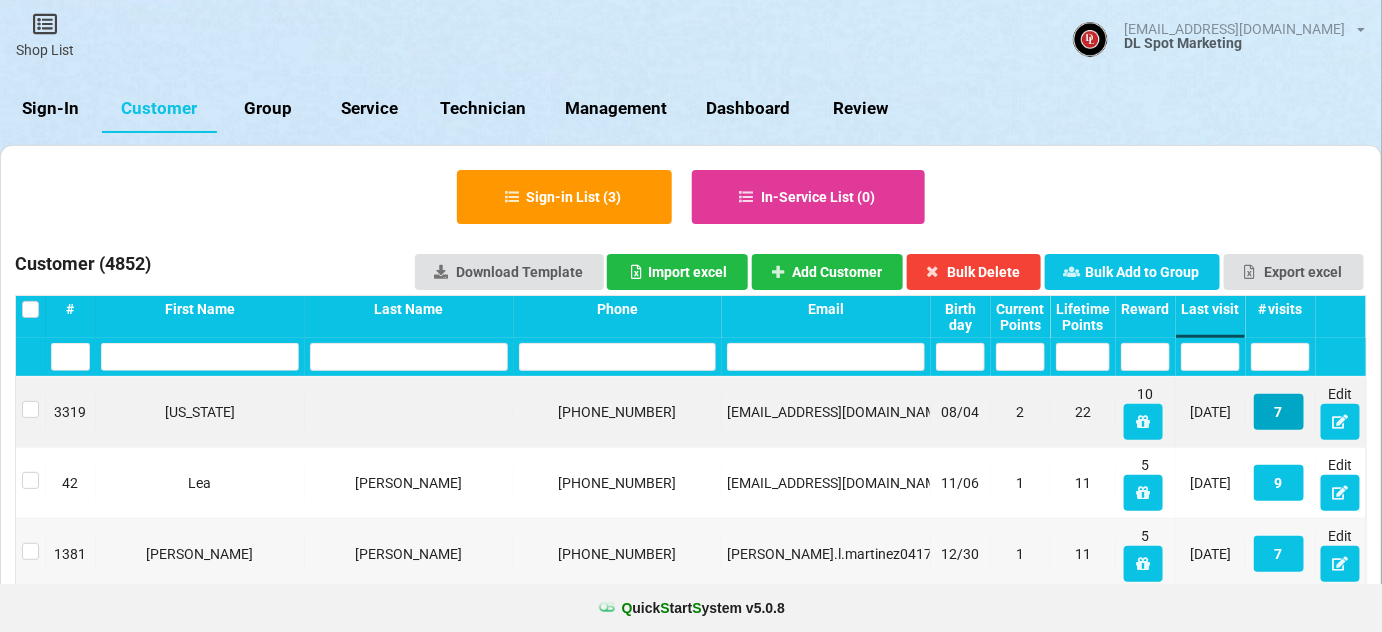 click on "7" at bounding box center (1279, 412) 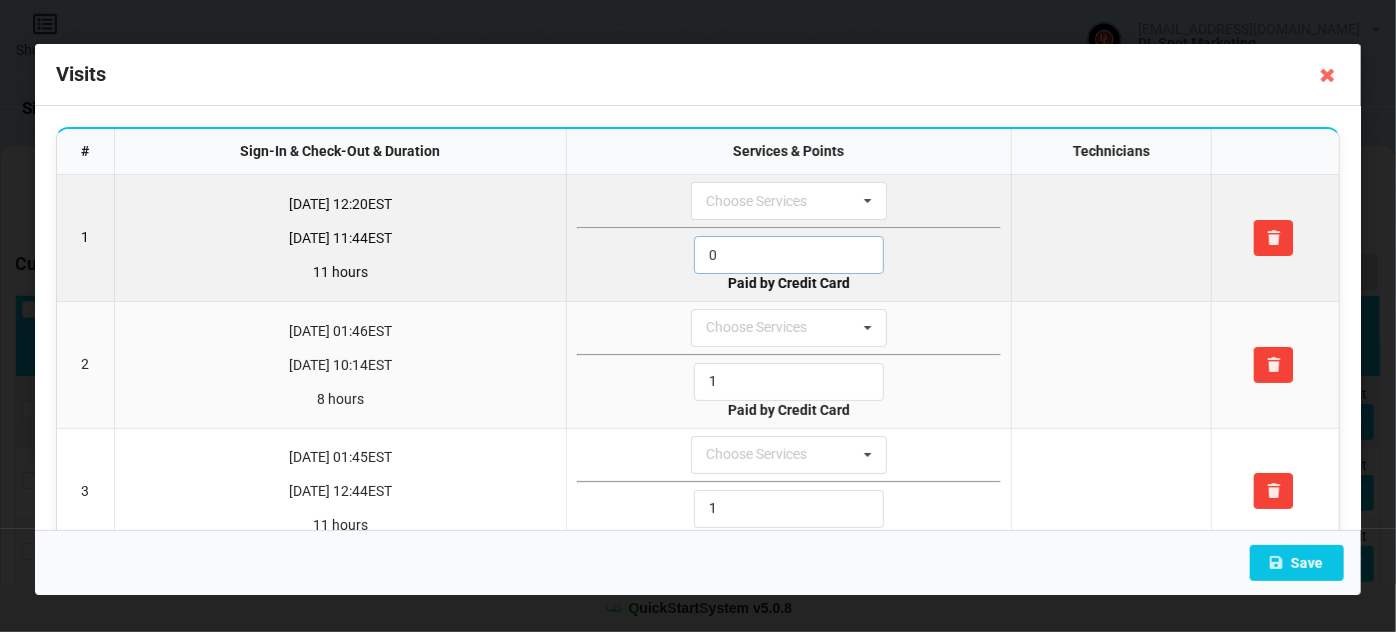 click on "0" at bounding box center (789, 255) 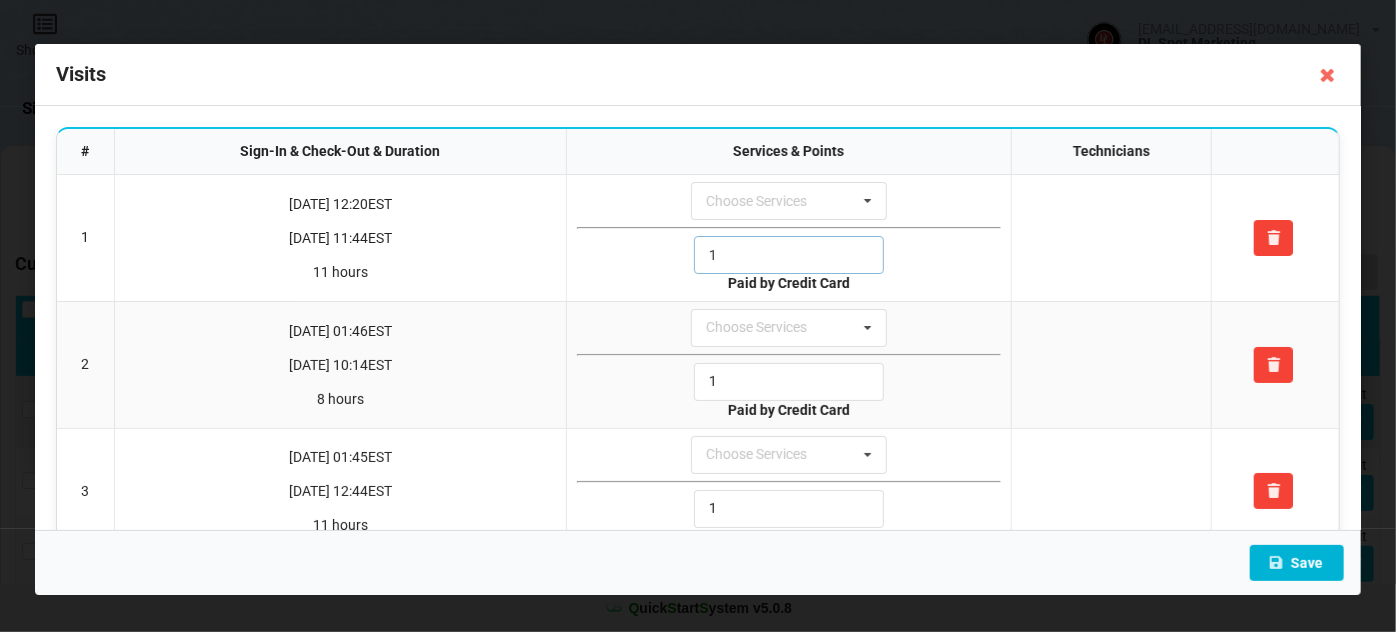 type on "1" 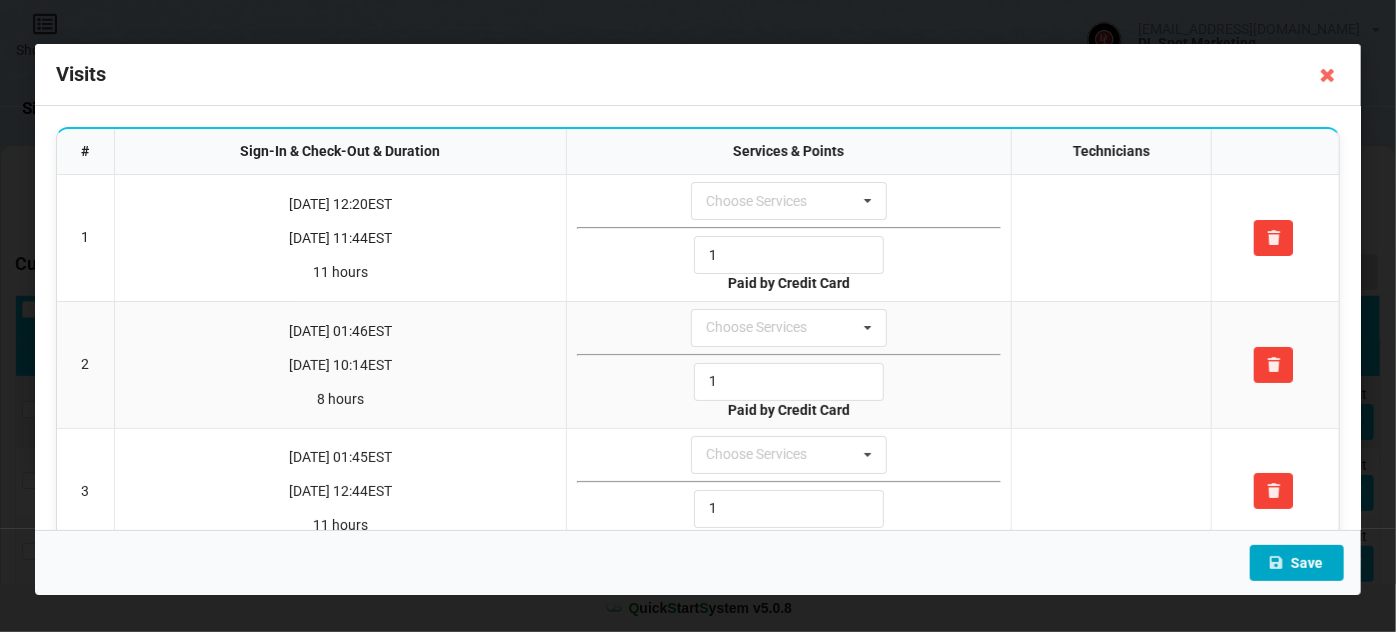 click on "Save" at bounding box center [1297, 563] 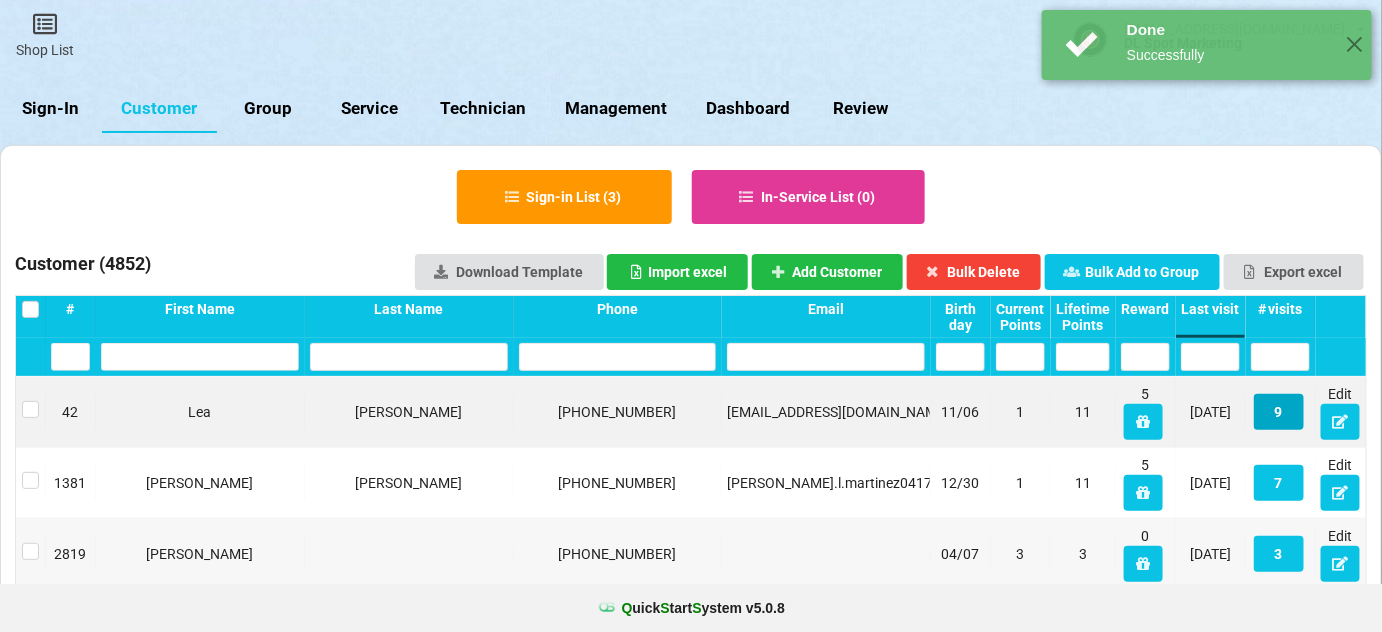 click on "9" at bounding box center (1279, 412) 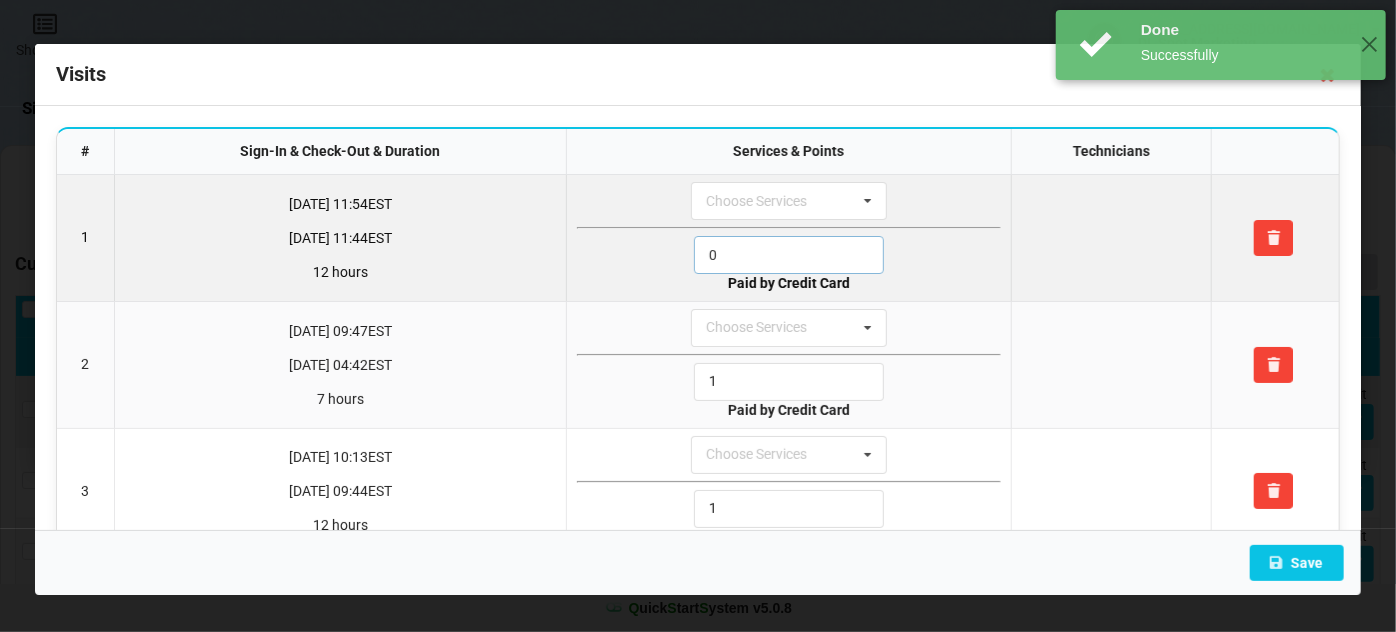 click on "0" at bounding box center [789, 255] 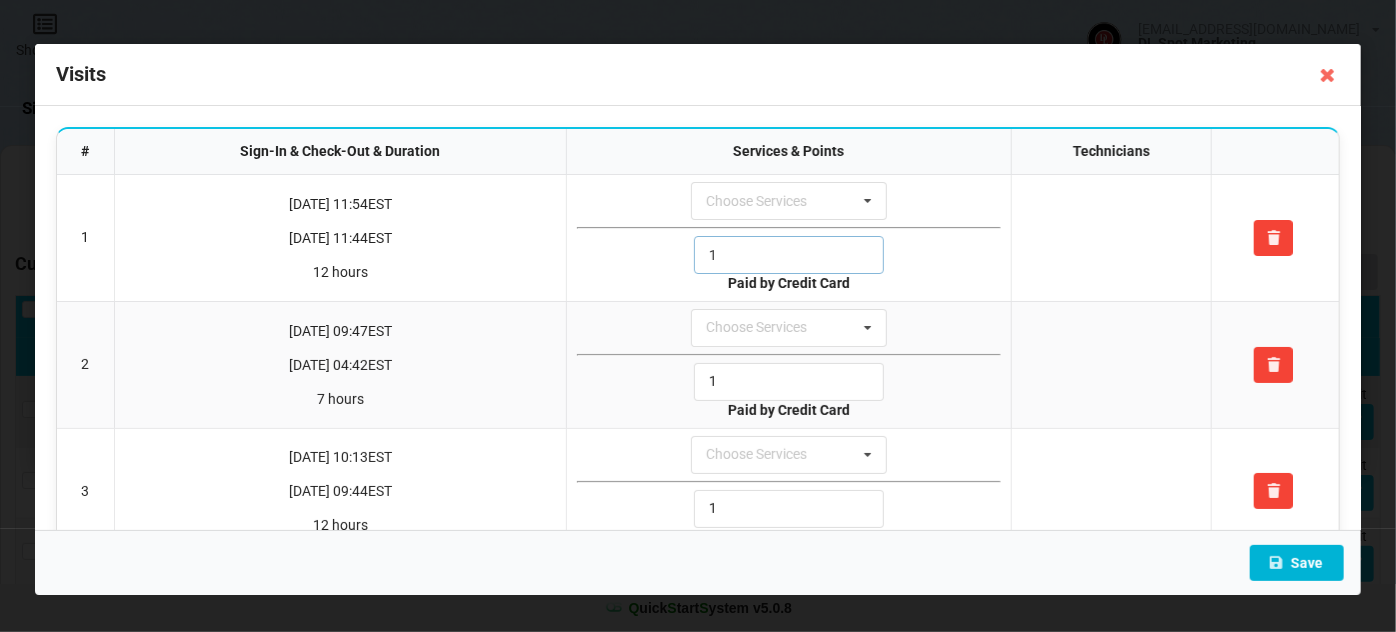 type on "1" 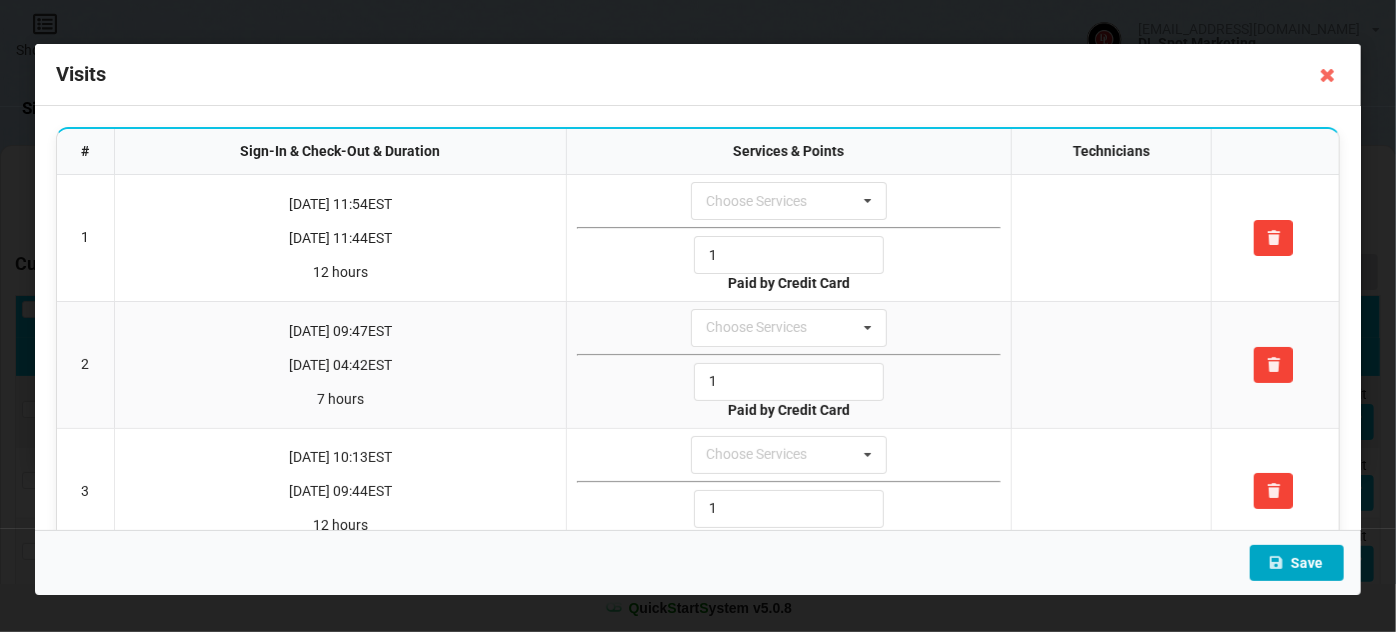 click on "Save" at bounding box center [1297, 563] 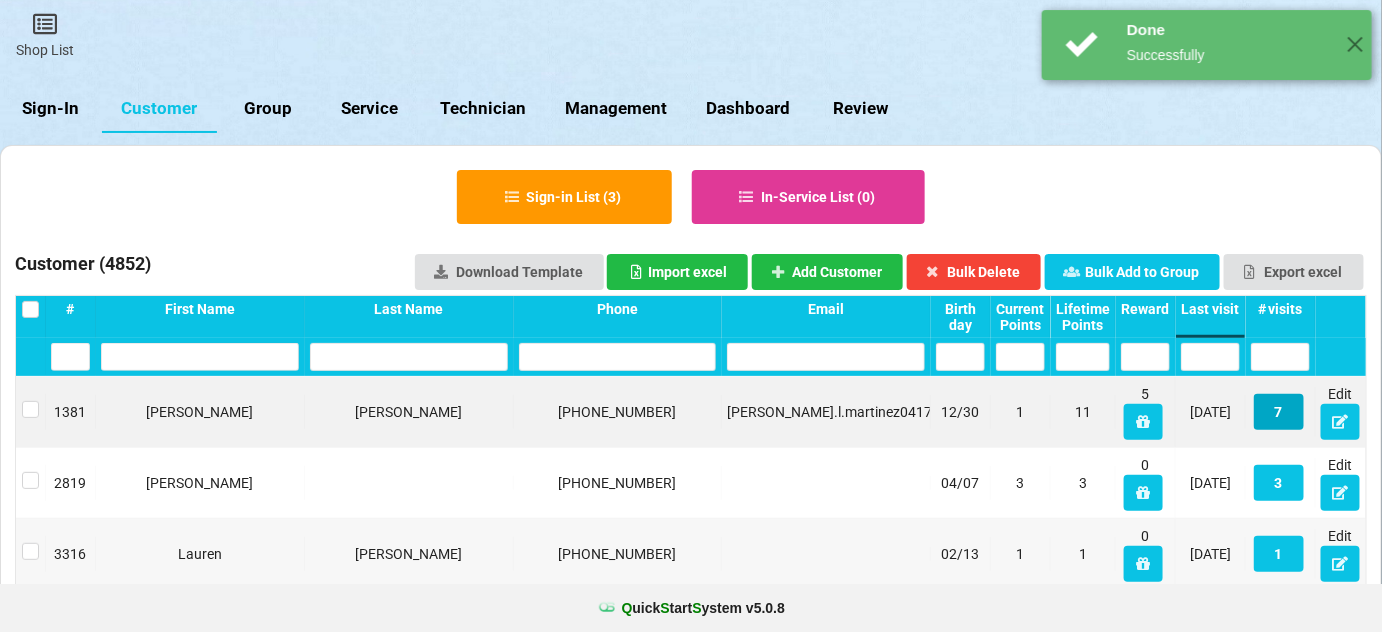 click on "7" at bounding box center (1279, 412) 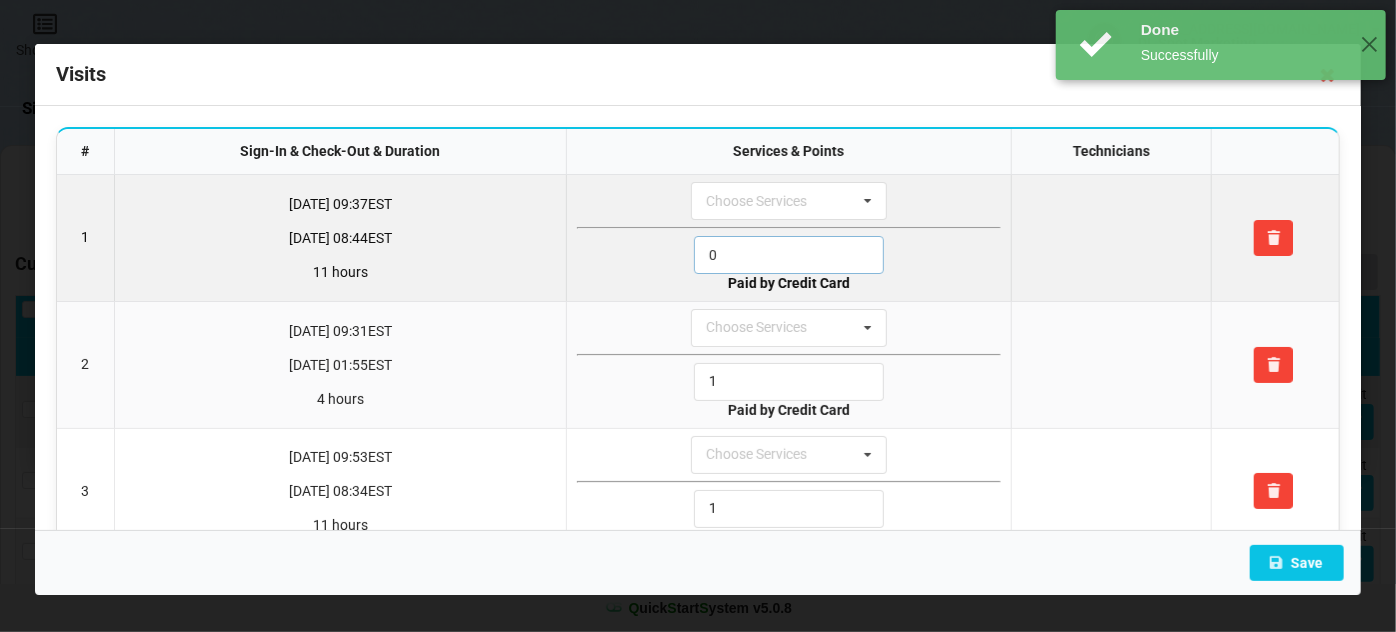 click on "0" at bounding box center [789, 255] 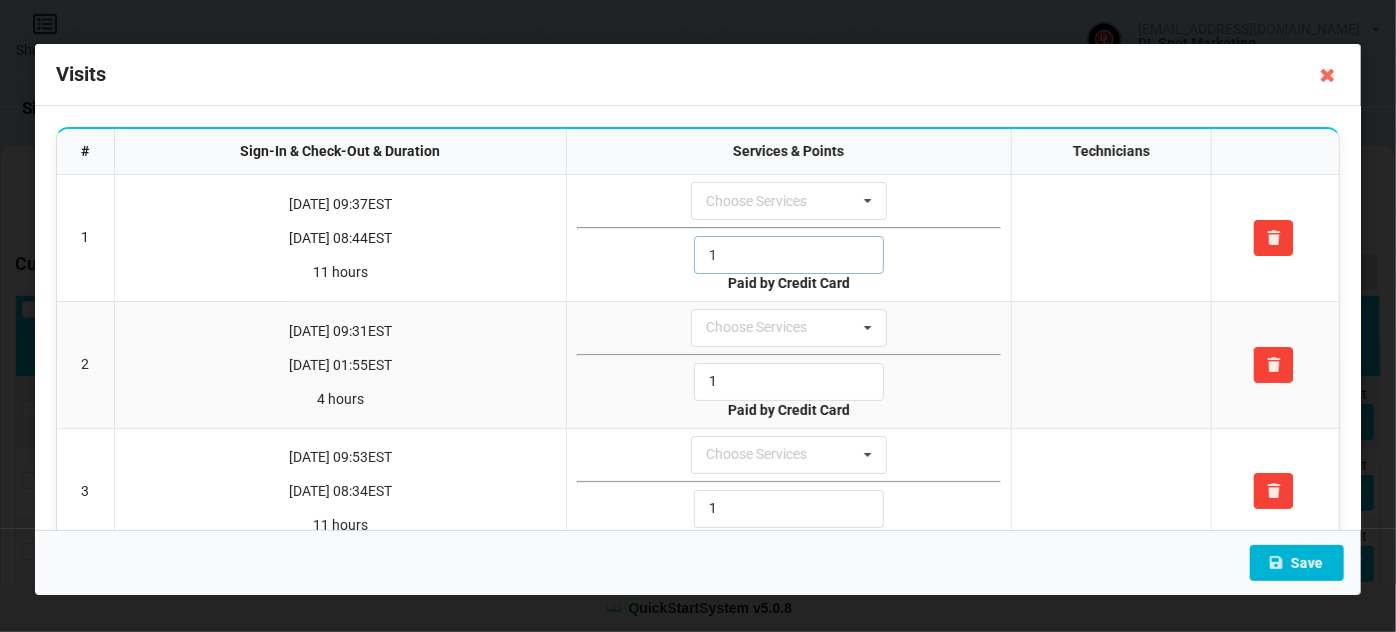 type on "1" 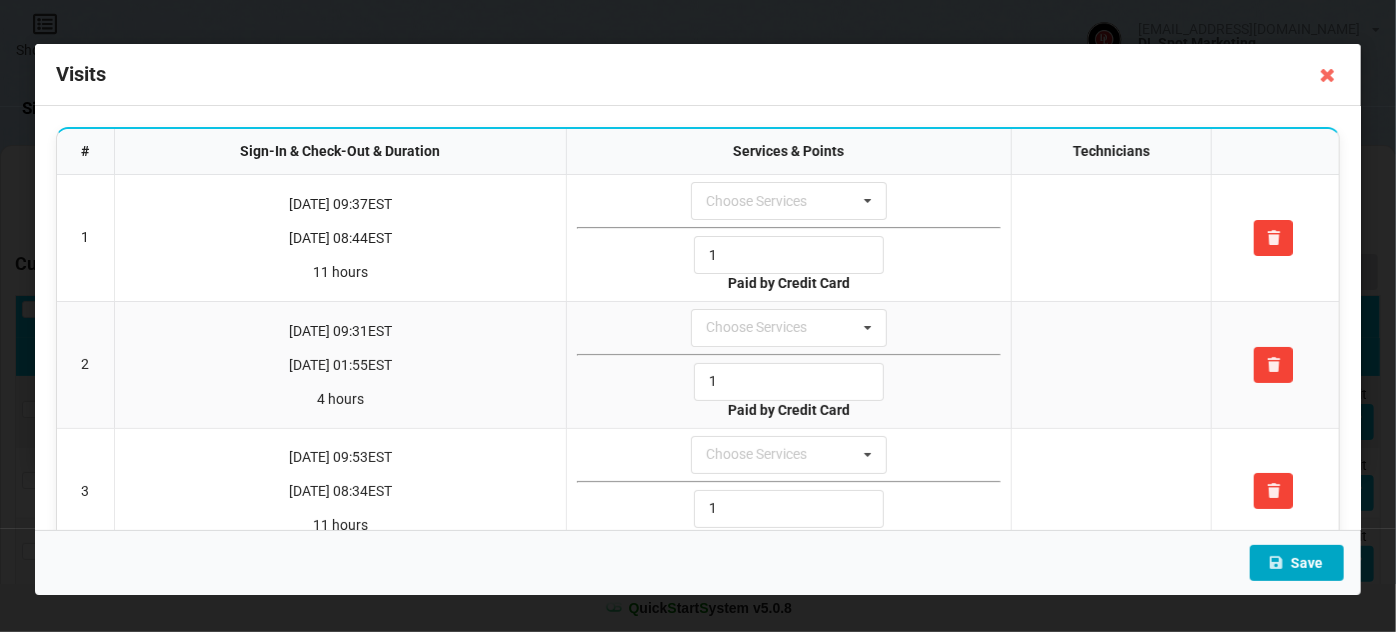 click on "Save" at bounding box center (1297, 563) 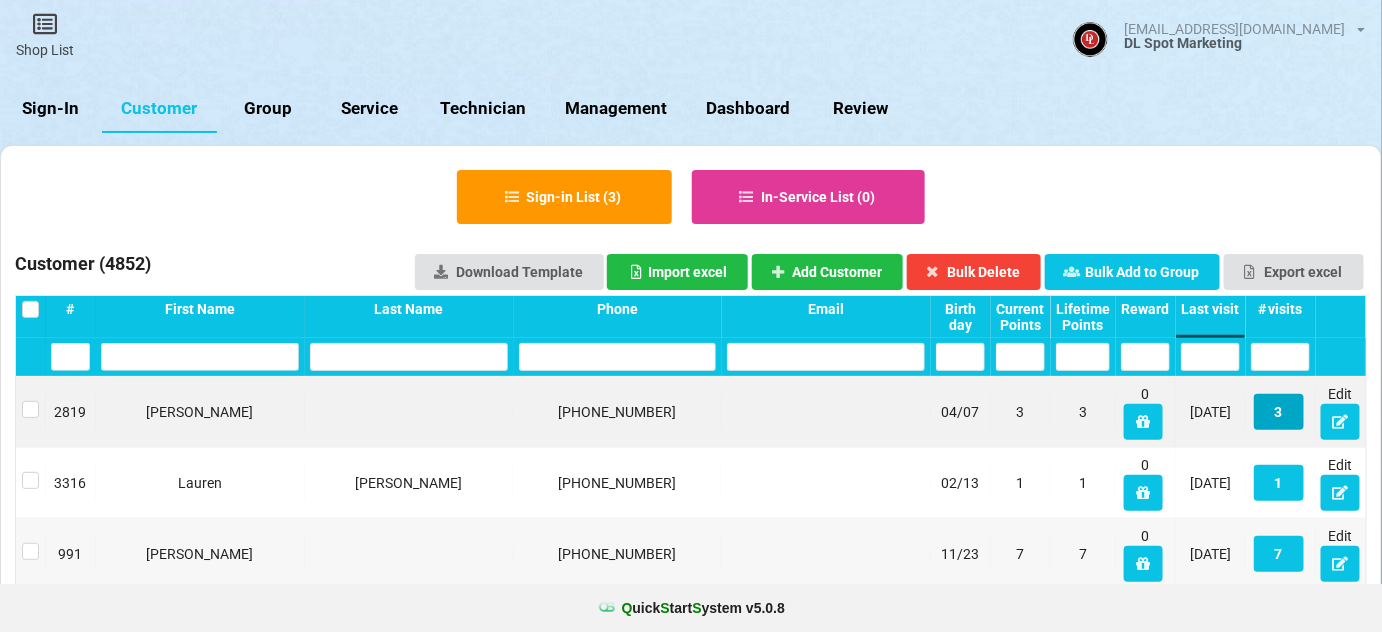 click on "3" at bounding box center (1279, 412) 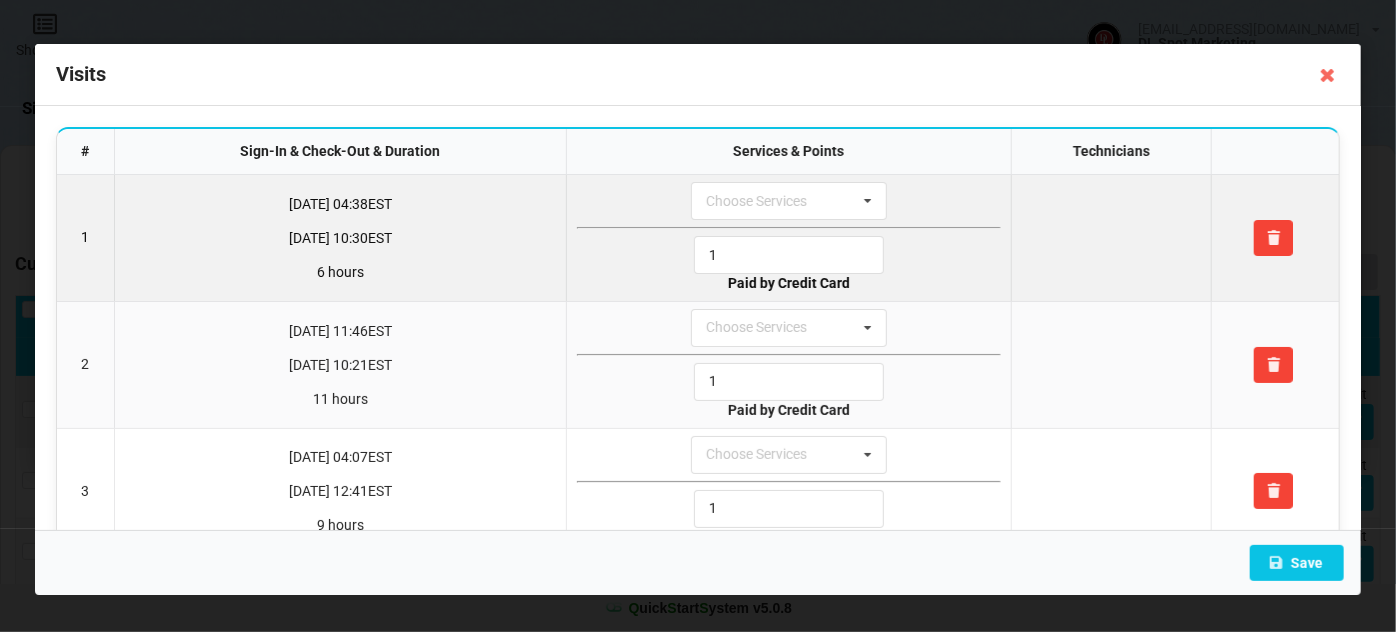 scroll, scrollTop: 0, scrollLeft: 0, axis: both 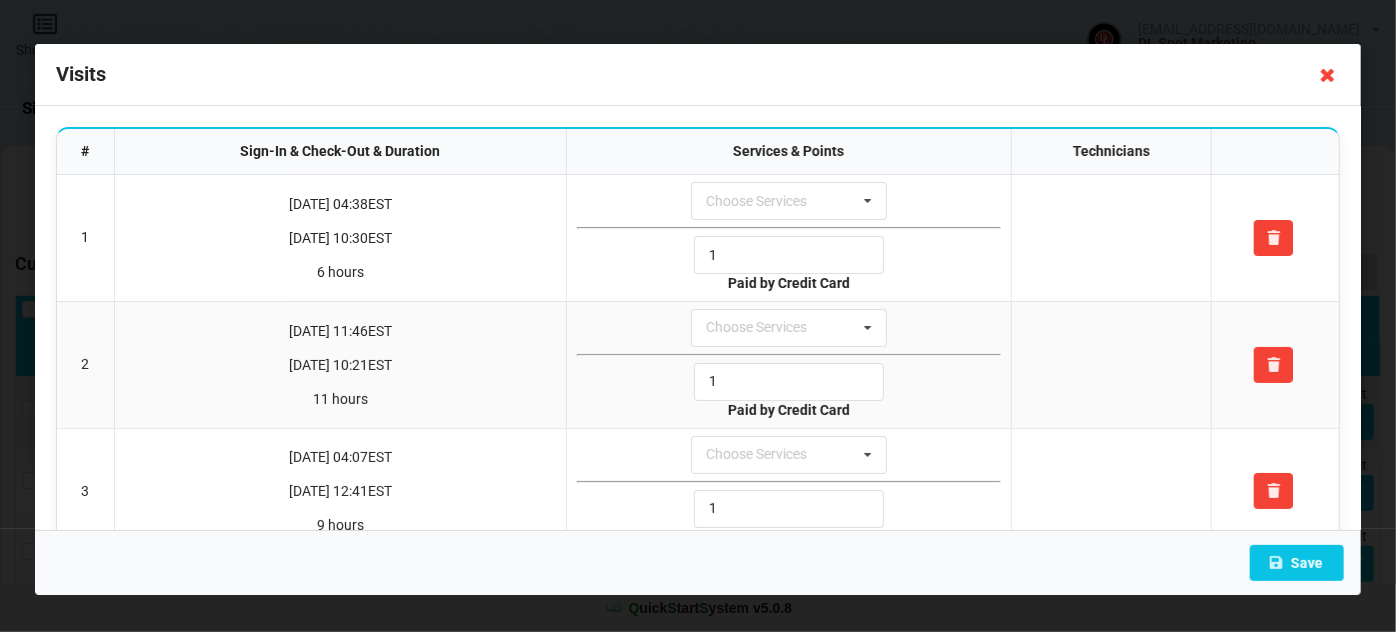 click at bounding box center [1328, 75] 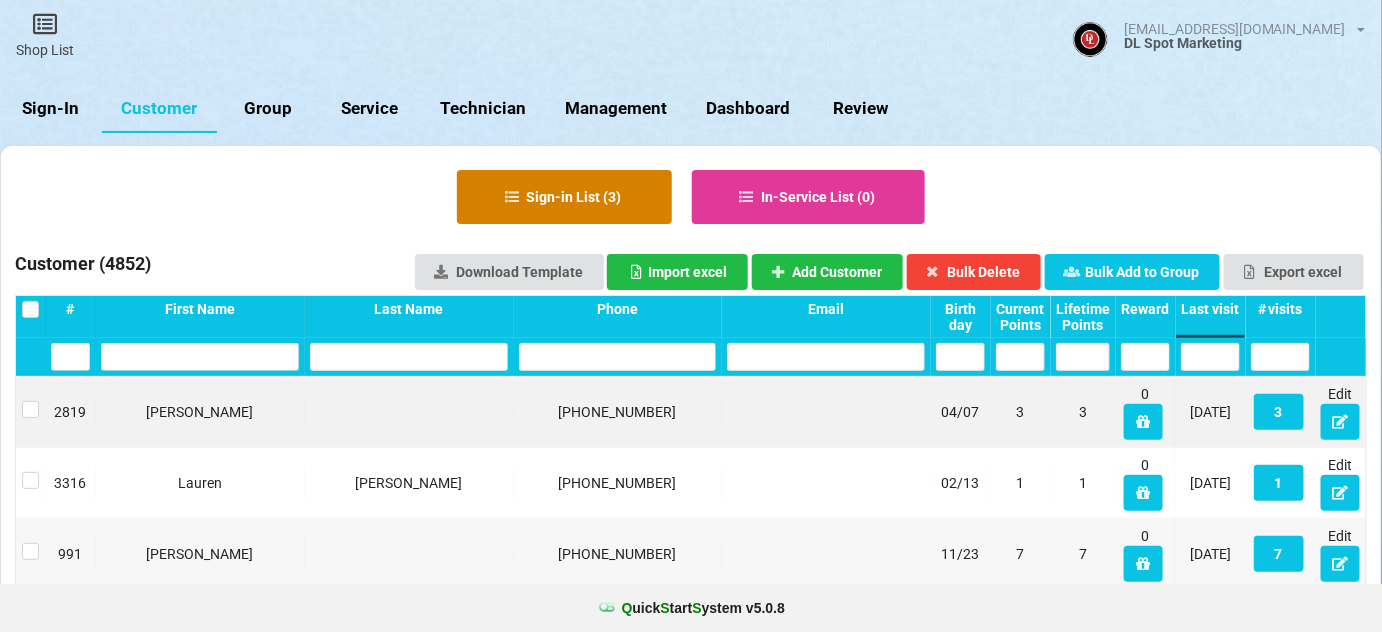 click on "Sign-in List ( 3 )" at bounding box center (564, 197) 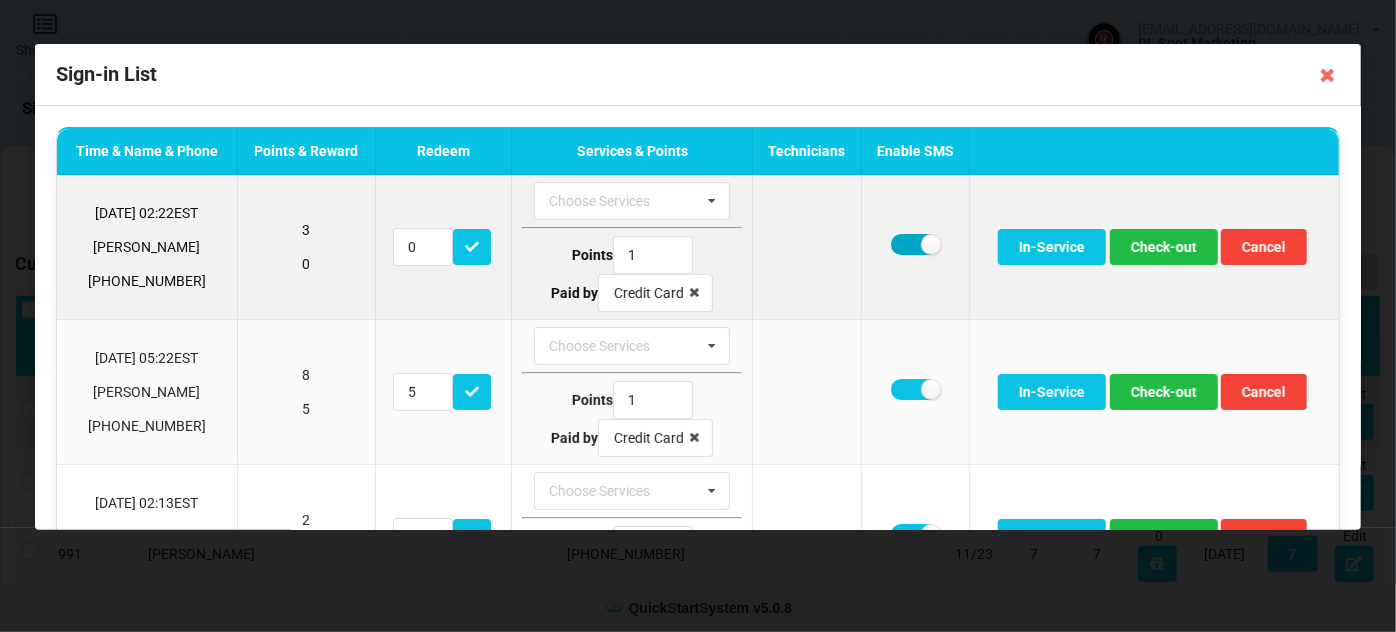 click at bounding box center (915, 244) 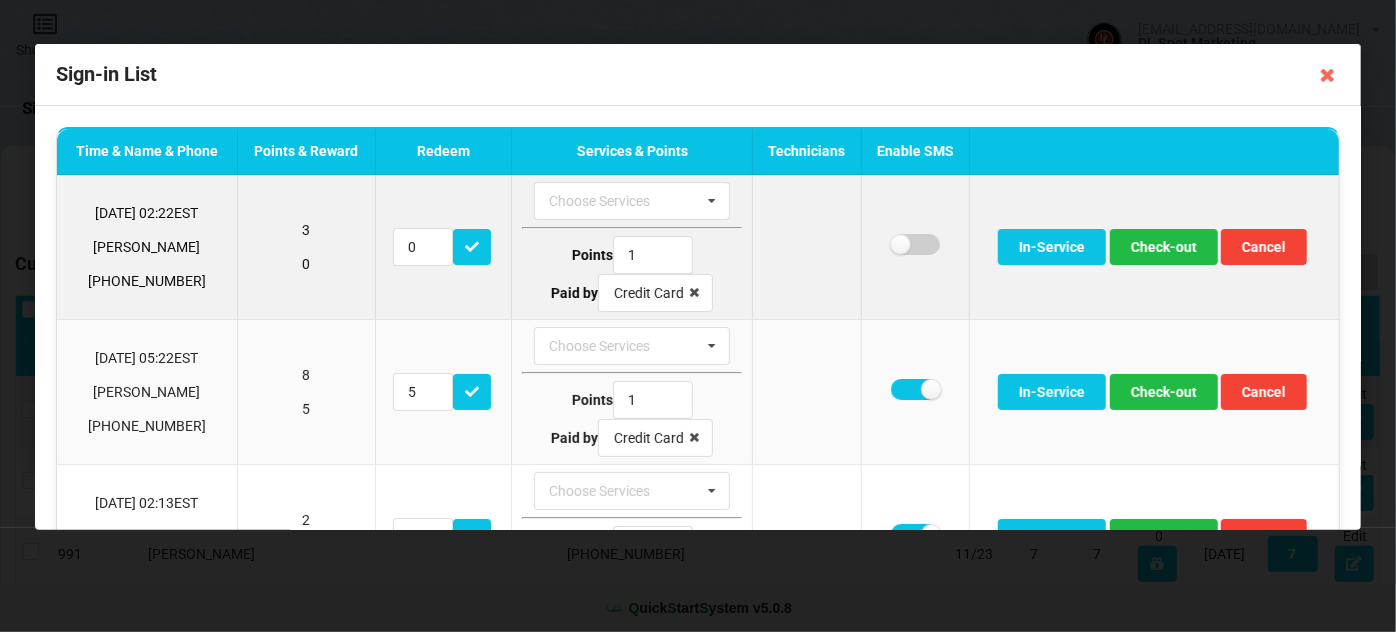 checkbox on "false" 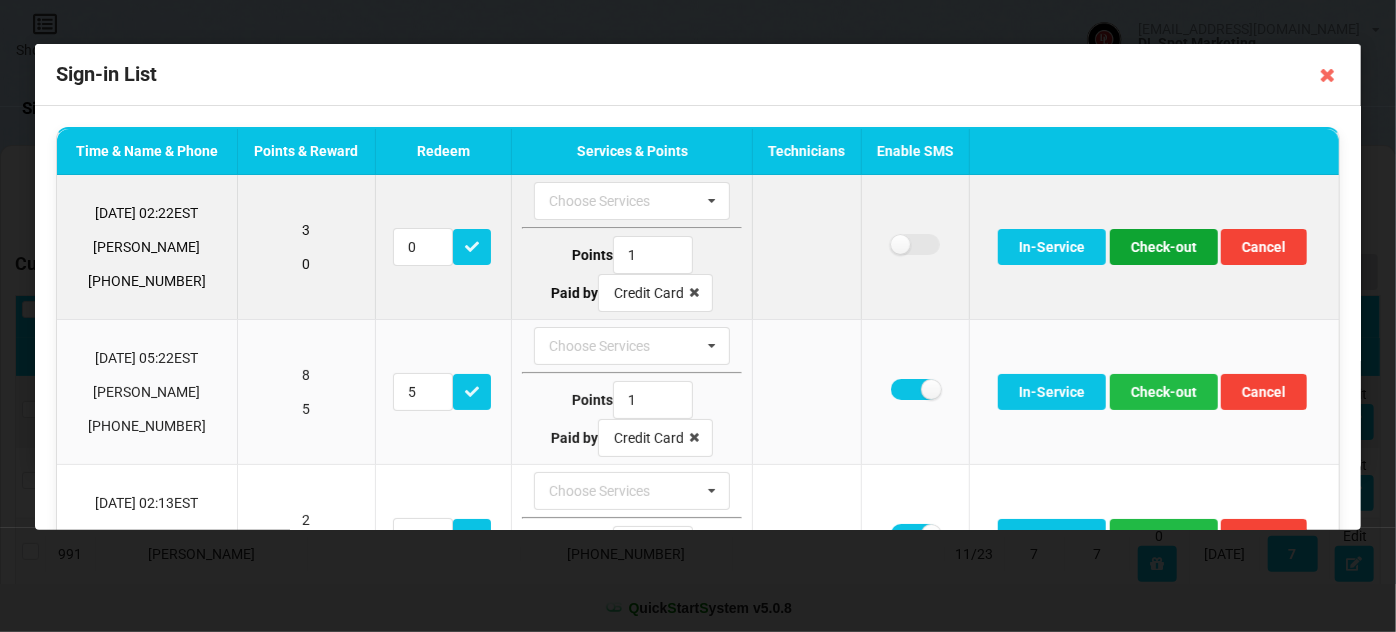 click on "Check-out" at bounding box center (1164, 247) 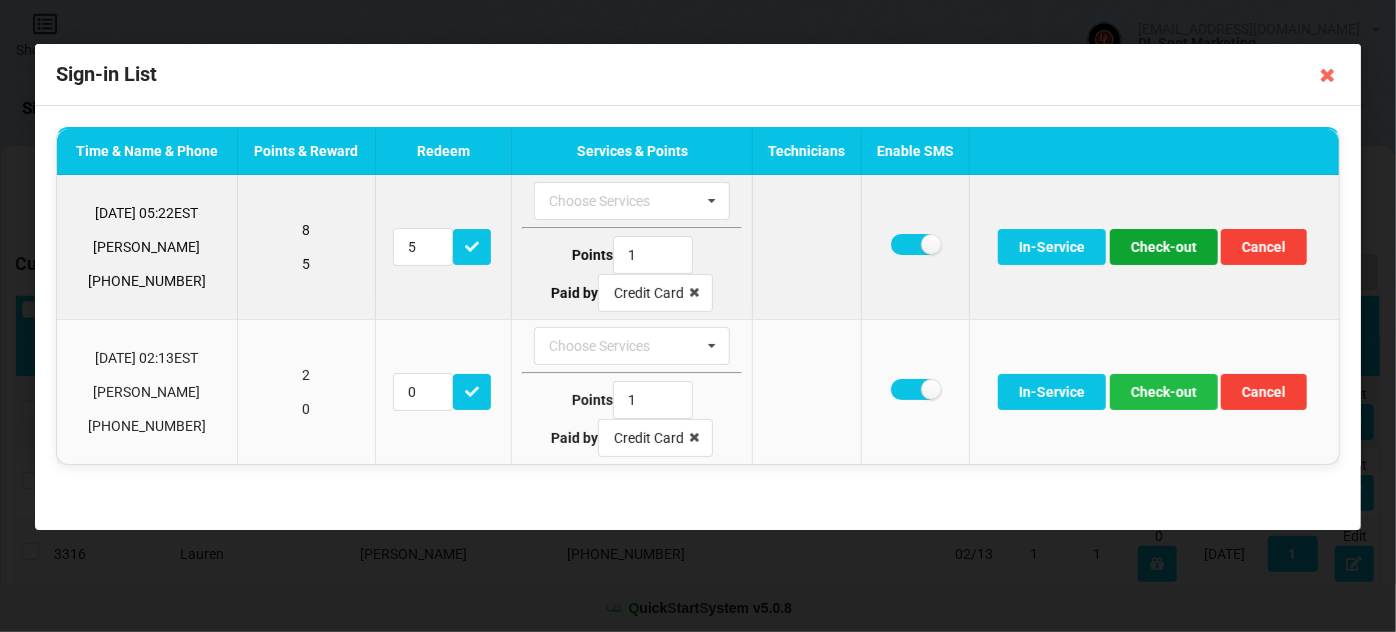 click on "Check-out" at bounding box center [1164, 247] 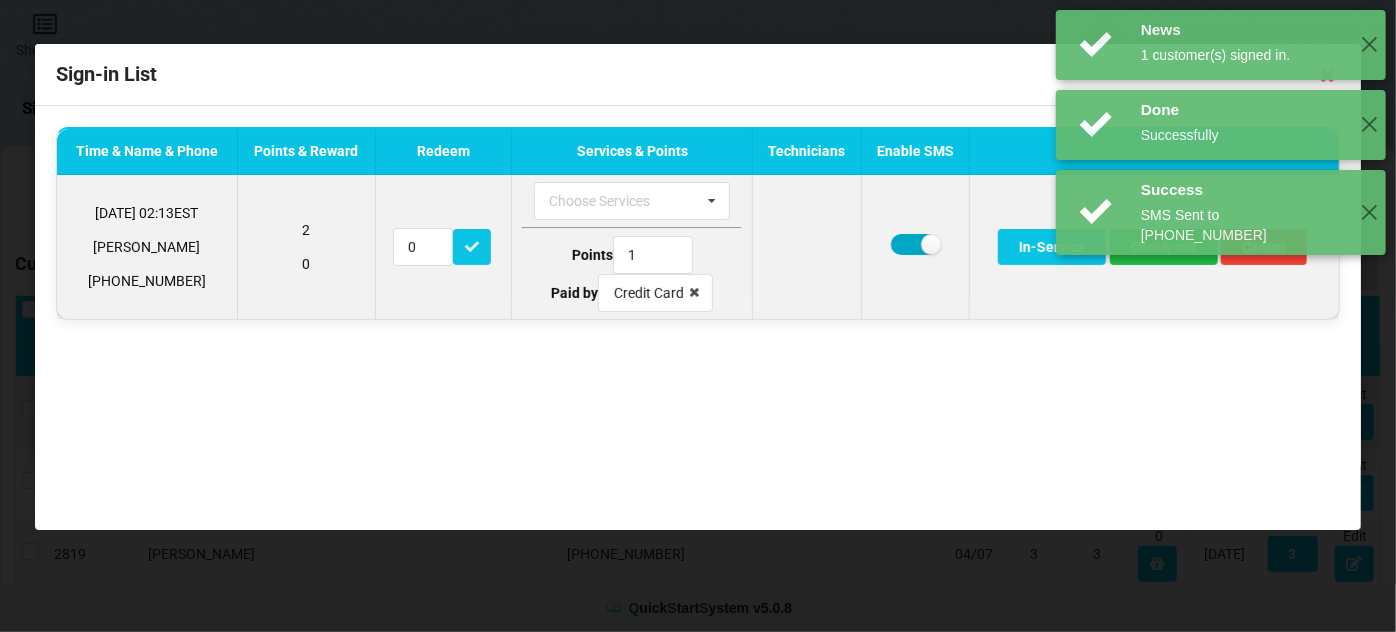 click at bounding box center (915, 244) 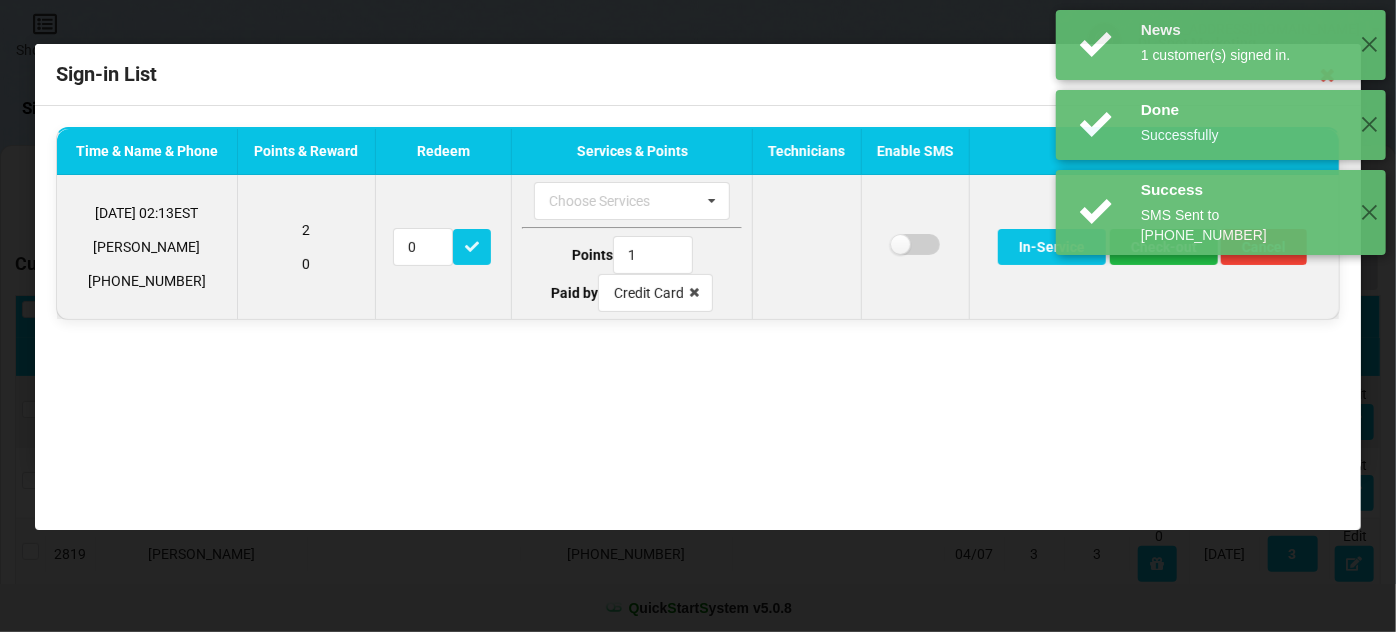 checkbox on "false" 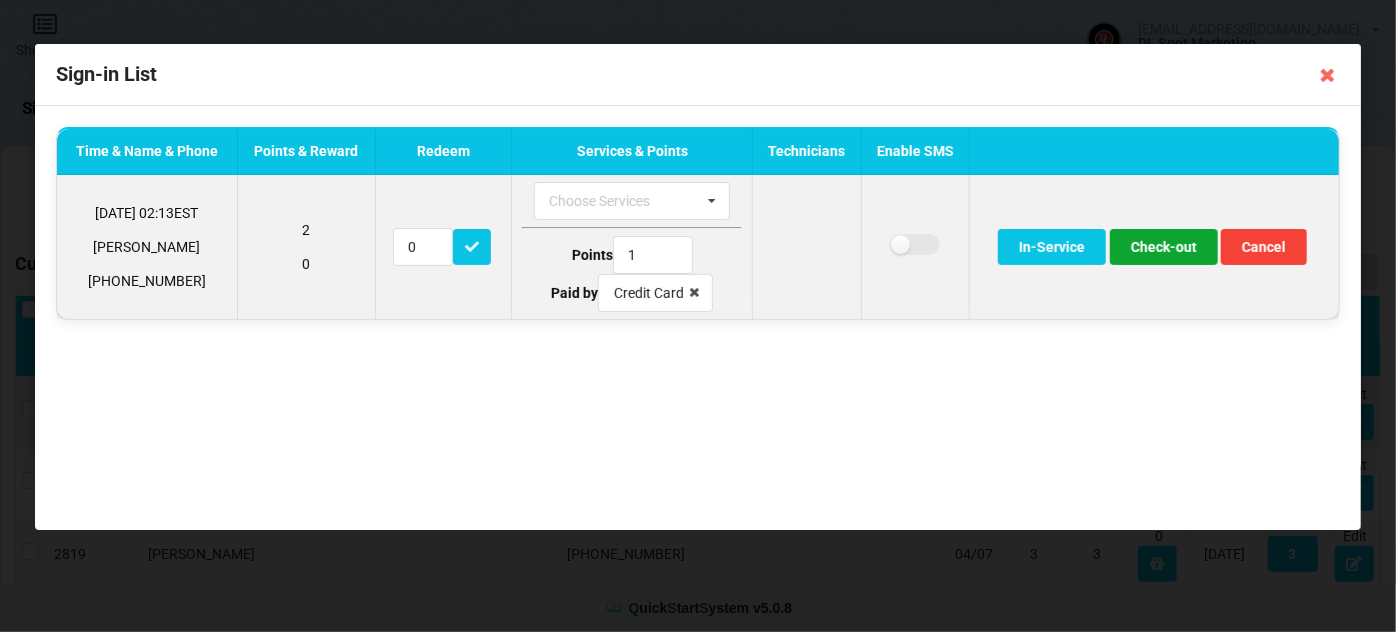 click on "Check-out" at bounding box center (1164, 247) 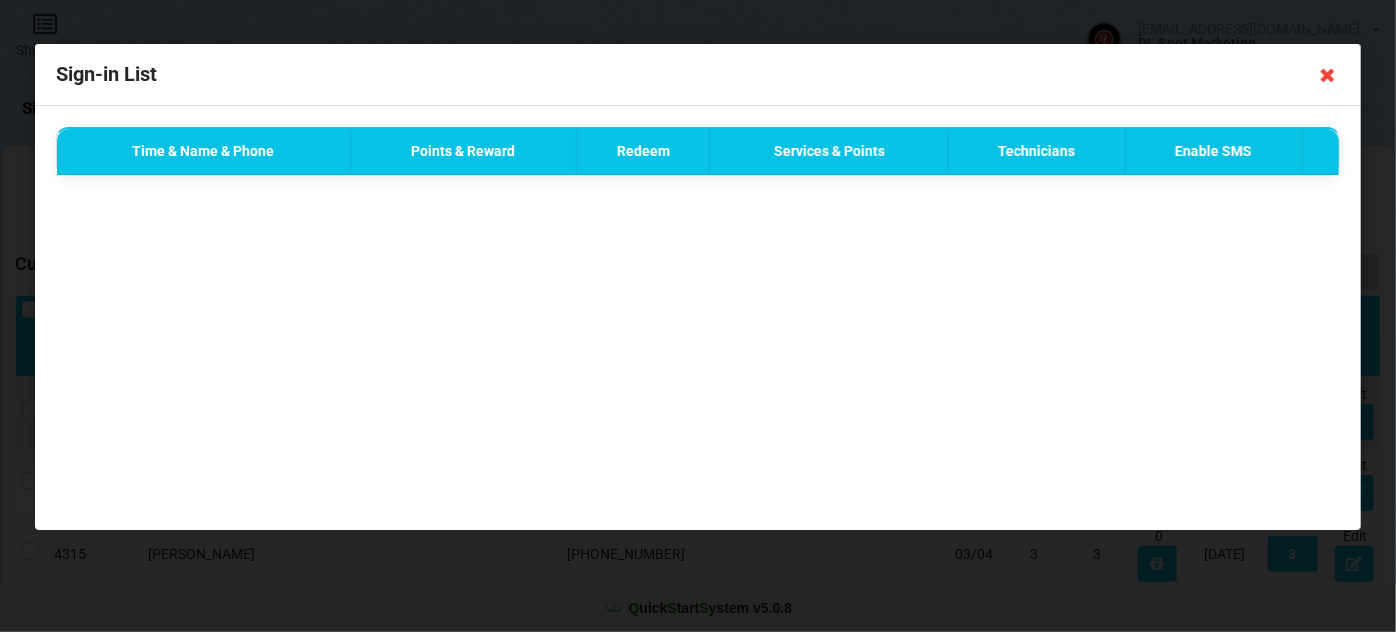 click at bounding box center [1328, 75] 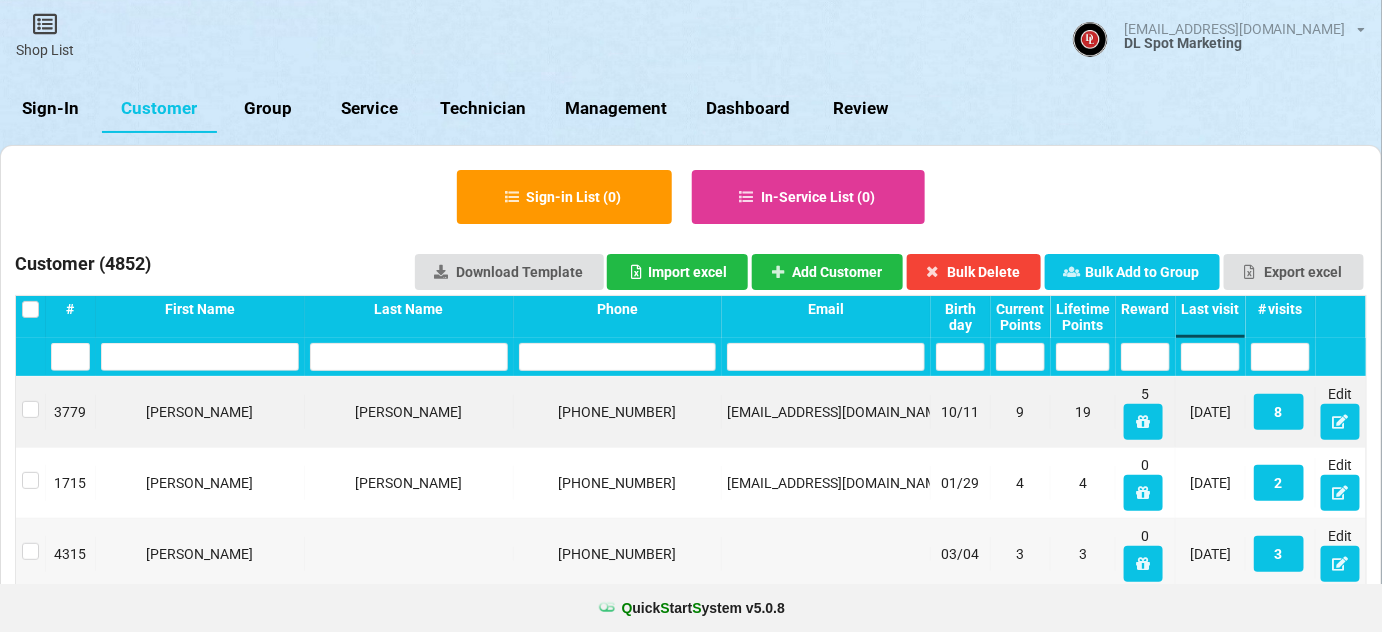 click on "Sign-In" at bounding box center (51, 109) 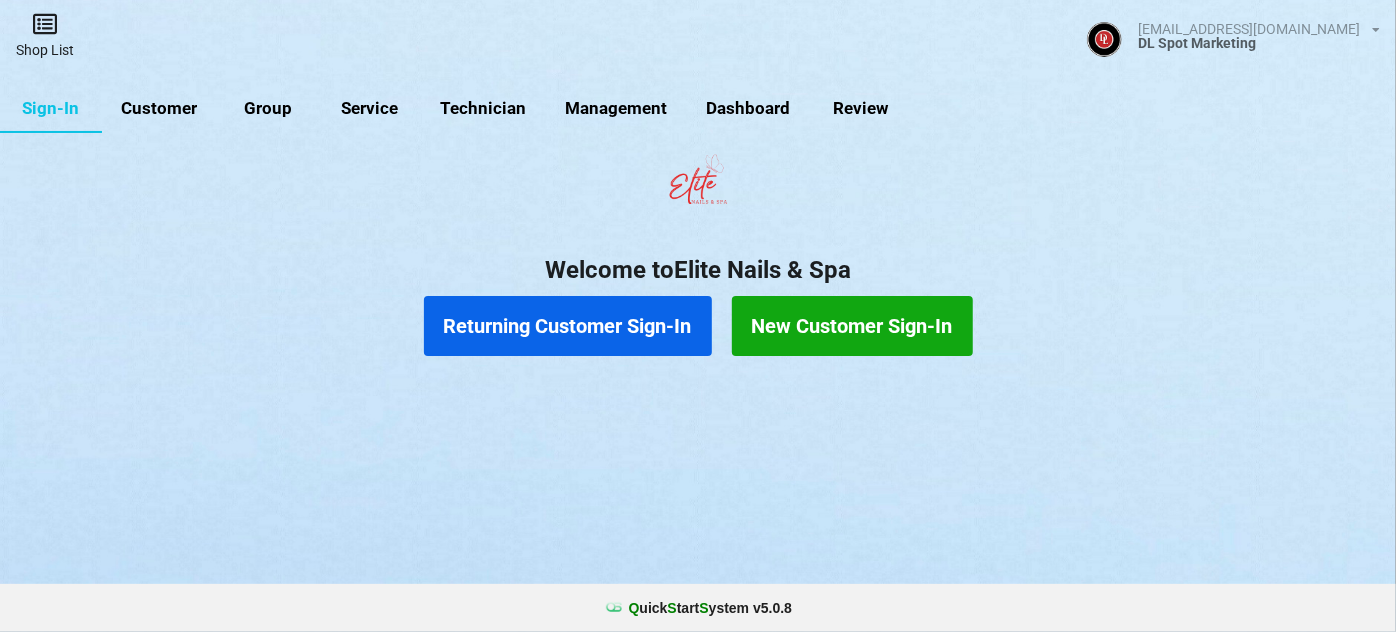 click on "Shop List" at bounding box center (45, 35) 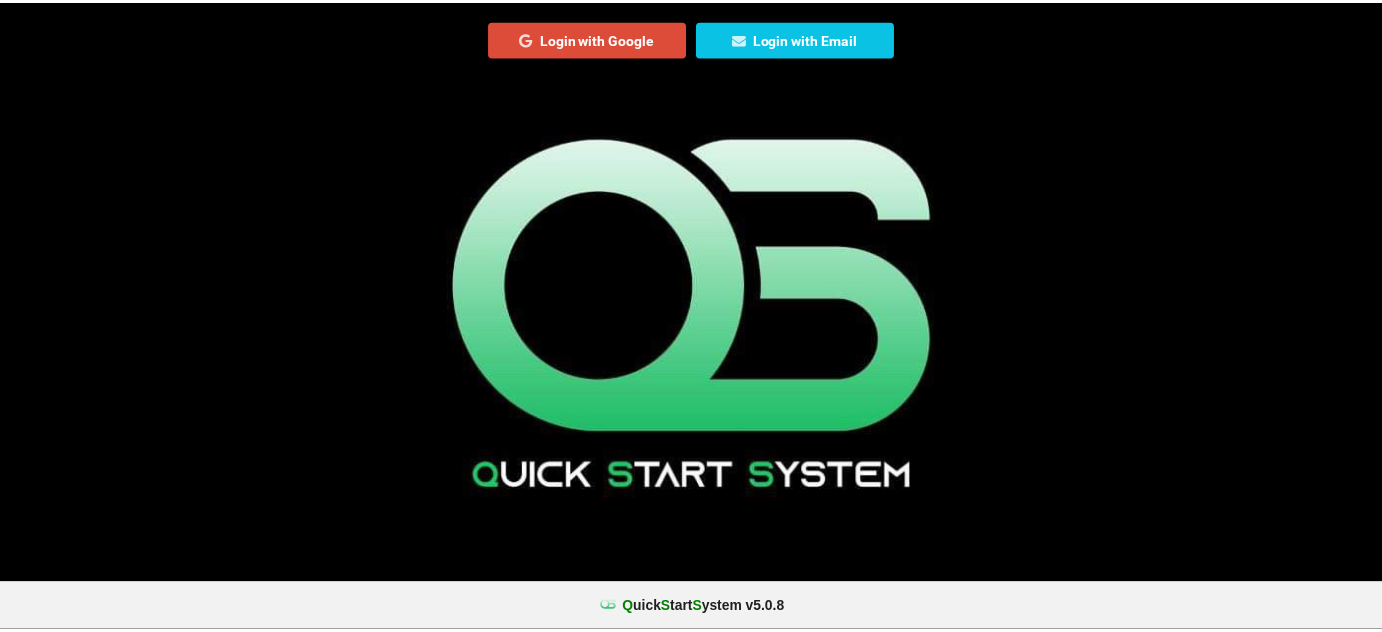 scroll, scrollTop: 0, scrollLeft: 0, axis: both 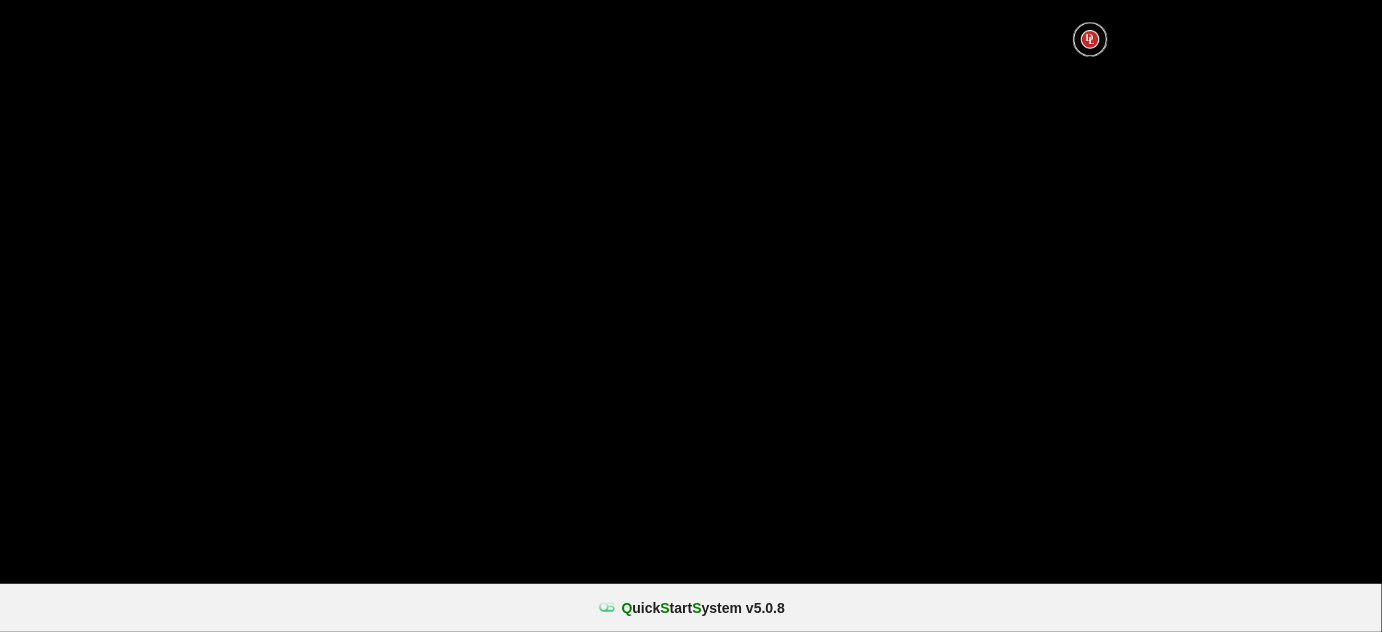 select on "25" 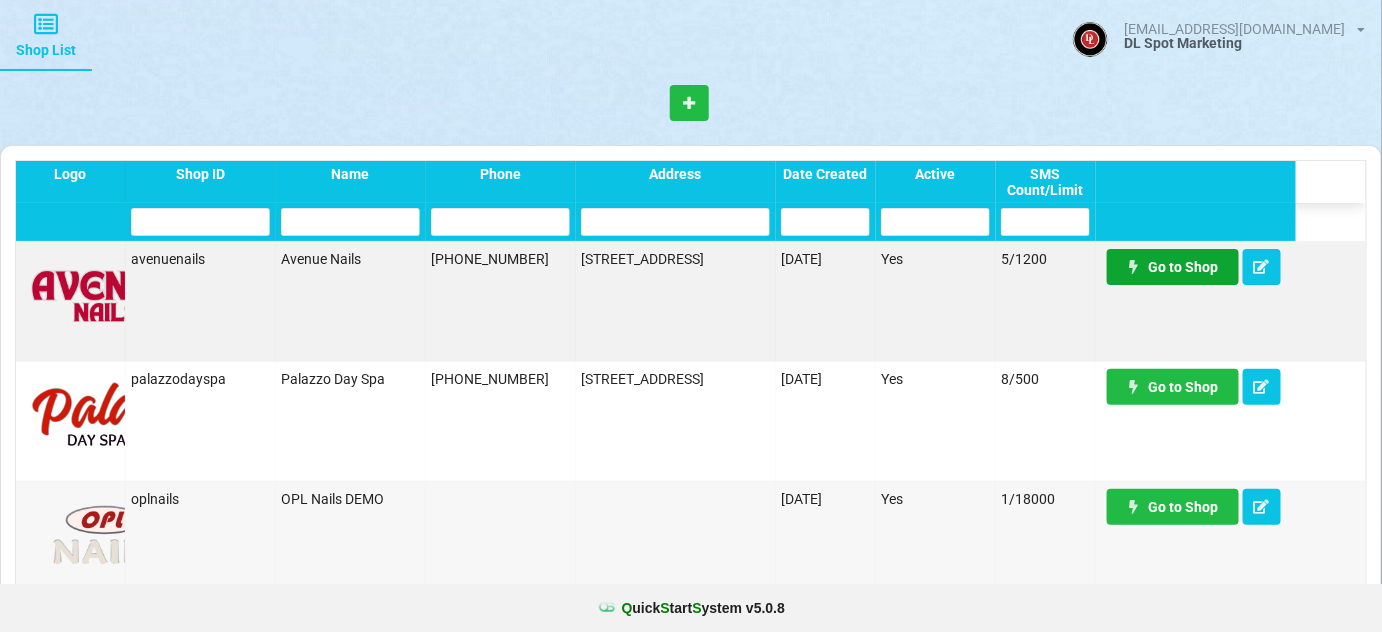 click on "Go to Shop" at bounding box center (1173, 267) 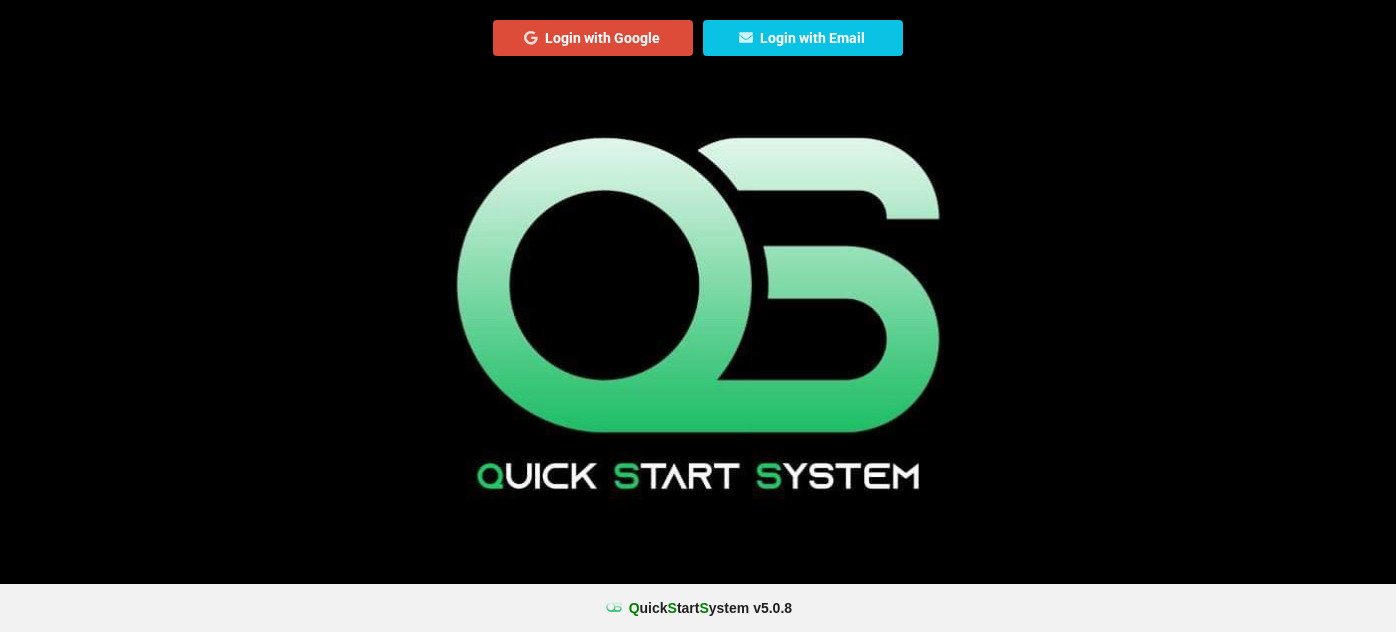 scroll, scrollTop: 0, scrollLeft: 0, axis: both 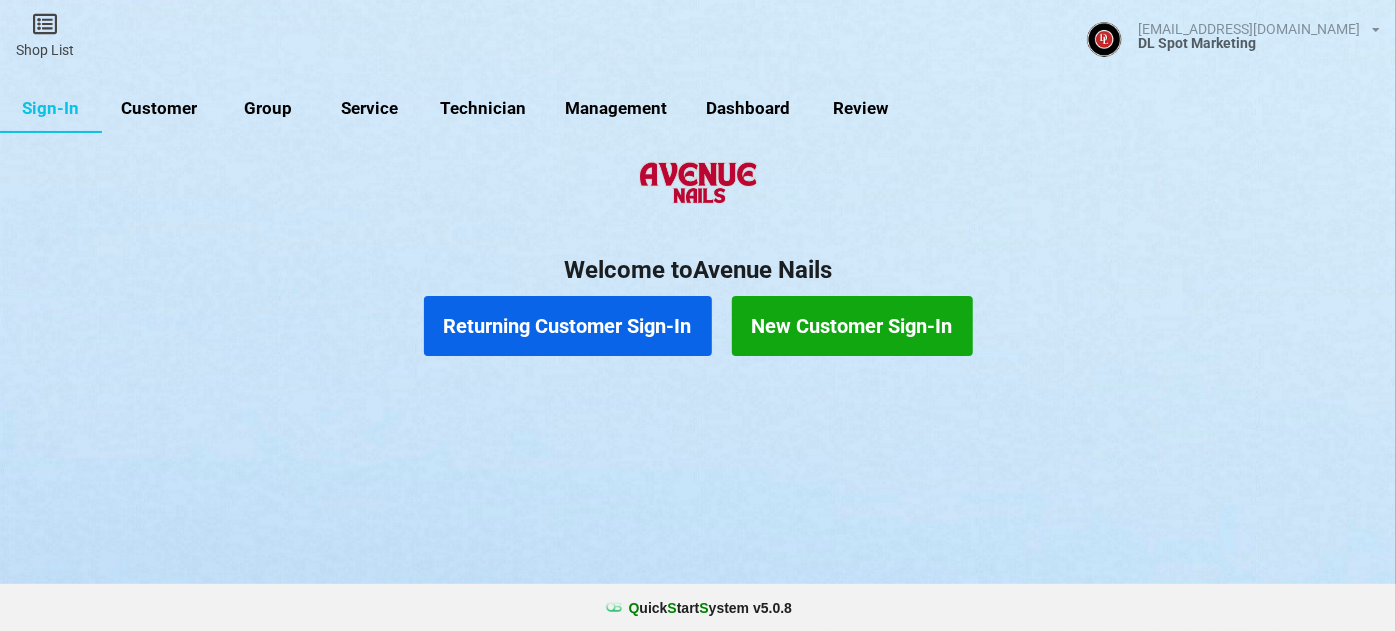 click on "Customer" at bounding box center (159, 109) 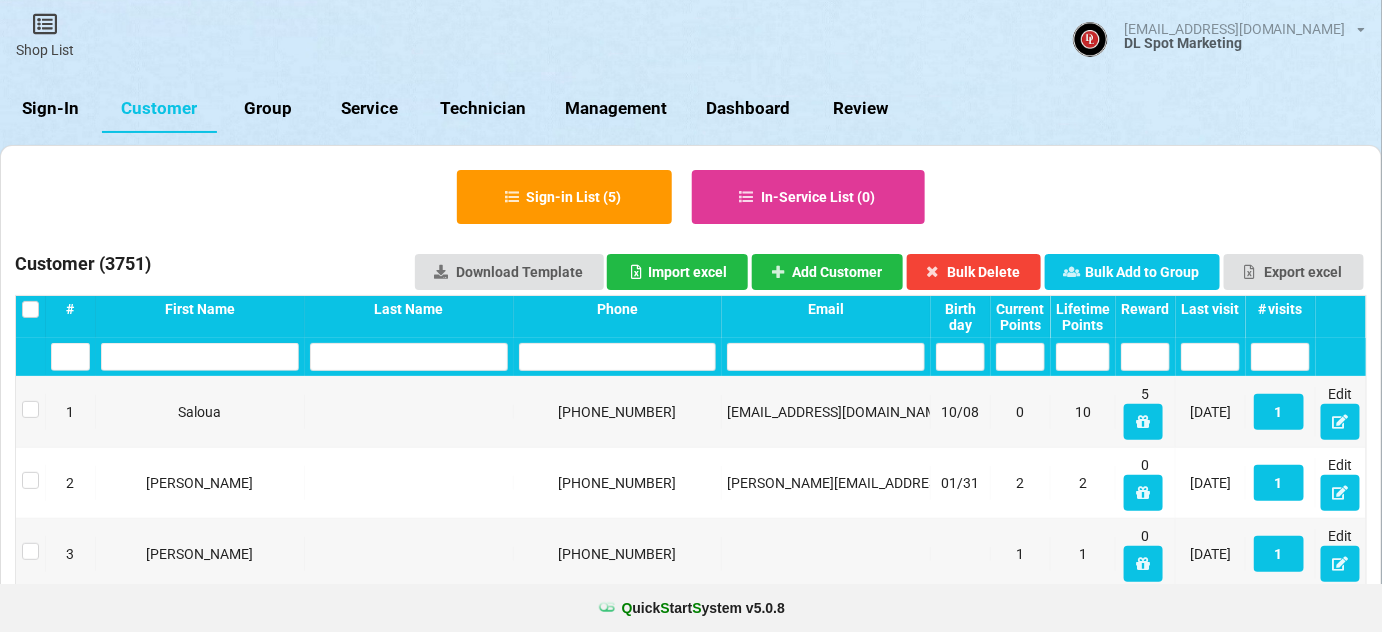 click on "Last visit" at bounding box center (1210, 309) 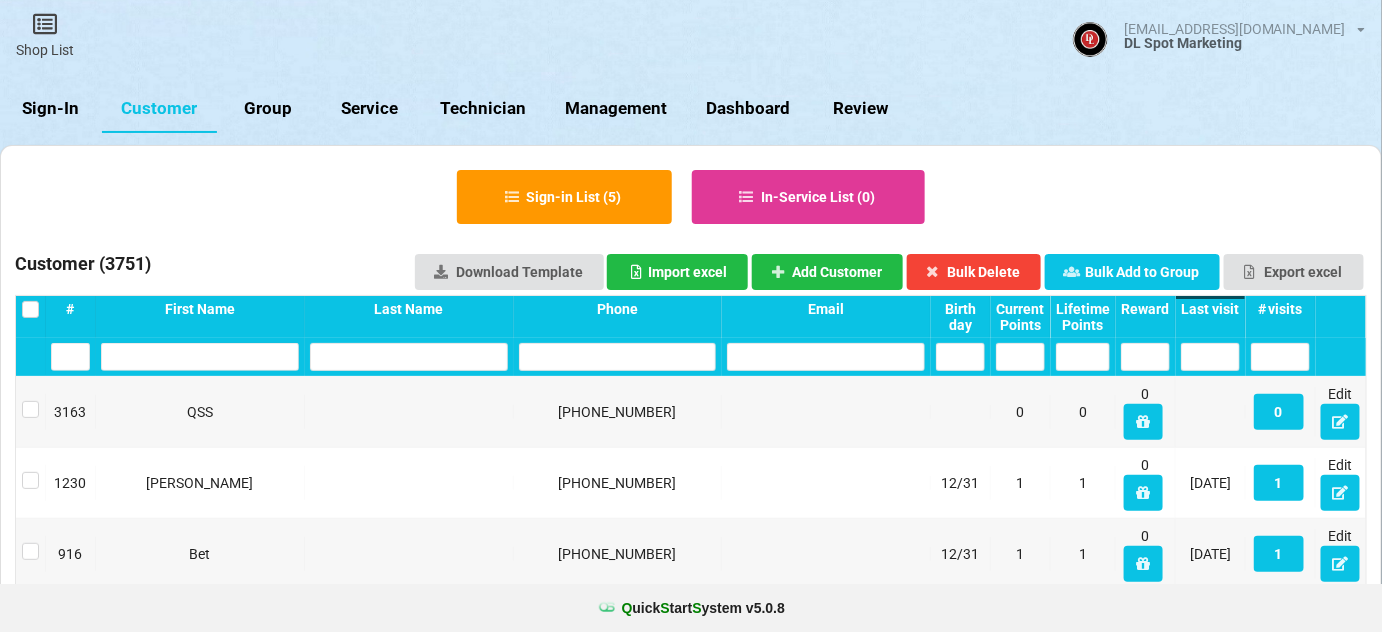 click on "Last visit" at bounding box center (1210, 309) 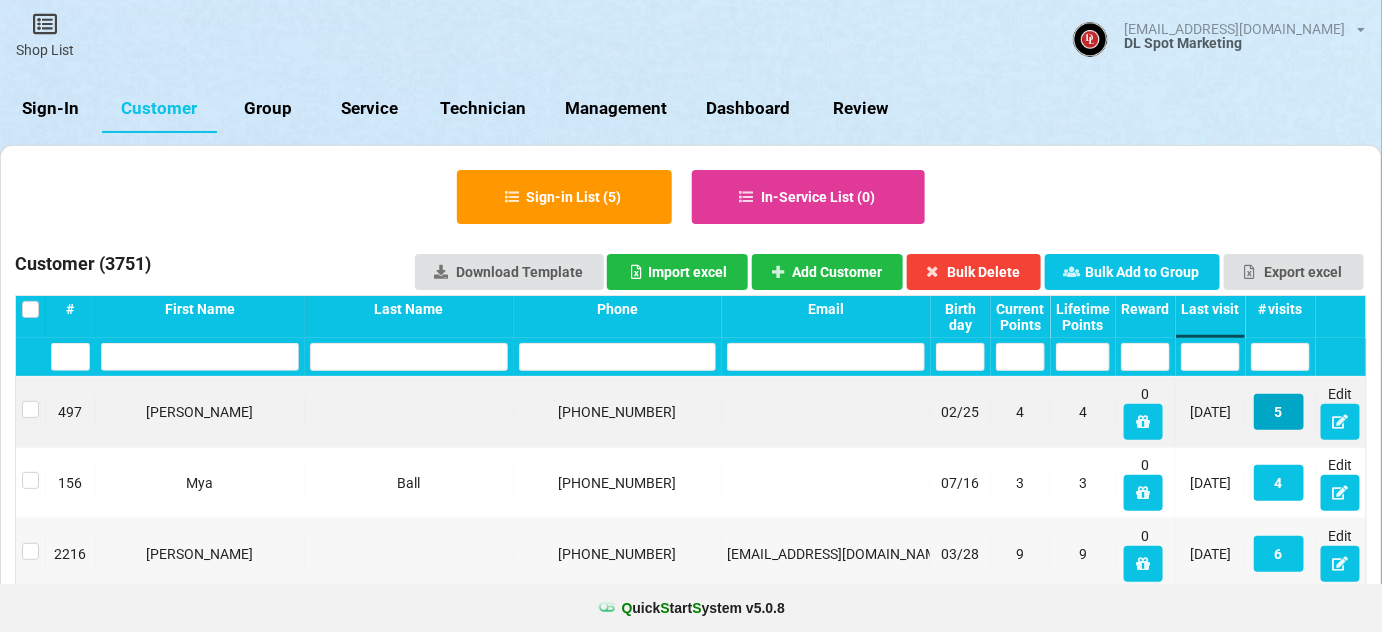click on "5" at bounding box center (1279, 412) 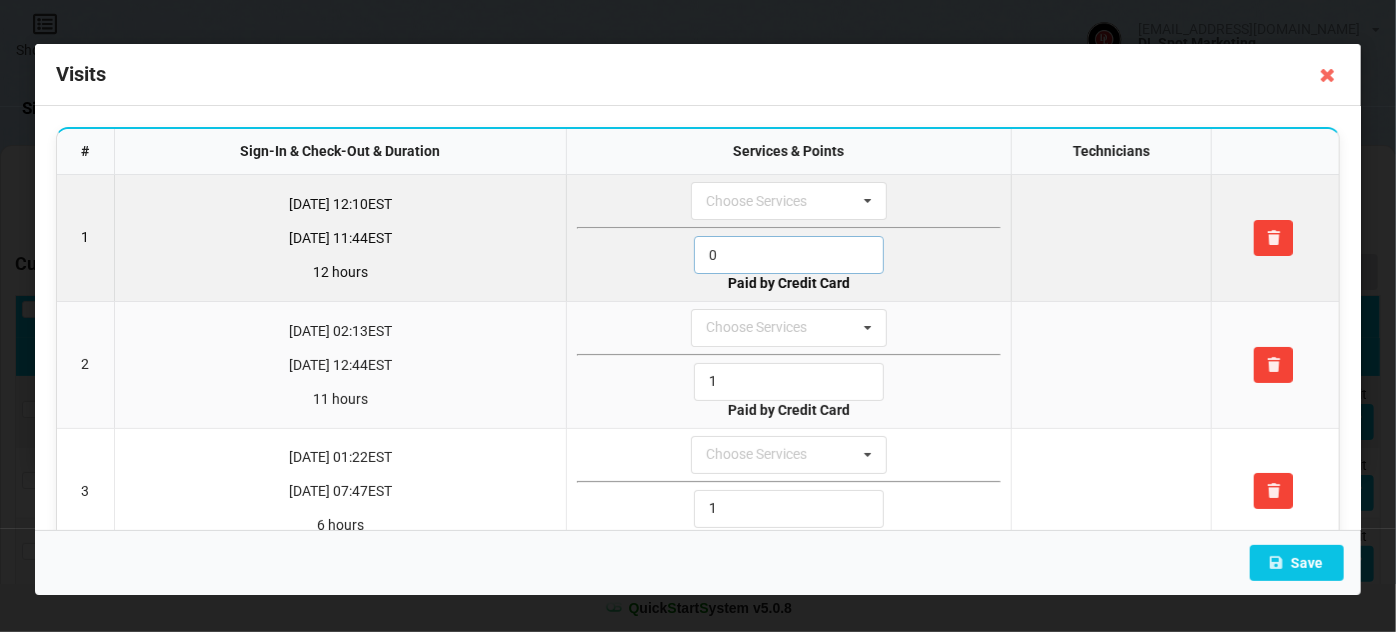 click on "0" at bounding box center (789, 255) 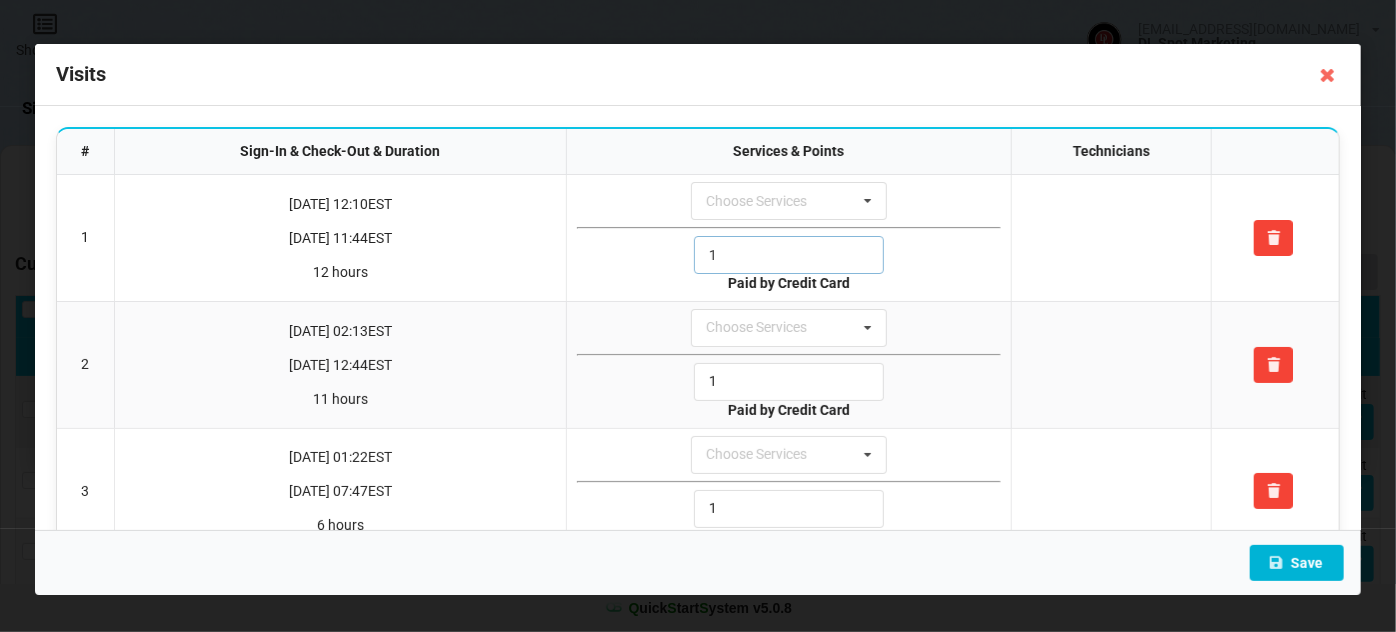 type on "1" 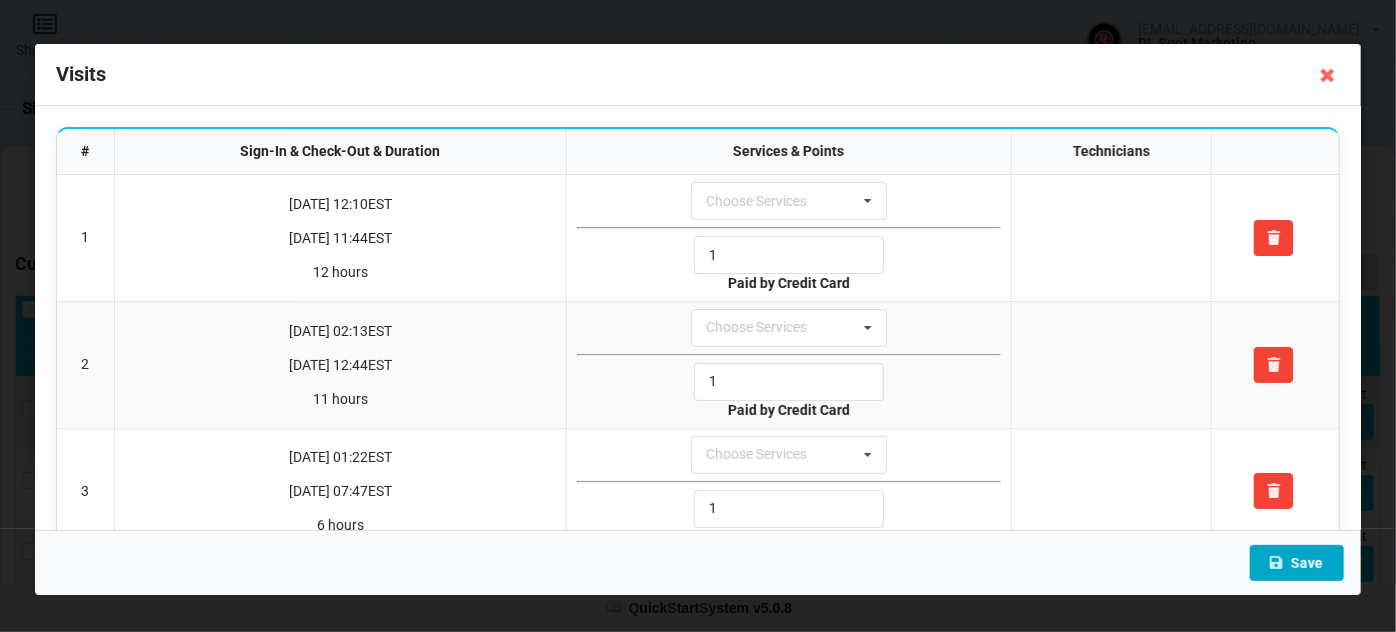 click on "Save" at bounding box center [1297, 563] 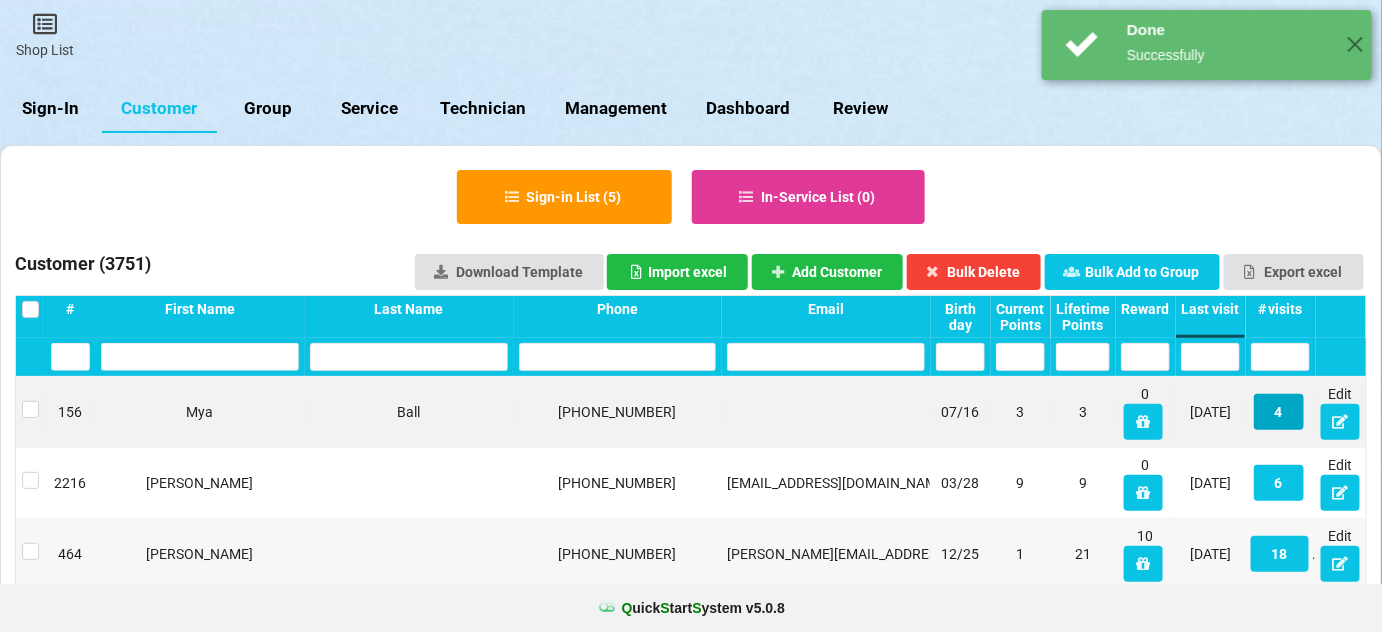 click on "4" at bounding box center (1279, 412) 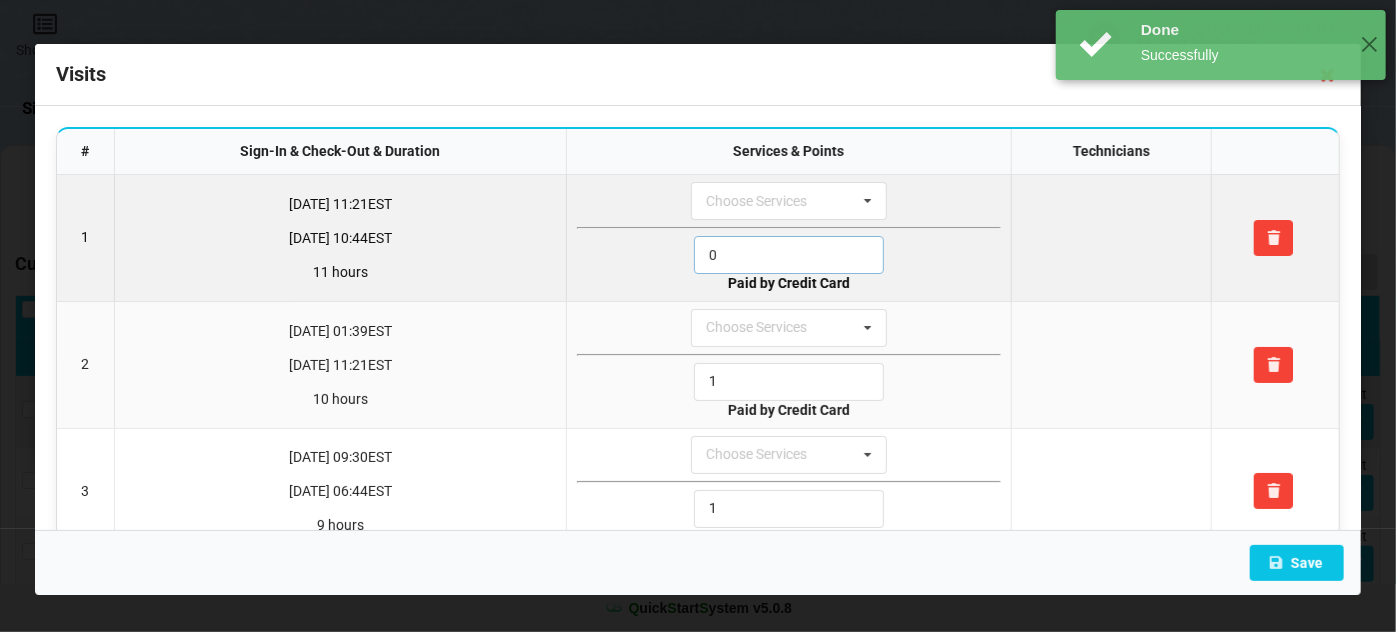 click on "0" at bounding box center [789, 255] 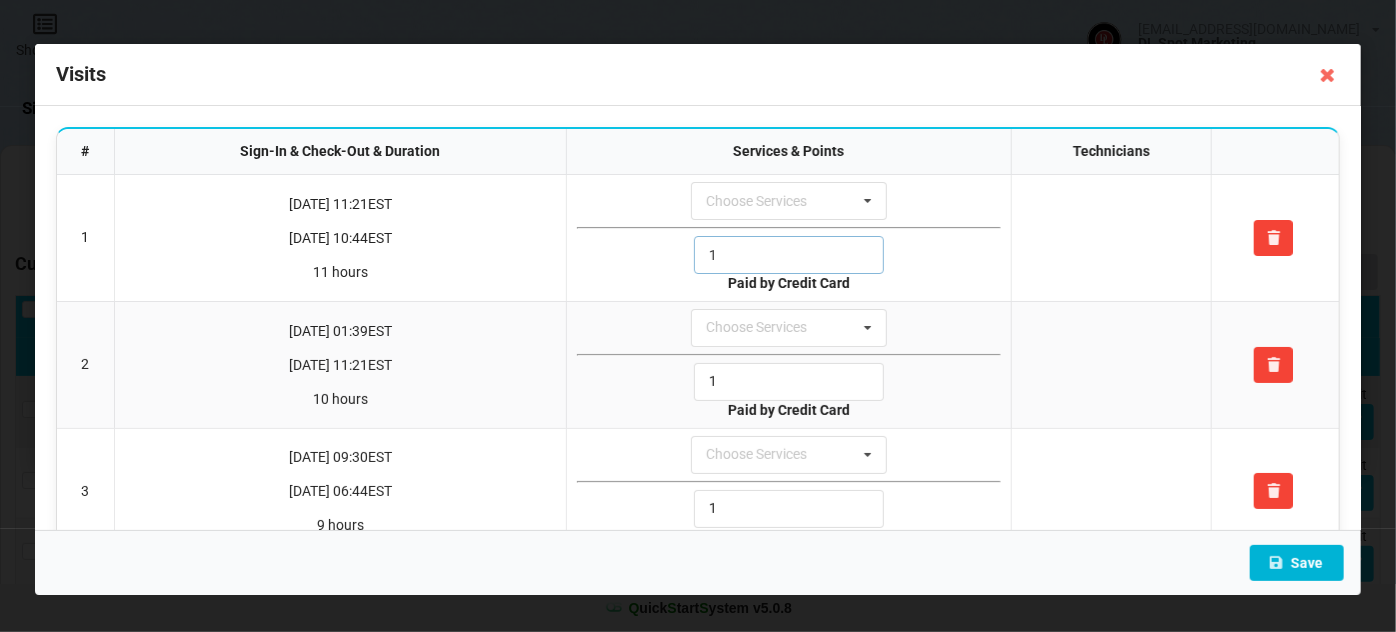 type on "1" 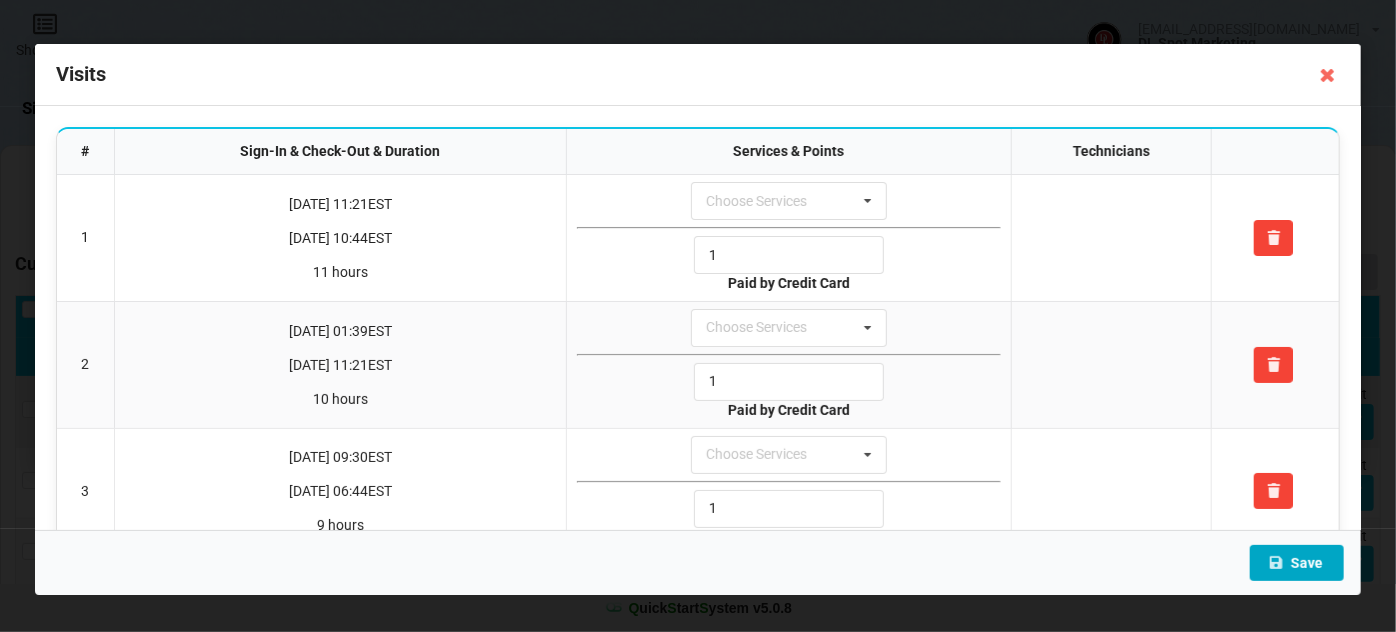 click on "Save" at bounding box center (1297, 563) 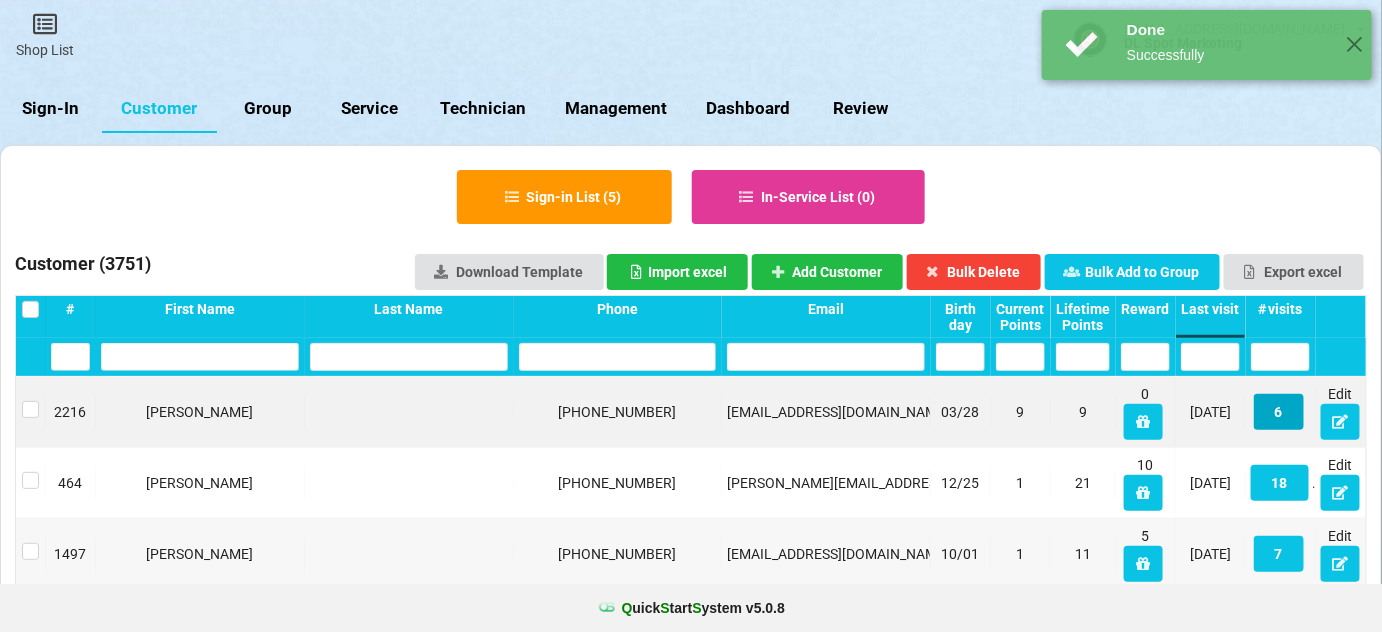 click on "6" at bounding box center (1279, 412) 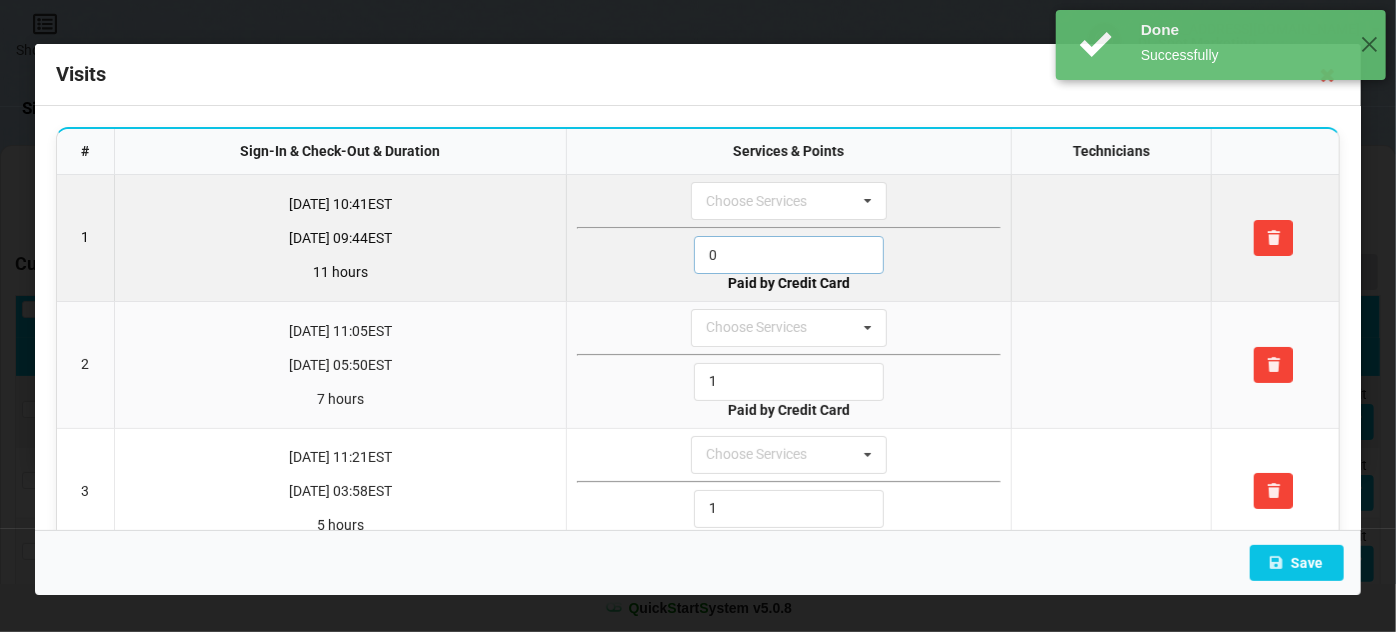 click on "0" at bounding box center [789, 255] 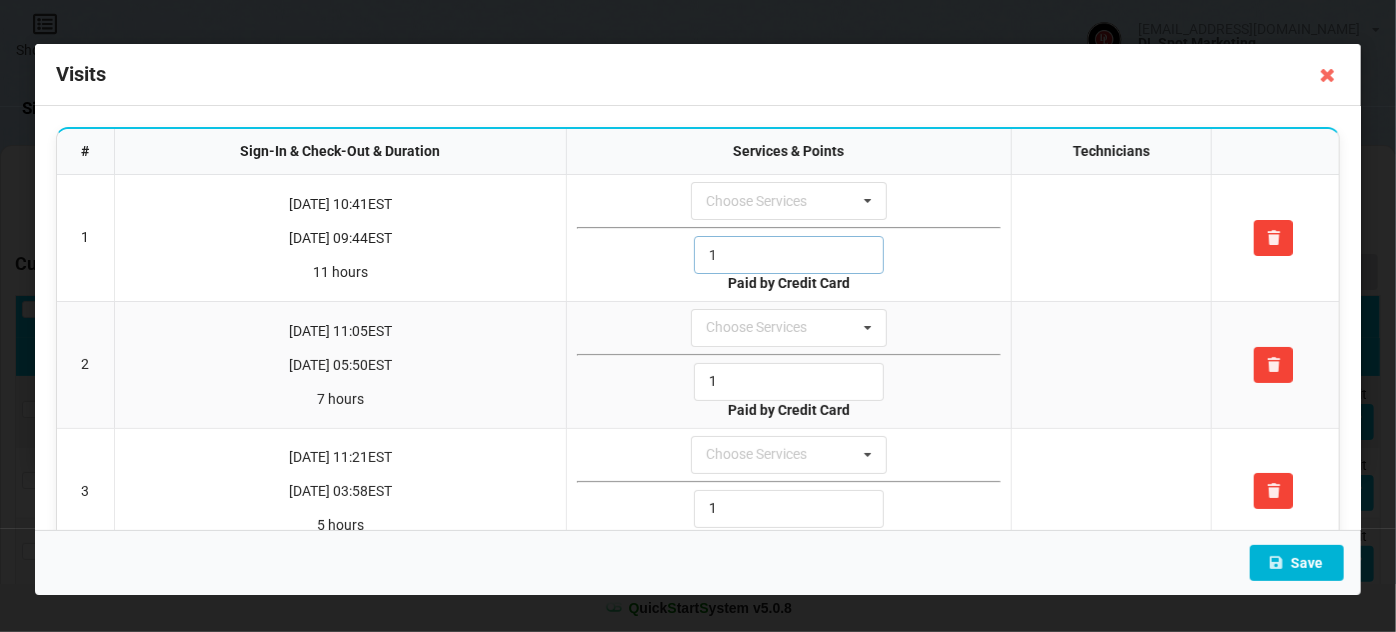 type on "1" 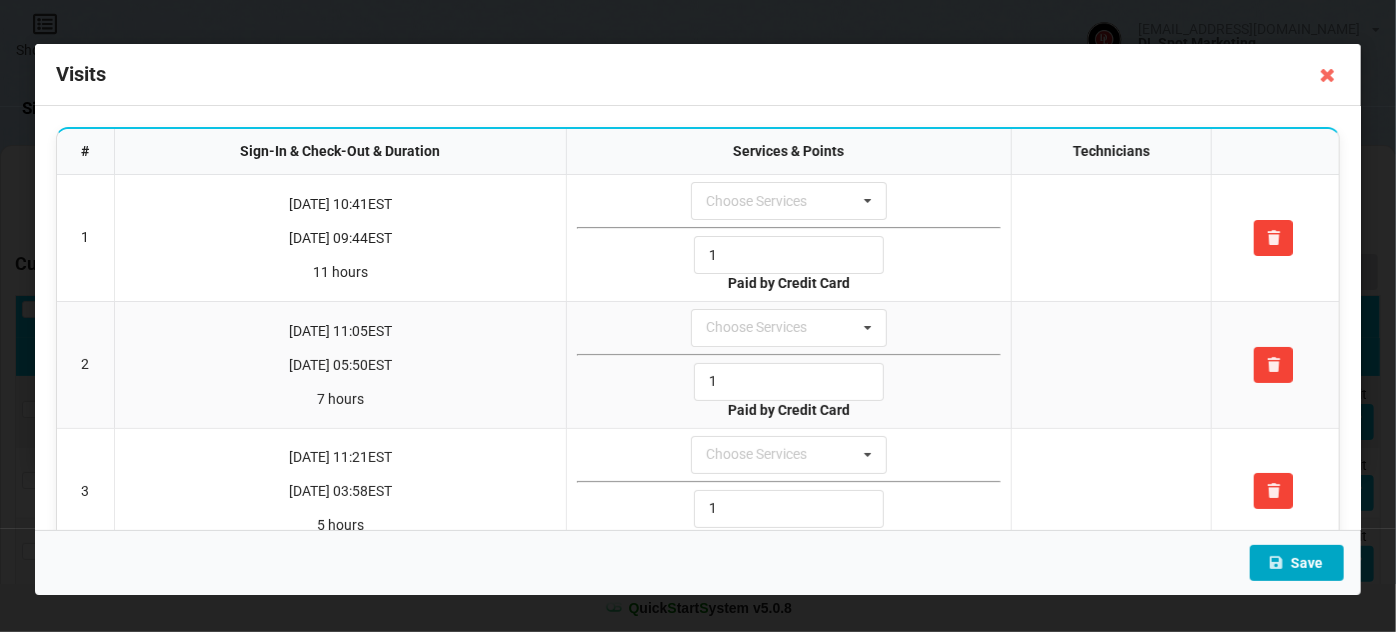 click on "Save" at bounding box center [1297, 563] 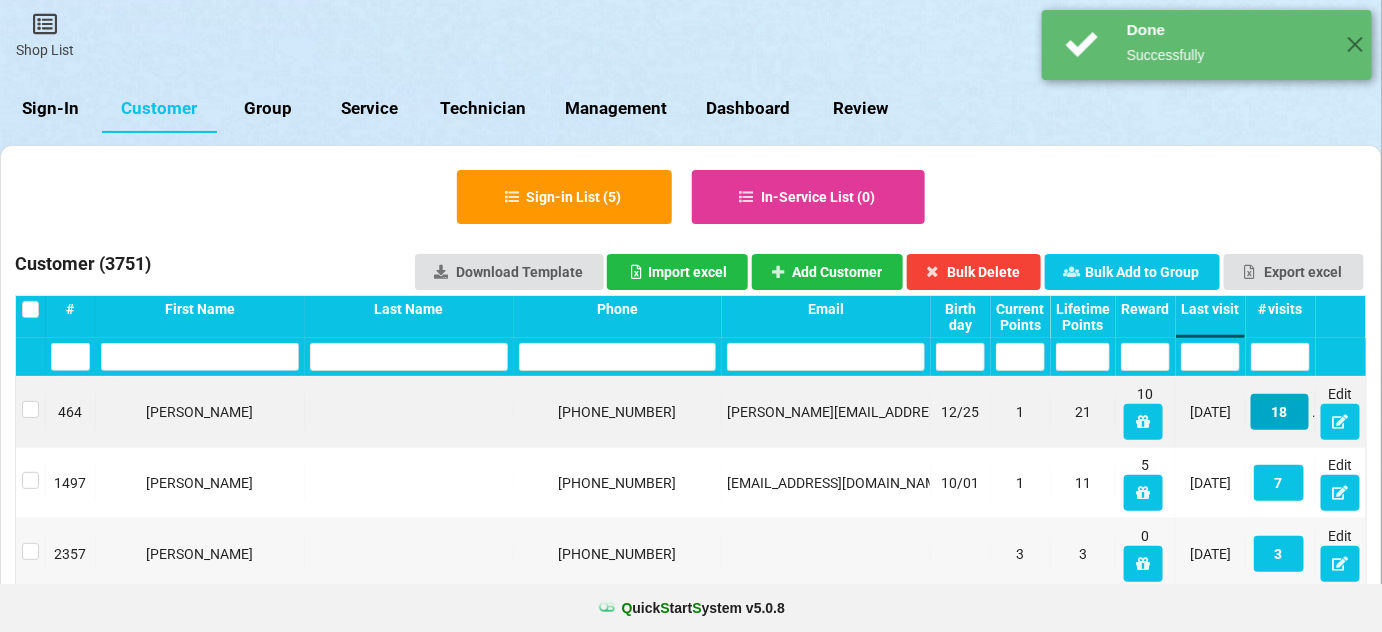 click on "18" at bounding box center (1280, 412) 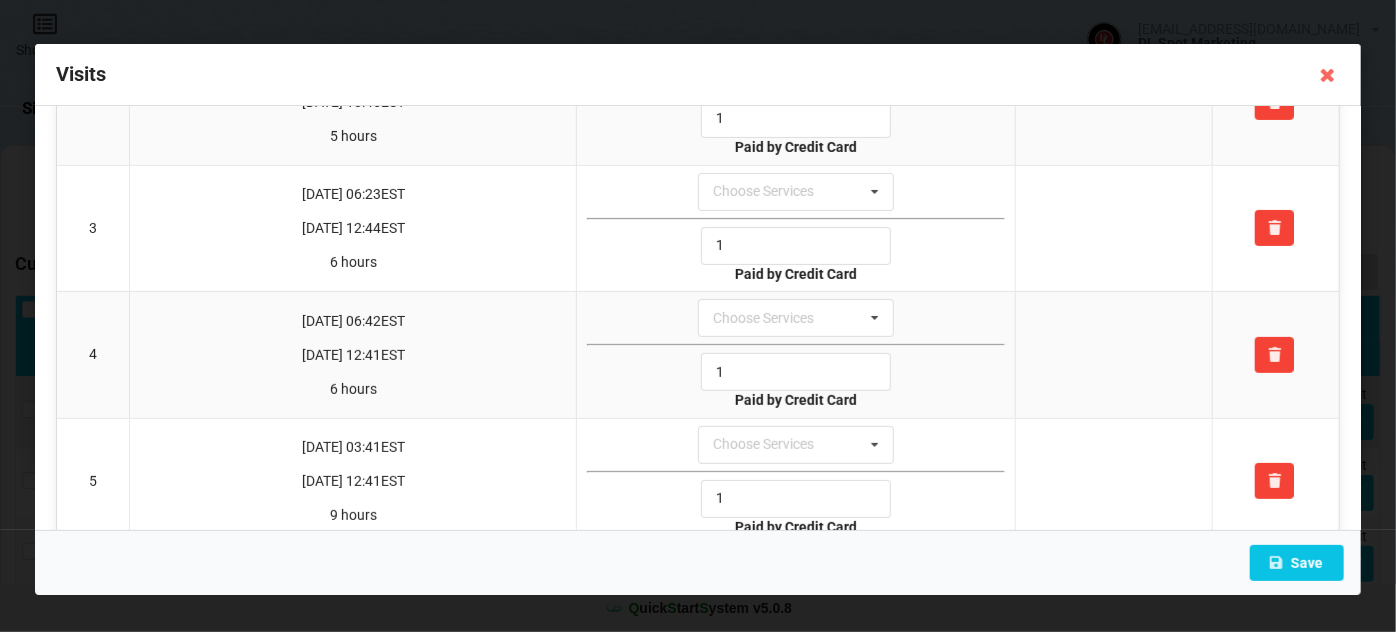 scroll, scrollTop: 0, scrollLeft: 0, axis: both 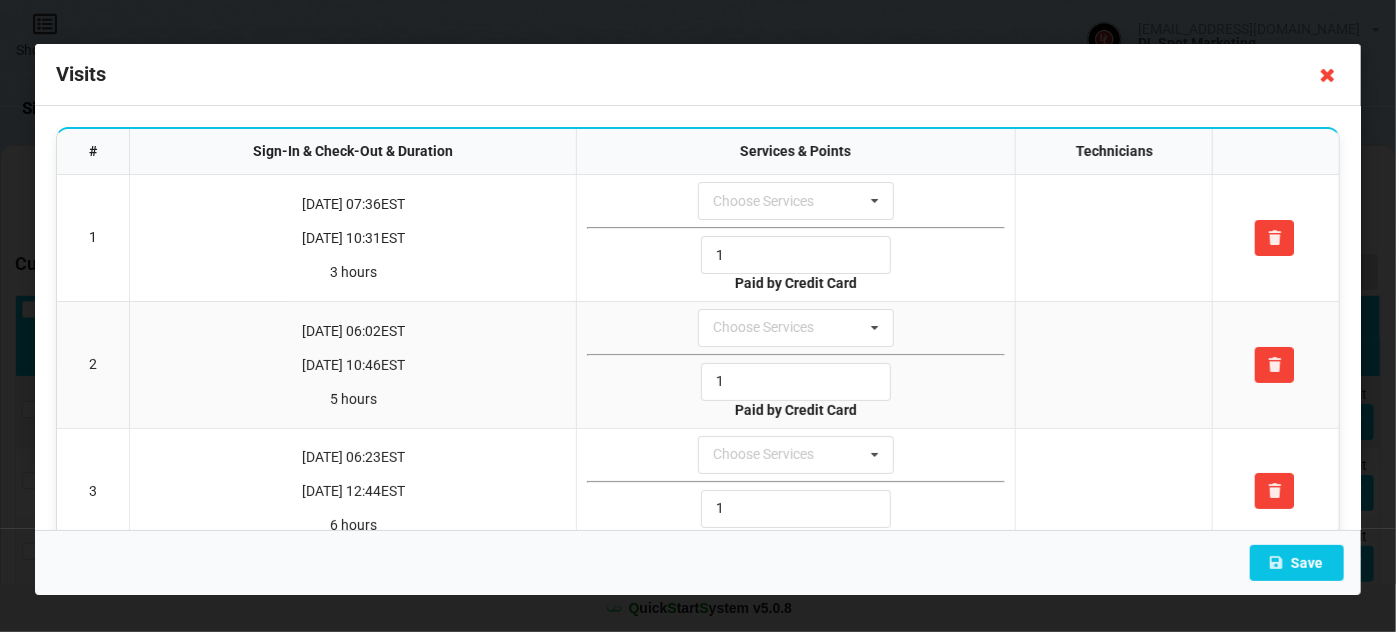 click at bounding box center (1328, 75) 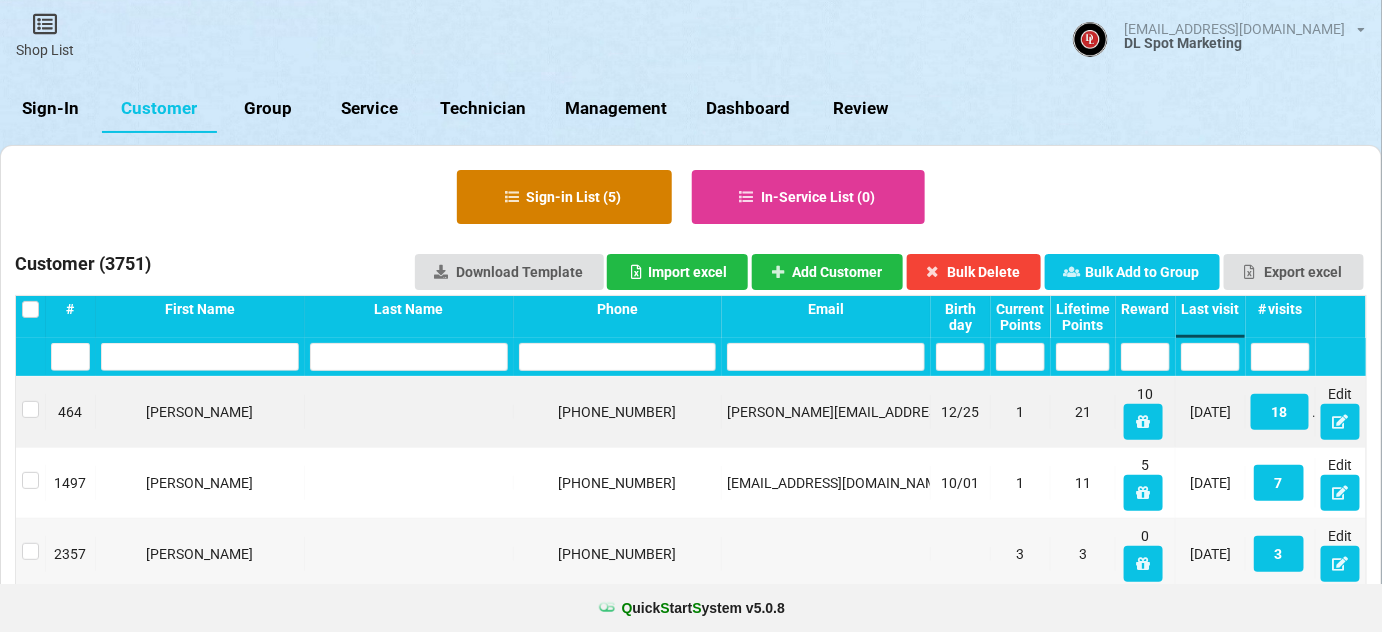 click on "Sign-in List ( 5 )" at bounding box center (564, 197) 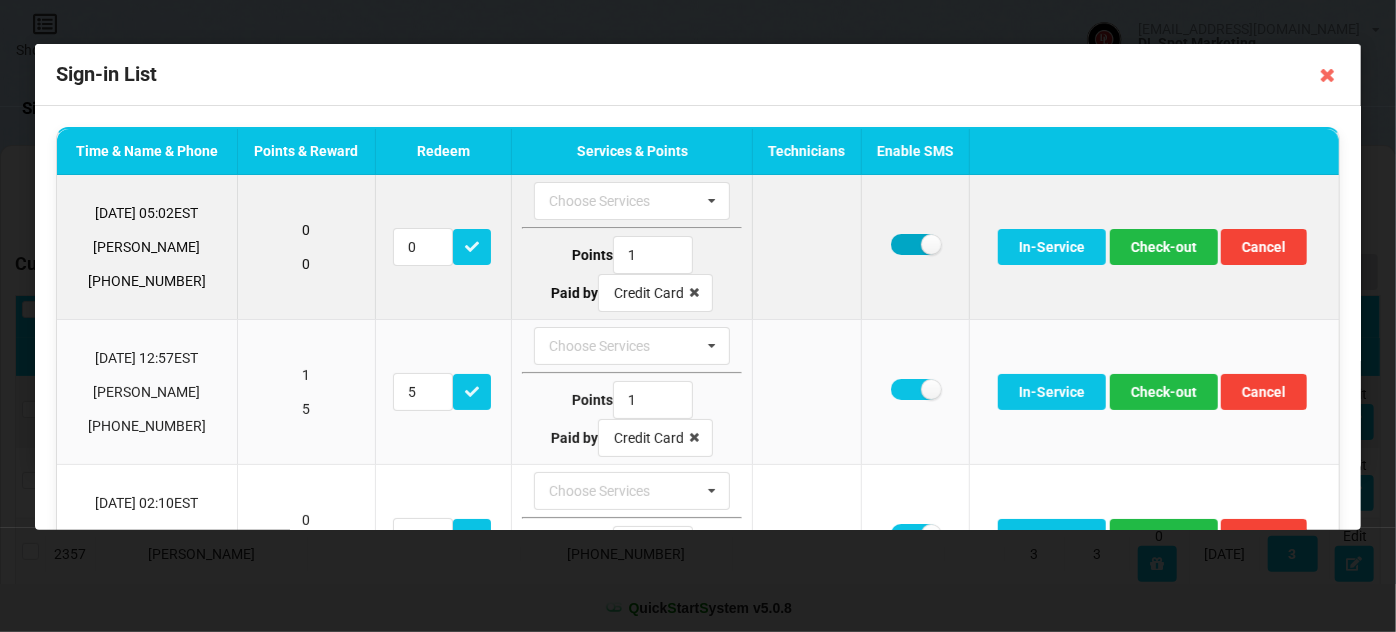 click at bounding box center (915, 244) 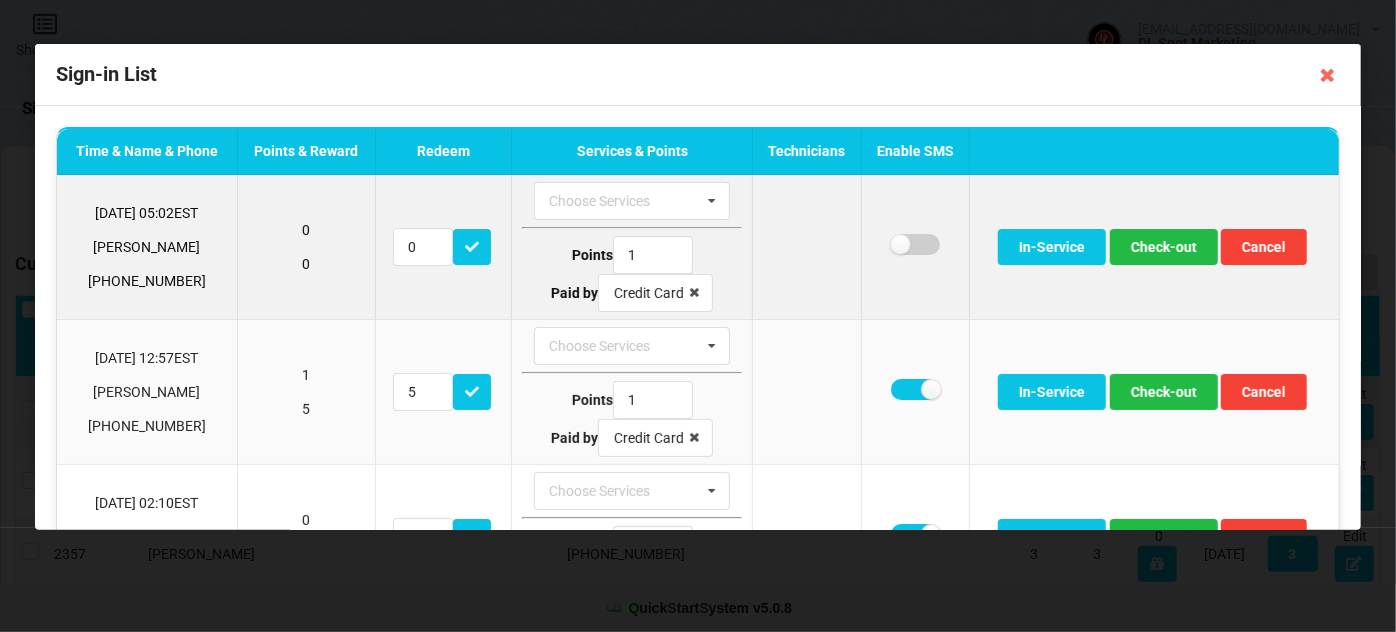 checkbox on "false" 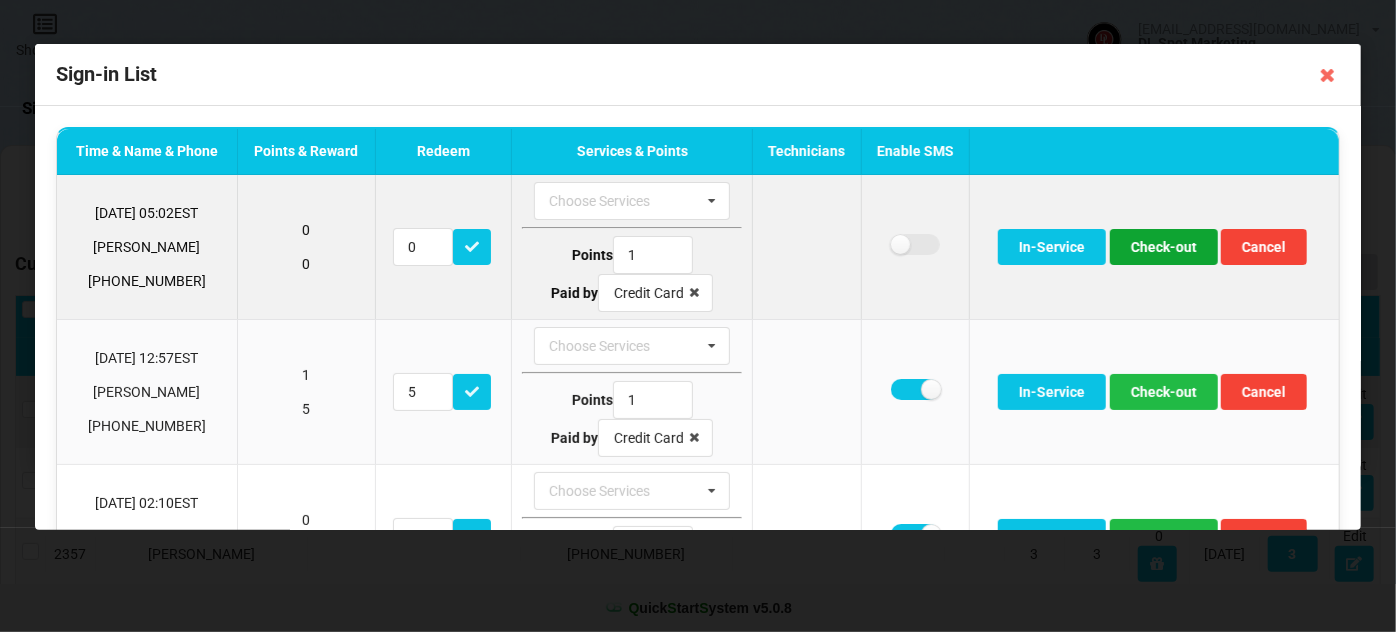 click on "Check-out" at bounding box center (1164, 247) 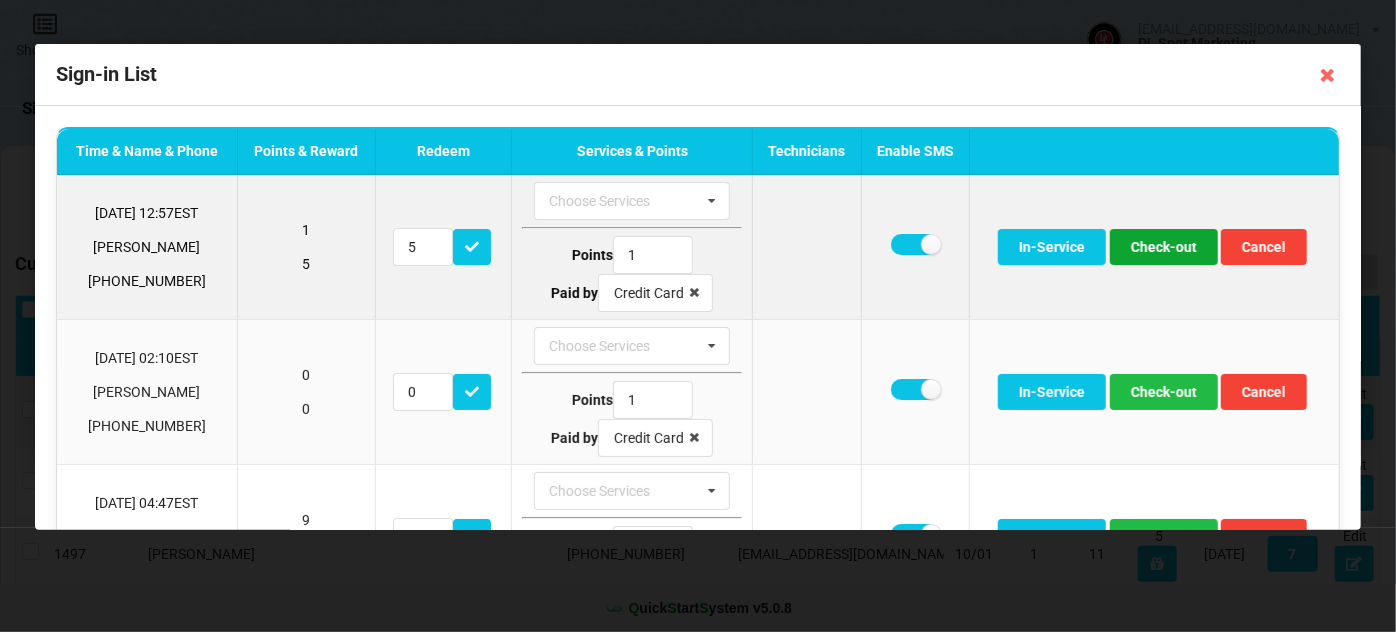 click on "Check-out" at bounding box center (1164, 247) 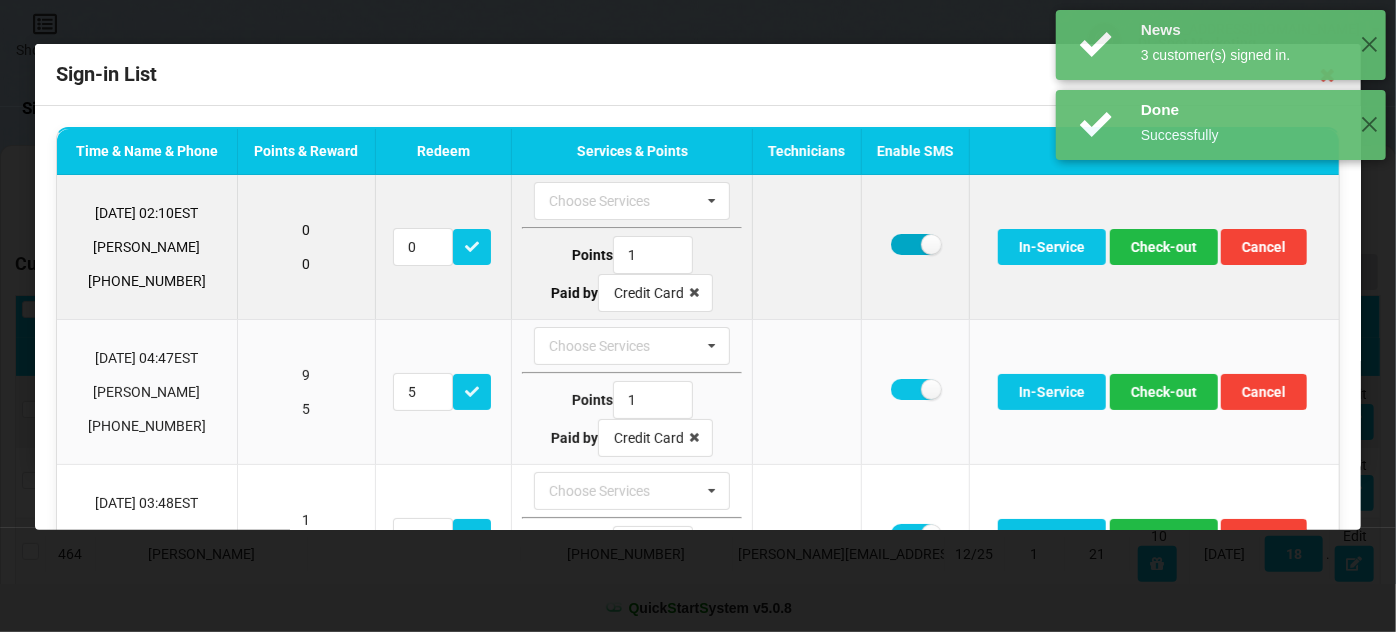click at bounding box center (915, 244) 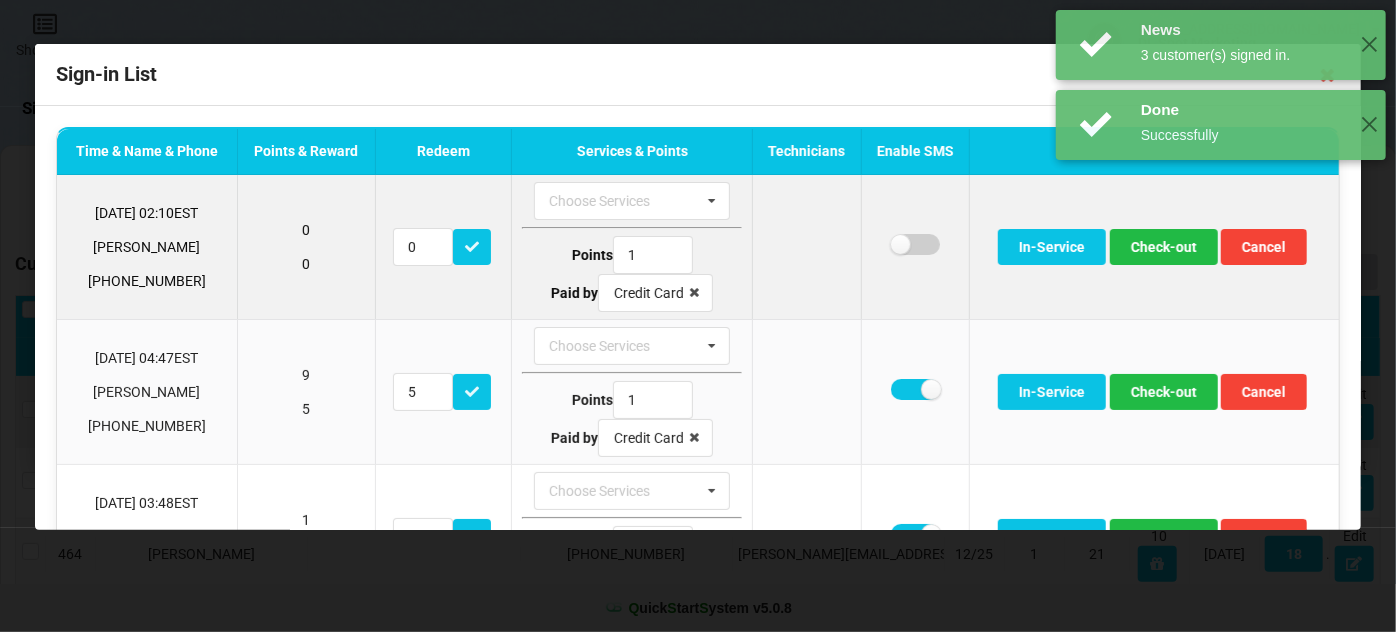 checkbox on "false" 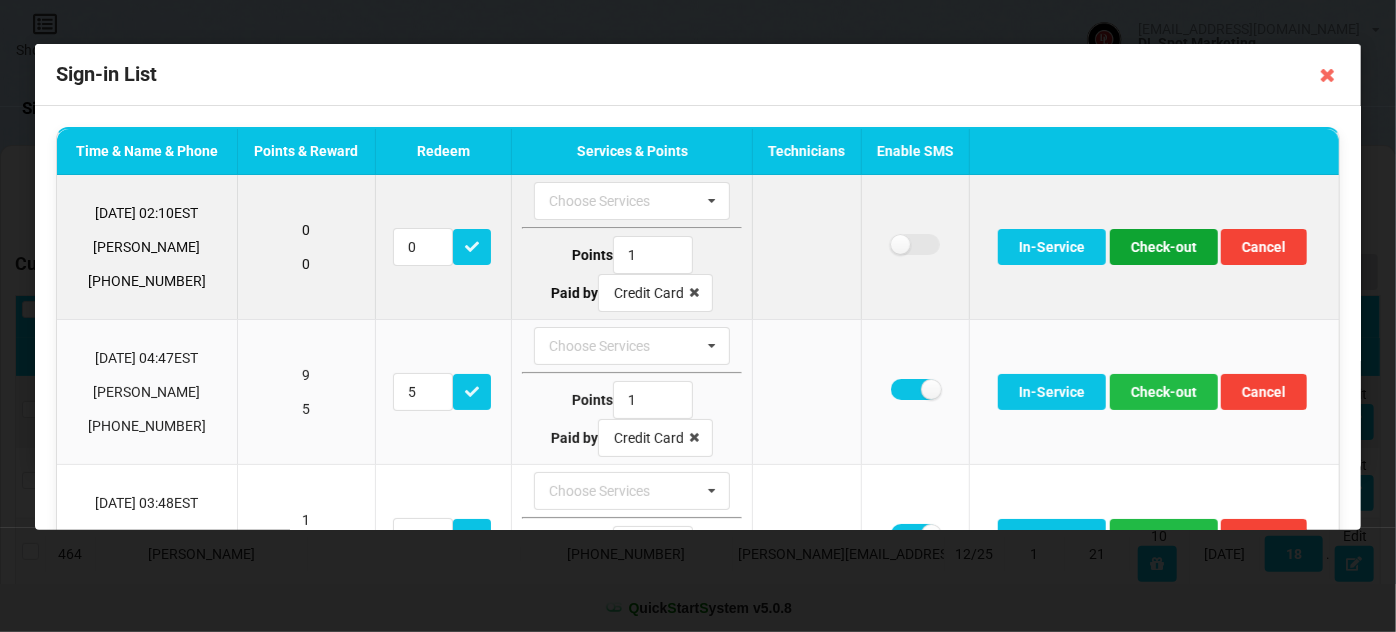 click on "Check-out" at bounding box center (1164, 247) 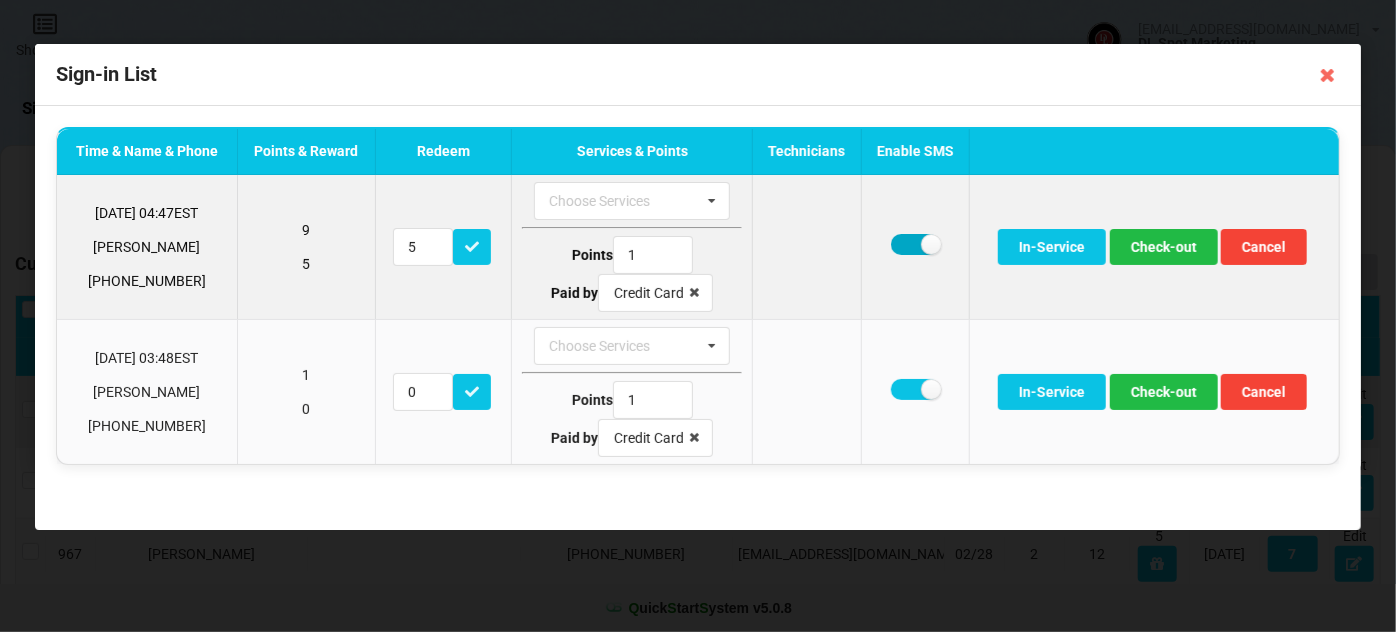 click at bounding box center (915, 244) 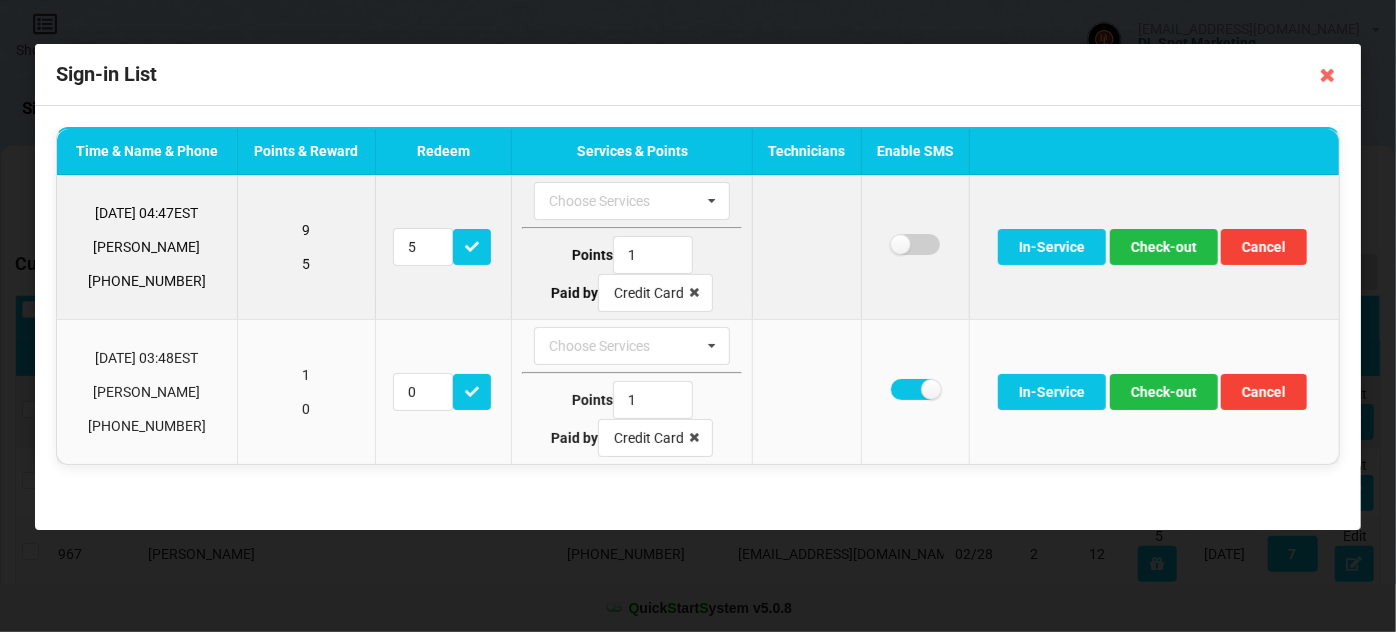 checkbox on "false" 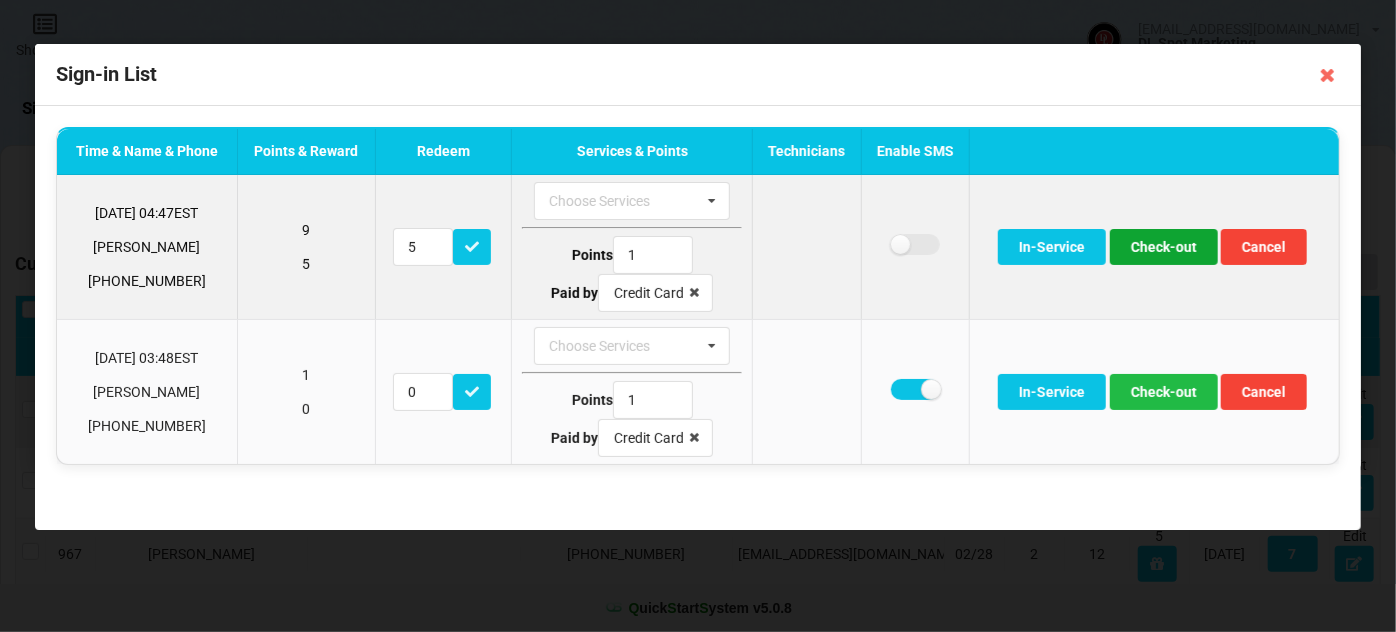 click on "Check-out" at bounding box center (1164, 247) 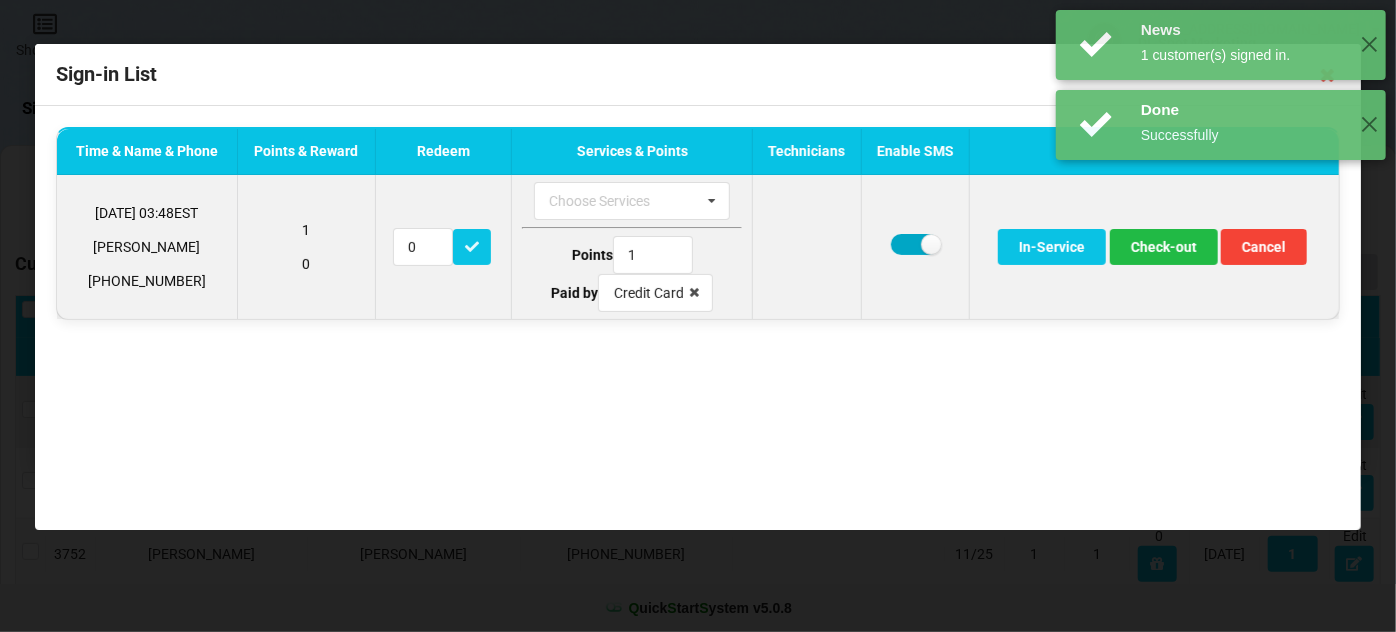 drag, startPoint x: 906, startPoint y: 245, endPoint x: 922, endPoint y: 247, distance: 16.124516 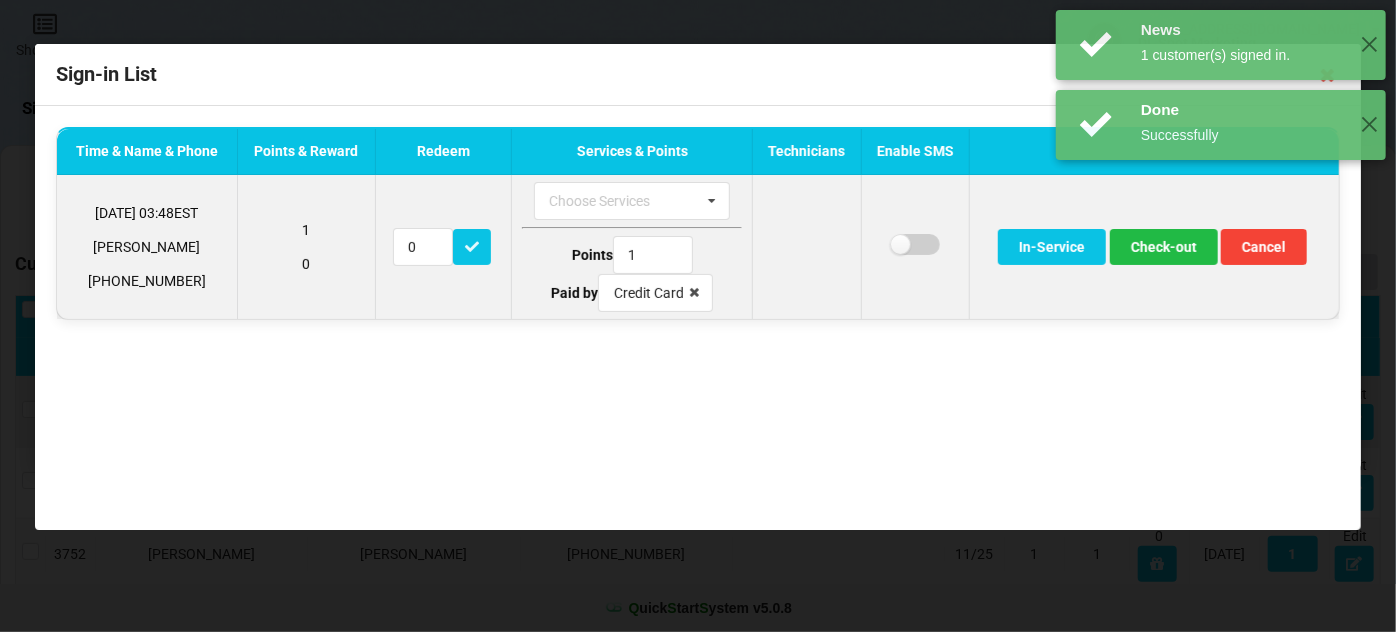 checkbox on "false" 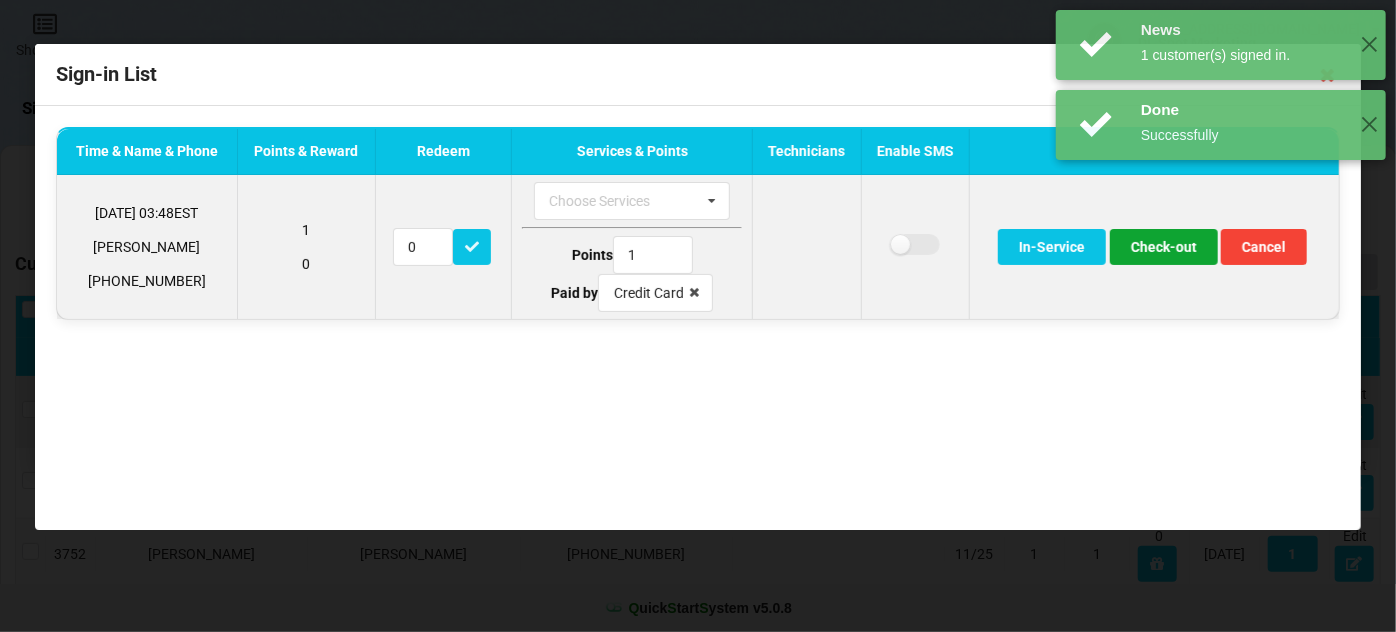 click on "Check-out" at bounding box center (1164, 247) 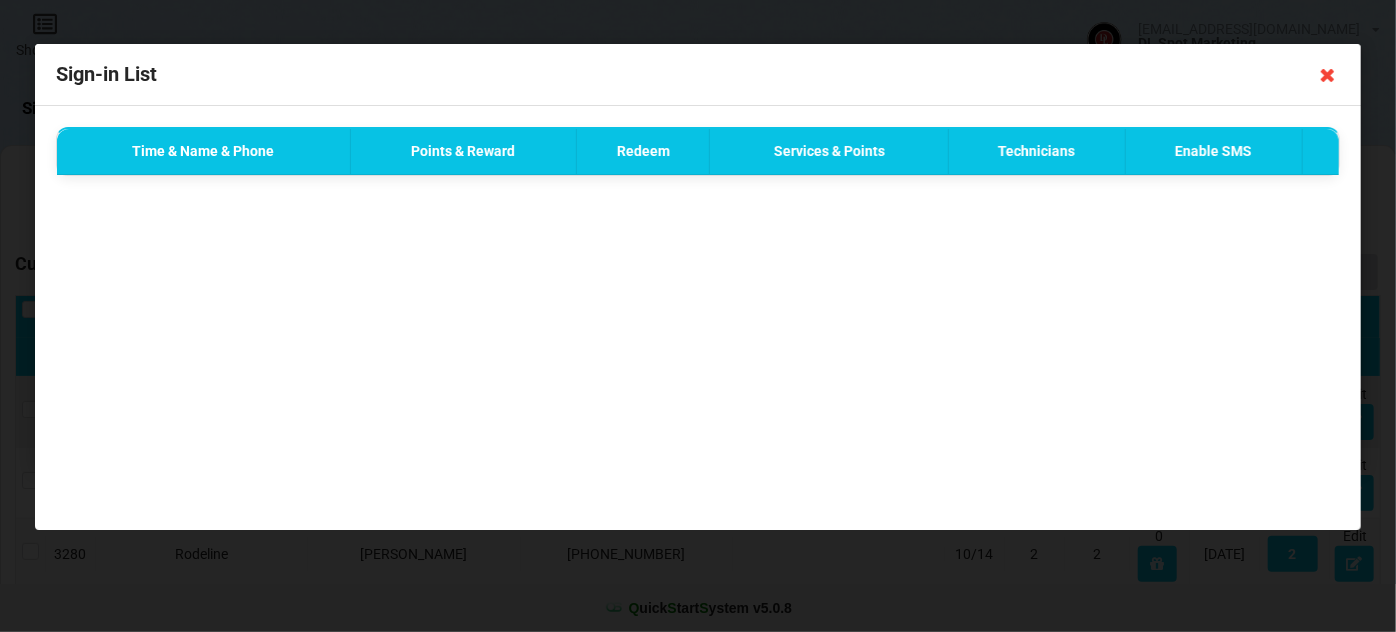 click at bounding box center (1328, 75) 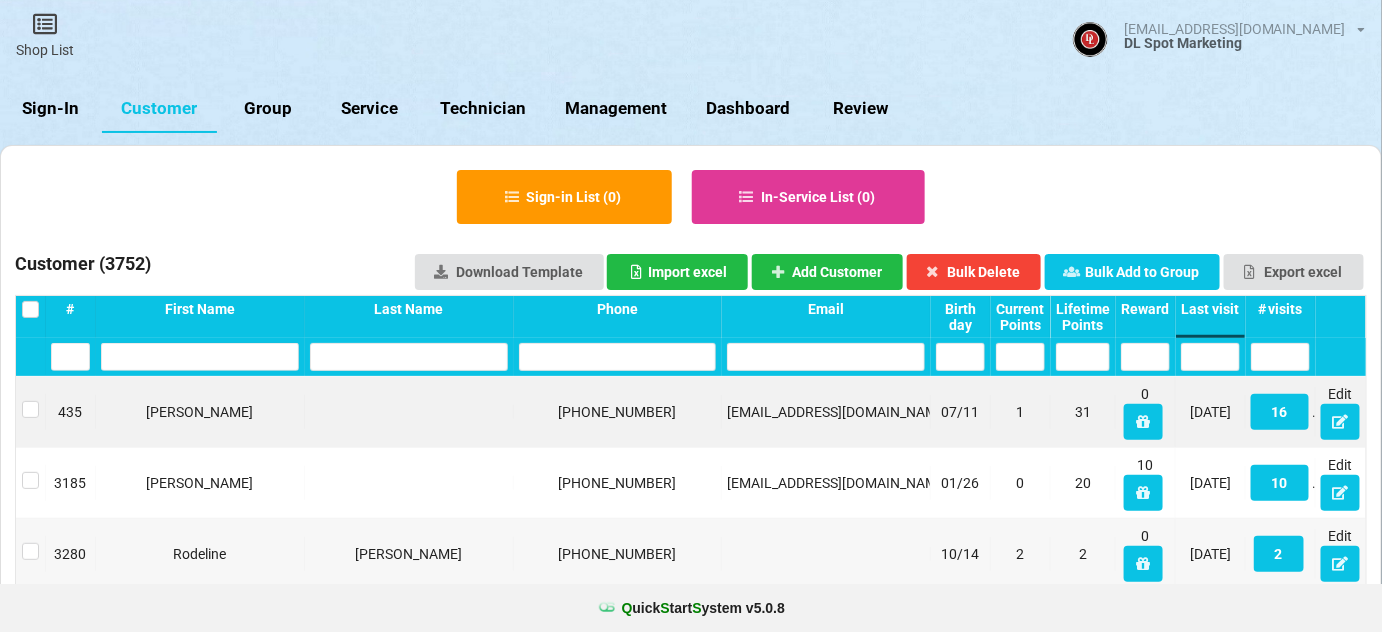 click on "Sign-In" at bounding box center [51, 109] 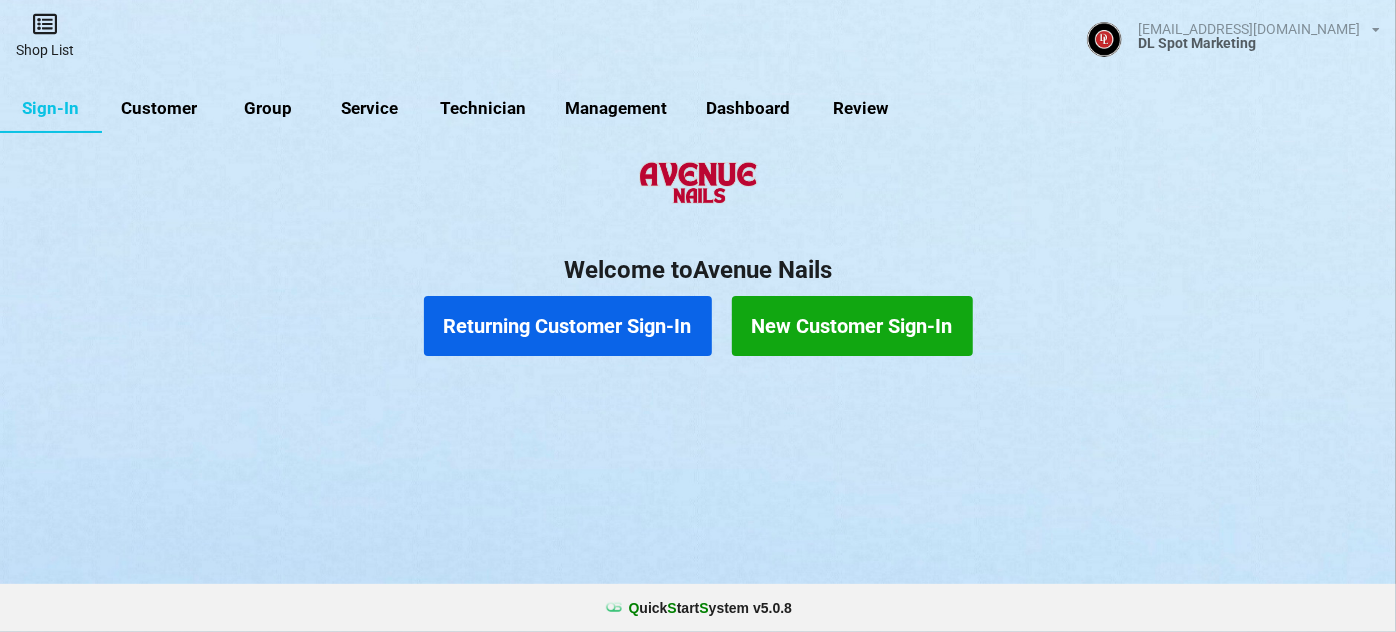 click on "Shop List" at bounding box center (45, 35) 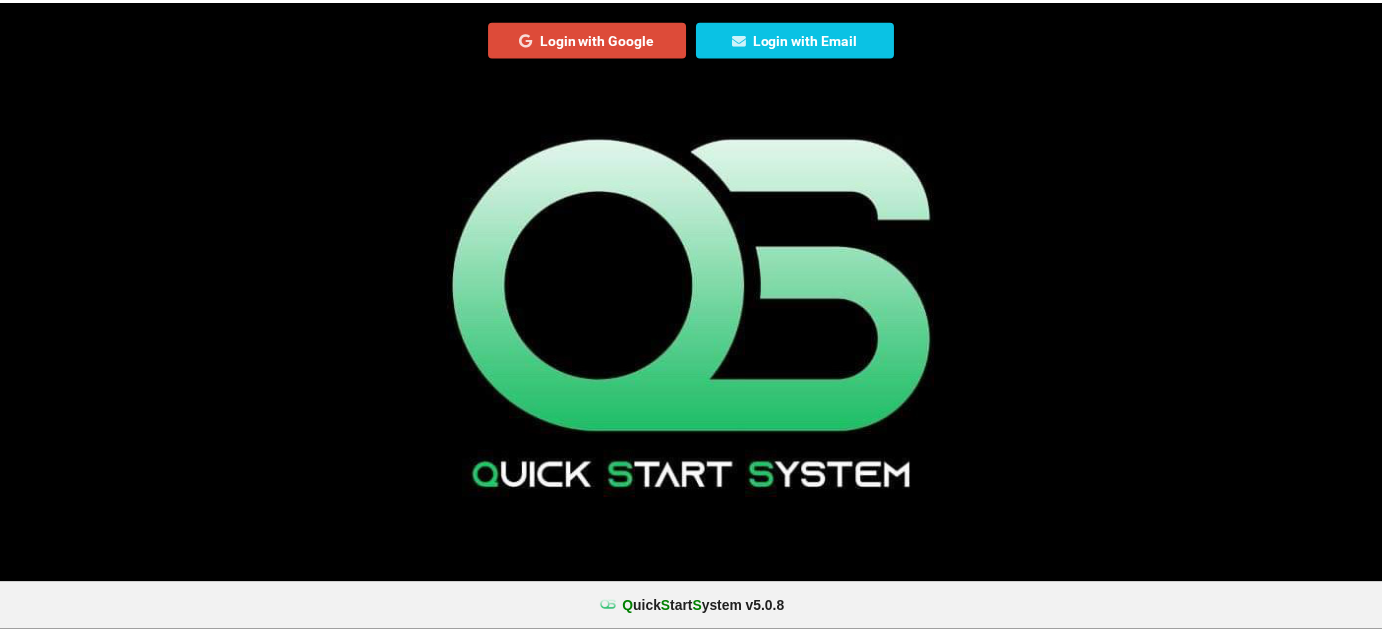 scroll, scrollTop: 0, scrollLeft: 0, axis: both 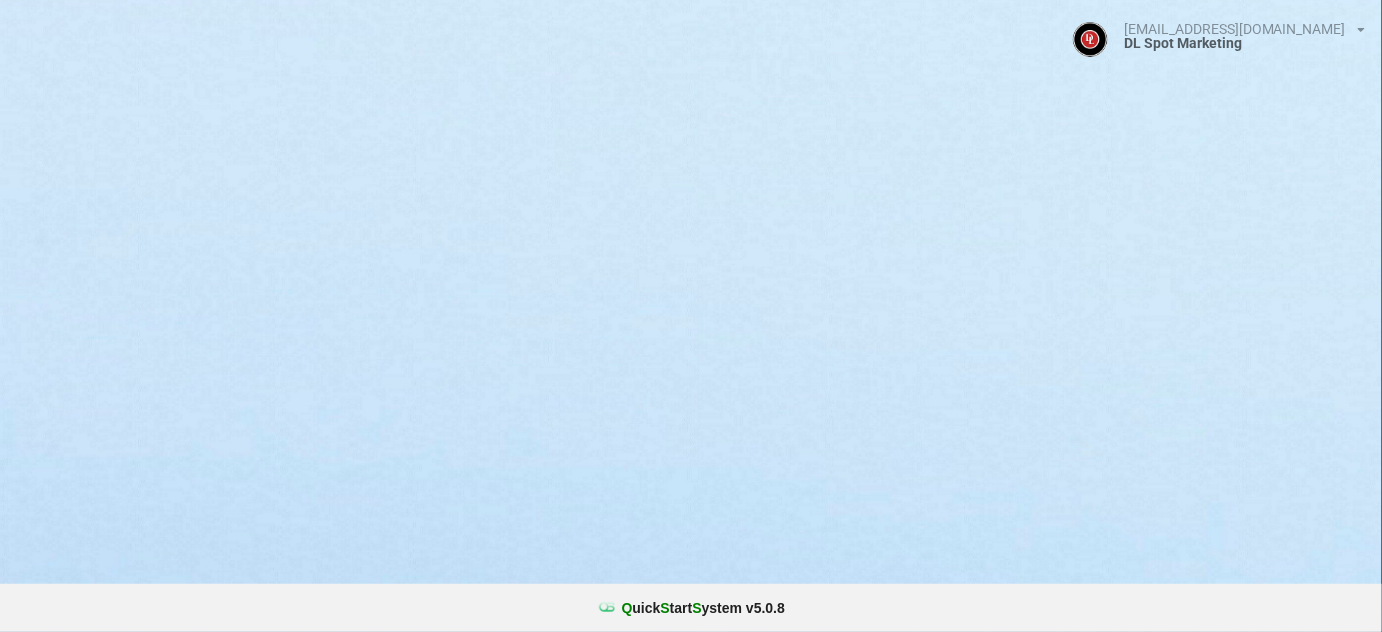 select on "25" 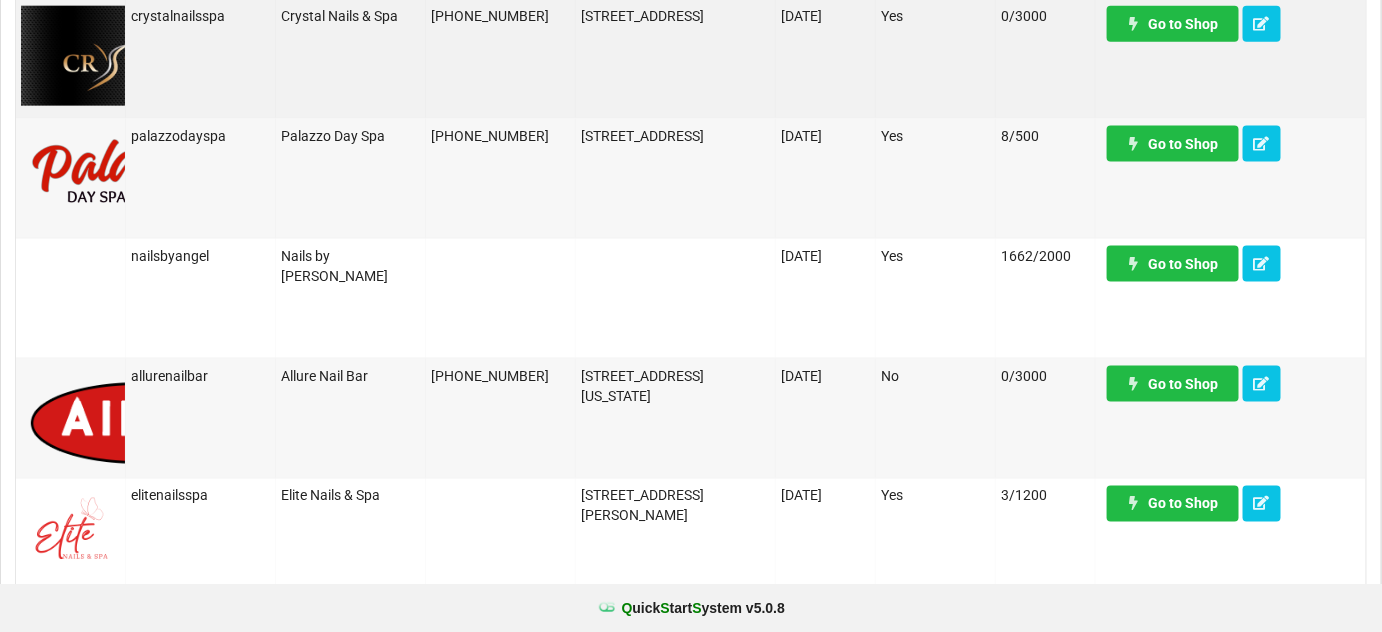 scroll, scrollTop: 848, scrollLeft: 0, axis: vertical 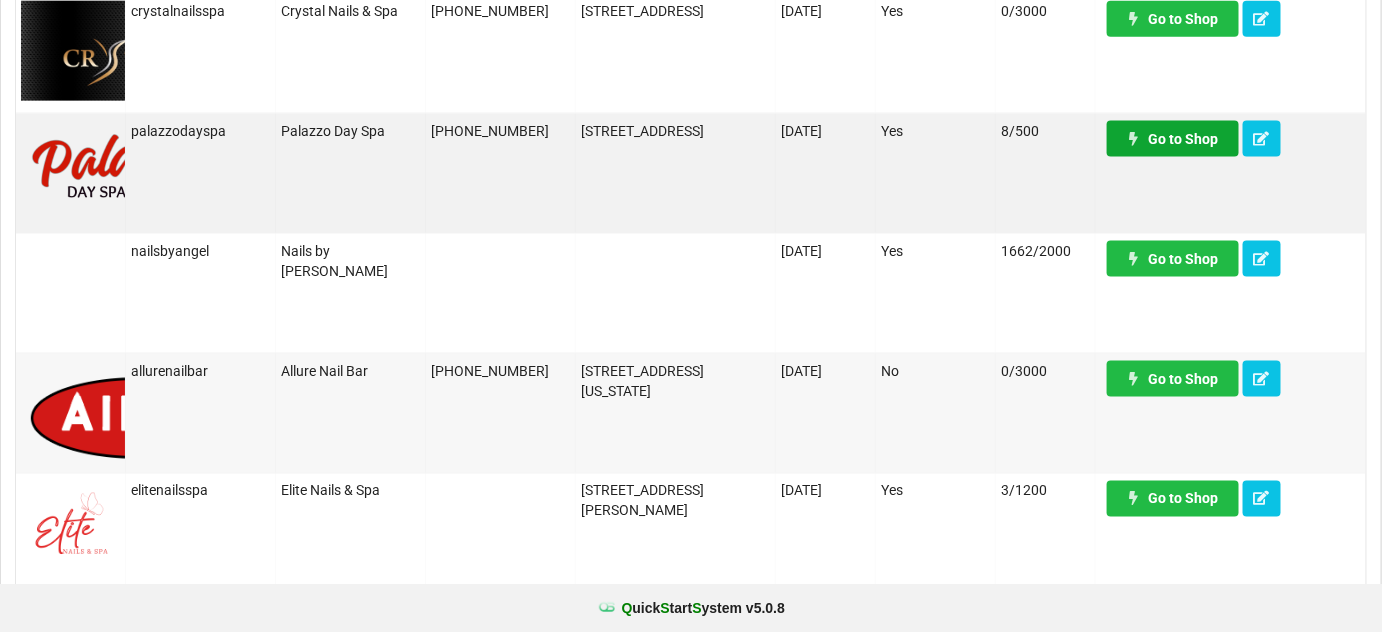 click on "Go to Shop" at bounding box center [1173, 139] 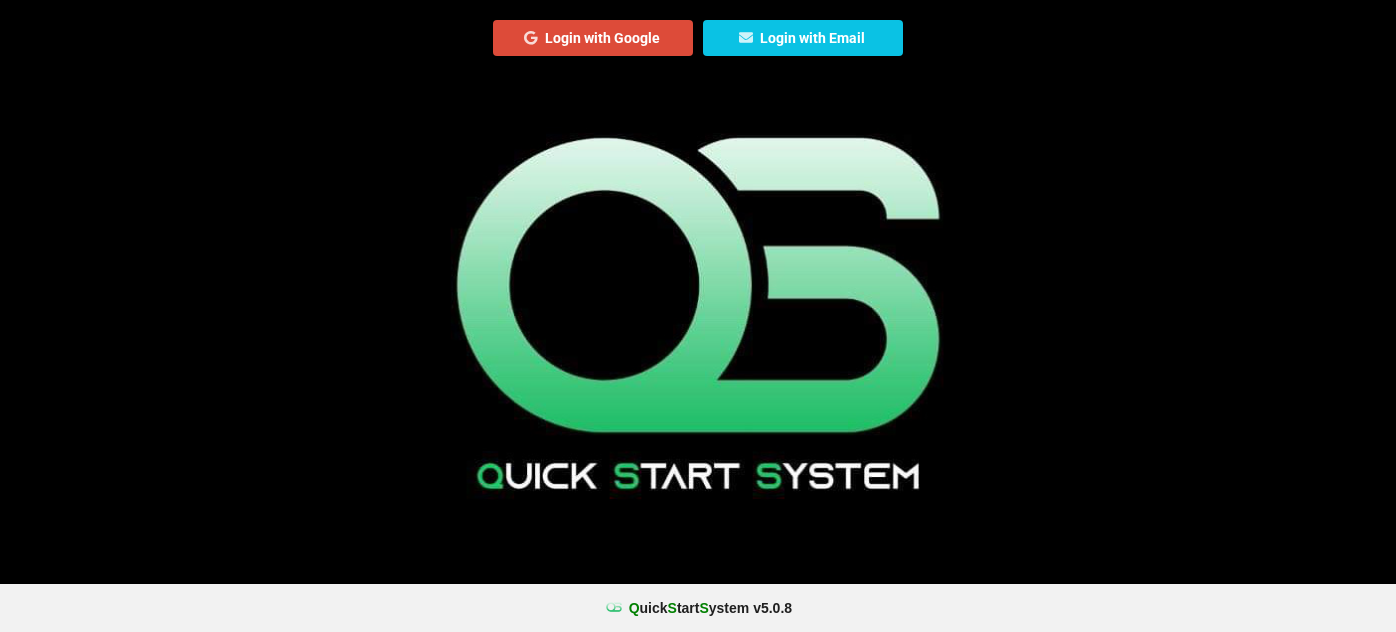 scroll, scrollTop: 0, scrollLeft: 0, axis: both 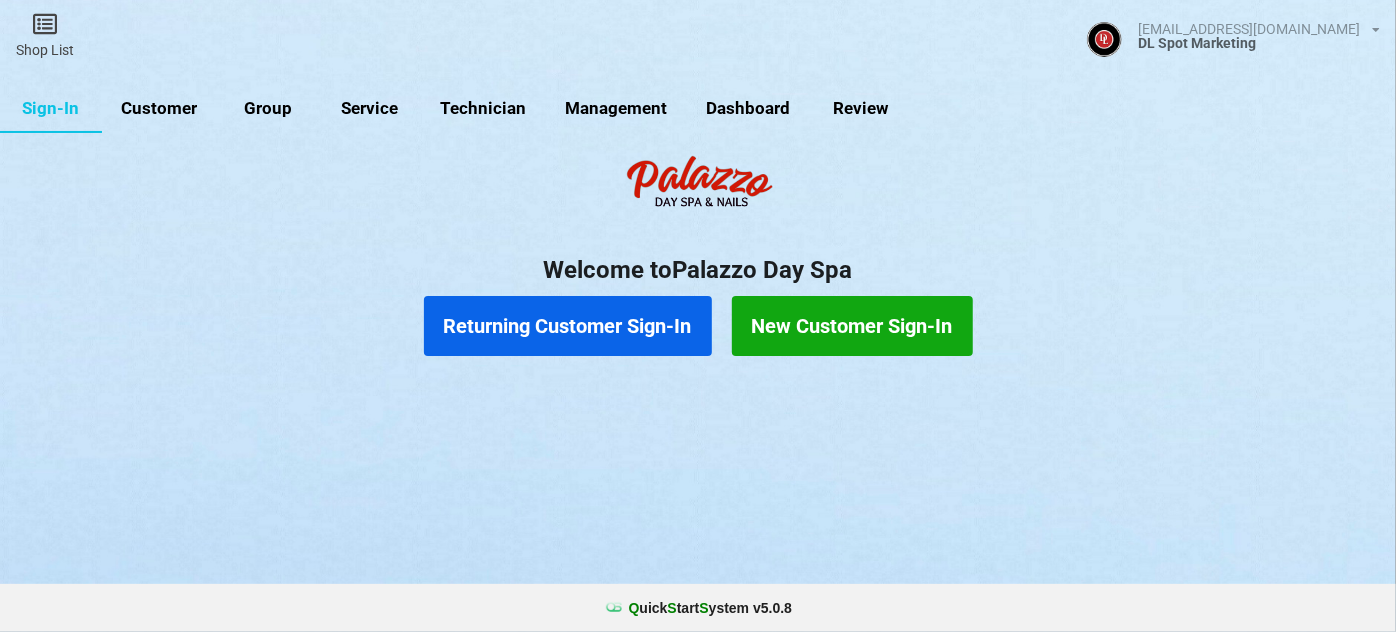 click on "Customer" at bounding box center [159, 109] 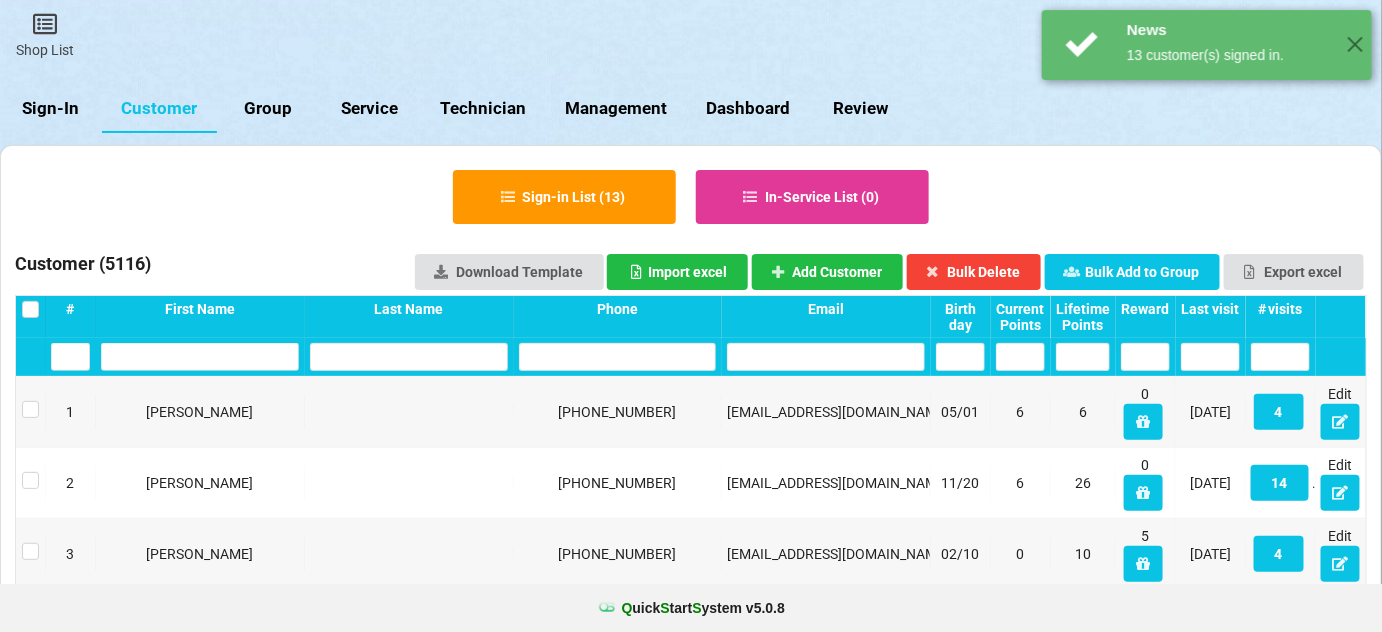 click on "Last visit" at bounding box center [1210, 309] 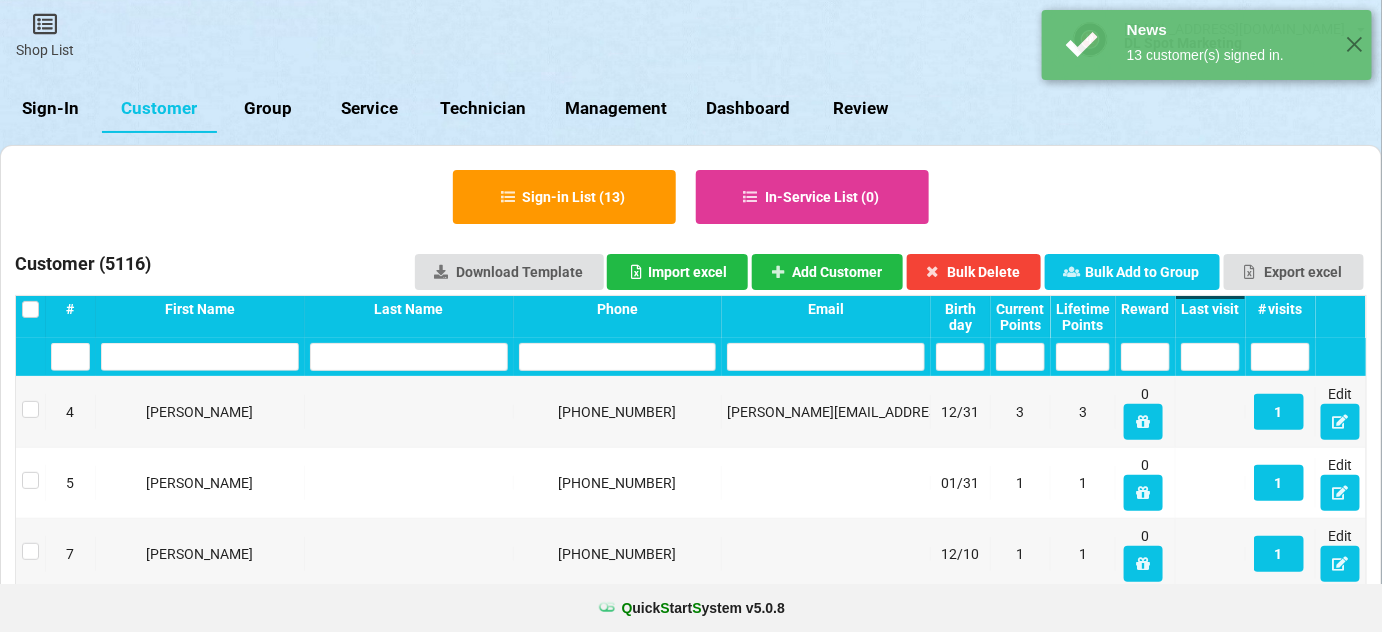 click on "Last visit" at bounding box center [1210, 309] 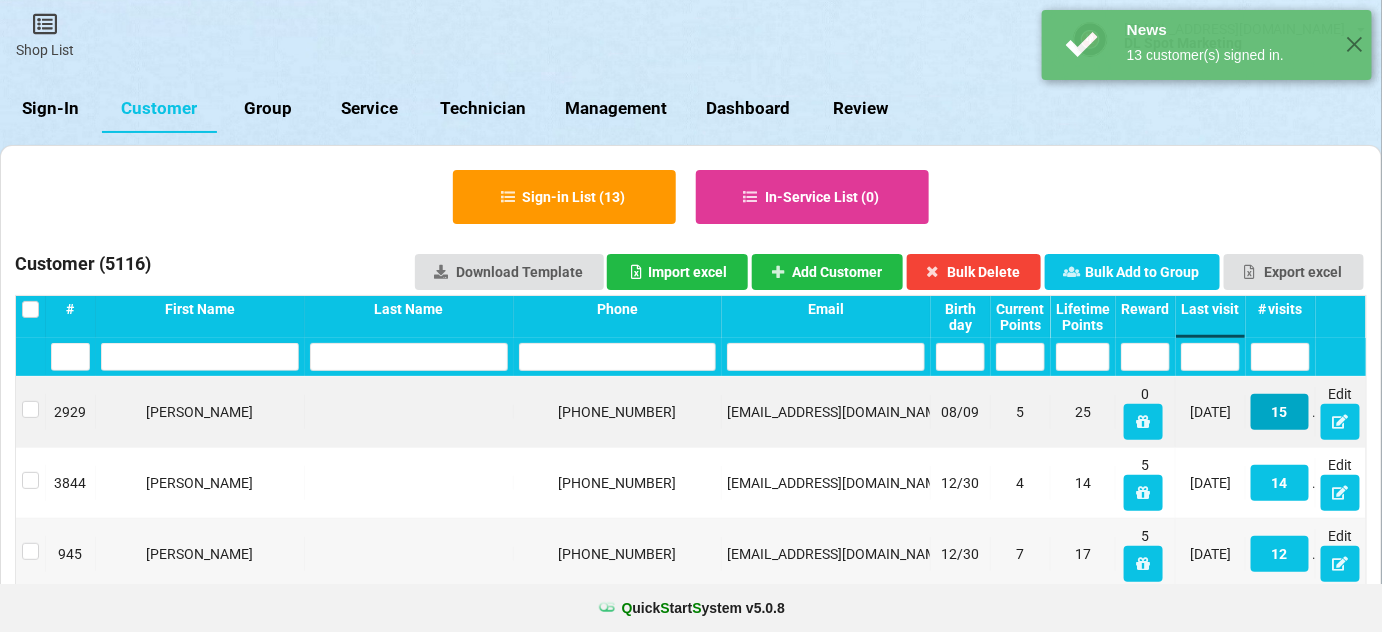 click on "15" at bounding box center (1280, 412) 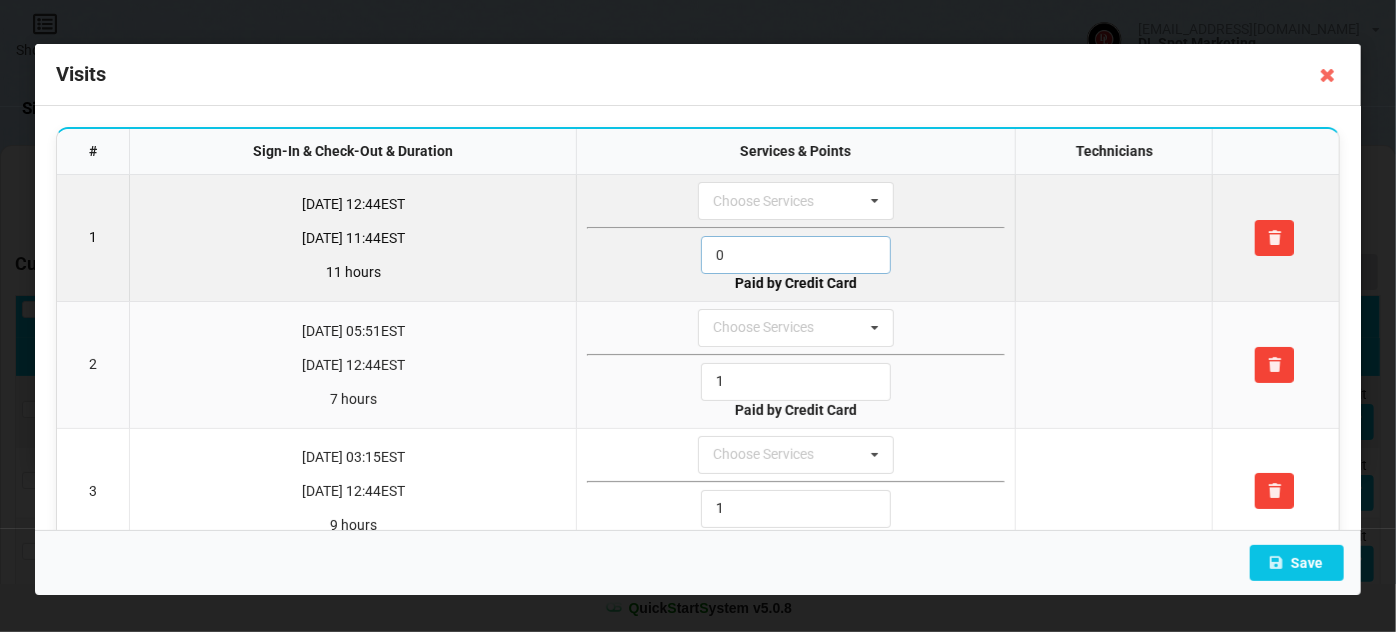 click on "0" at bounding box center (796, 255) 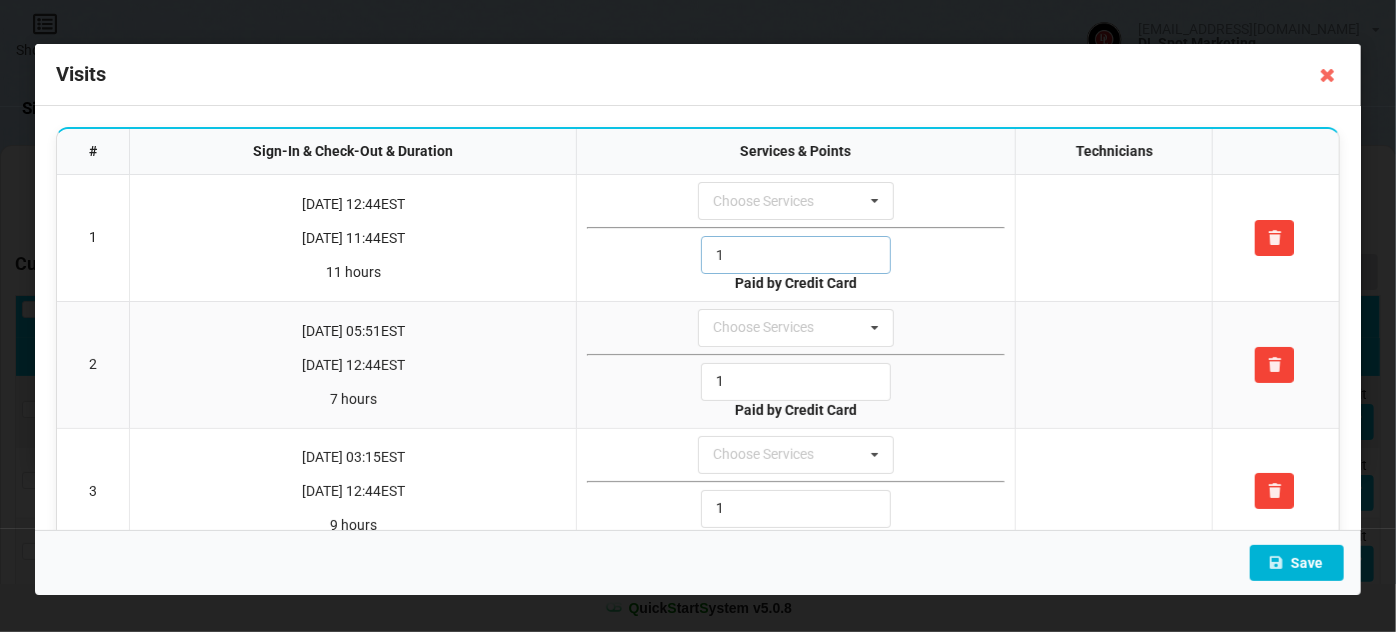 type on "1" 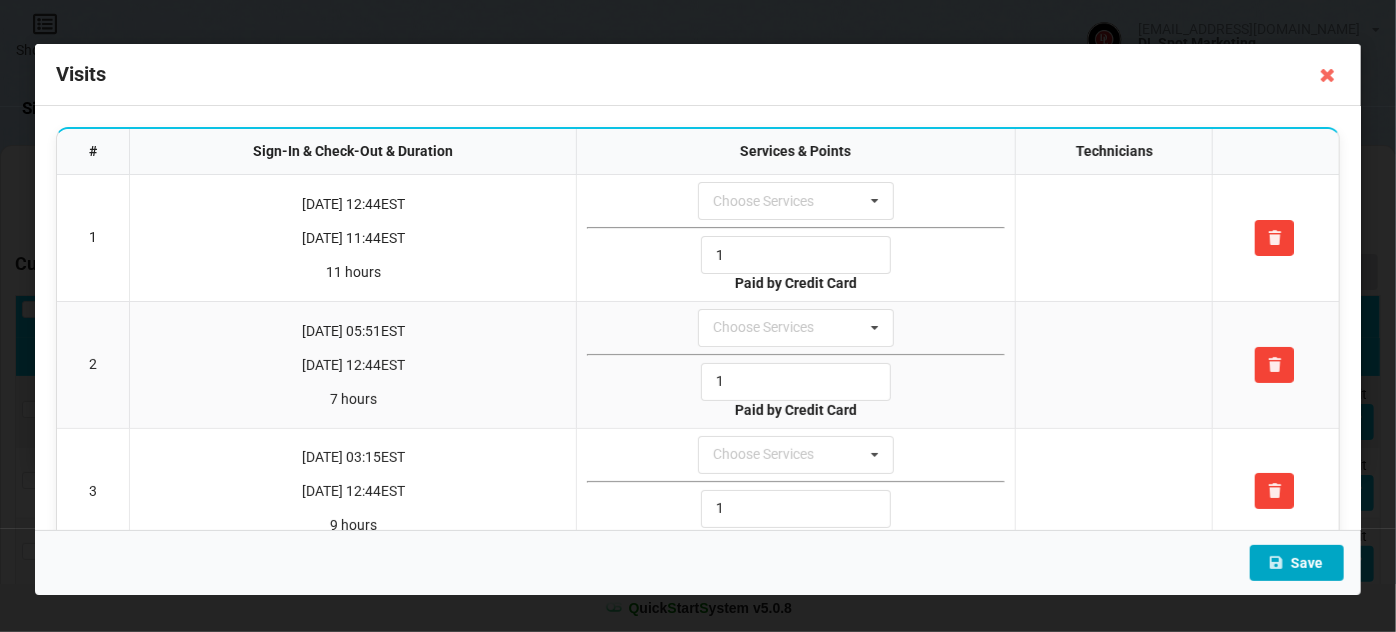 click on "Save" at bounding box center (1297, 563) 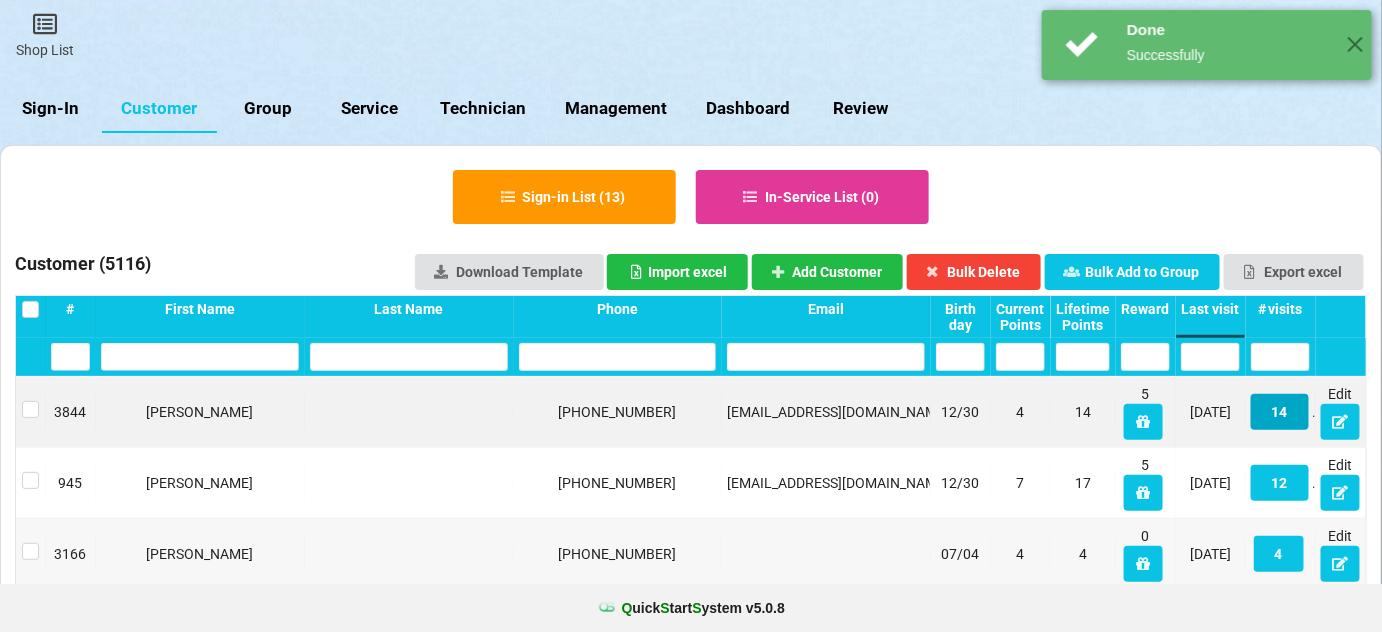 click on "14" at bounding box center (1280, 412) 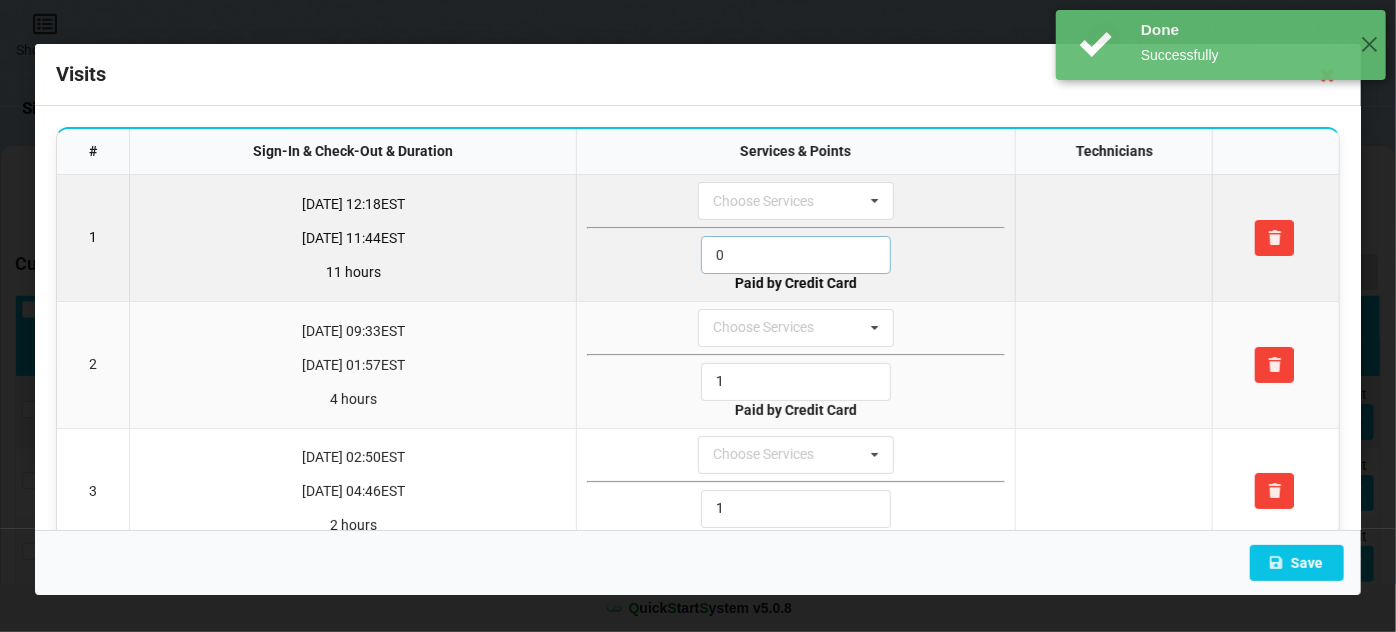 click on "0" at bounding box center (796, 255) 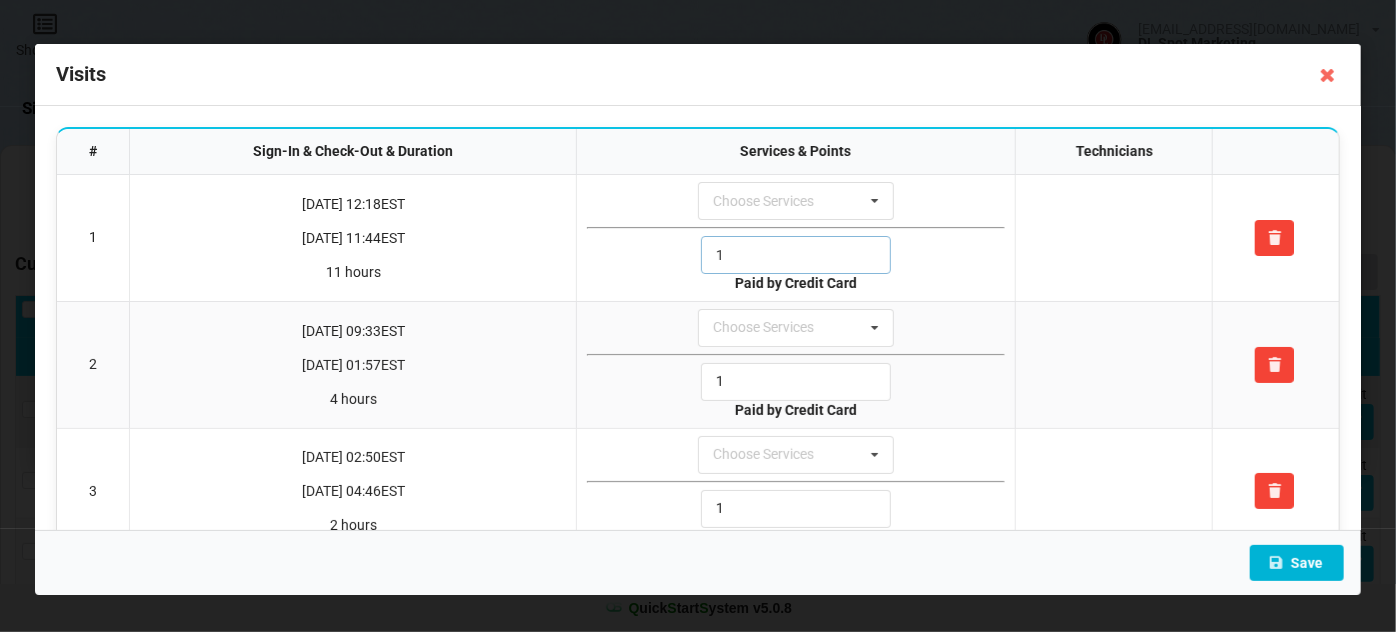 type on "1" 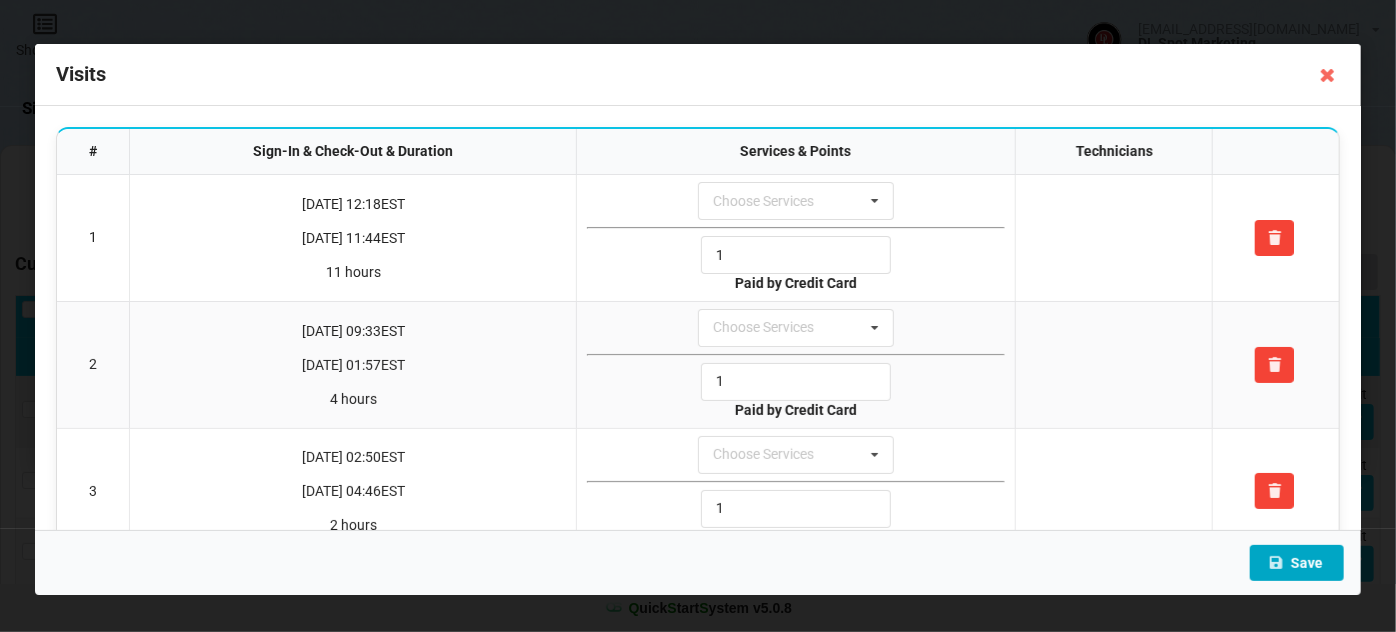 click on "Save" at bounding box center (1297, 563) 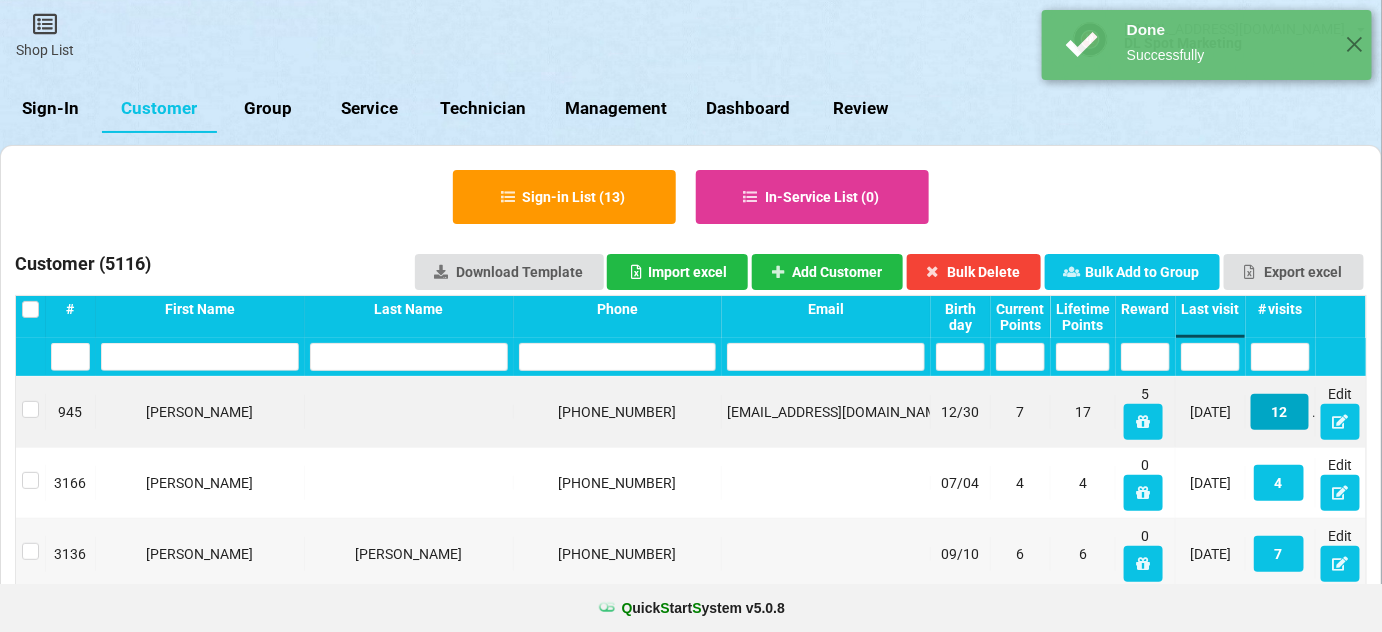 click on "12" at bounding box center (1280, 412) 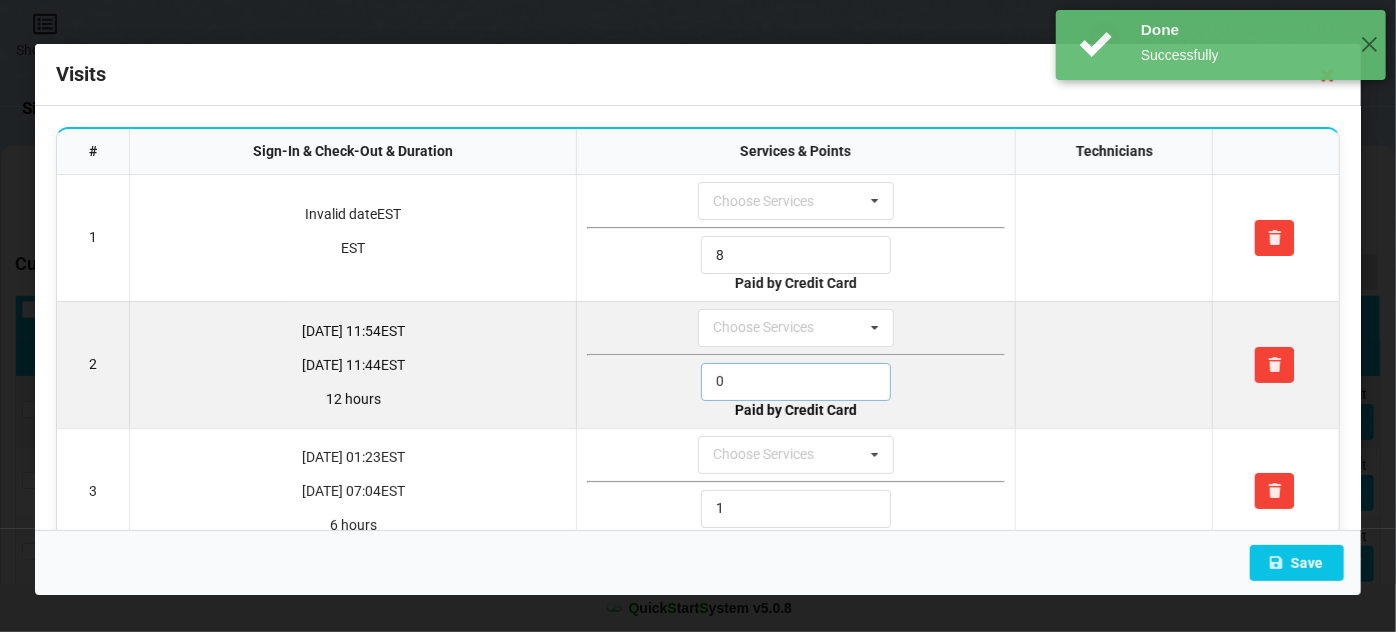 click on "0" at bounding box center [796, 382] 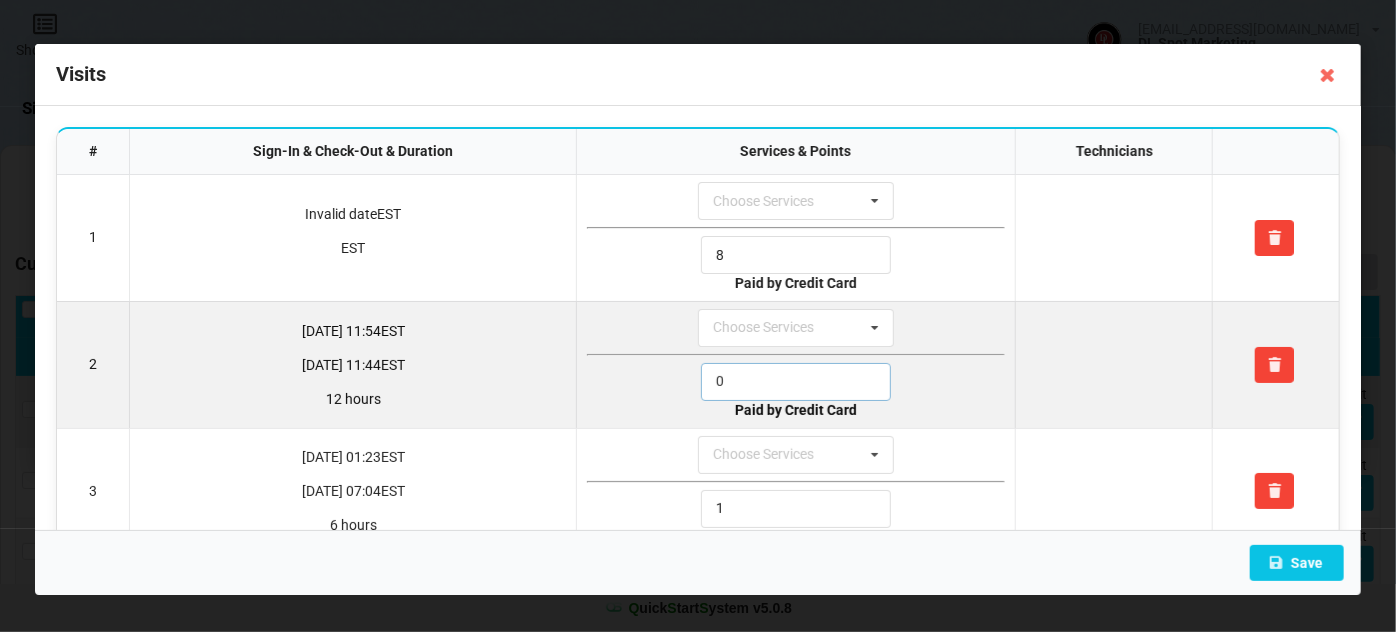 drag, startPoint x: 741, startPoint y: 387, endPoint x: 751, endPoint y: 388, distance: 10.049875 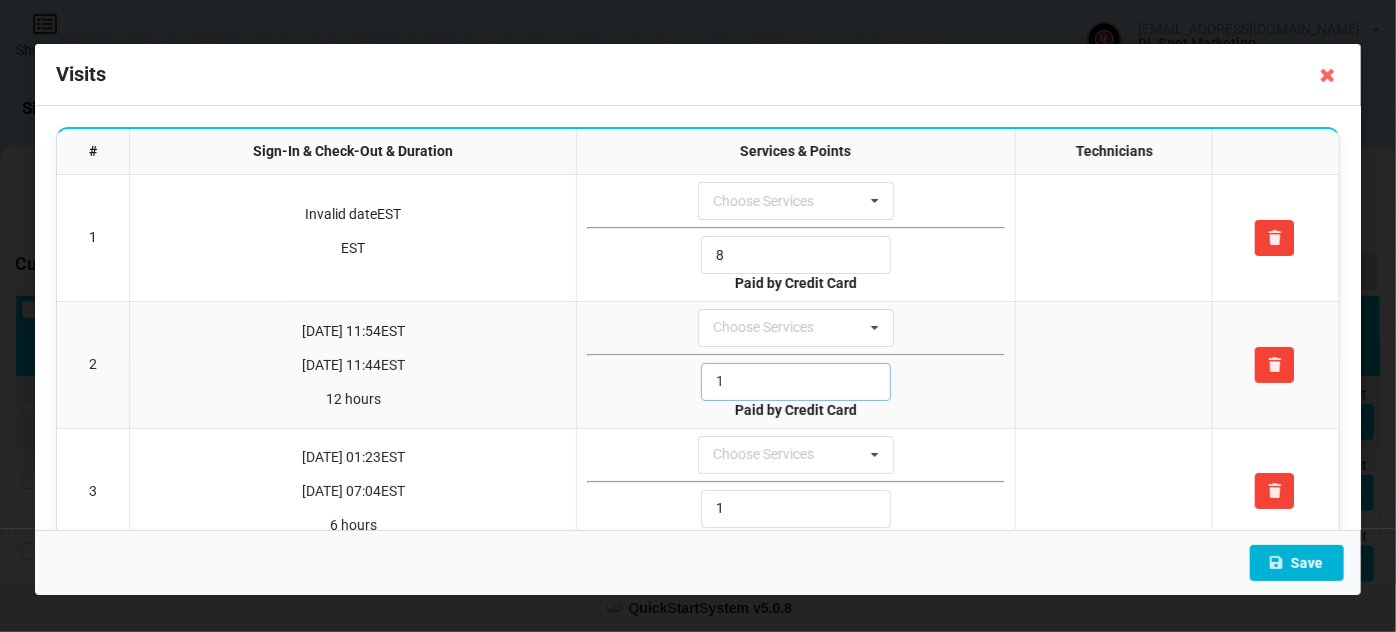 type on "1" 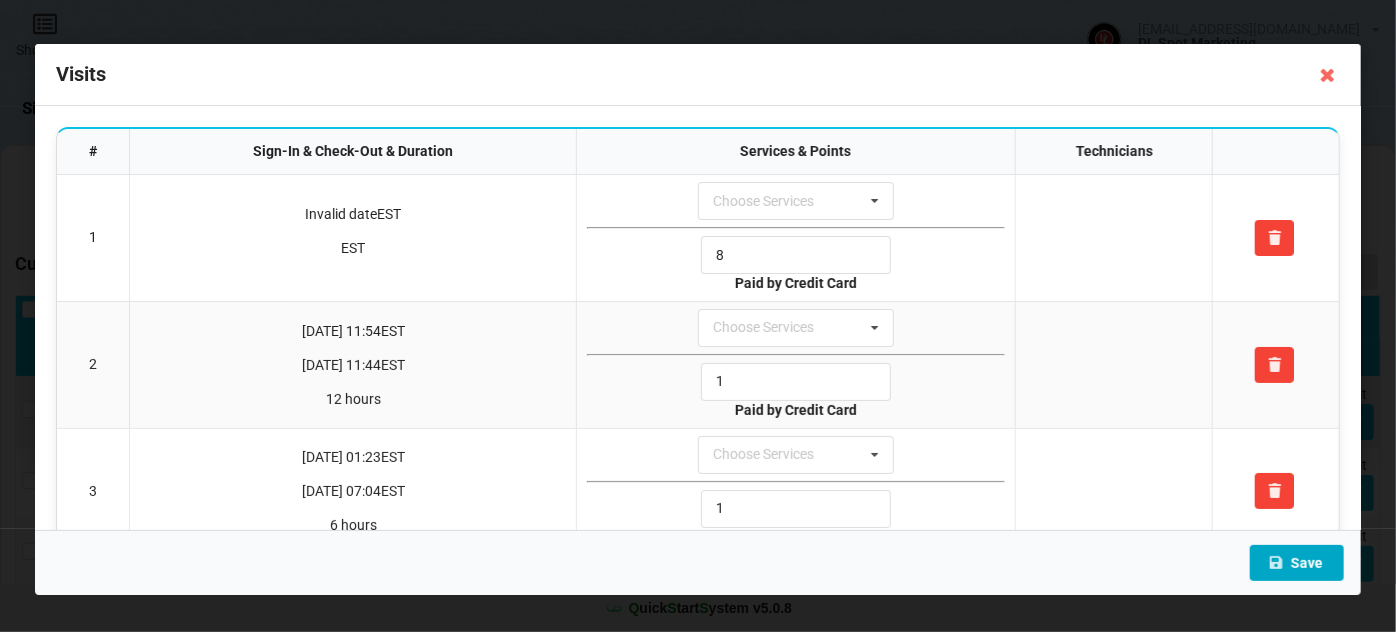click on "Save" at bounding box center [1297, 563] 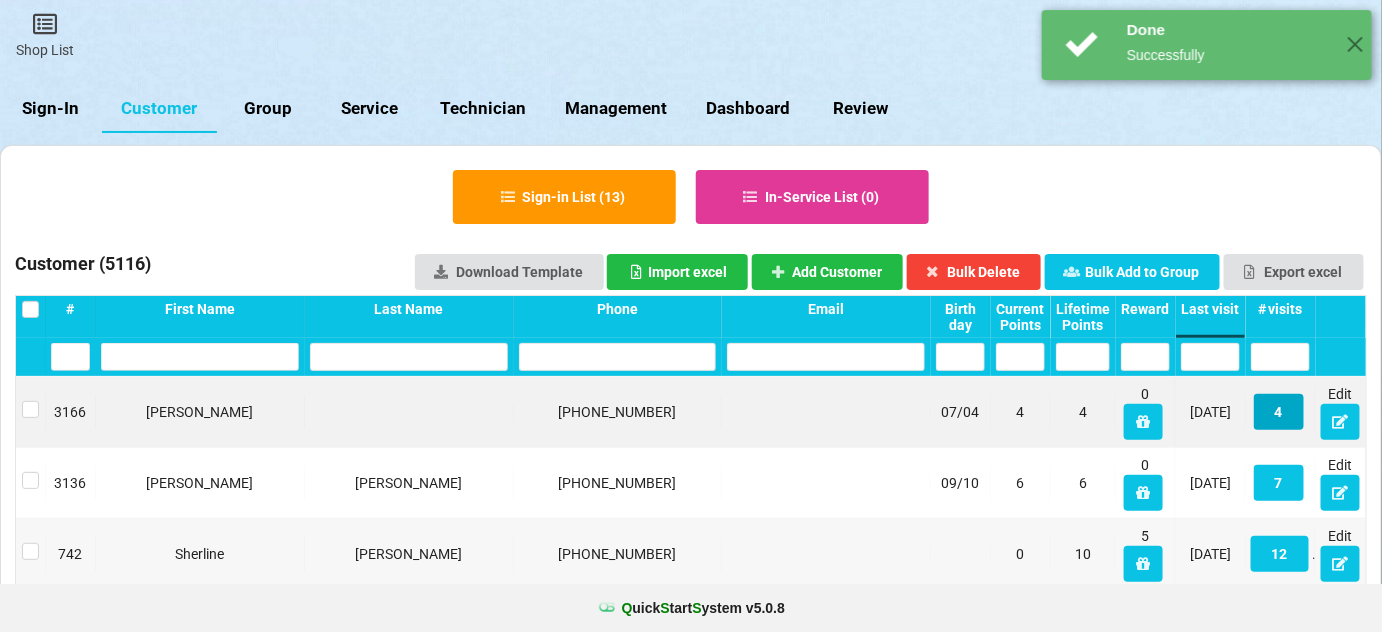 click on "4" at bounding box center (1279, 412) 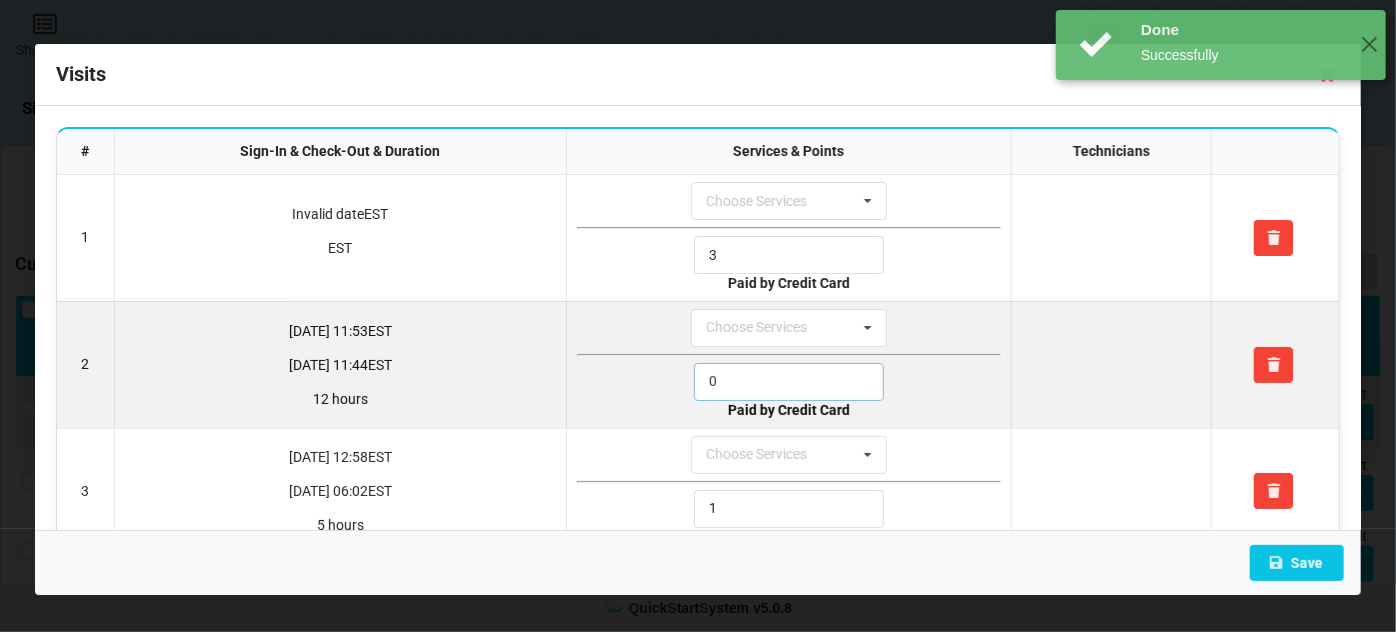 click on "0" at bounding box center (789, 382) 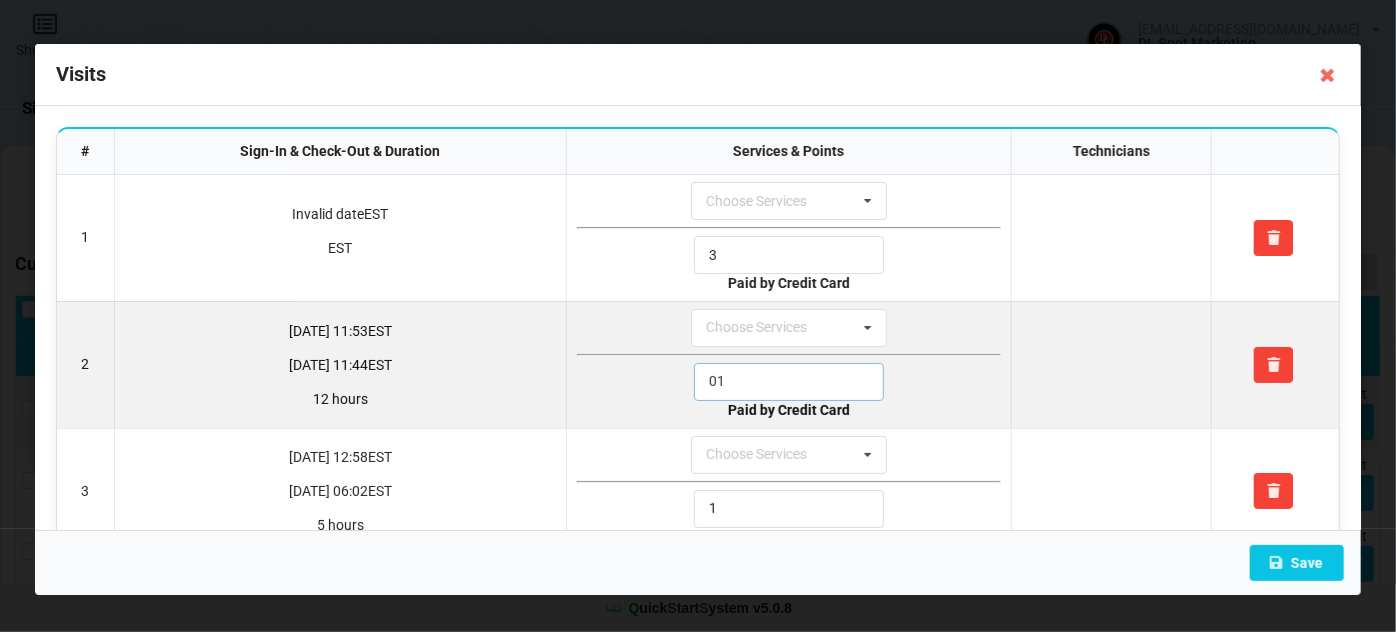click on "01" at bounding box center (789, 382) 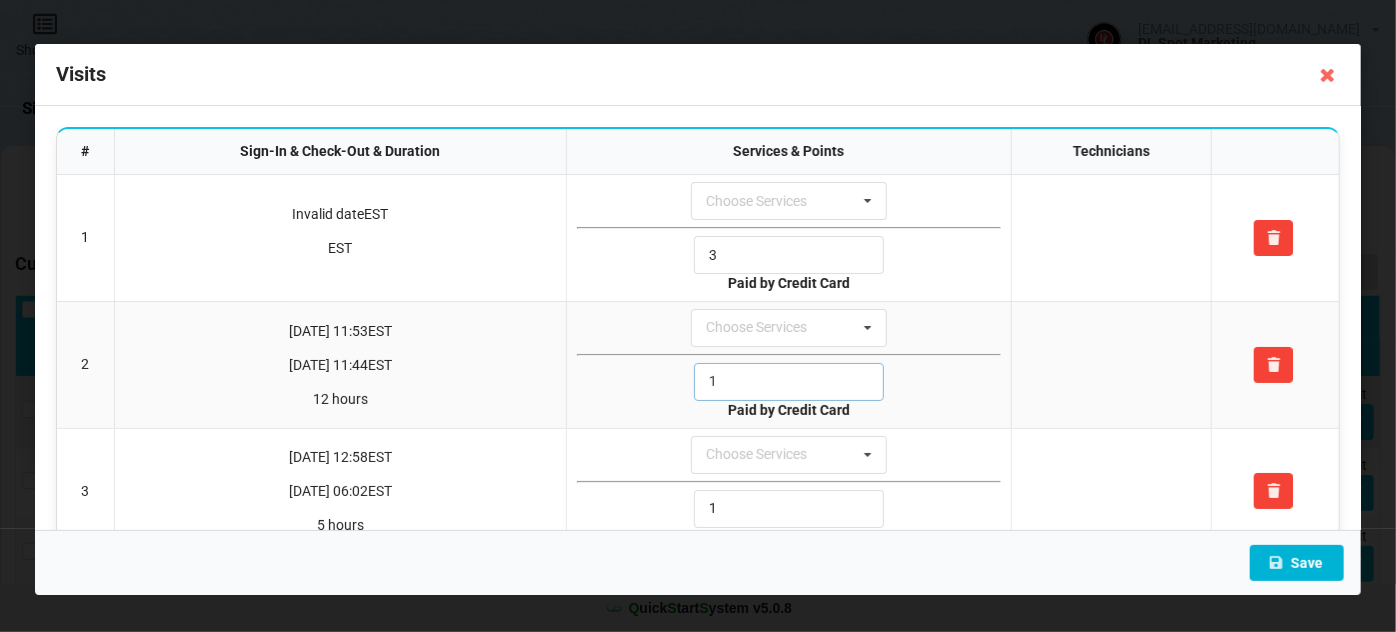 type on "1" 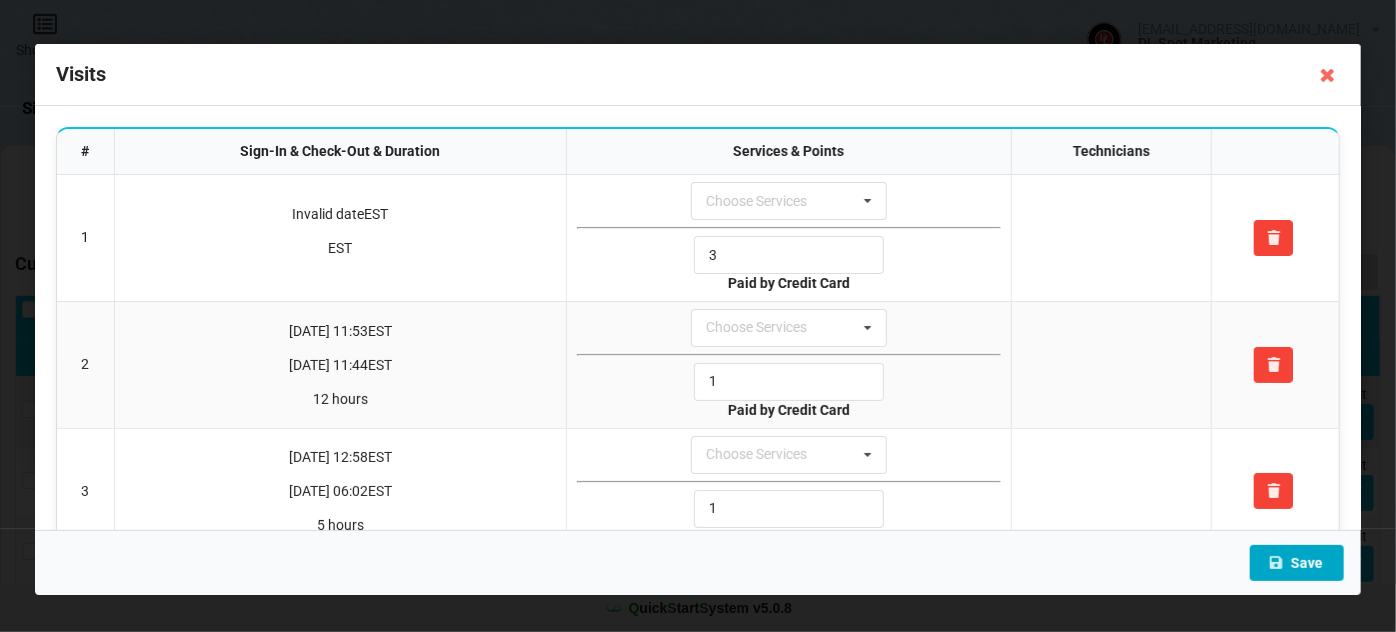 click at bounding box center [1276, 562] 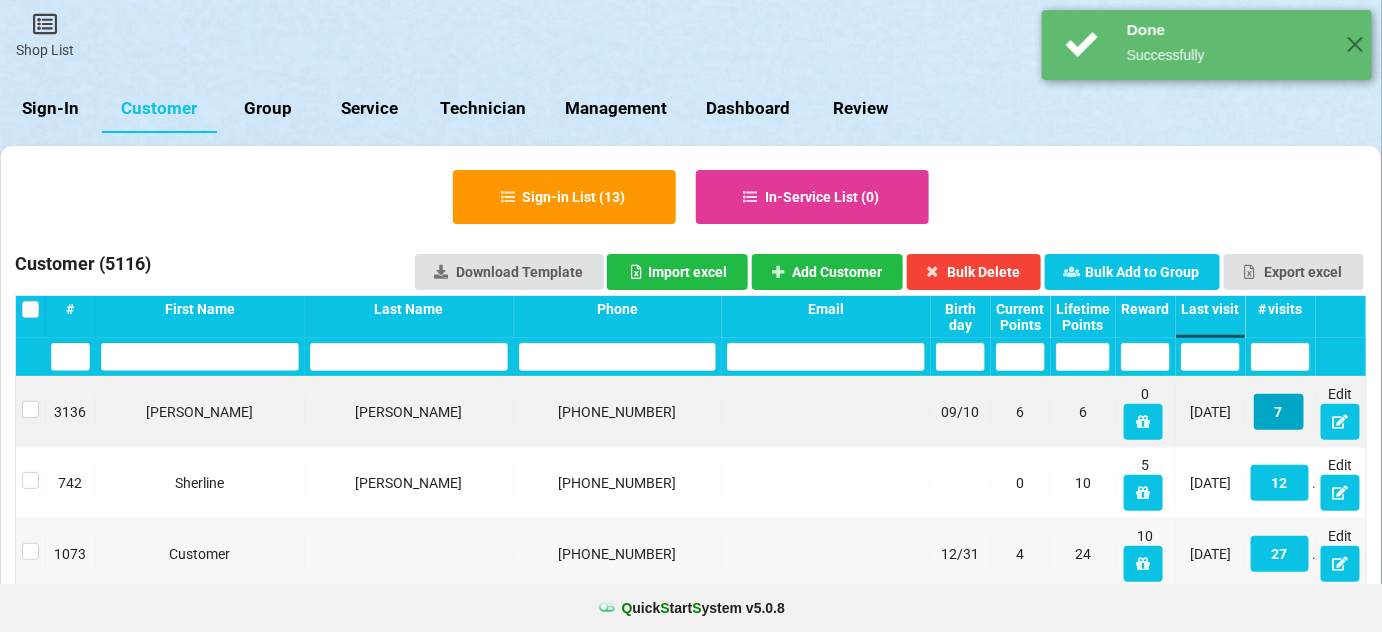 click on "7" at bounding box center [1279, 412] 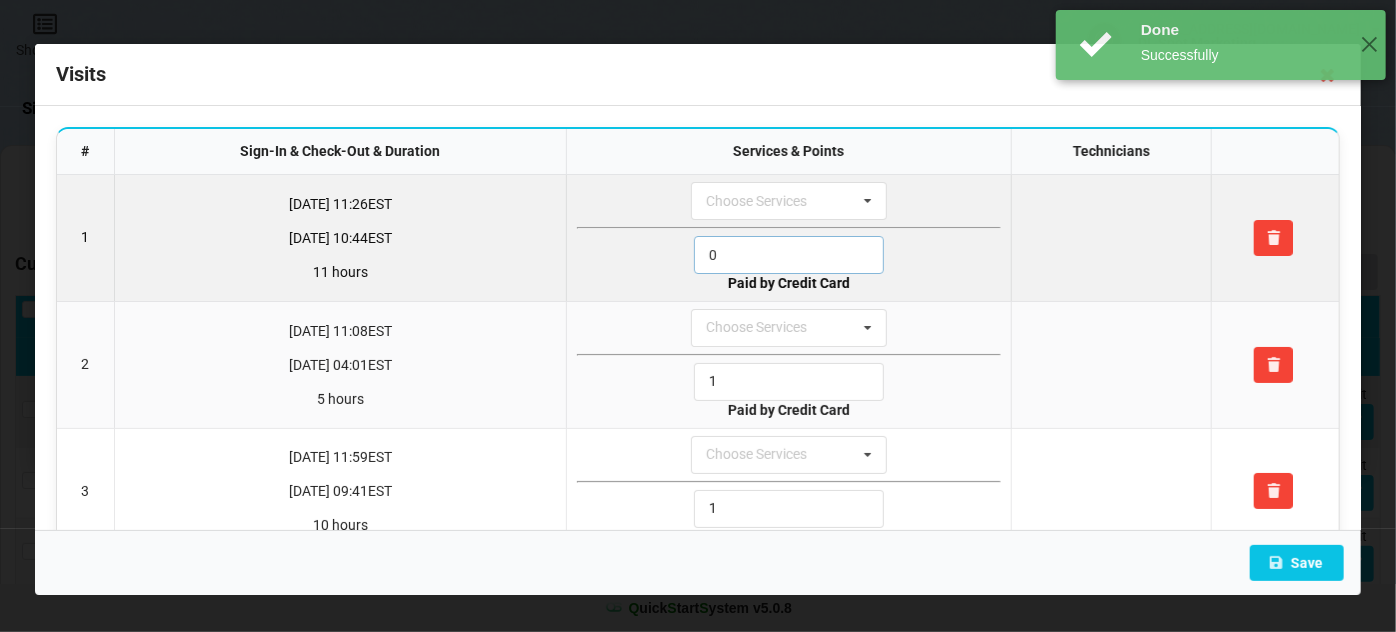 click on "0" at bounding box center [789, 255] 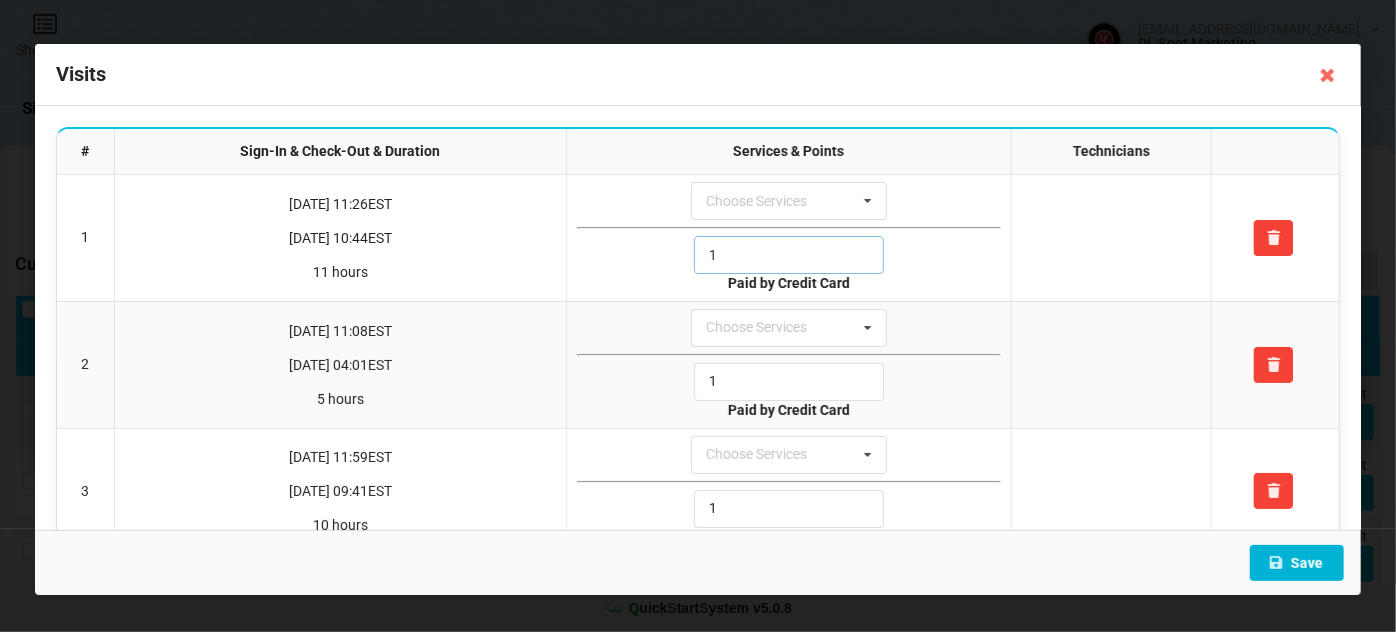 type on "1" 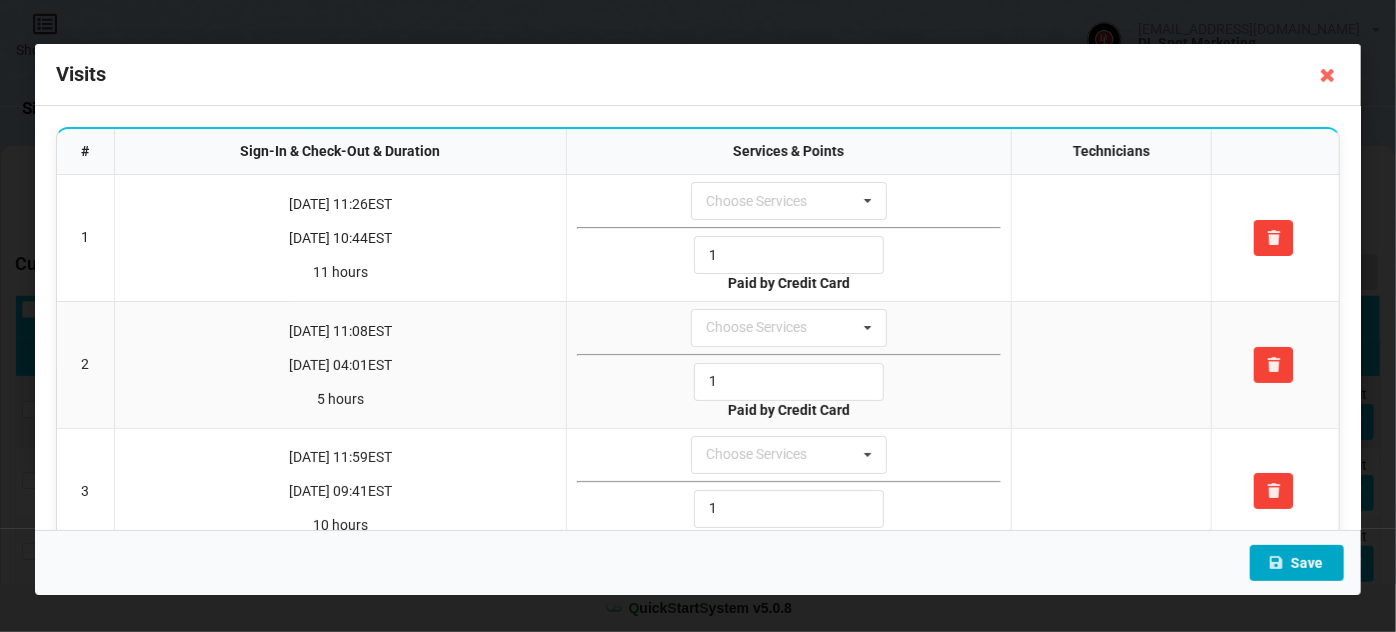 click on "Save" at bounding box center [1297, 563] 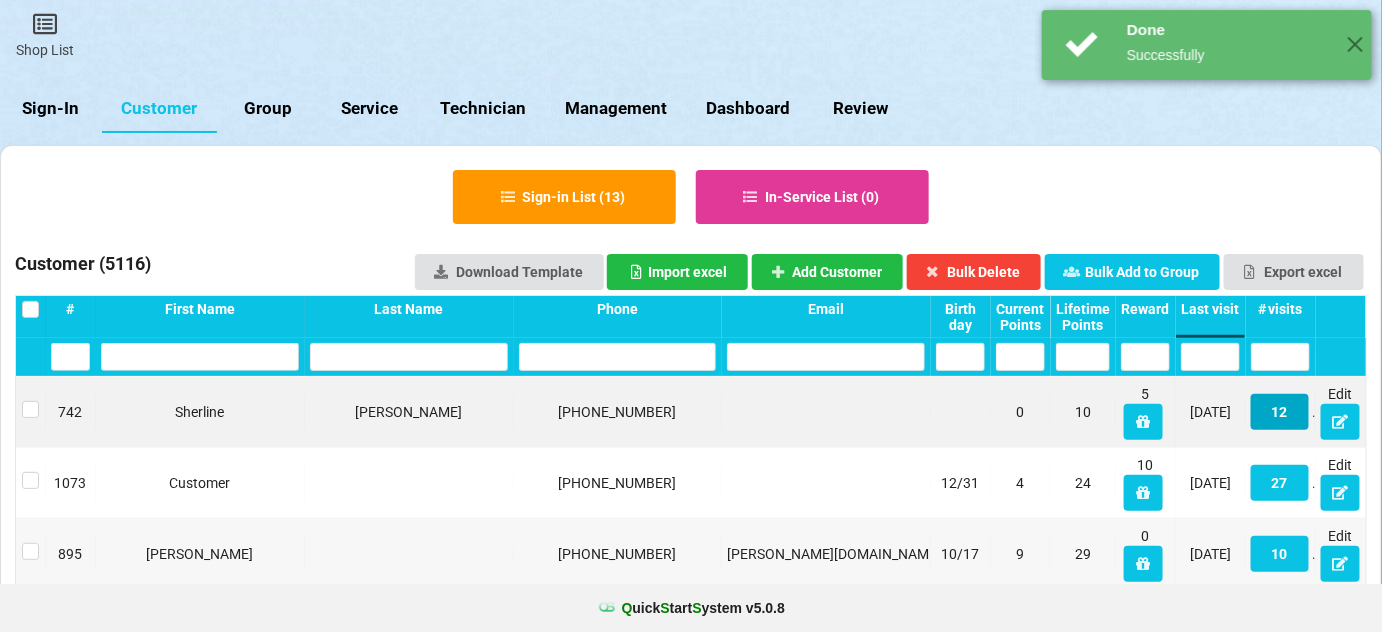 click on "12" at bounding box center (1280, 412) 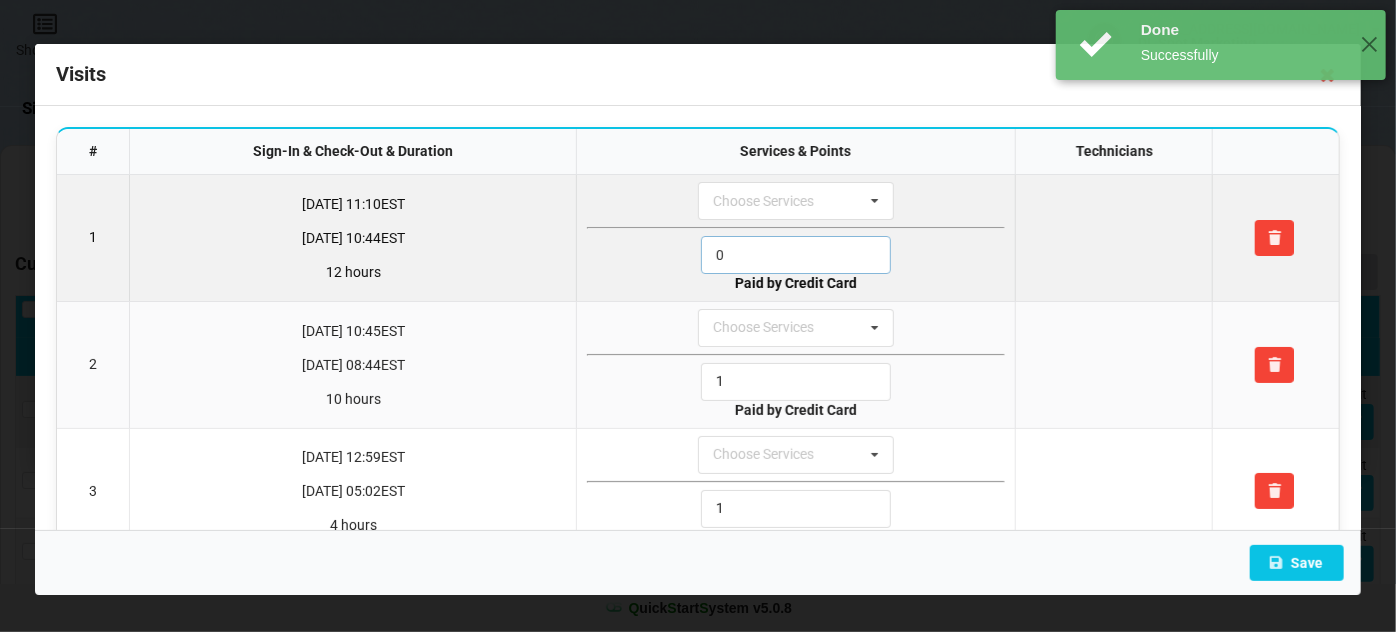 click on "0" at bounding box center [796, 255] 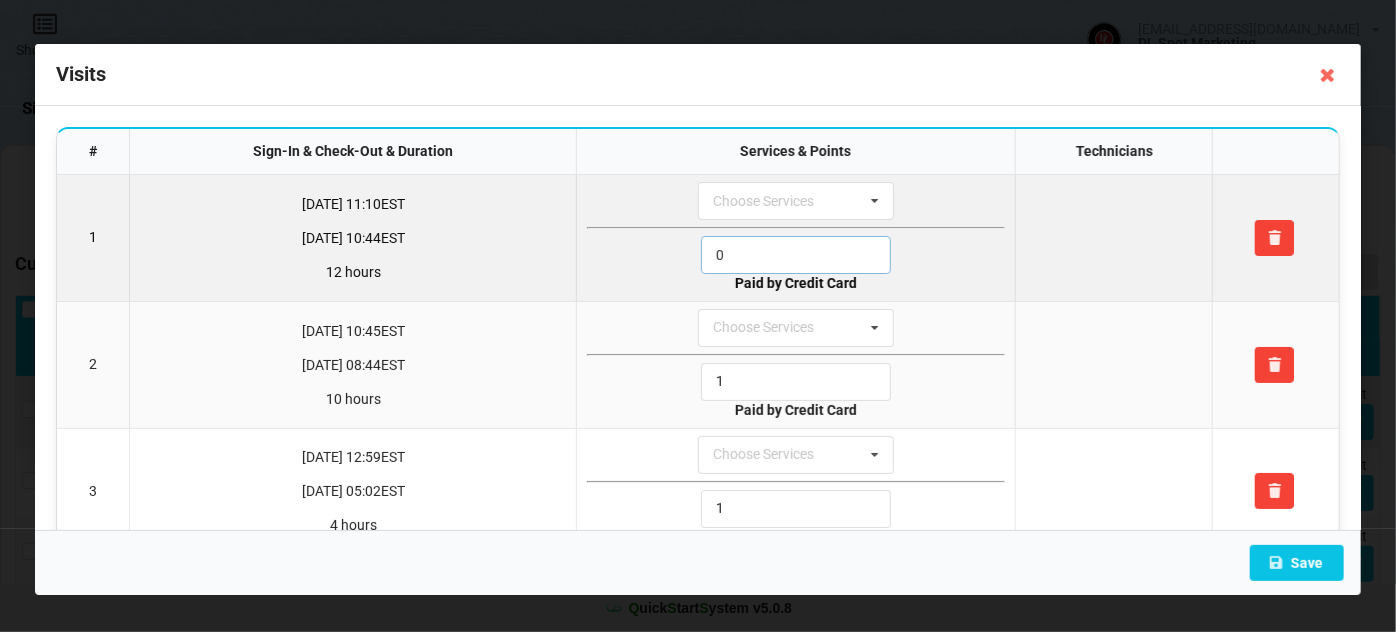 click on "0" at bounding box center [796, 255] 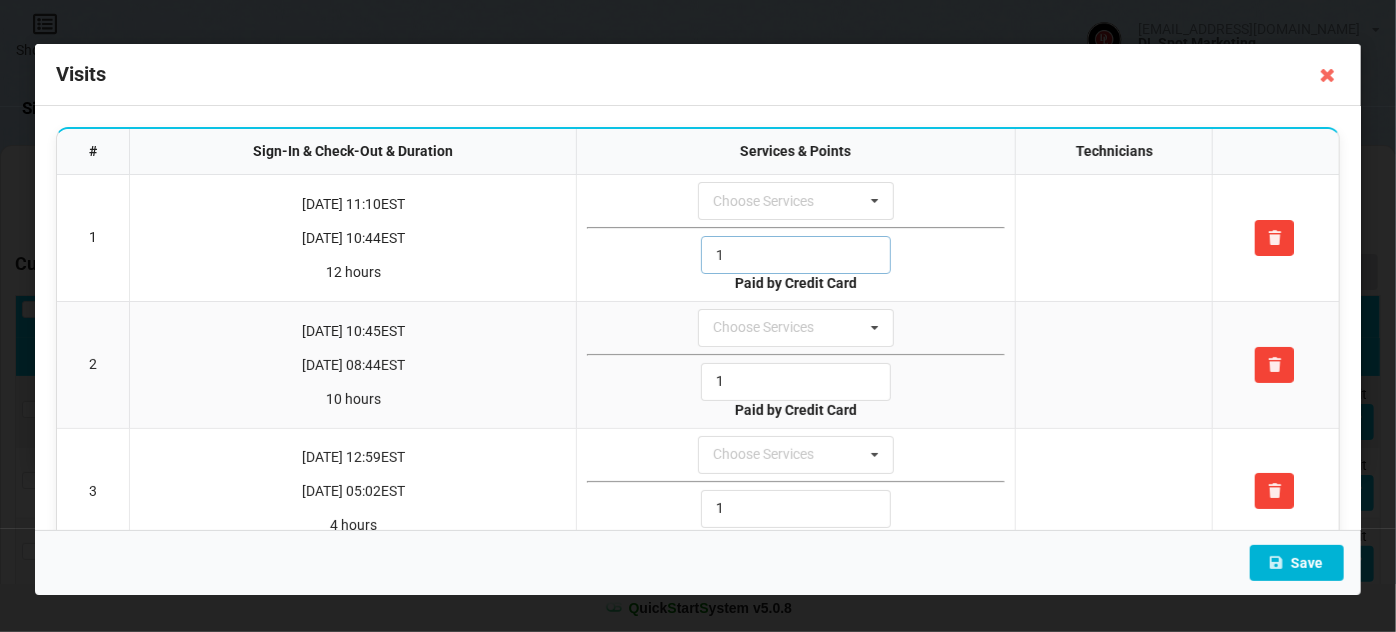 type on "1" 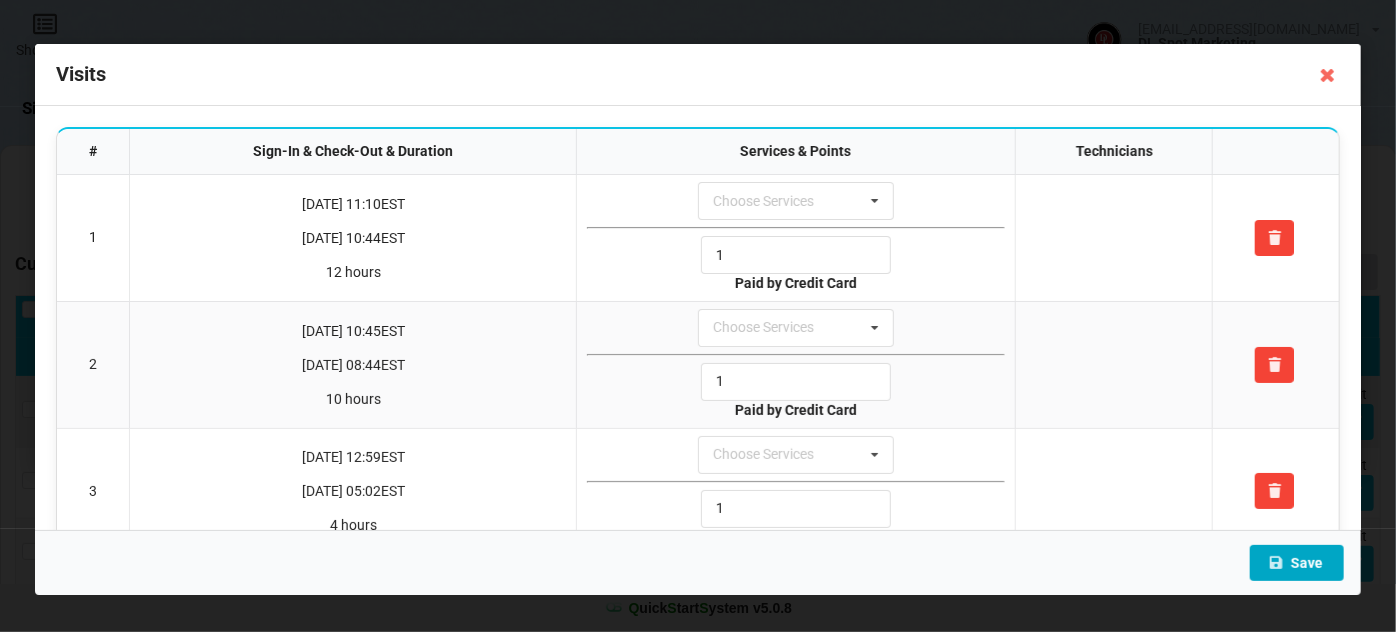 click on "Save" at bounding box center [1297, 563] 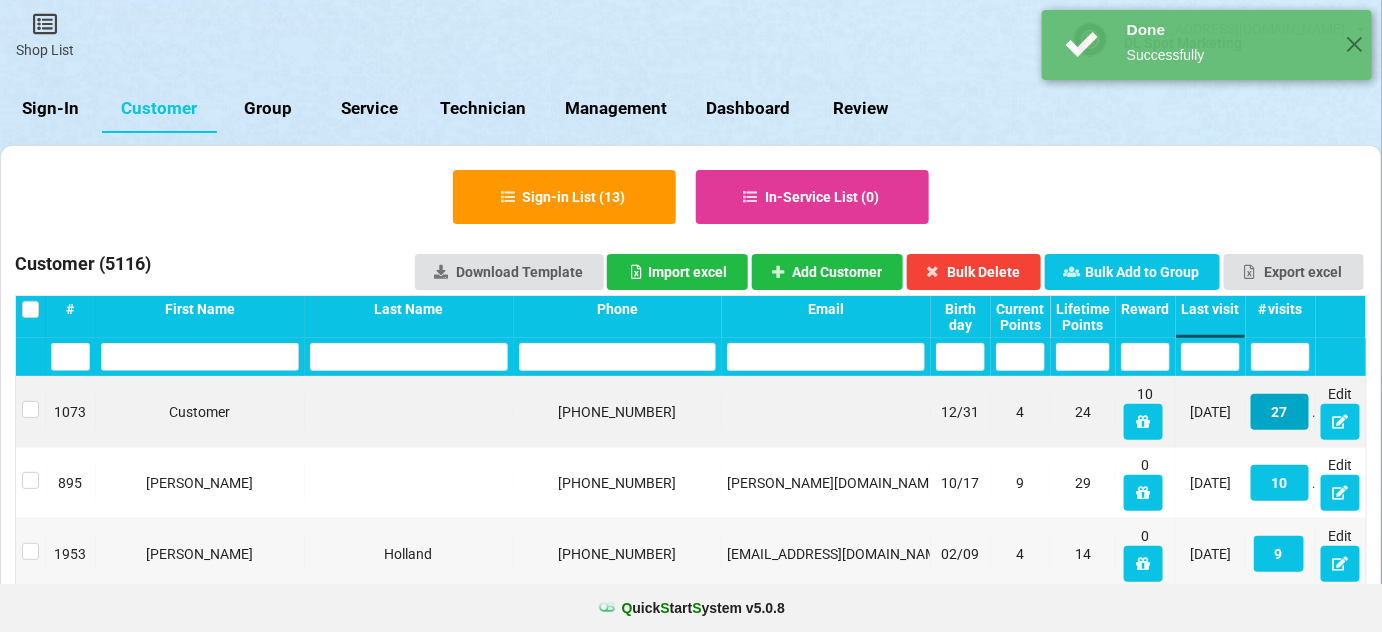 click on "27" at bounding box center [1280, 412] 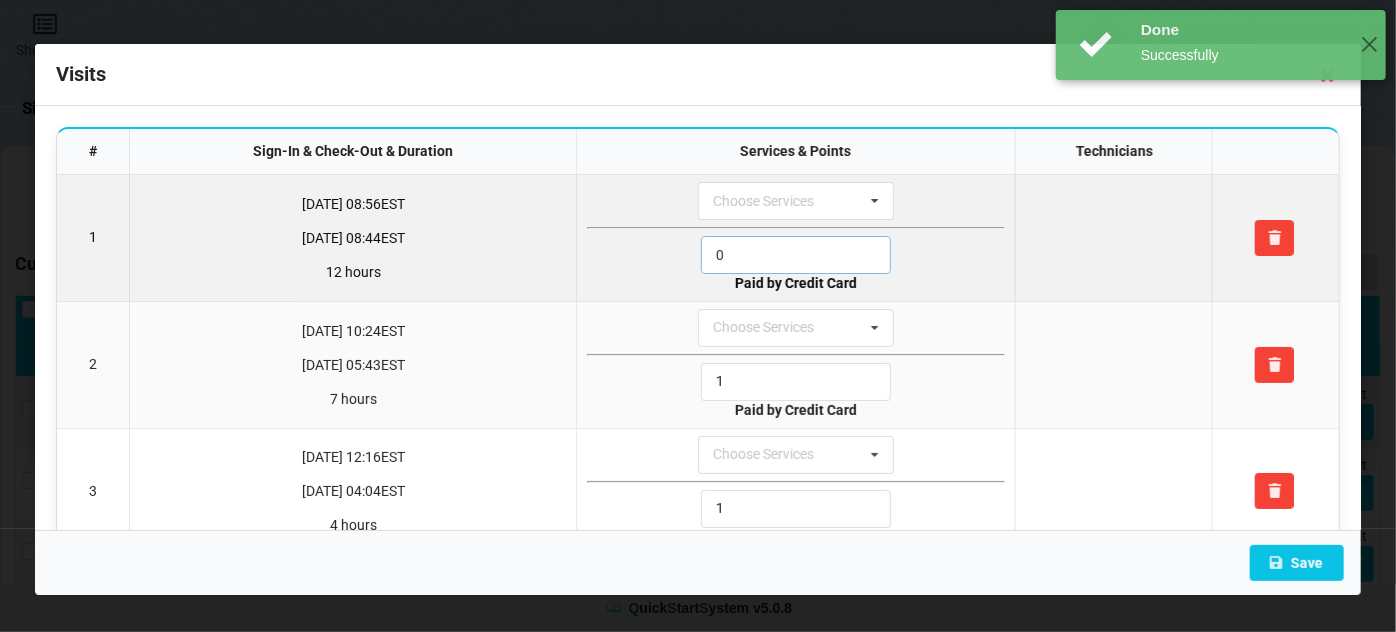 click on "0" at bounding box center [796, 255] 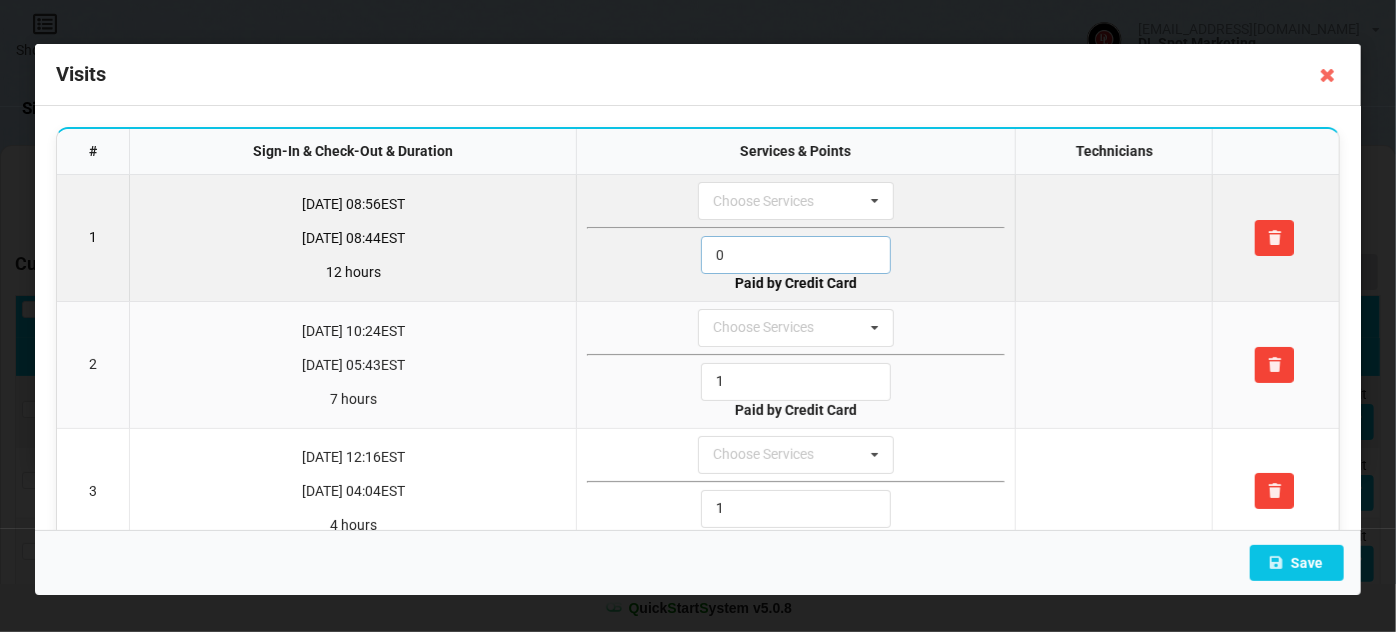 click on "0" at bounding box center [796, 255] 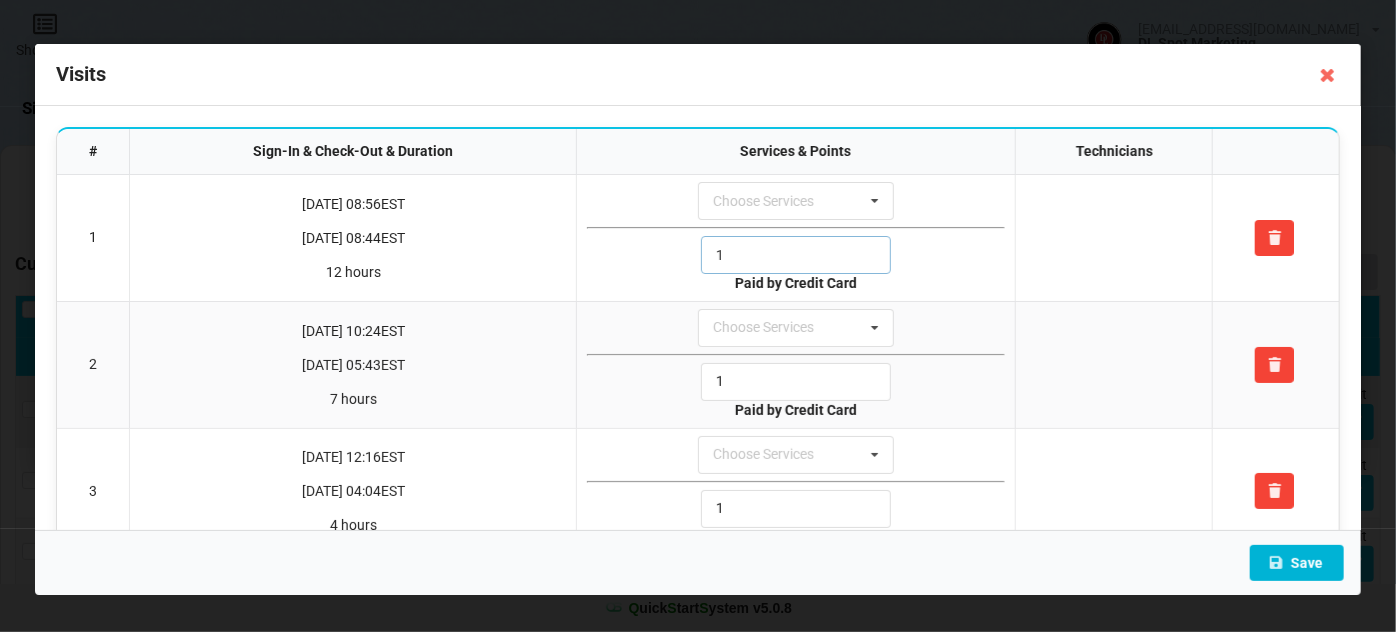 type on "1" 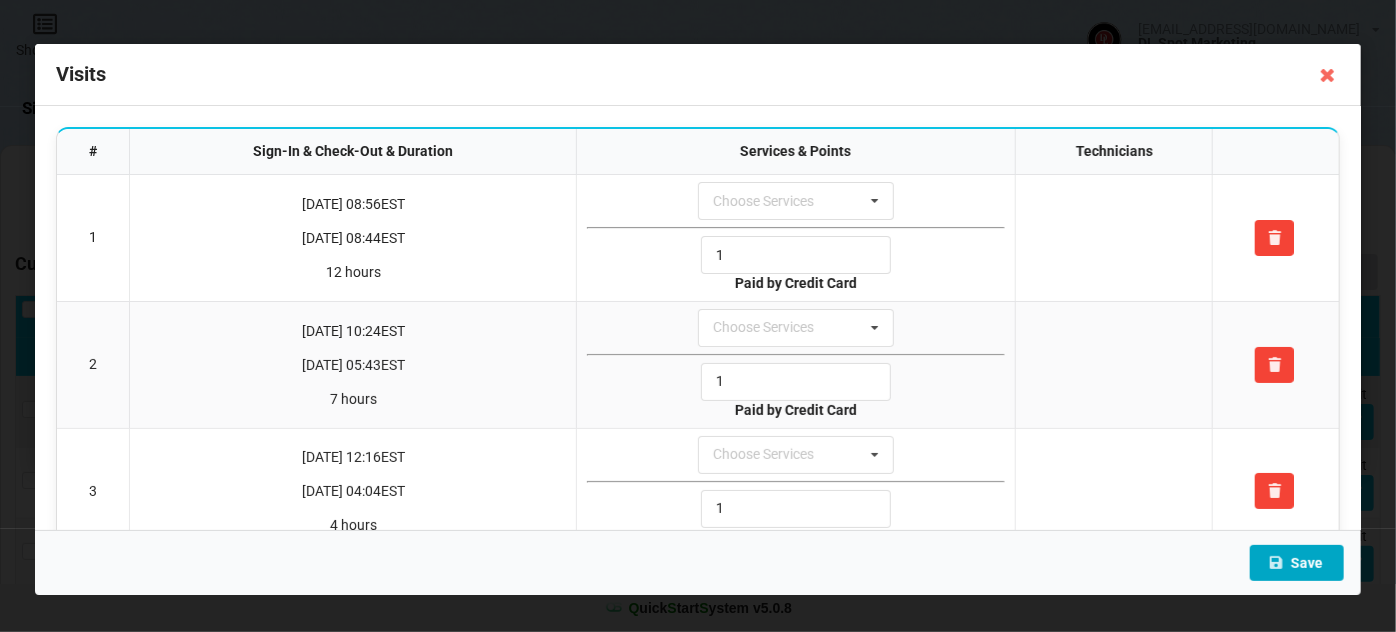 click on "Save" at bounding box center (1297, 563) 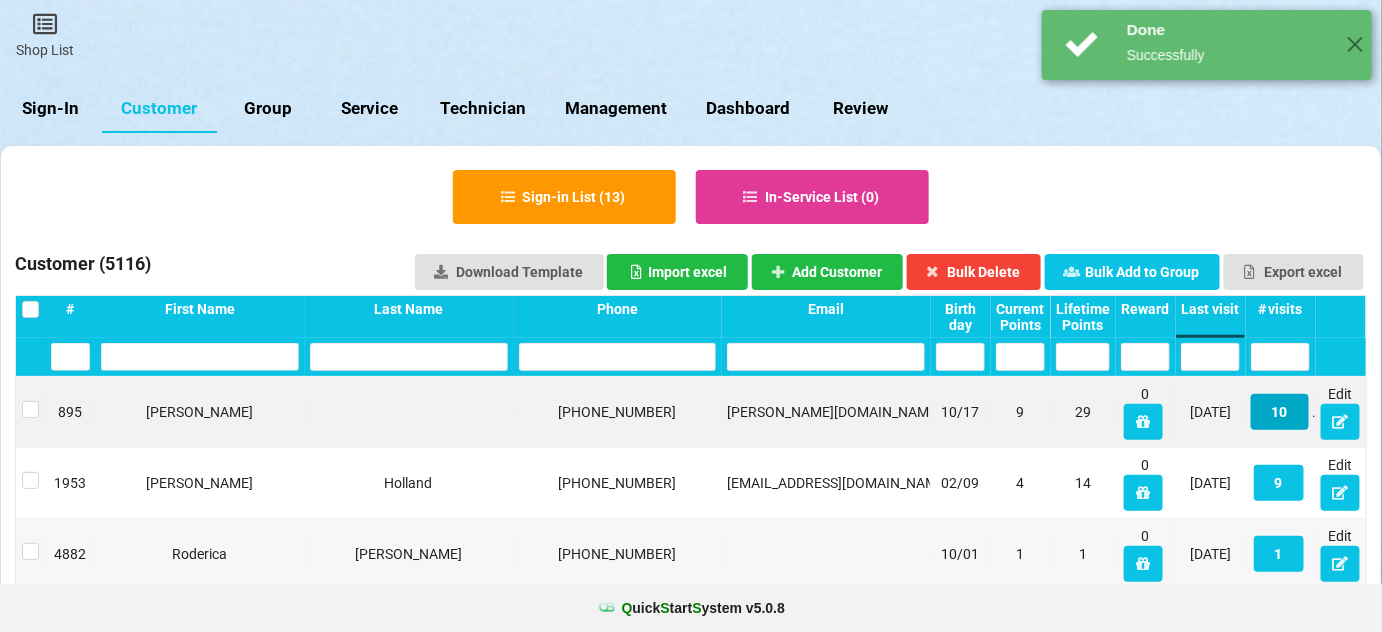 click on "10" at bounding box center [1280, 412] 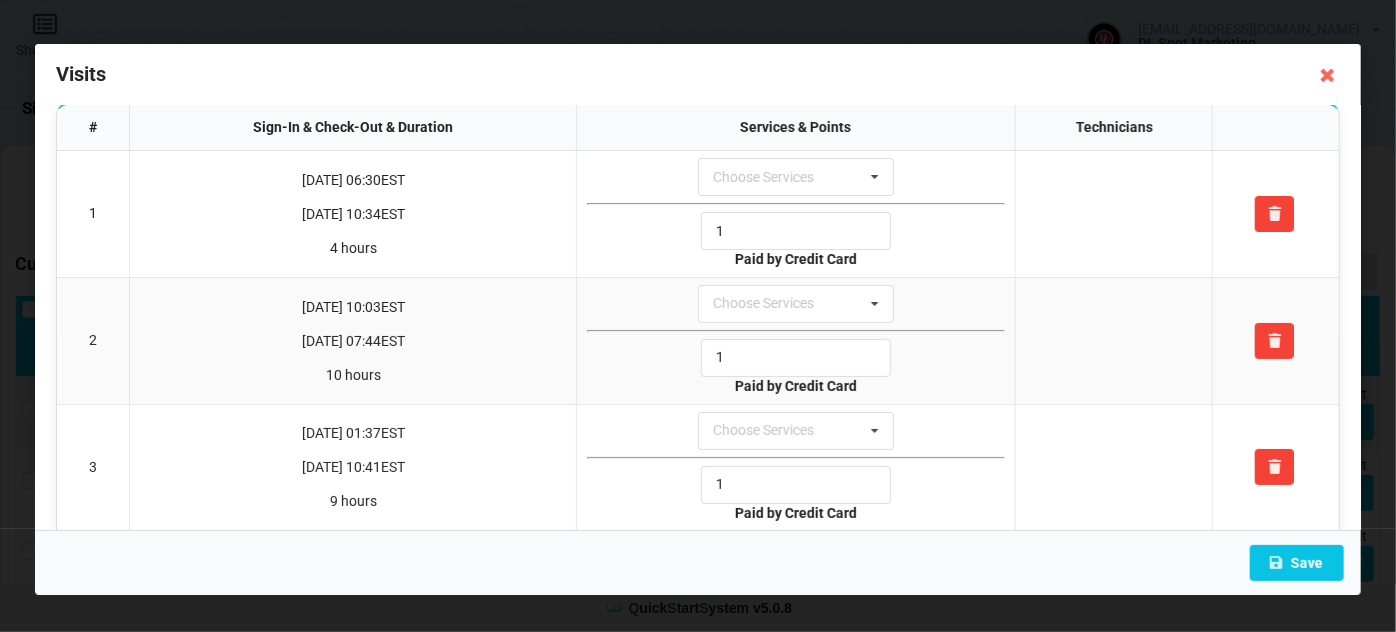 scroll, scrollTop: 0, scrollLeft: 0, axis: both 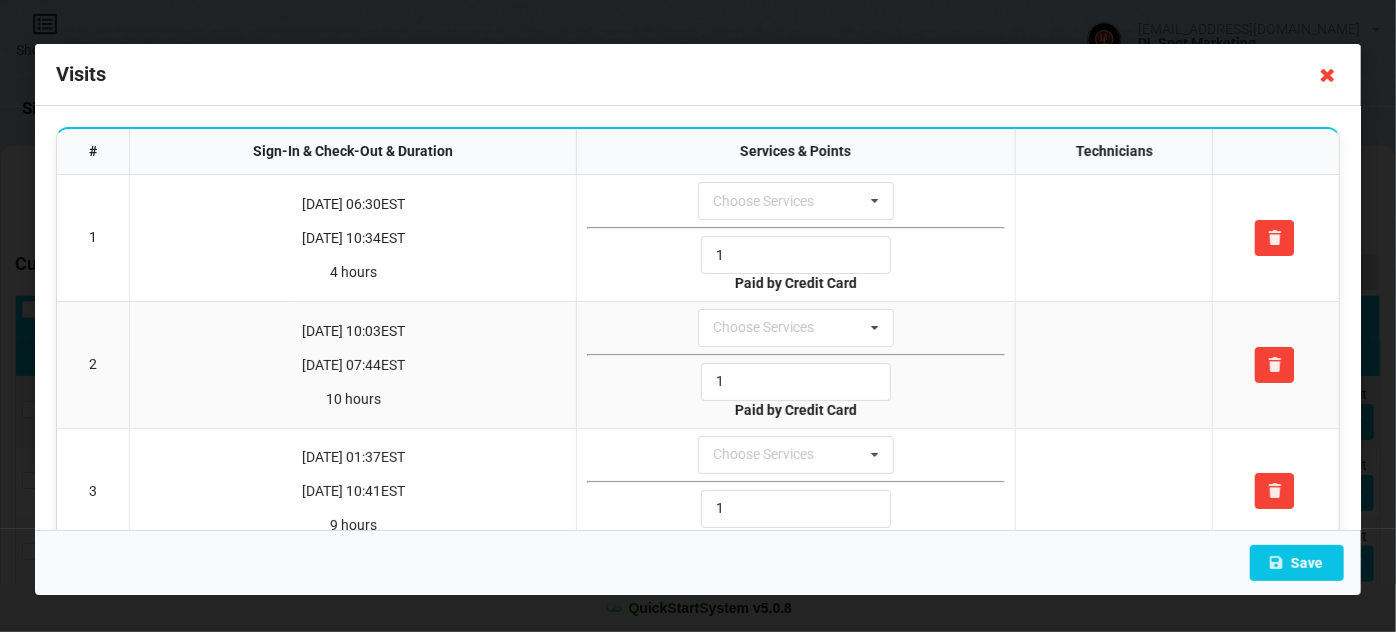 click at bounding box center [1328, 75] 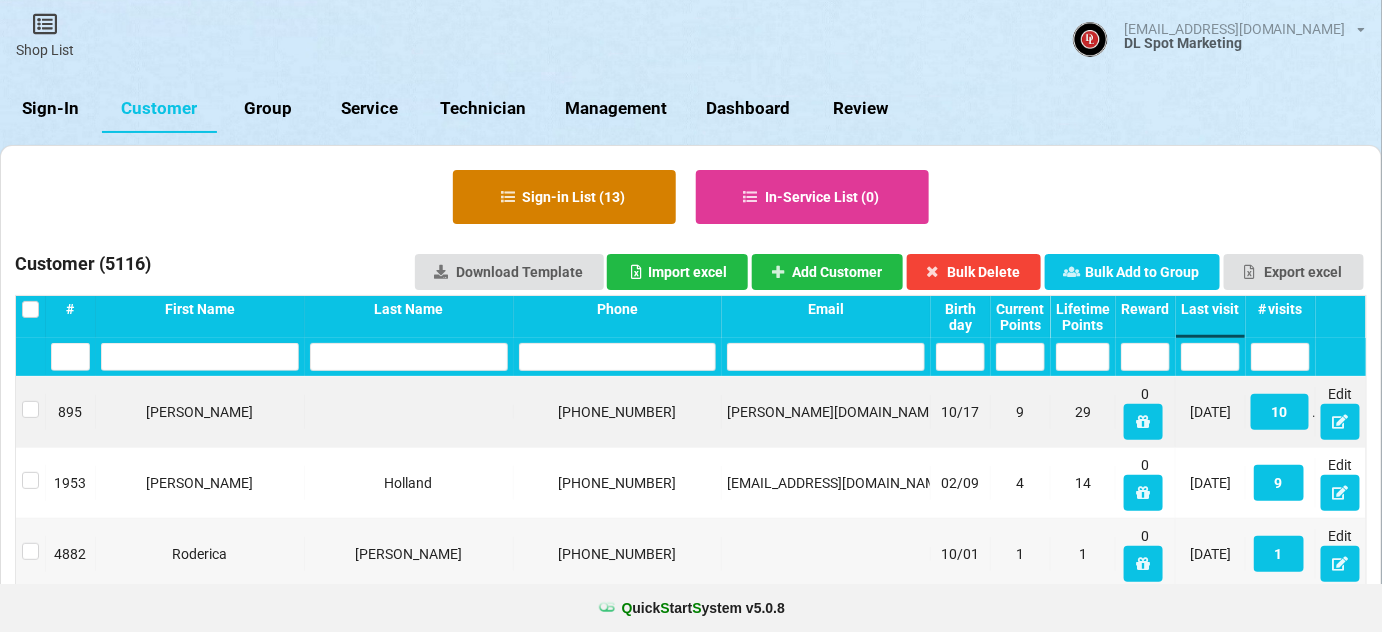 click on "Sign-in List ( 13 )" at bounding box center [564, 197] 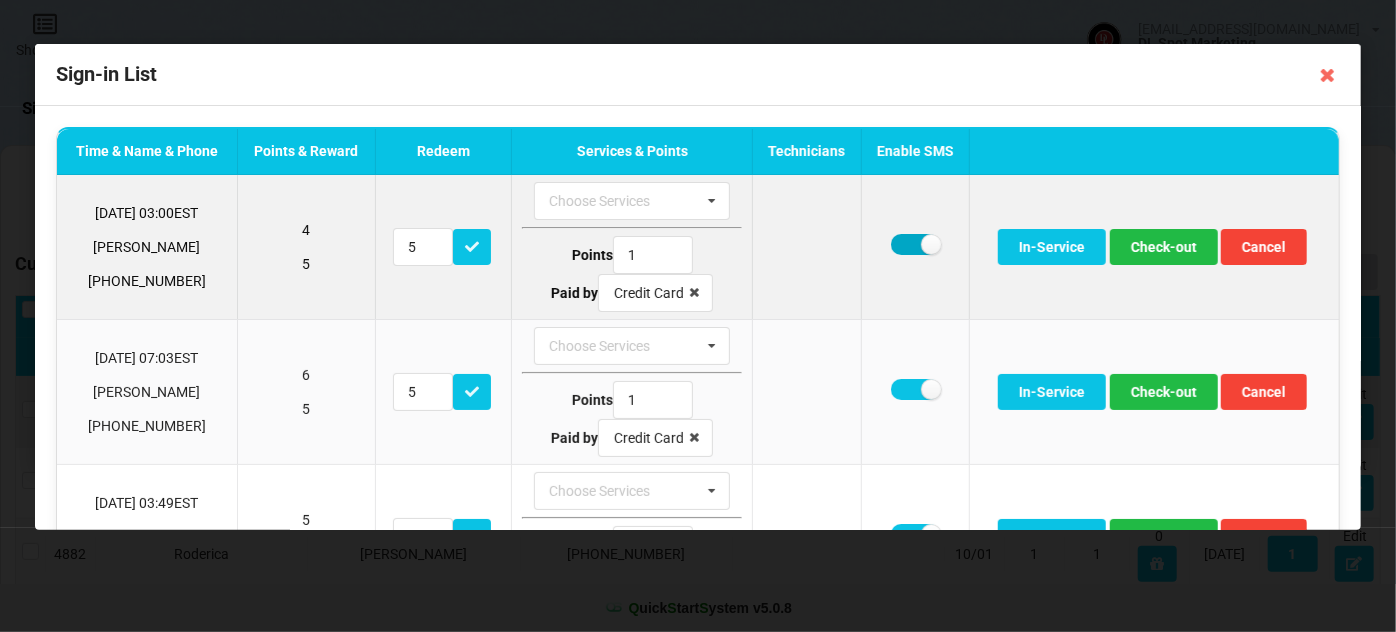 drag, startPoint x: 898, startPoint y: 241, endPoint x: 964, endPoint y: 255, distance: 67.46851 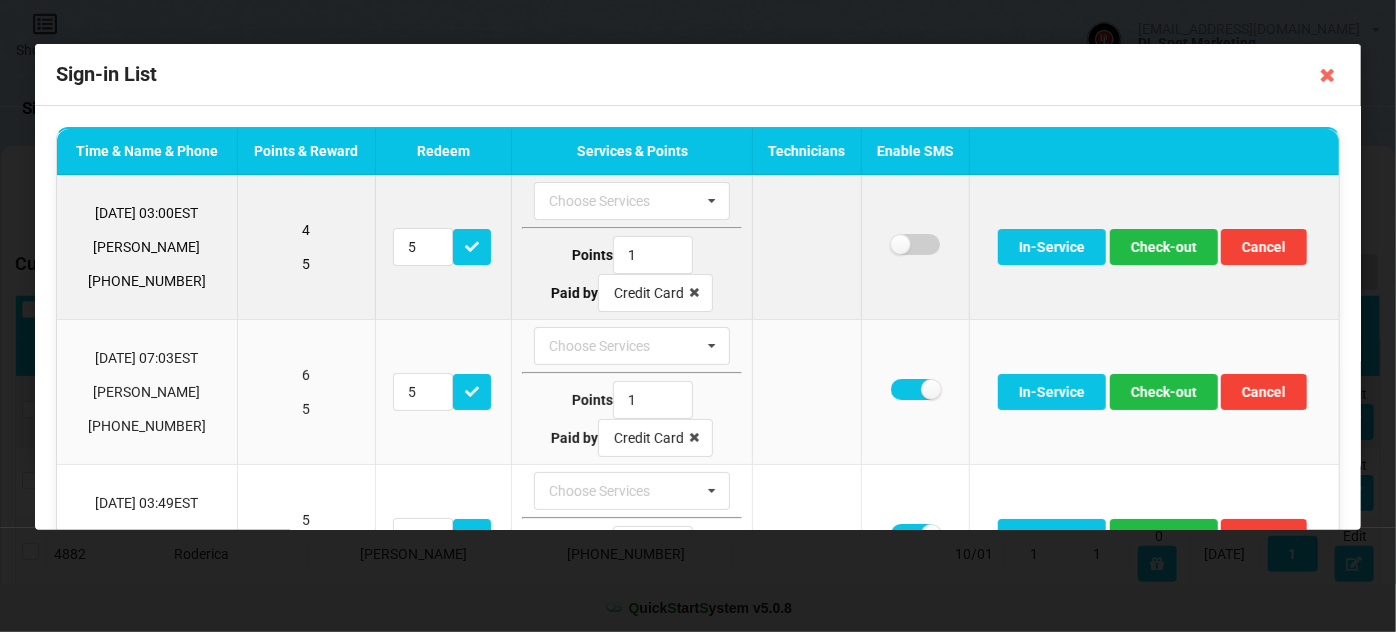 checkbox on "false" 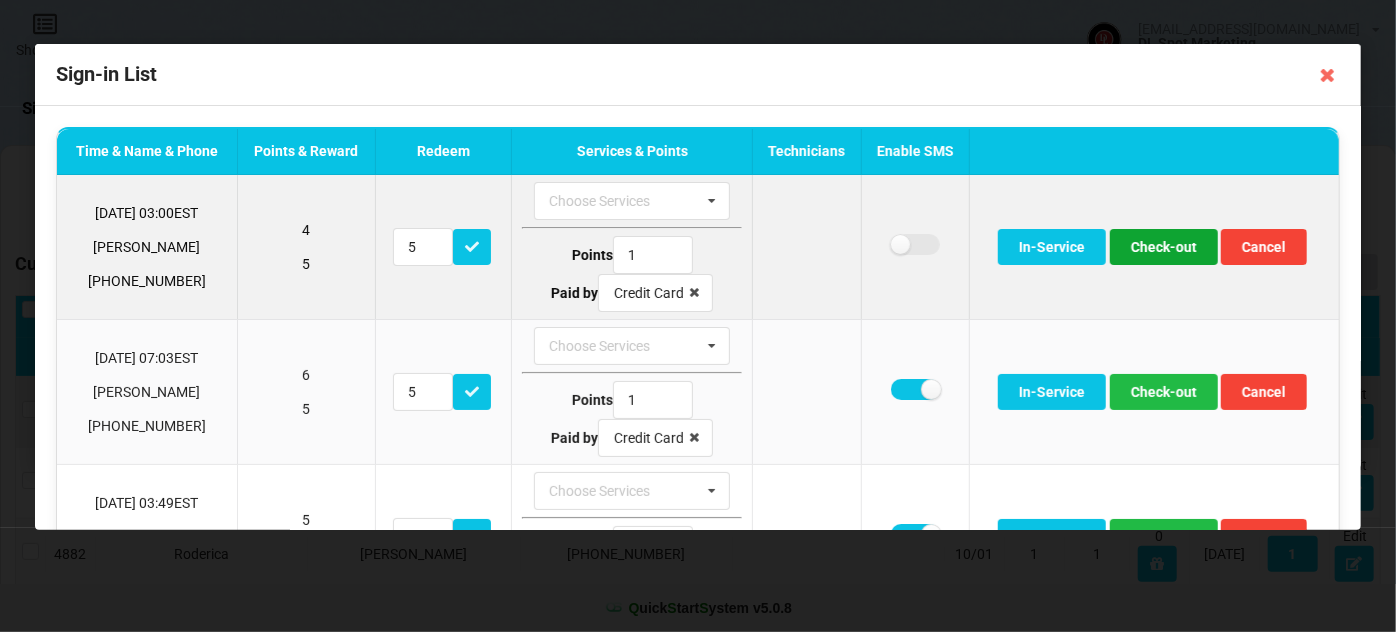 click on "Check-out" at bounding box center (1164, 247) 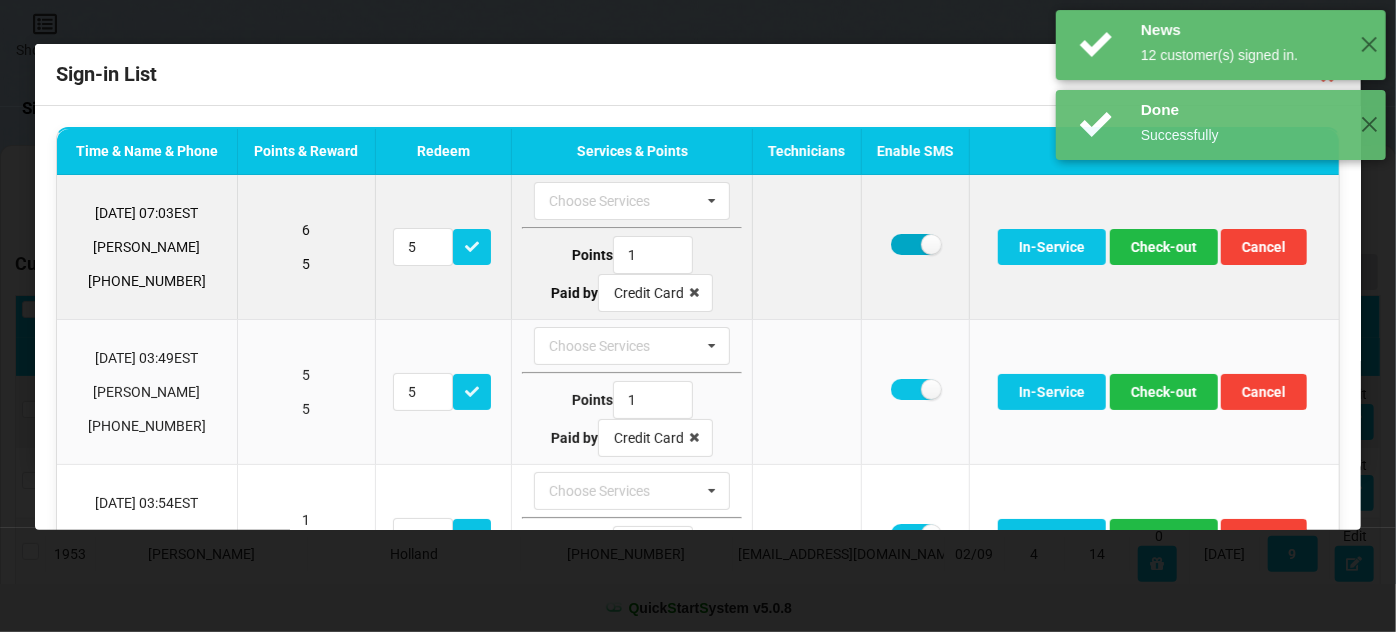 click at bounding box center [915, 244] 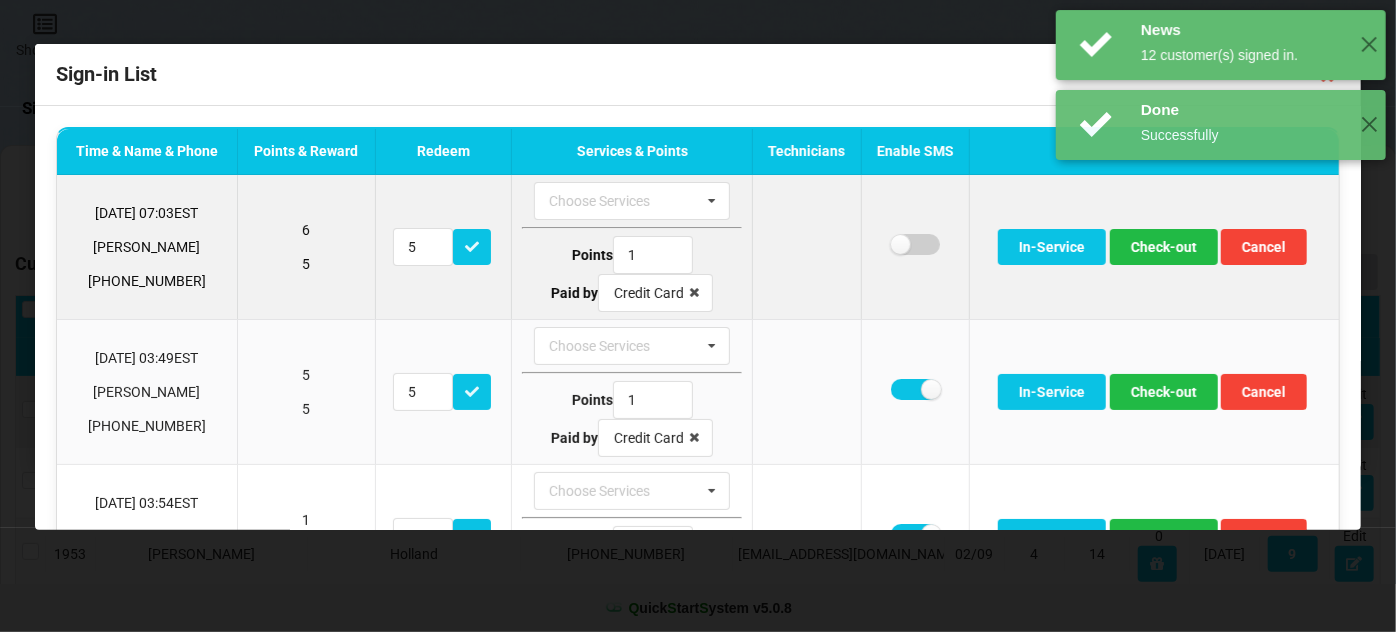 checkbox on "false" 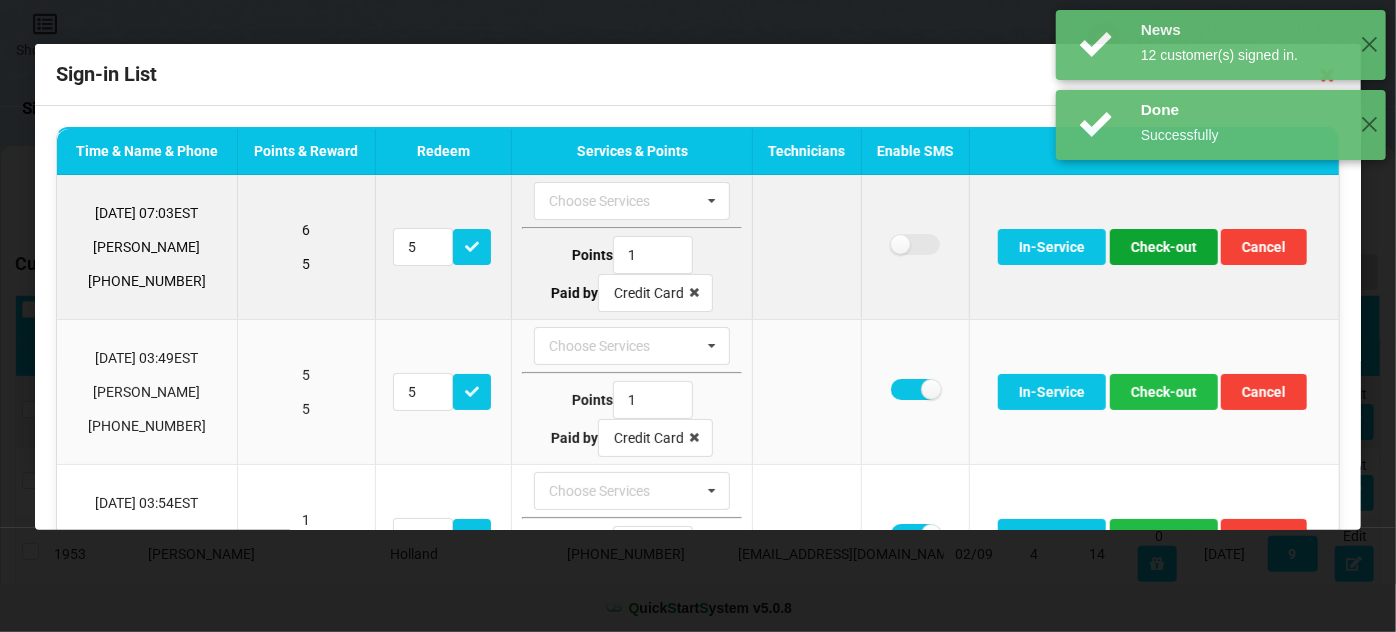 click on "Check-out" at bounding box center (1164, 247) 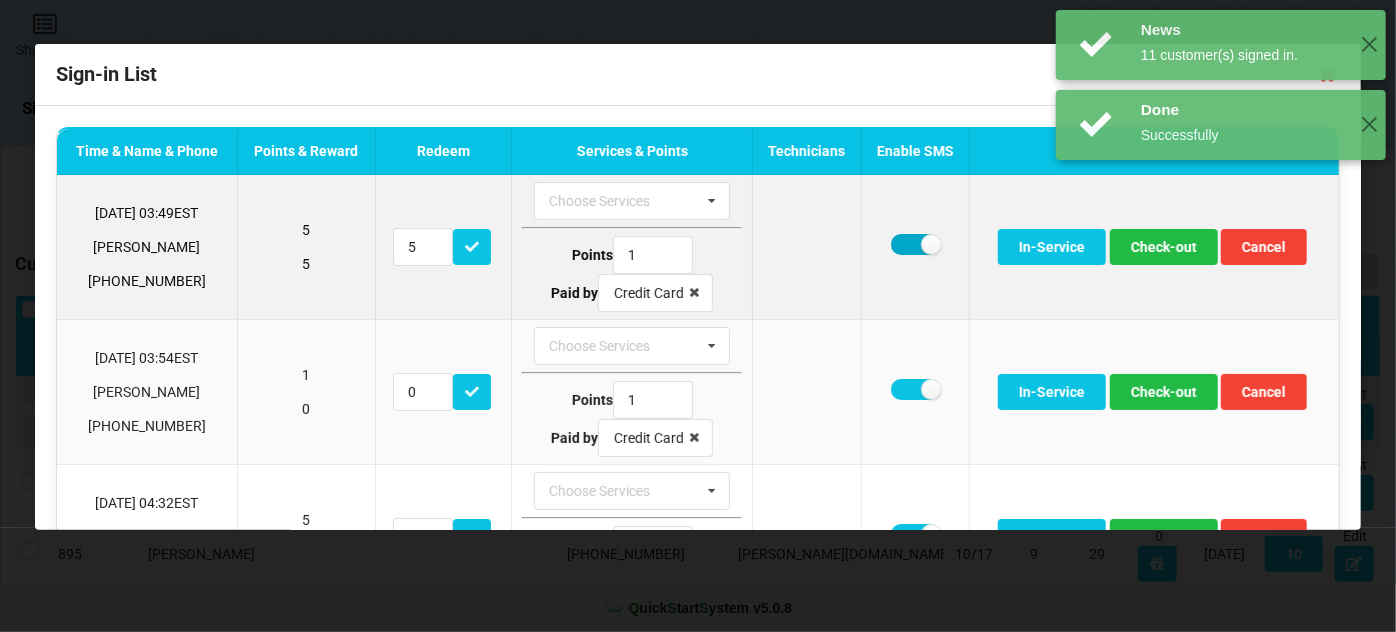 click at bounding box center (915, 244) 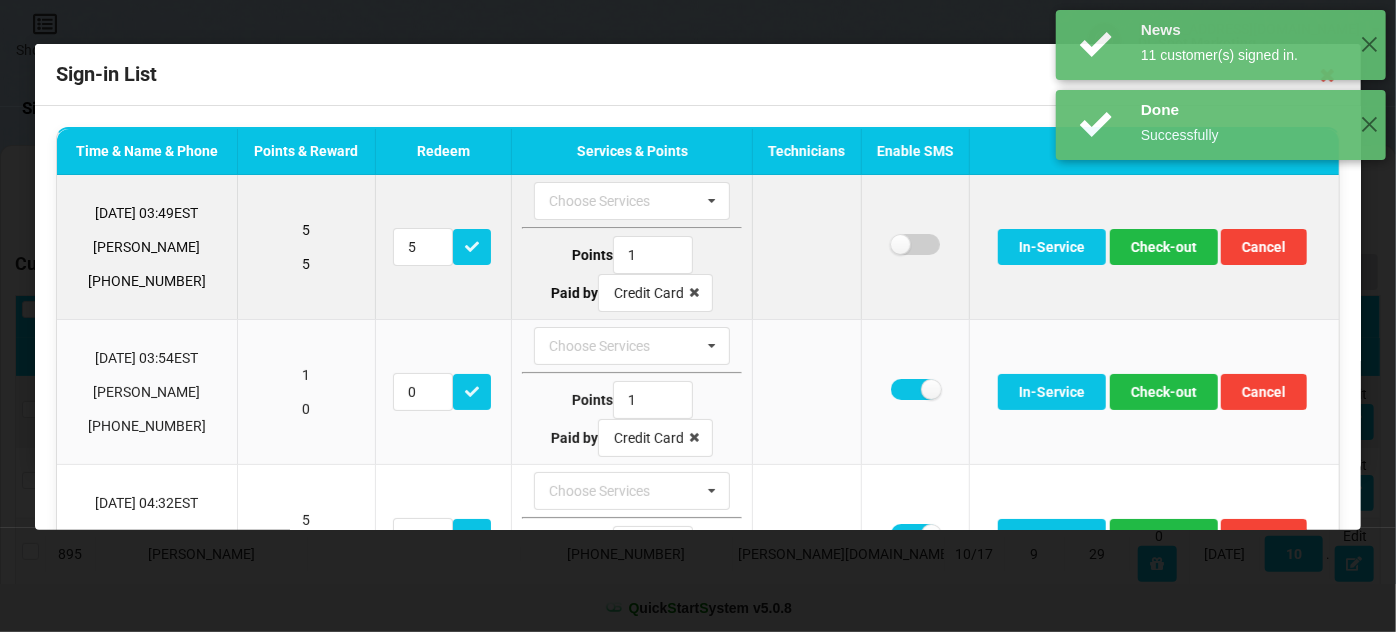 checkbox on "false" 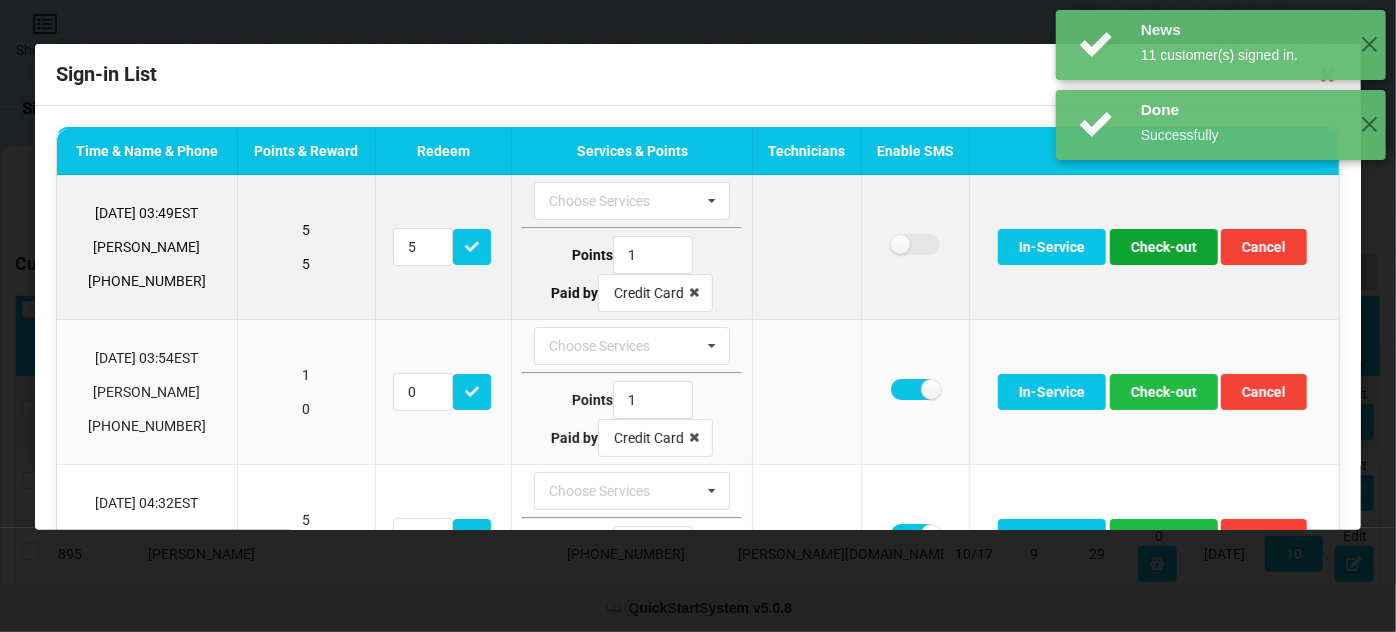 click on "Check-out" at bounding box center [1164, 247] 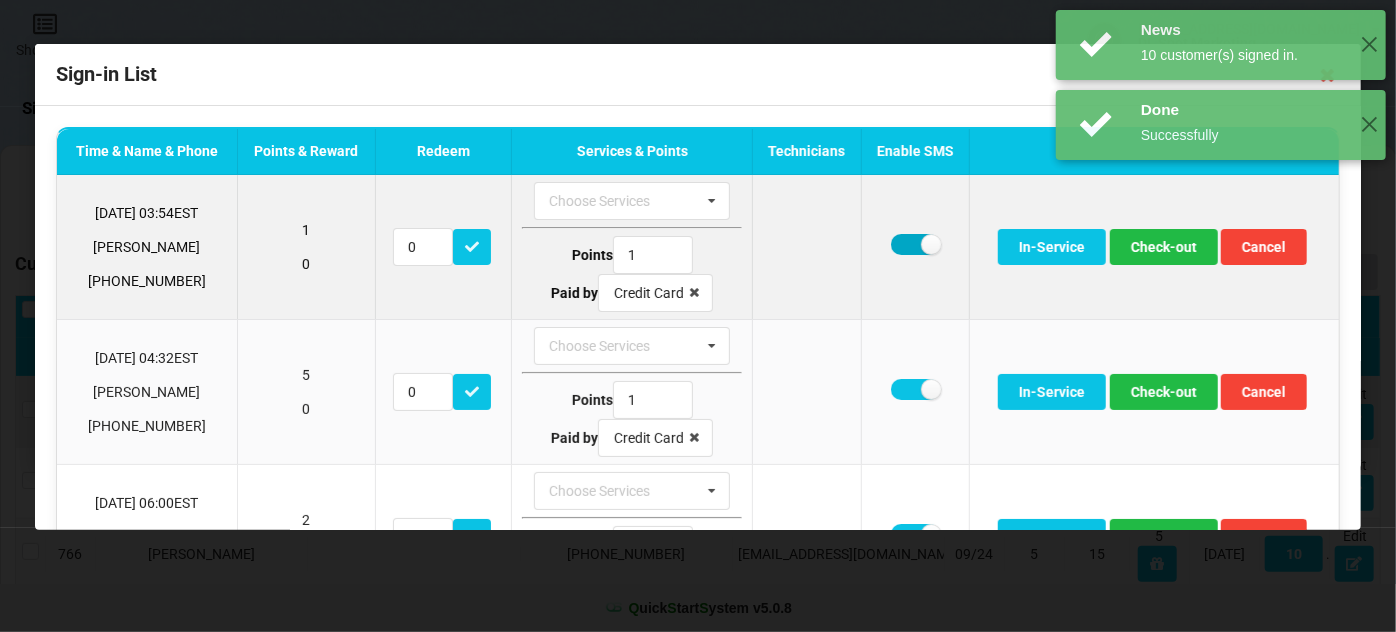 click at bounding box center (915, 244) 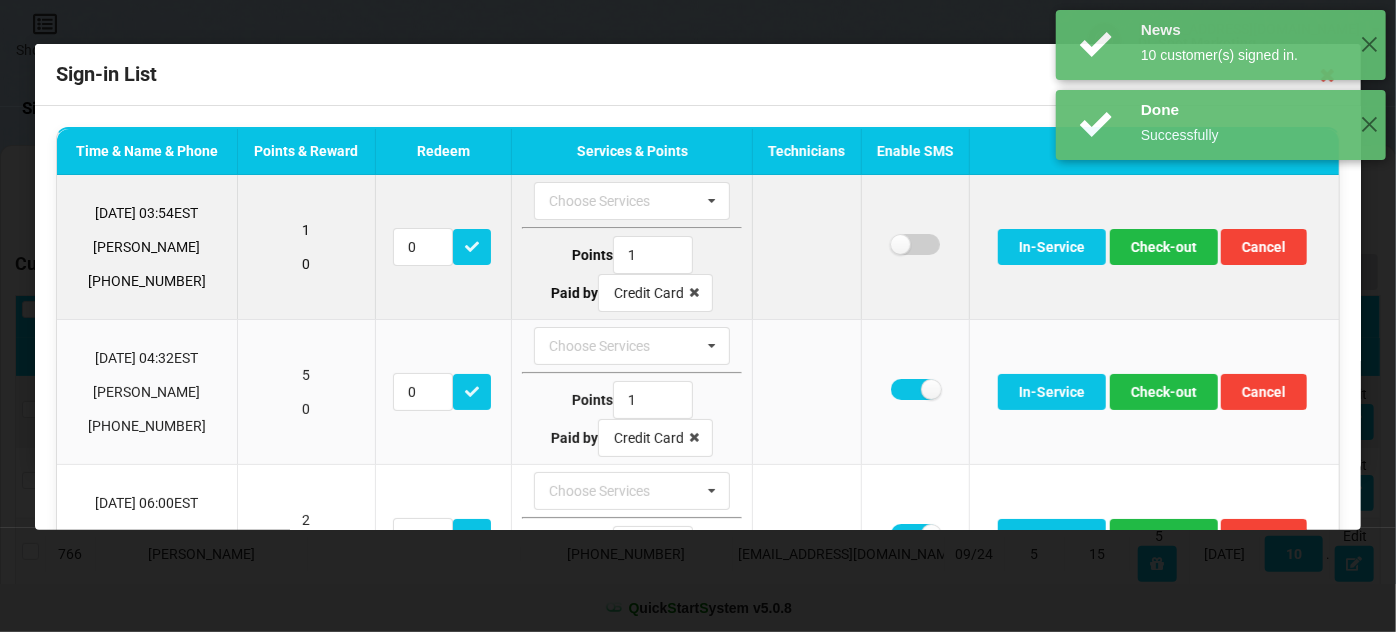 checkbox on "false" 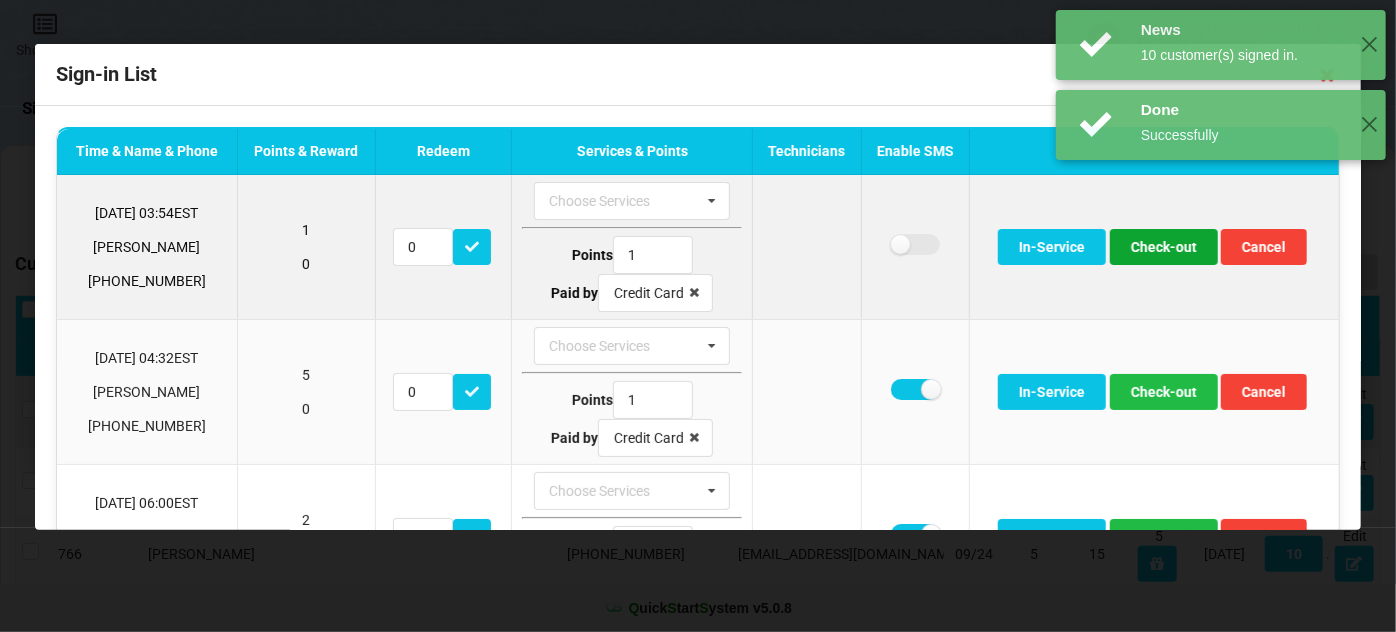 click on "Check-out" at bounding box center (1164, 247) 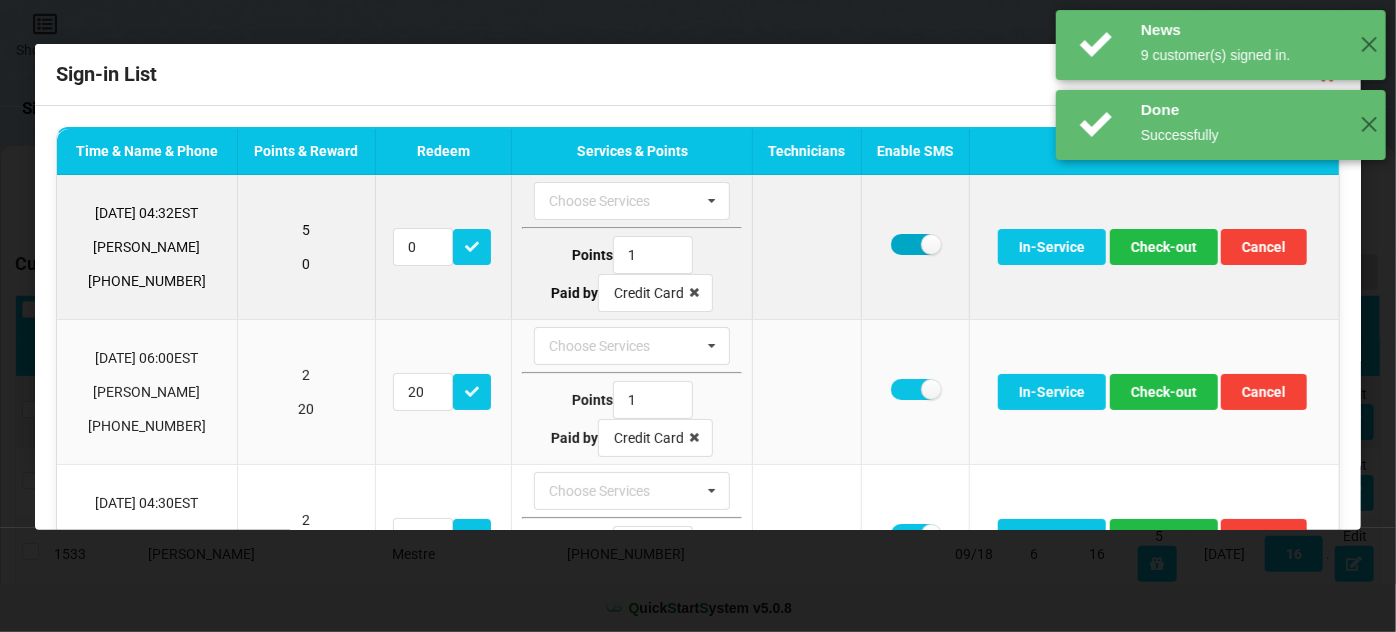 click at bounding box center [915, 244] 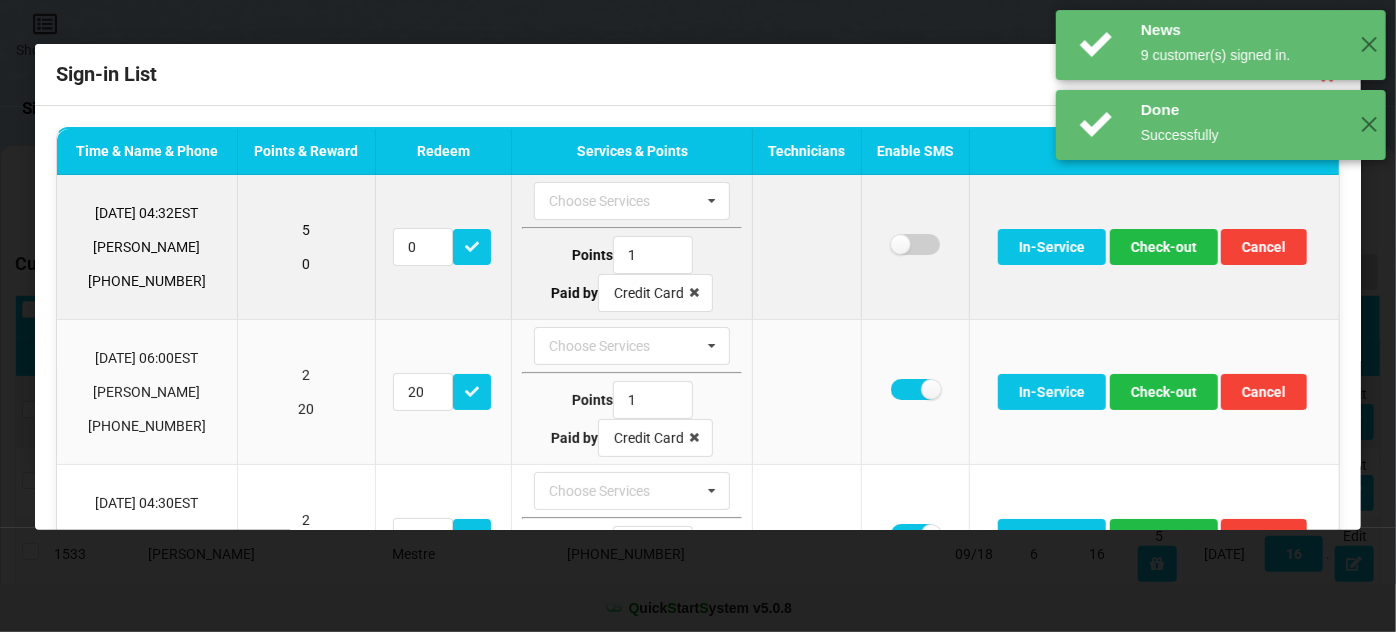 checkbox on "false" 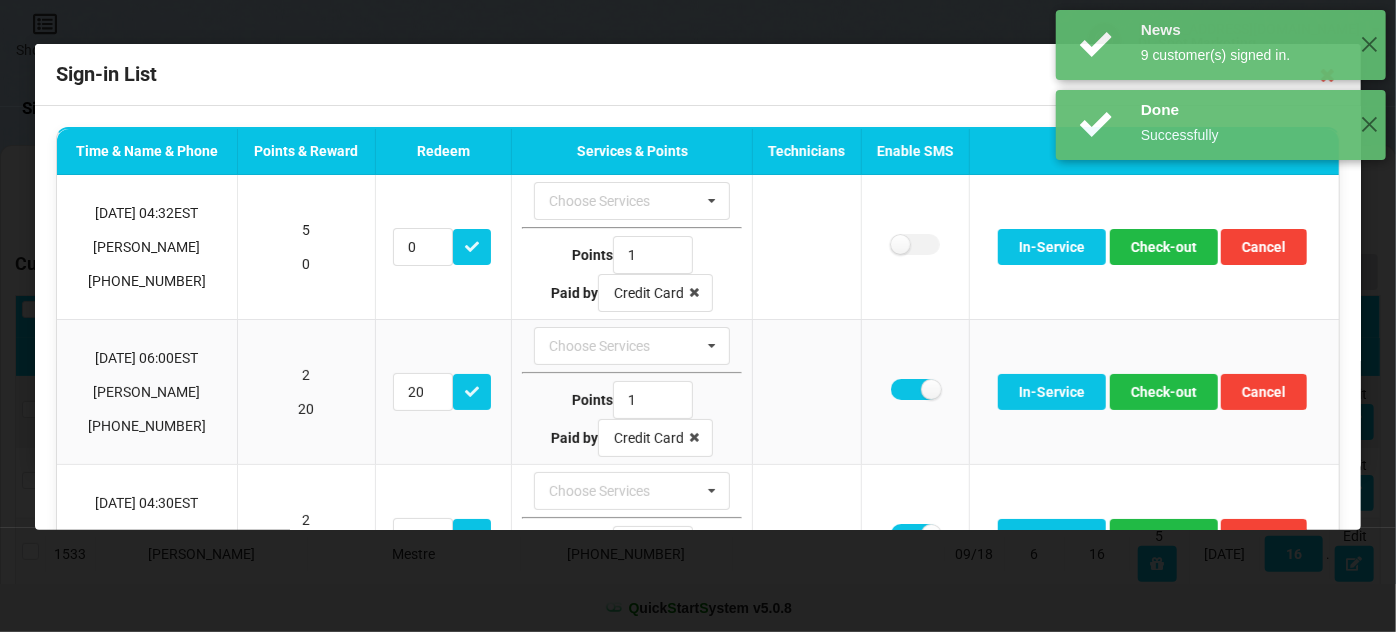 click on "Done Successfully ✕" at bounding box center [1221, 285] 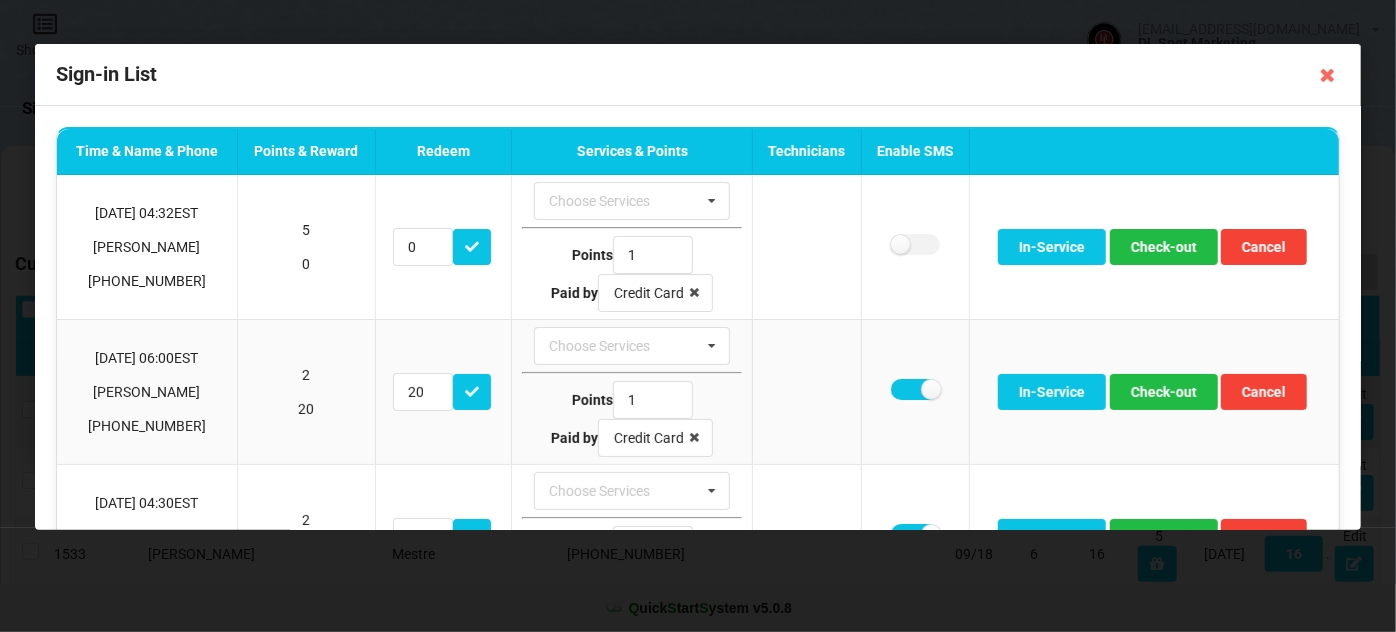 click on "Done Successfully ✕" at bounding box center (1221, 285) 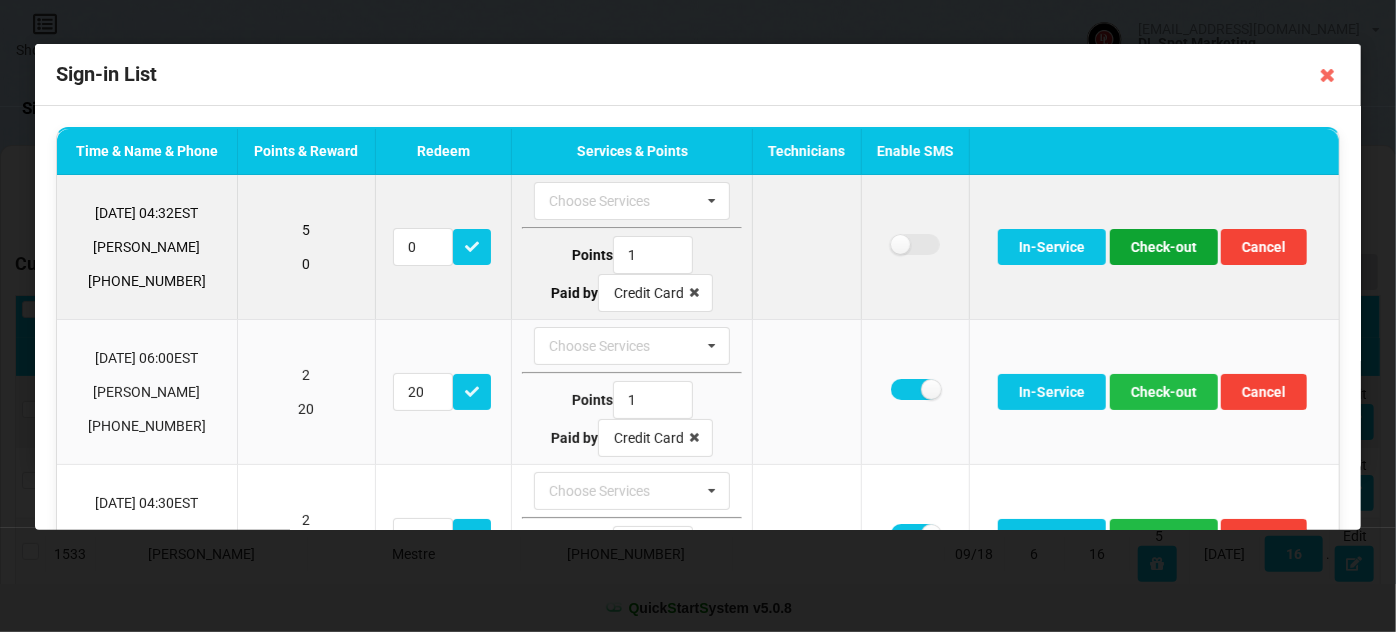 click on "Check-out" at bounding box center (1164, 247) 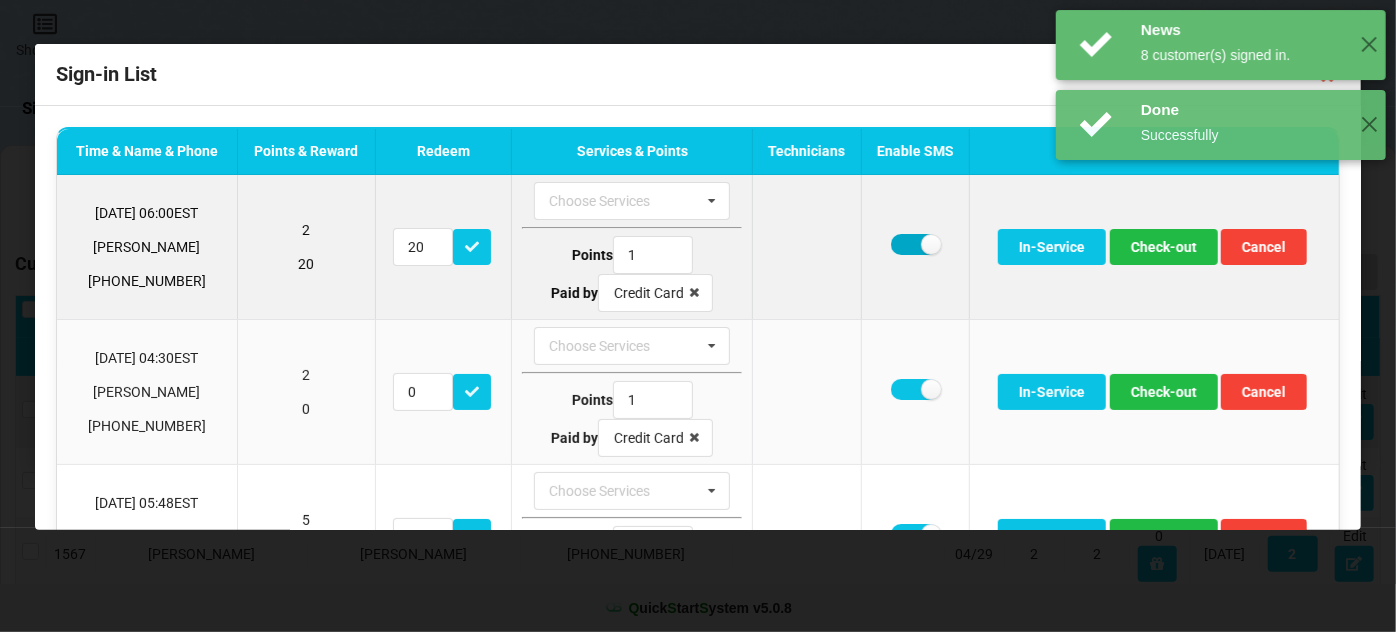 drag, startPoint x: 892, startPoint y: 244, endPoint x: 963, endPoint y: 247, distance: 71.063354 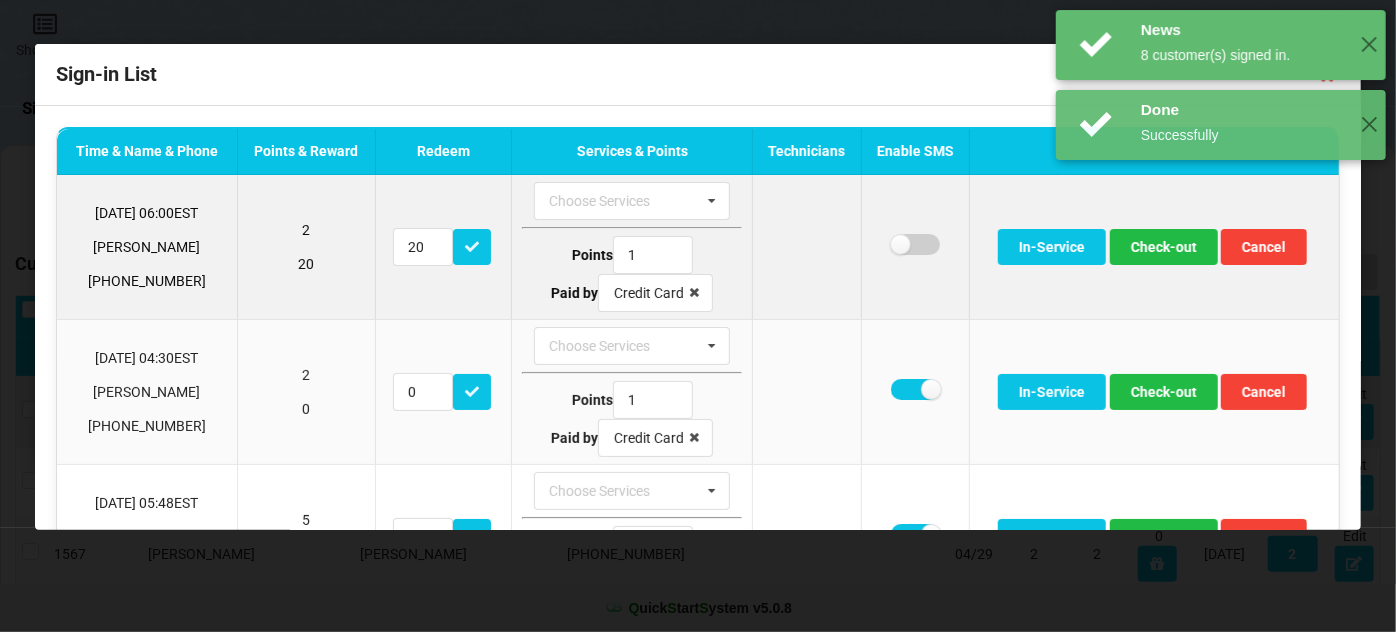 checkbox on "false" 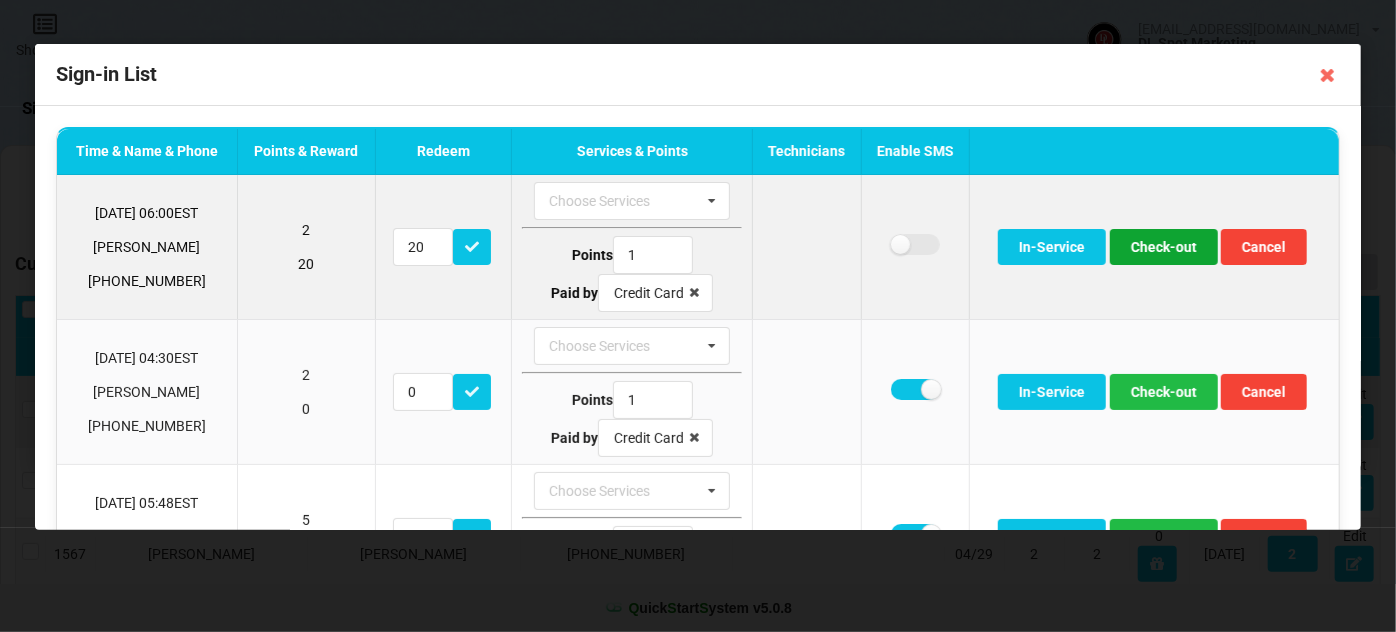 click on "Check-out" at bounding box center [1164, 247] 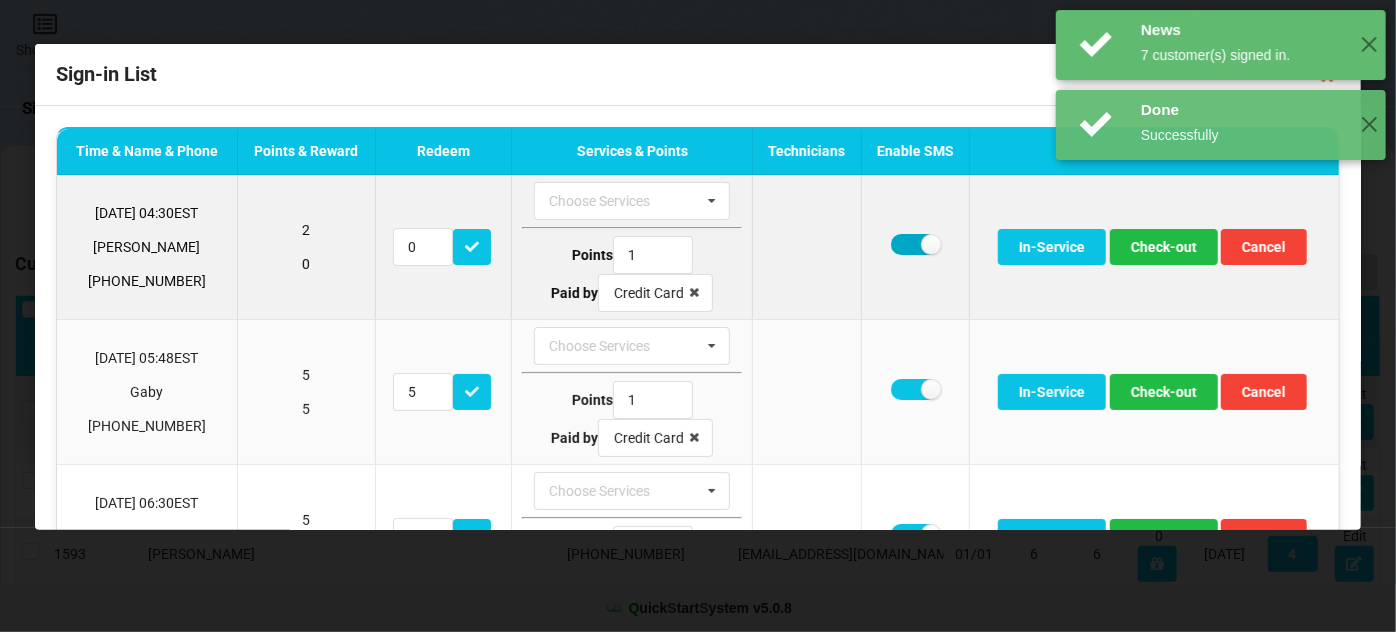 drag, startPoint x: 901, startPoint y: 240, endPoint x: 926, endPoint y: 247, distance: 25.96151 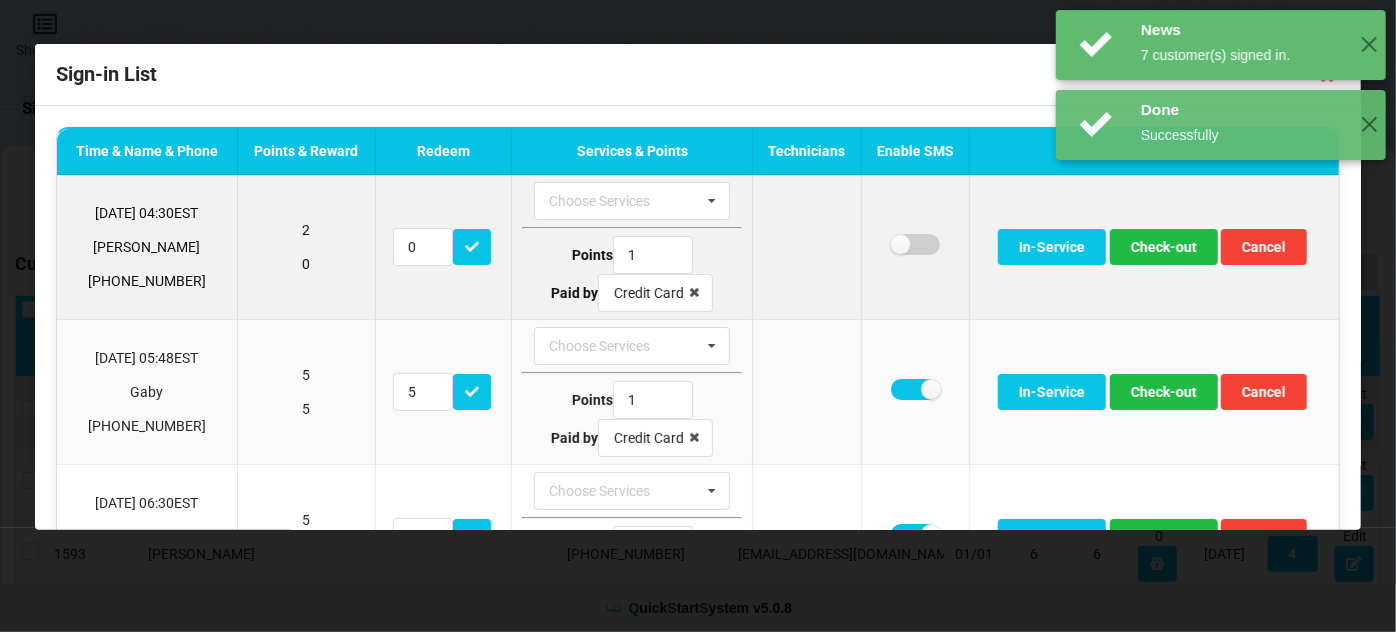checkbox on "false" 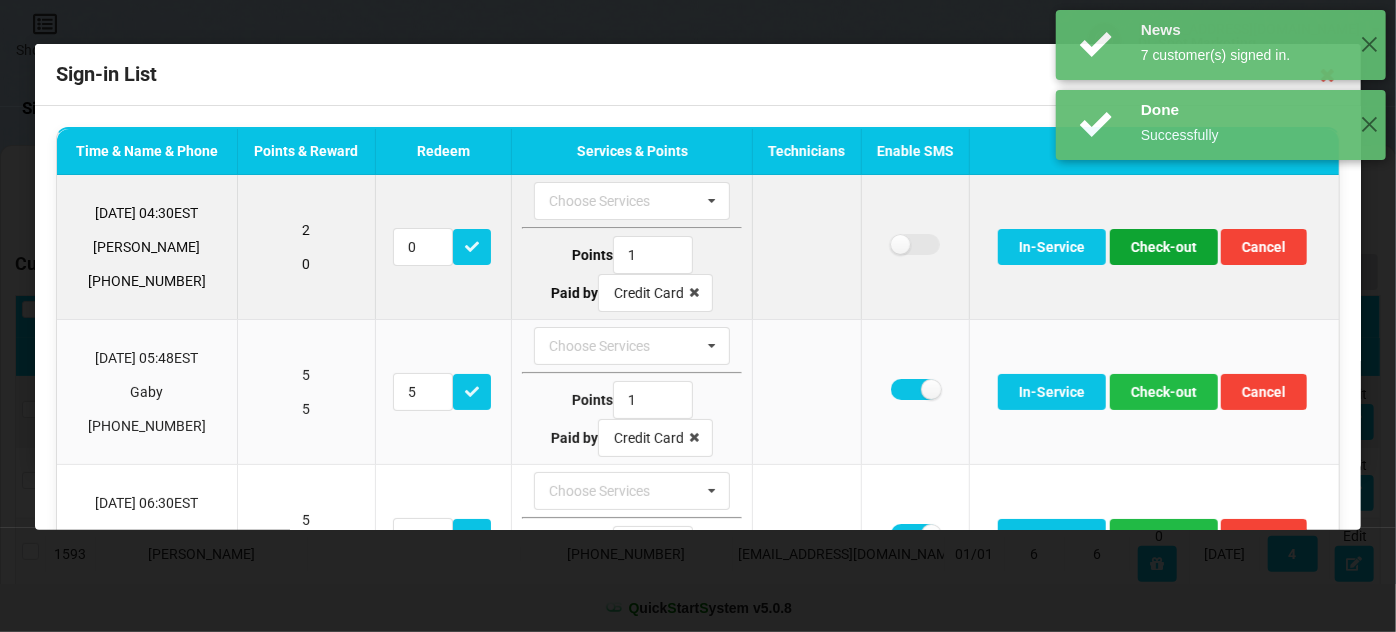 click on "Check-out" at bounding box center (1164, 247) 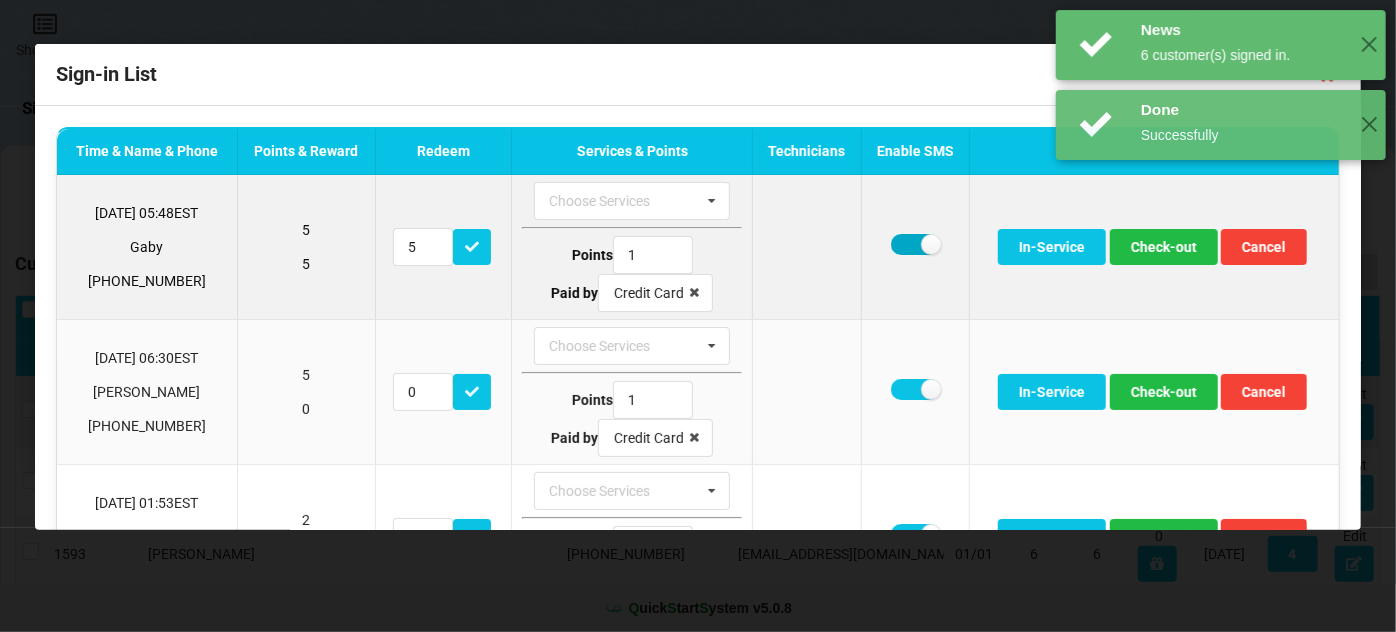 click at bounding box center [915, 244] 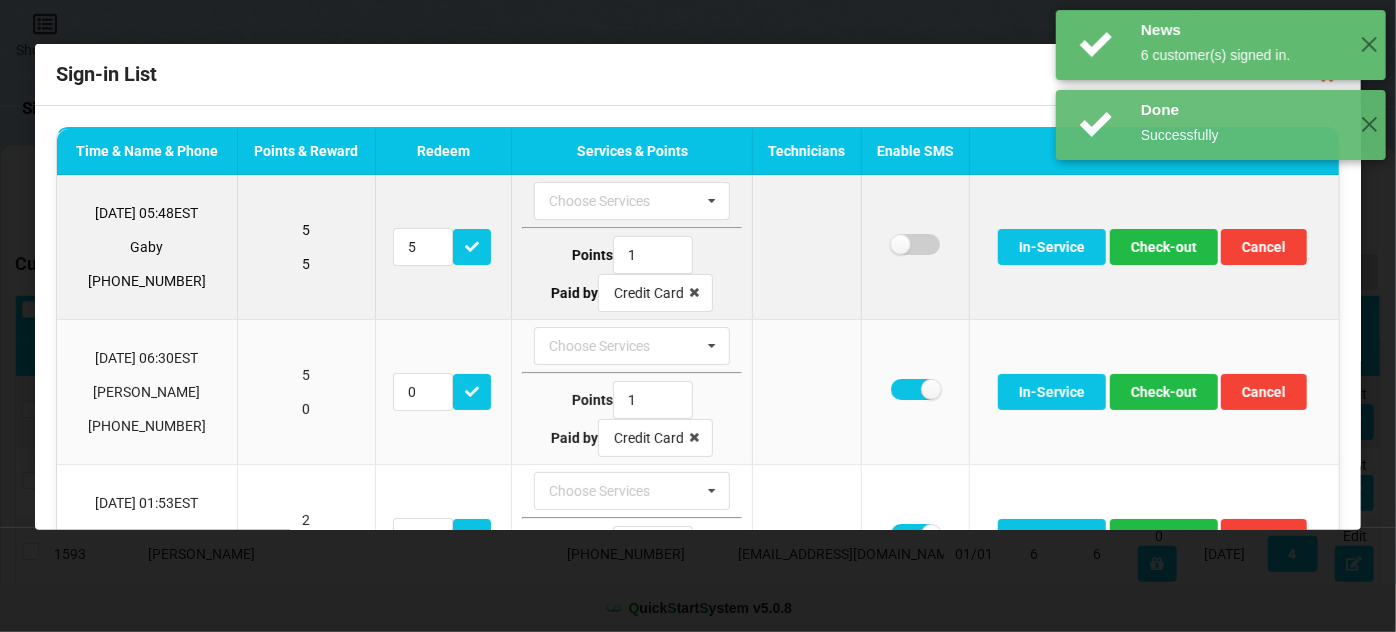 checkbox on "false" 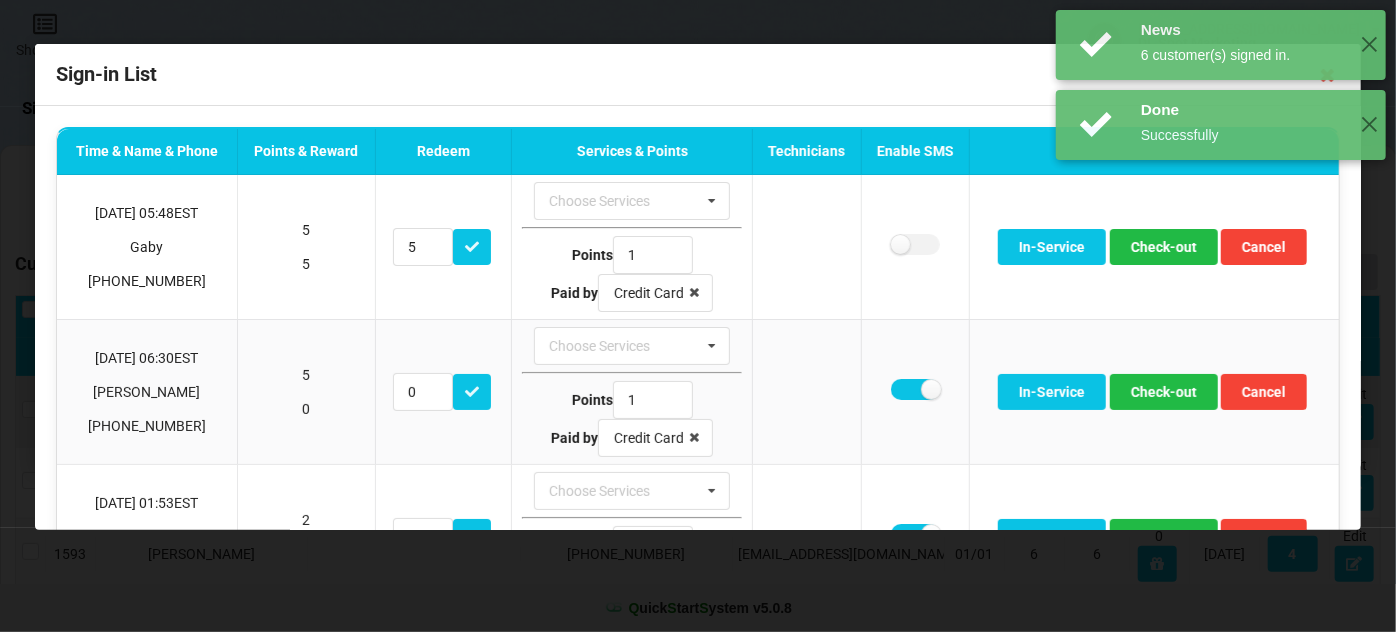 click on "News 6 customer(s) signed in. ✕ Done Successfully ✕ Done Successfully ✕" at bounding box center [1221, 125] 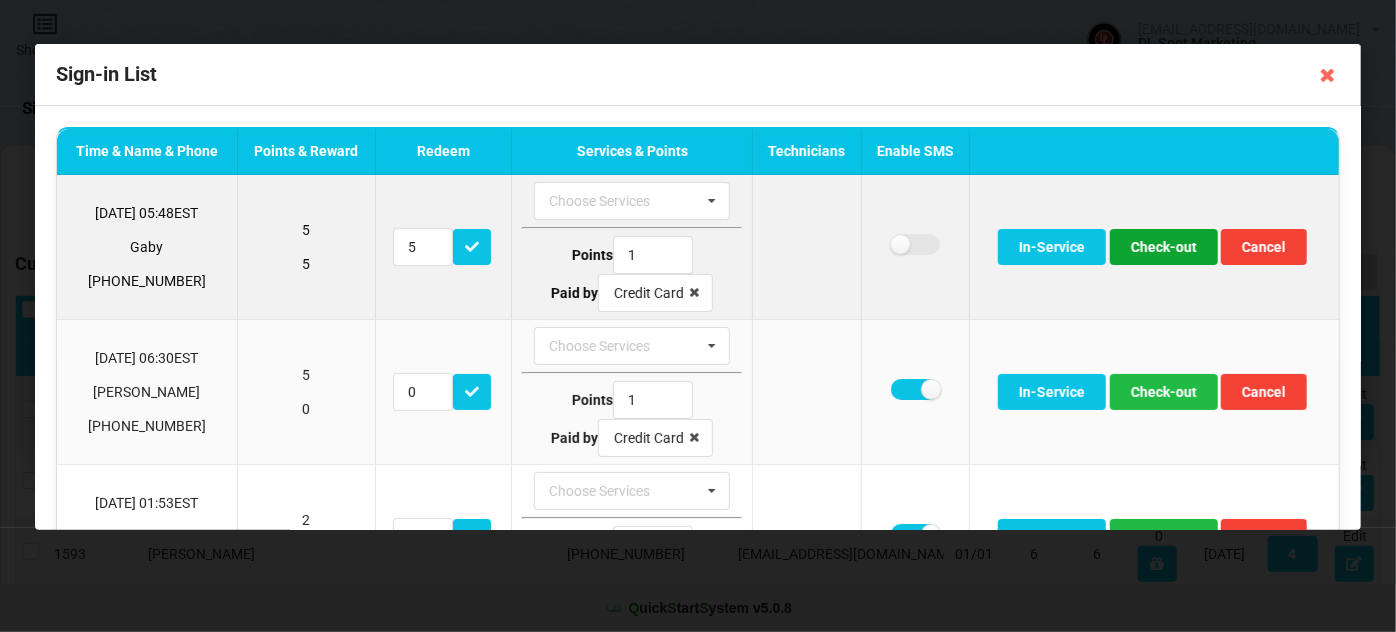 click on "Check-out" at bounding box center (1164, 247) 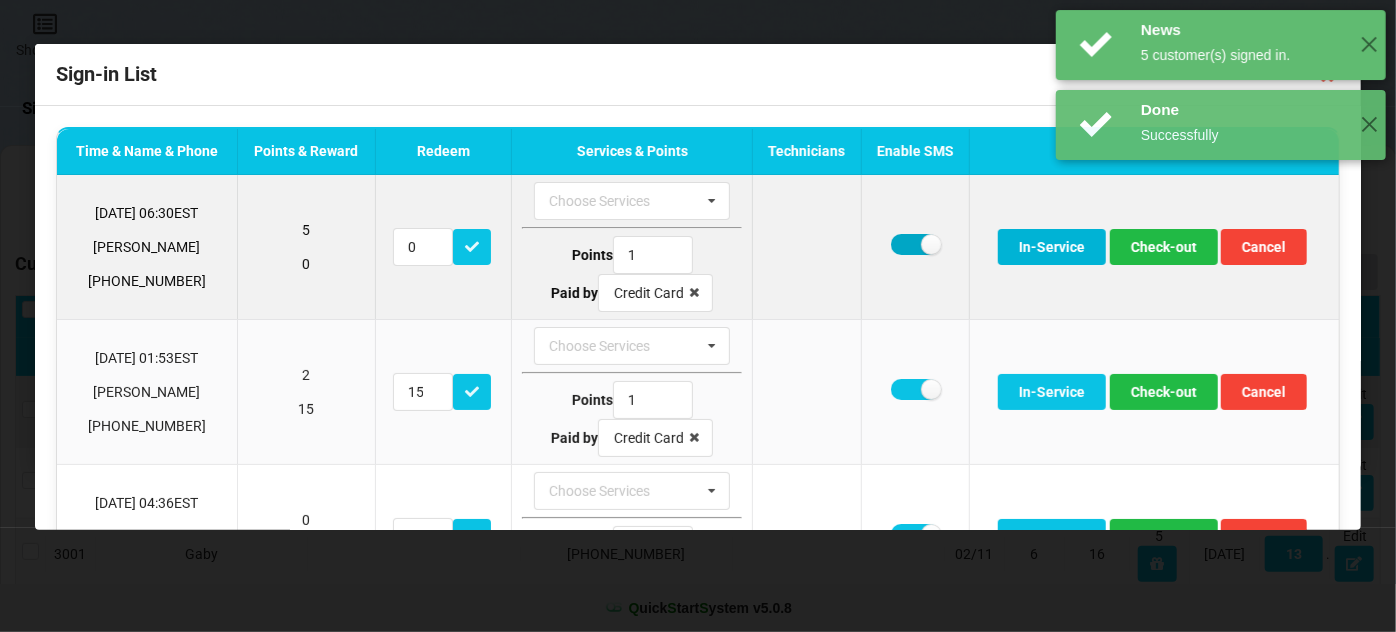 drag, startPoint x: 898, startPoint y: 241, endPoint x: 998, endPoint y: 254, distance: 100.84146 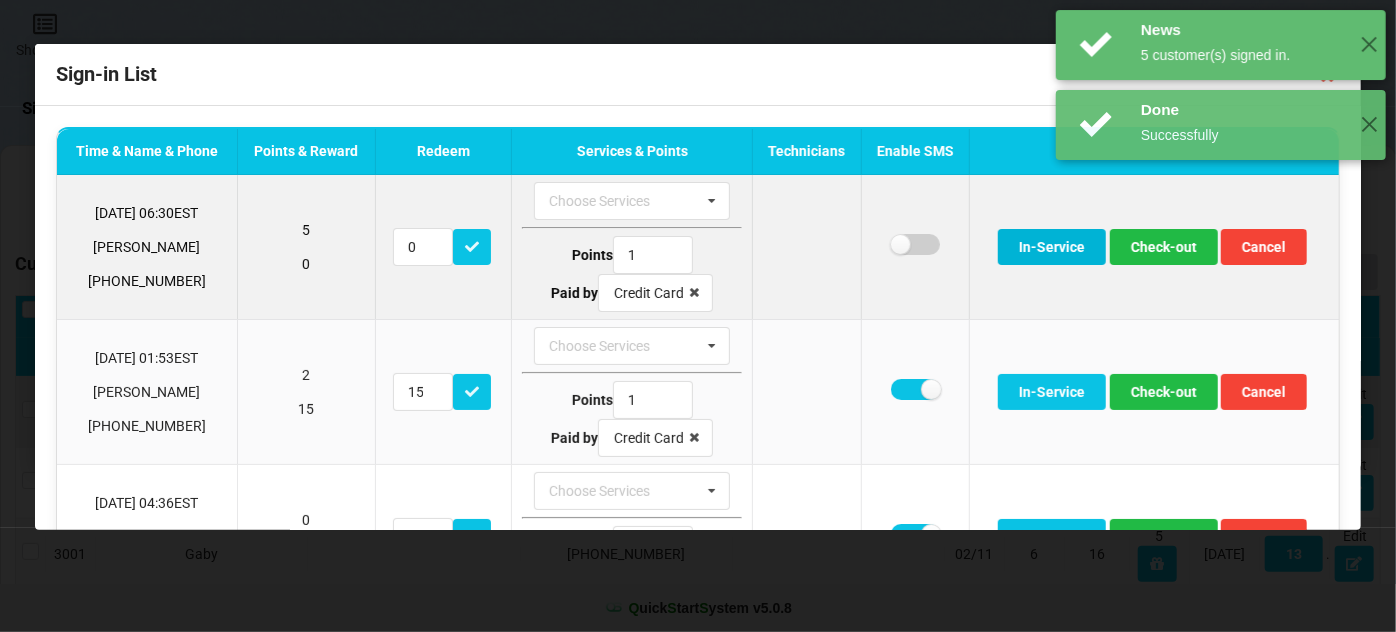 checkbox on "false" 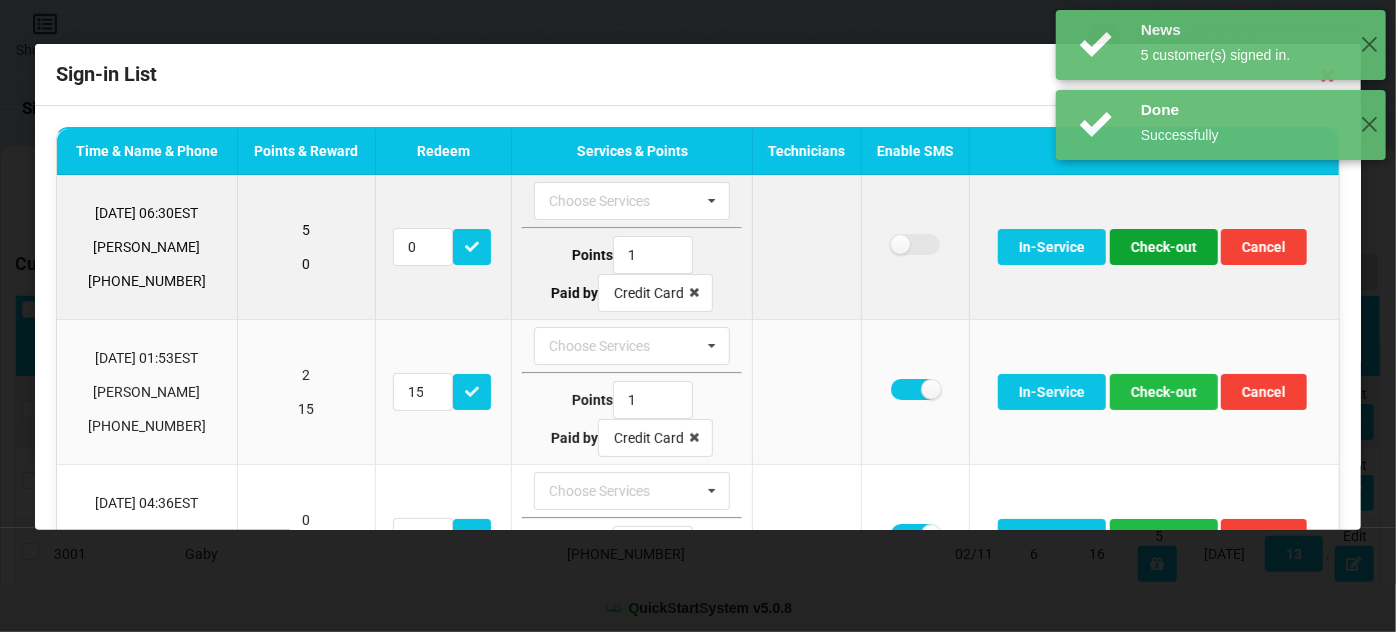 click on "Check-out" at bounding box center (1164, 247) 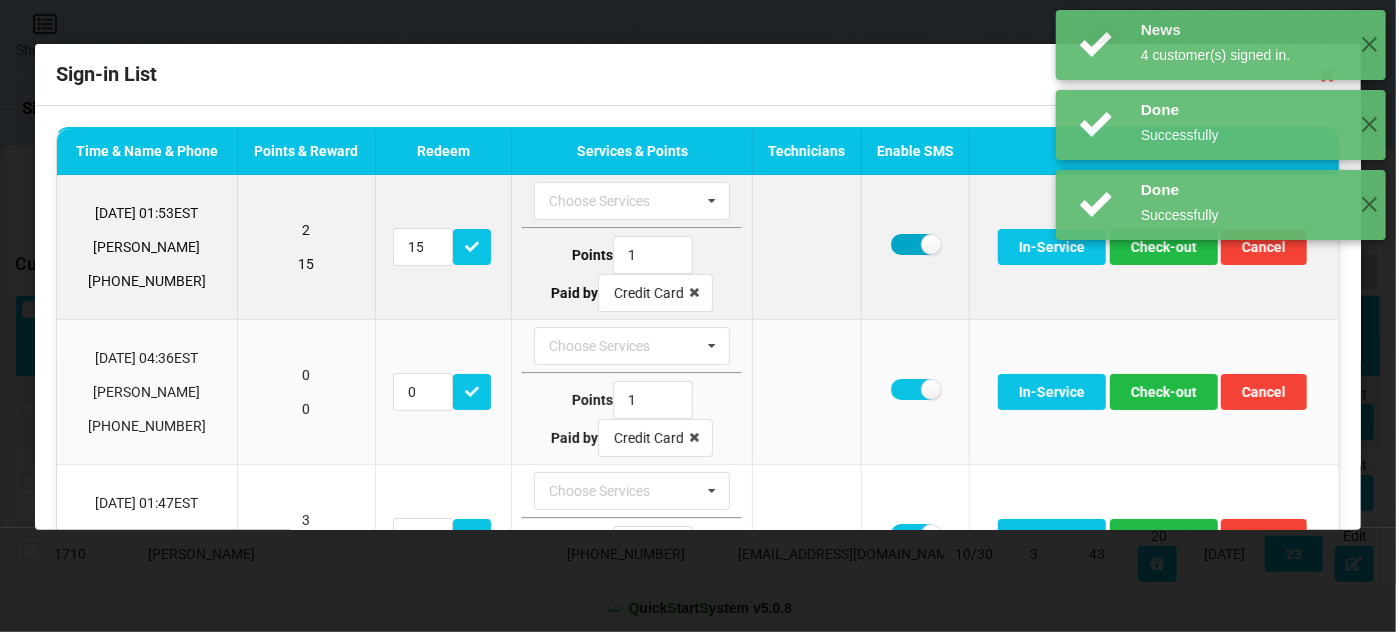 click at bounding box center (915, 244) 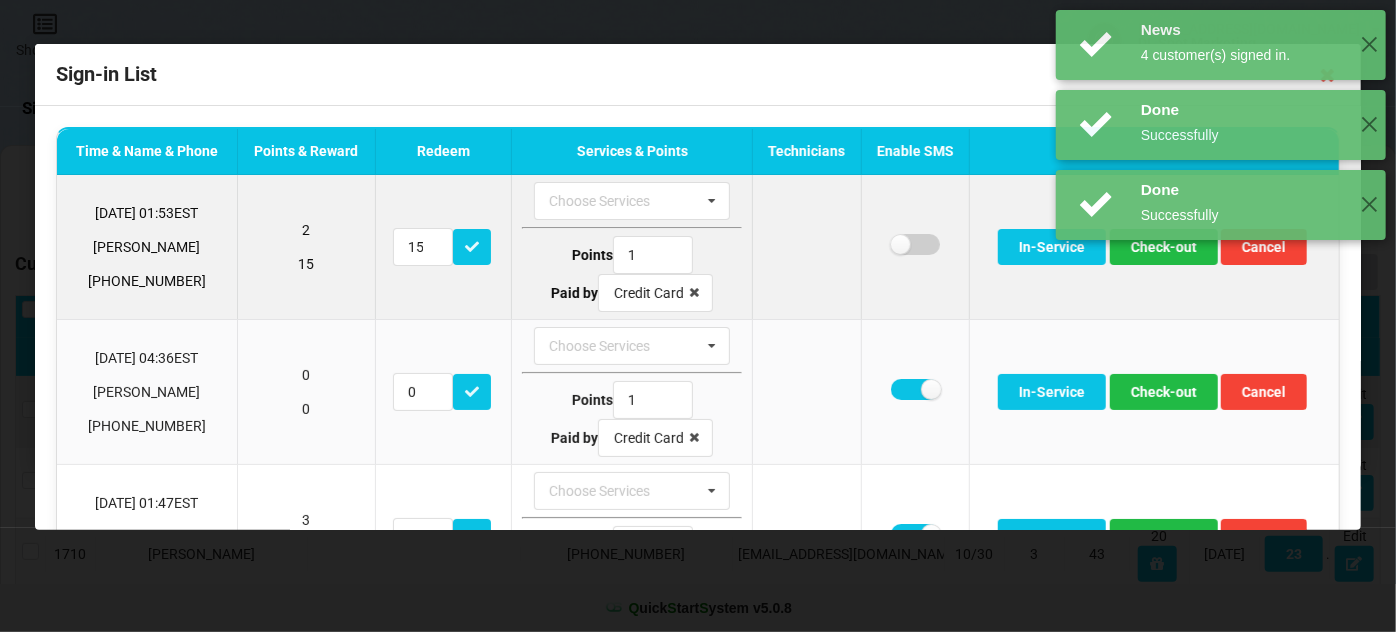 checkbox on "false" 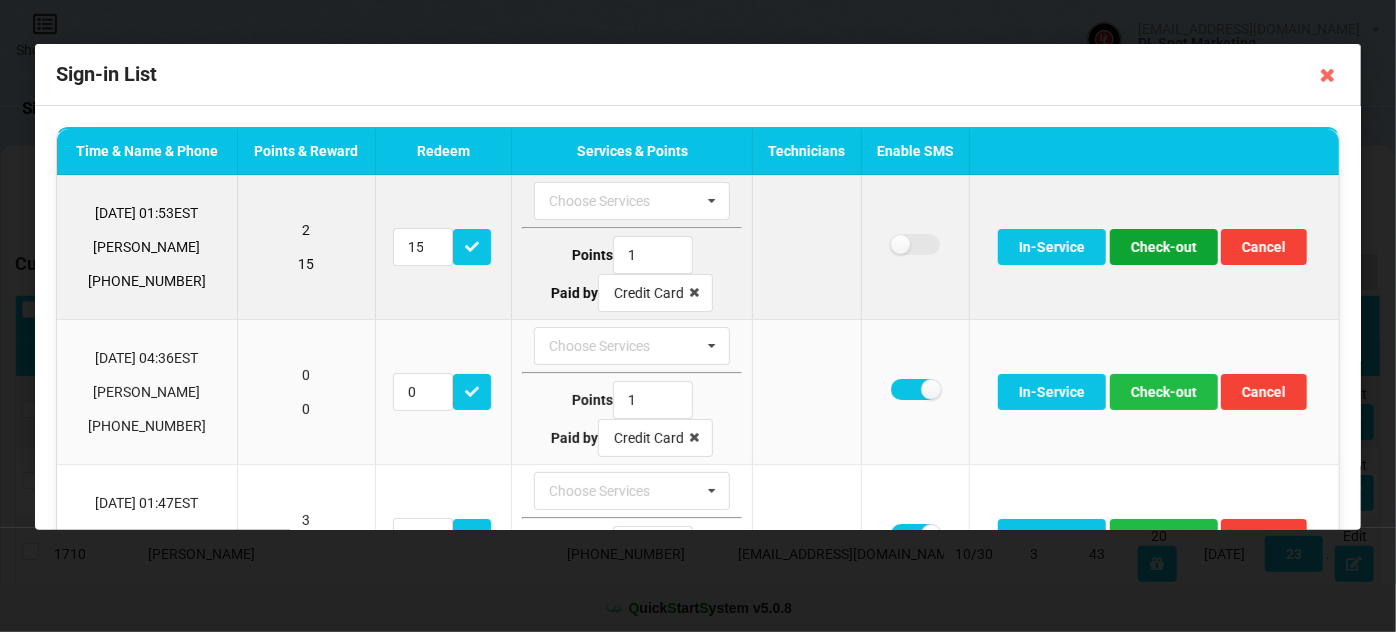 click on "Check-out" at bounding box center (1164, 247) 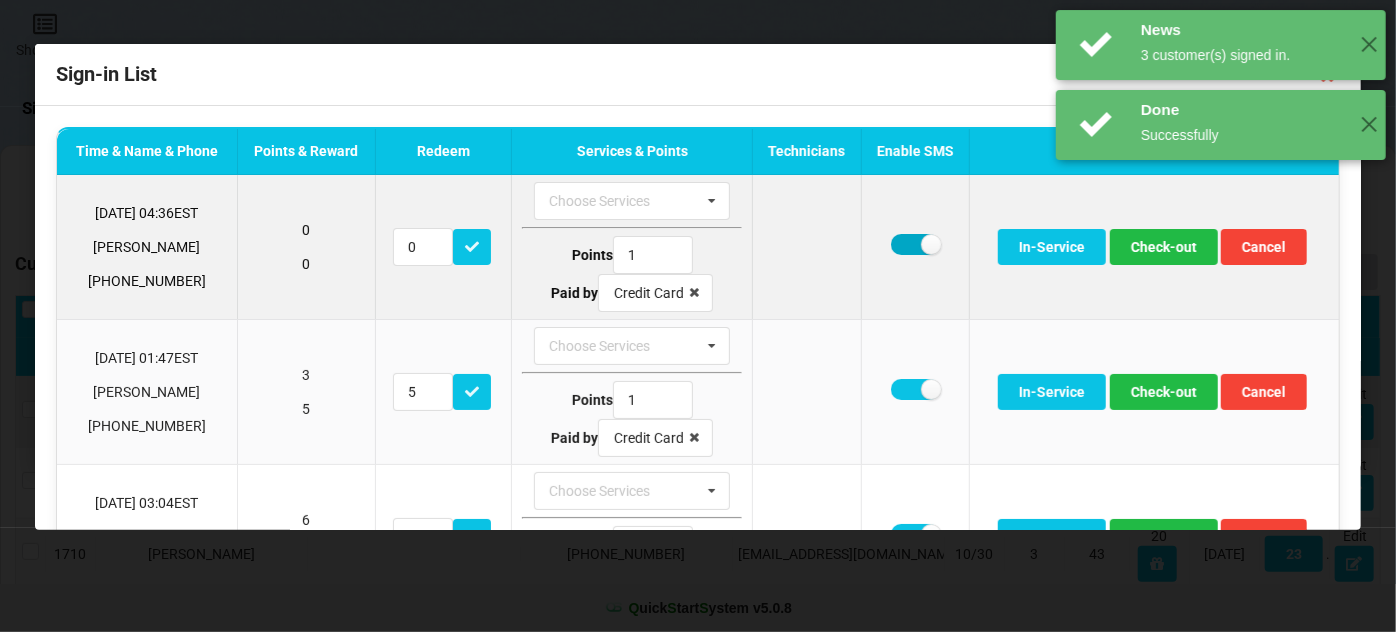 click at bounding box center (915, 244) 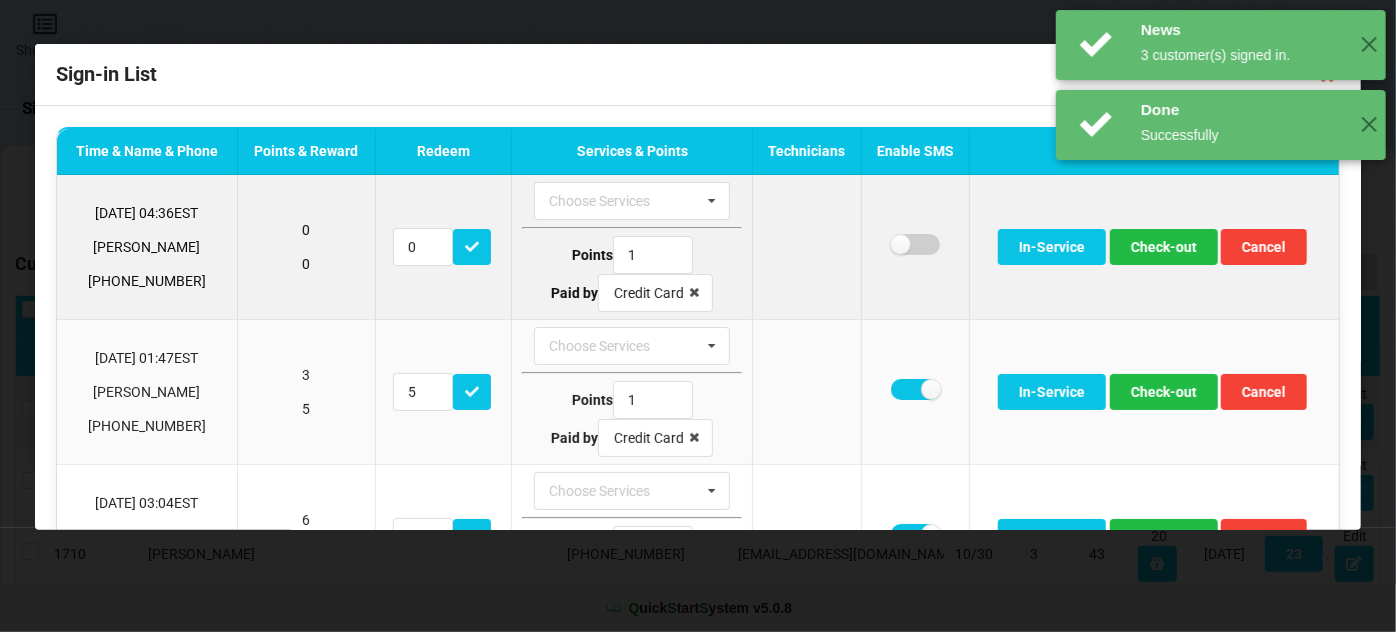 checkbox on "false" 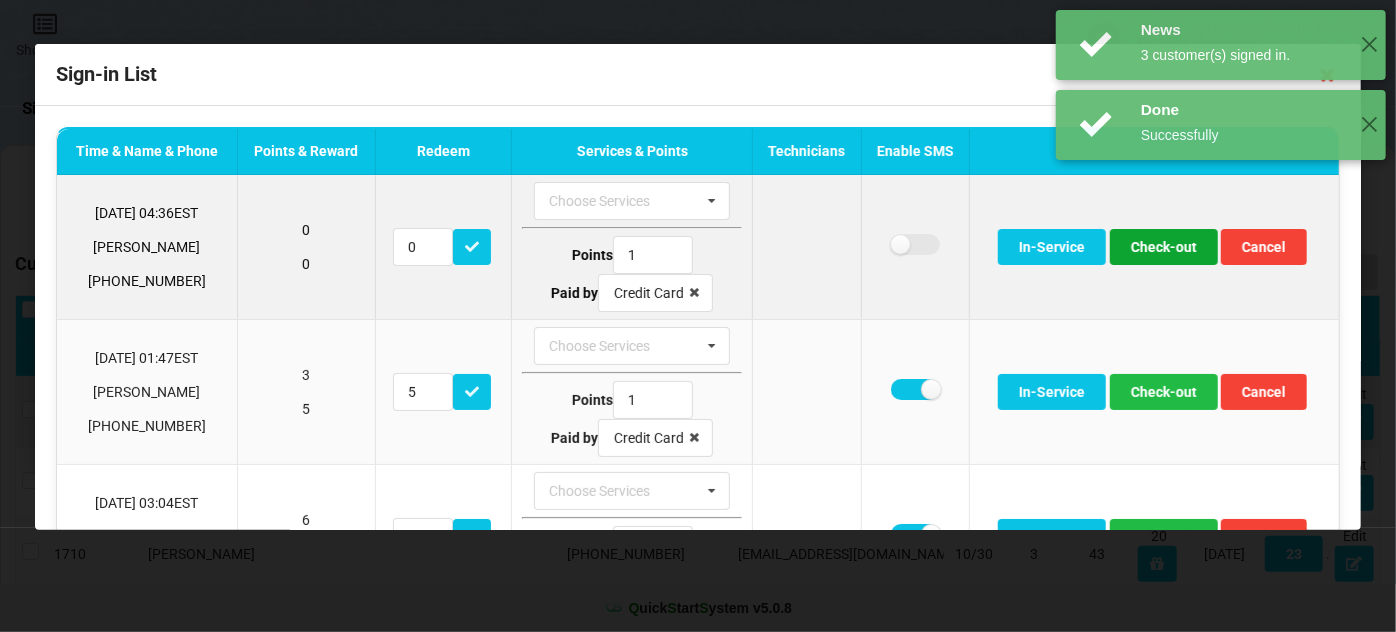click on "Check-out" at bounding box center (1164, 247) 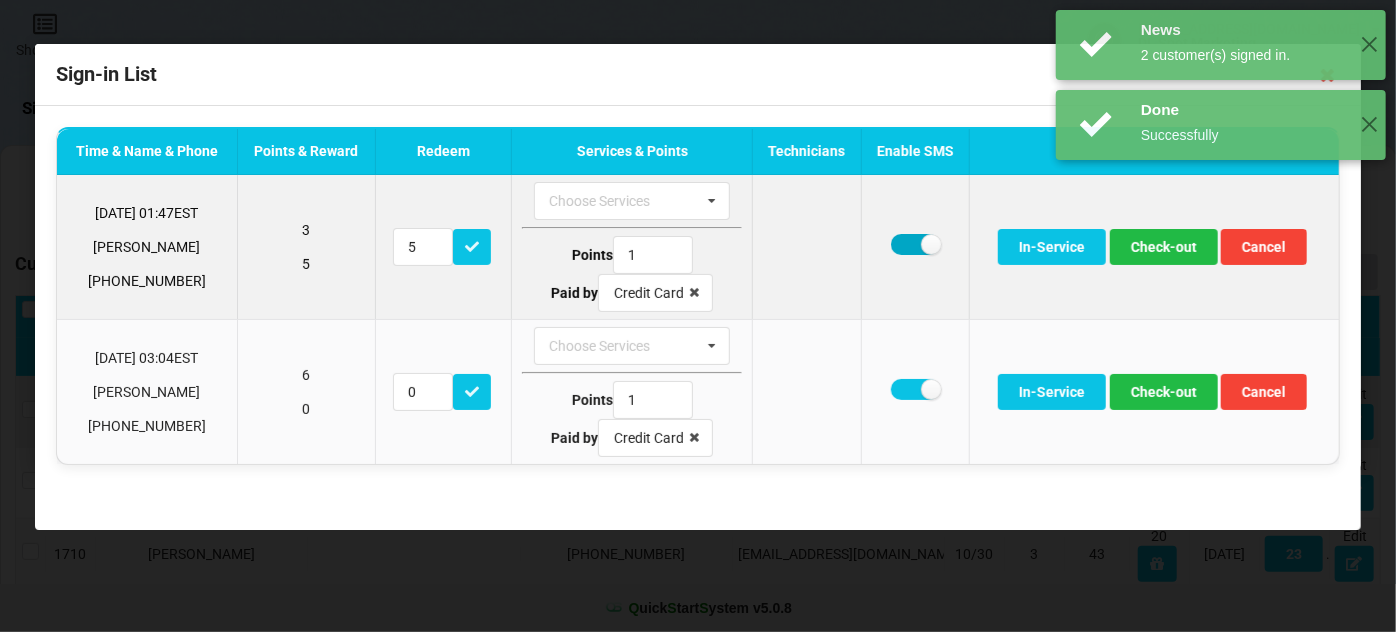 click at bounding box center (915, 244) 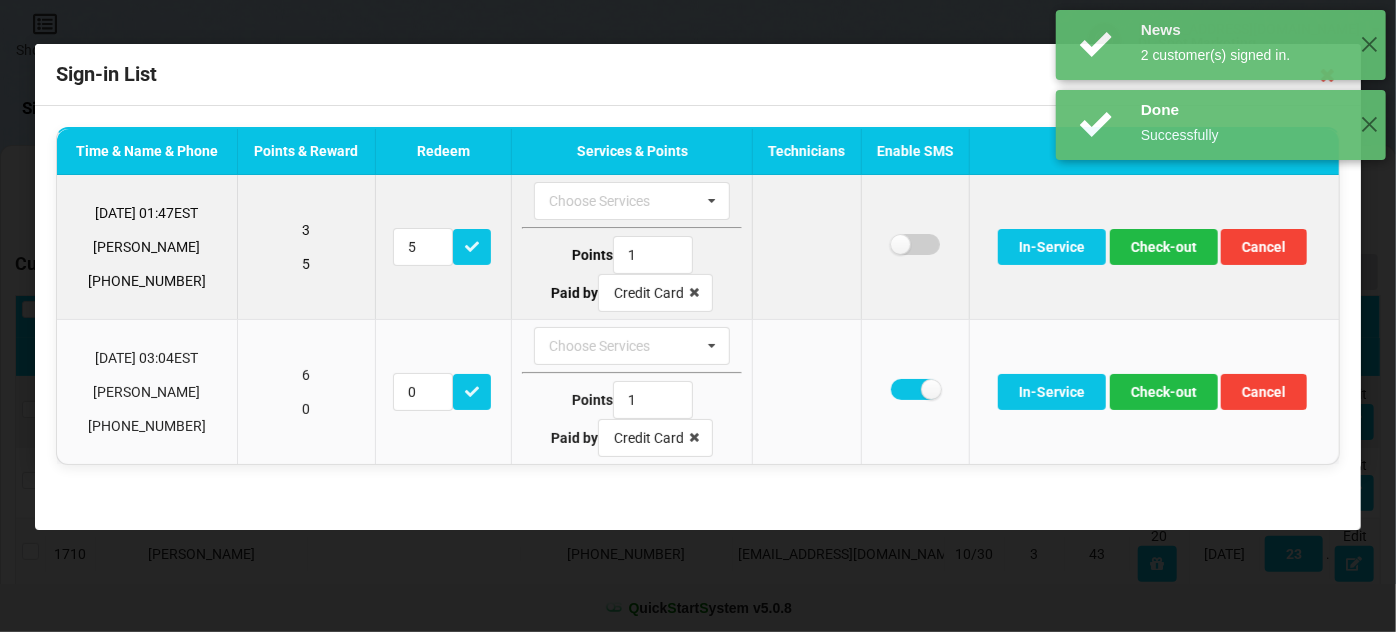 checkbox on "false" 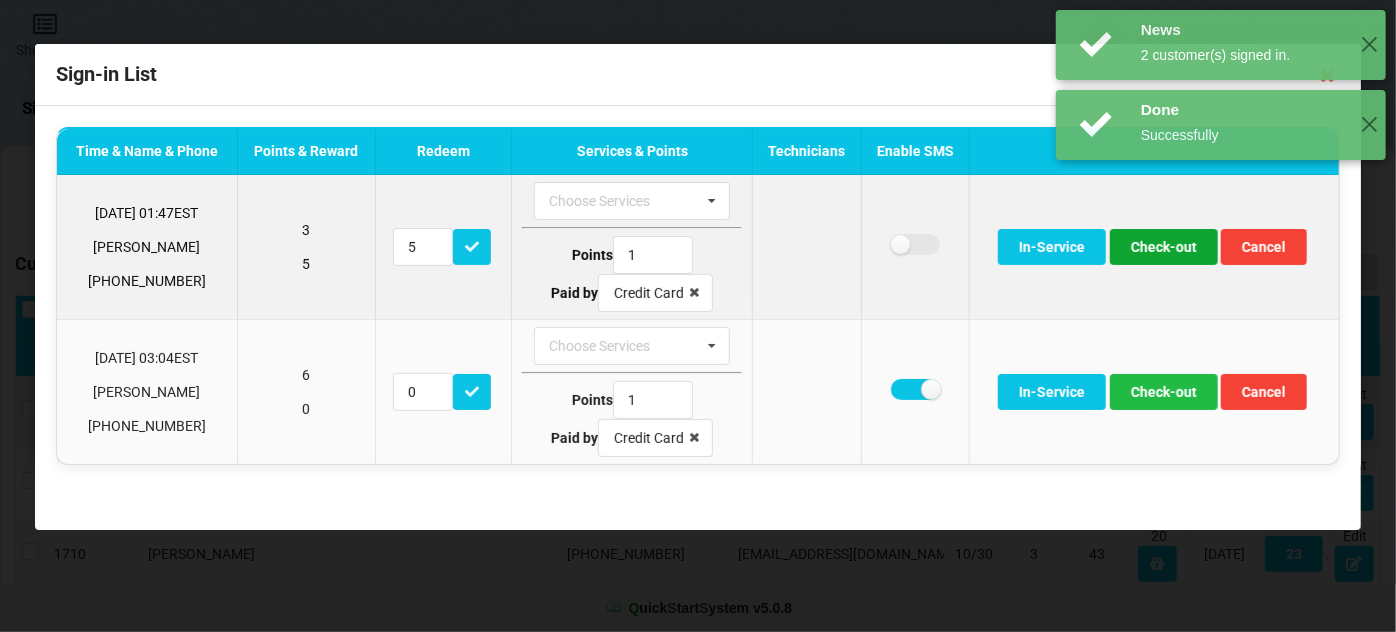 click on "Check-out" at bounding box center (1164, 247) 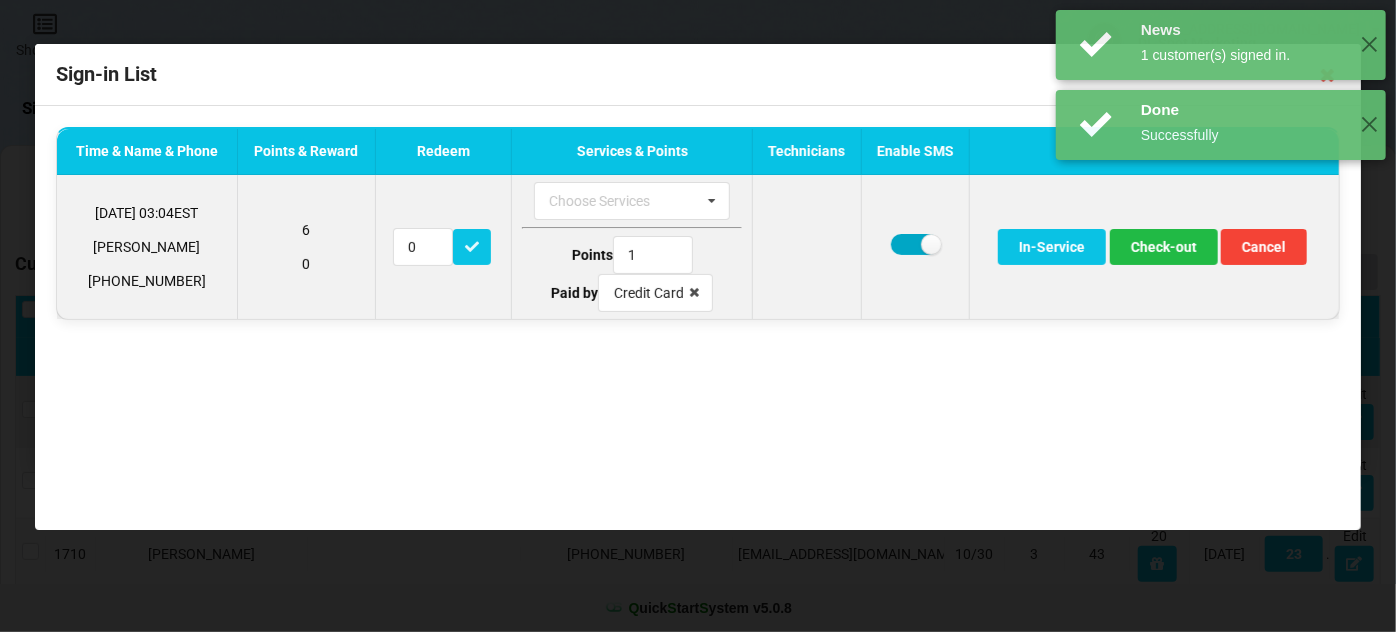 click at bounding box center [915, 244] 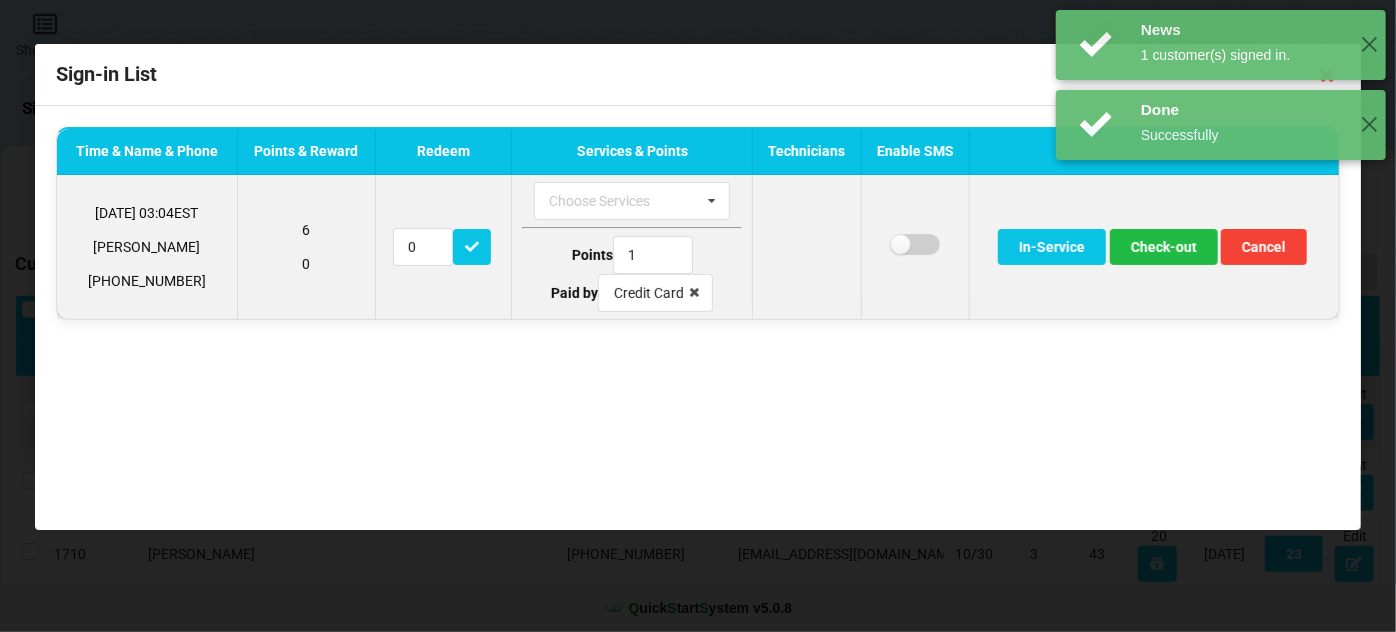 checkbox on "false" 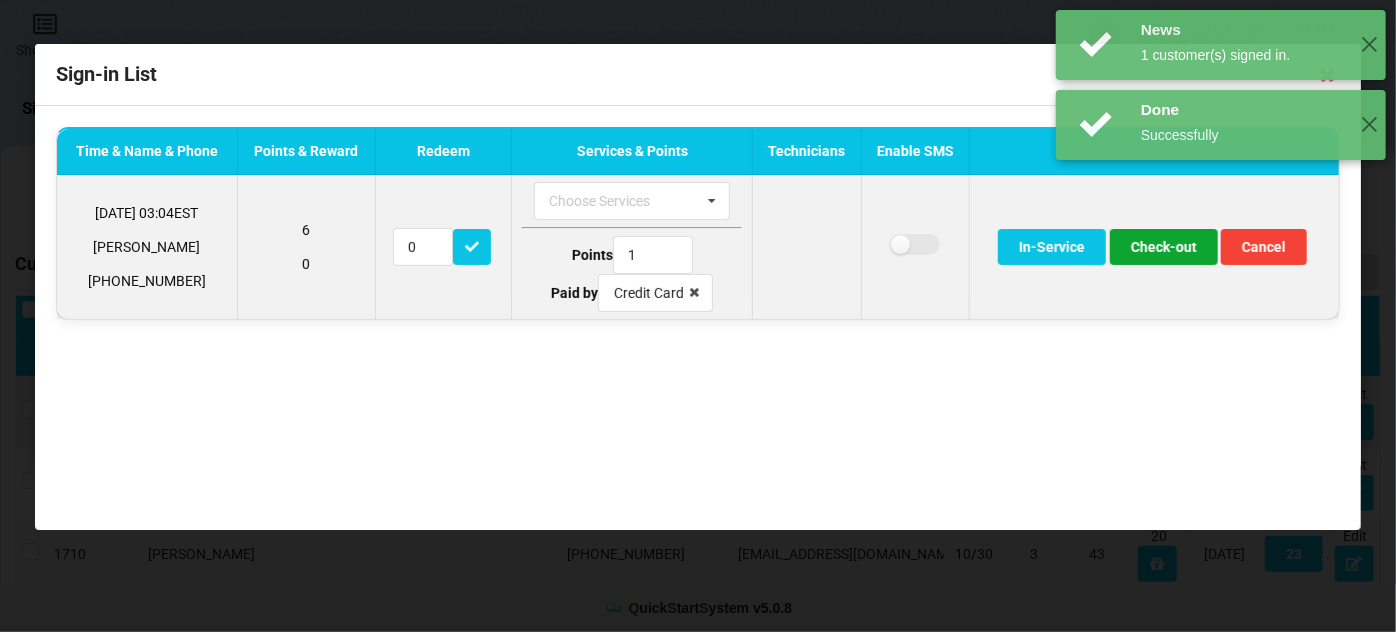 click on "Check-out" at bounding box center [1164, 247] 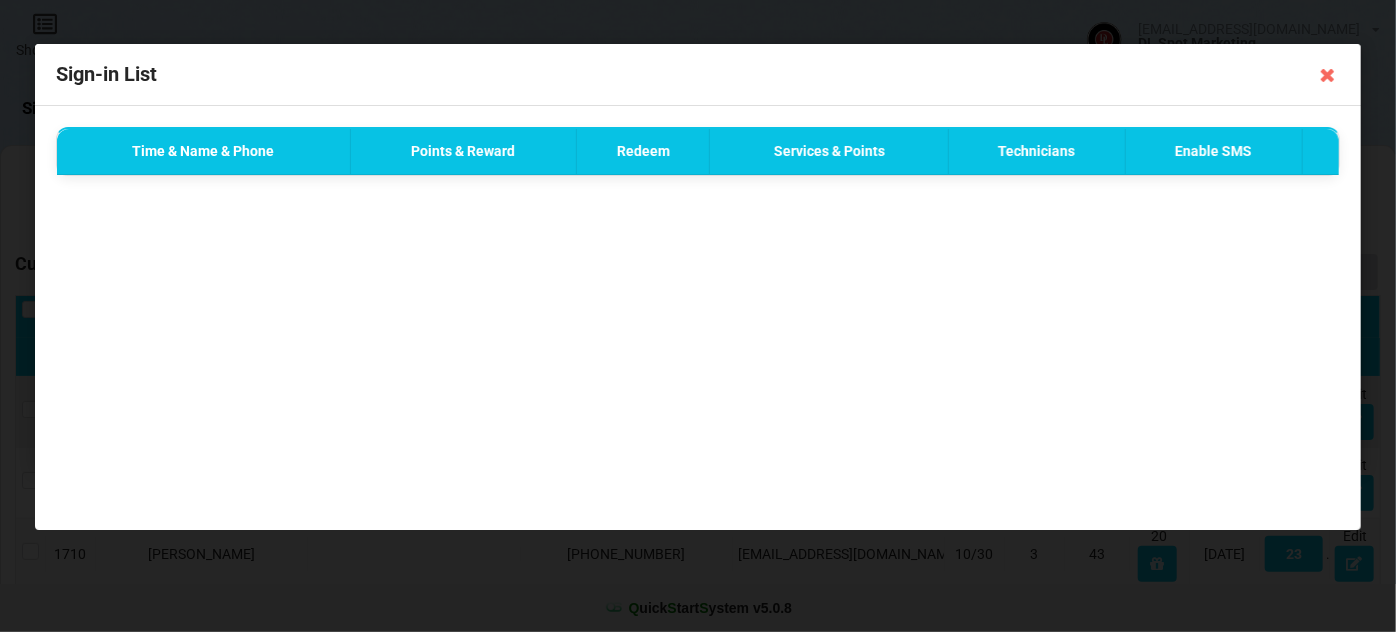 click at bounding box center (1328, 75) 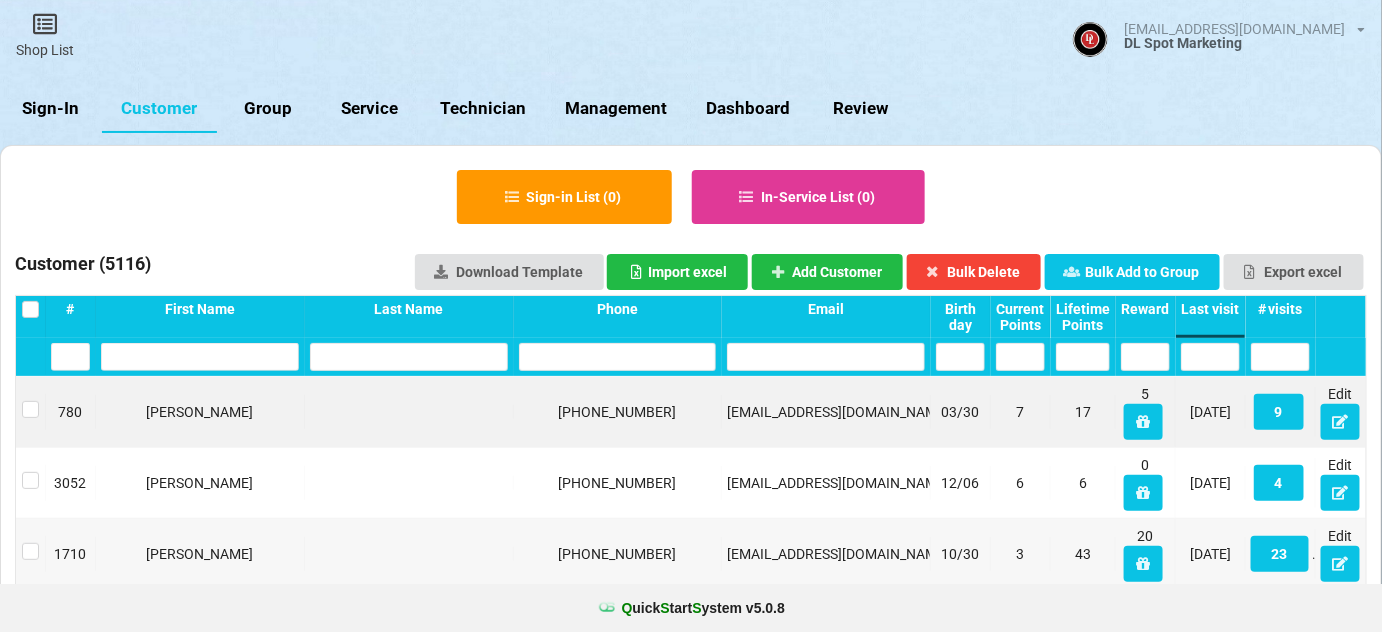 click on "Sign-In" at bounding box center (51, 109) 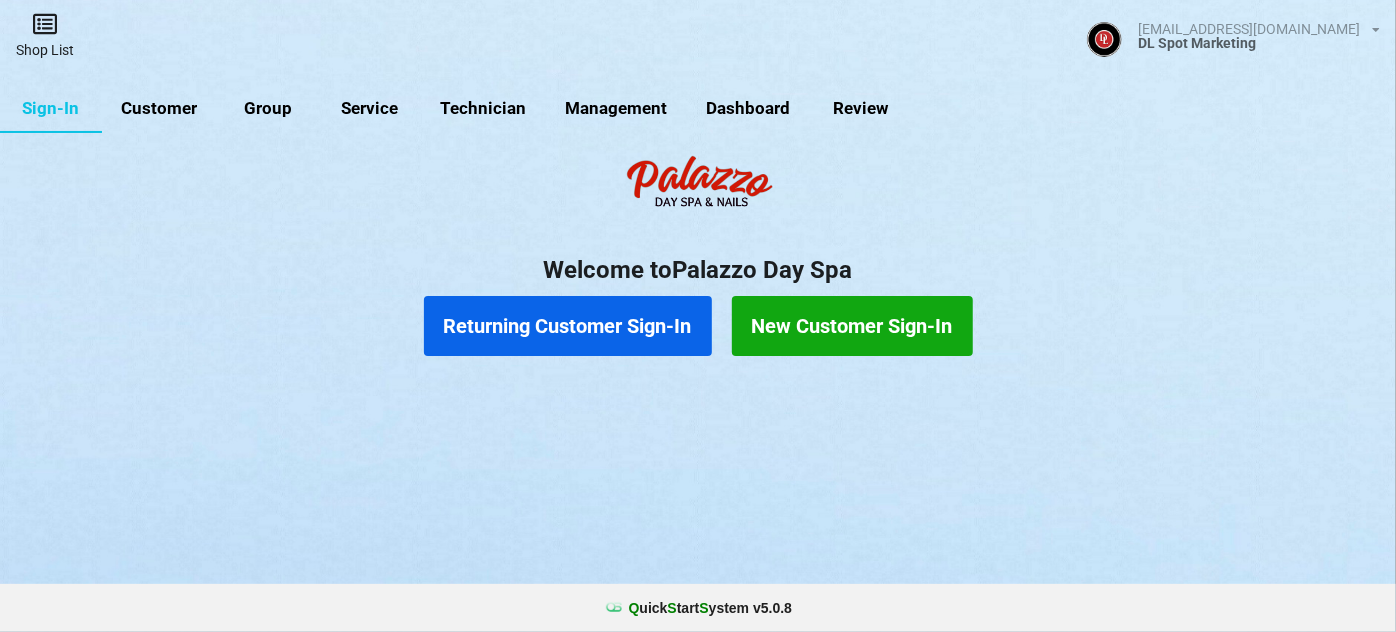 click on "Shop List" at bounding box center [45, 35] 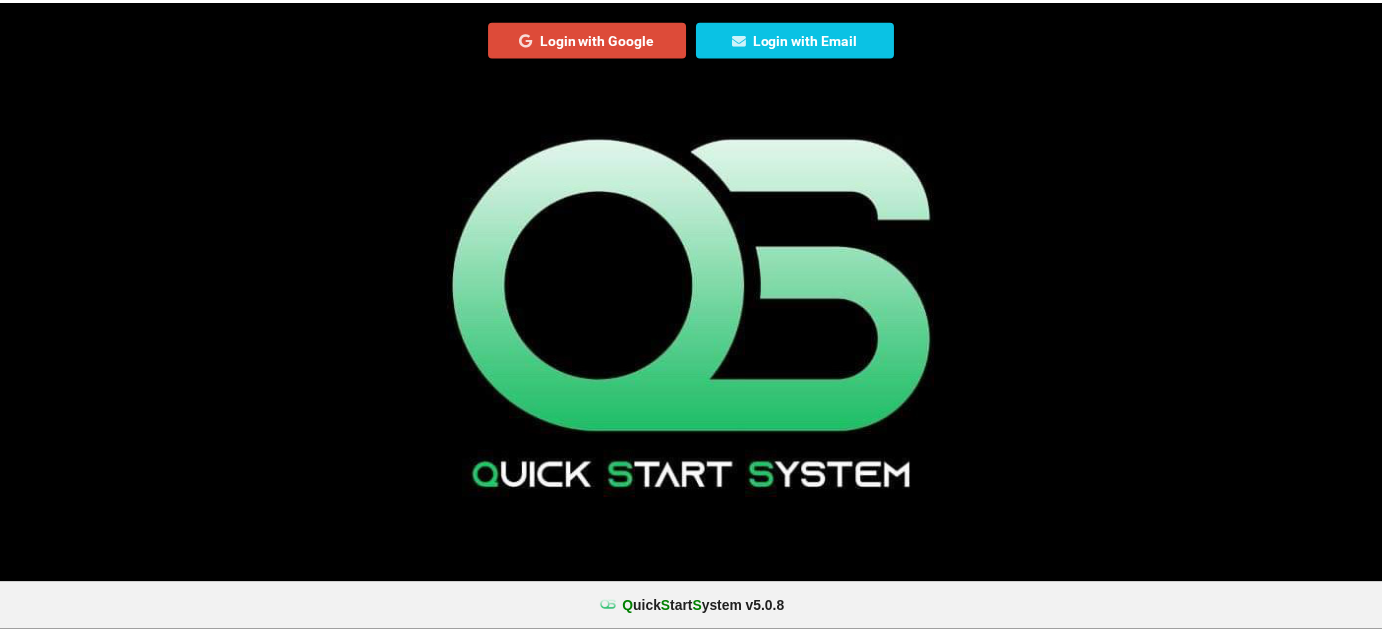 scroll, scrollTop: 0, scrollLeft: 0, axis: both 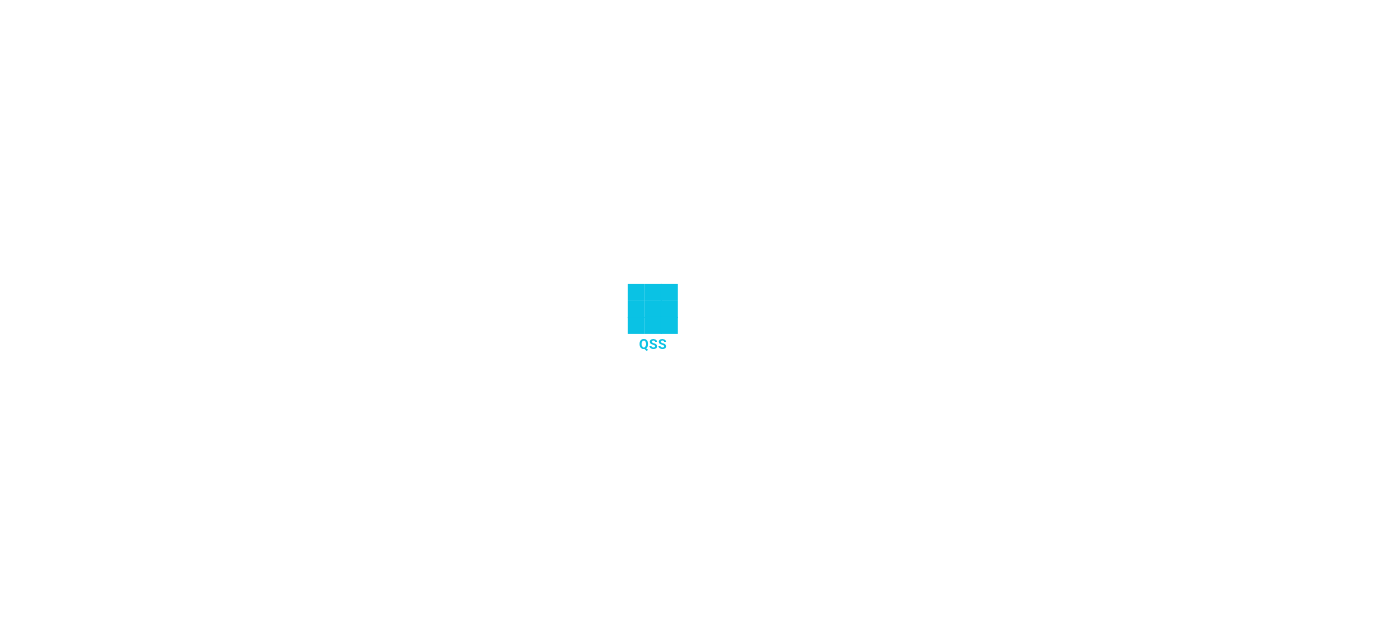 select on "25" 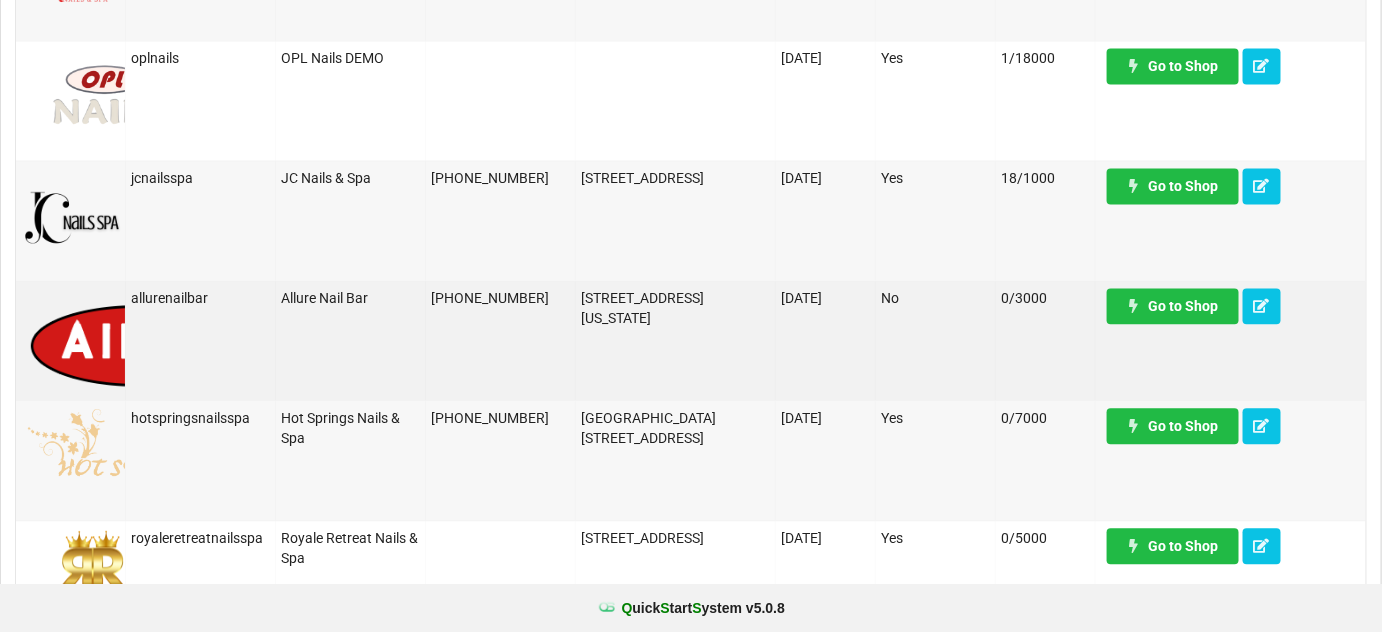 scroll, scrollTop: 1333, scrollLeft: 0, axis: vertical 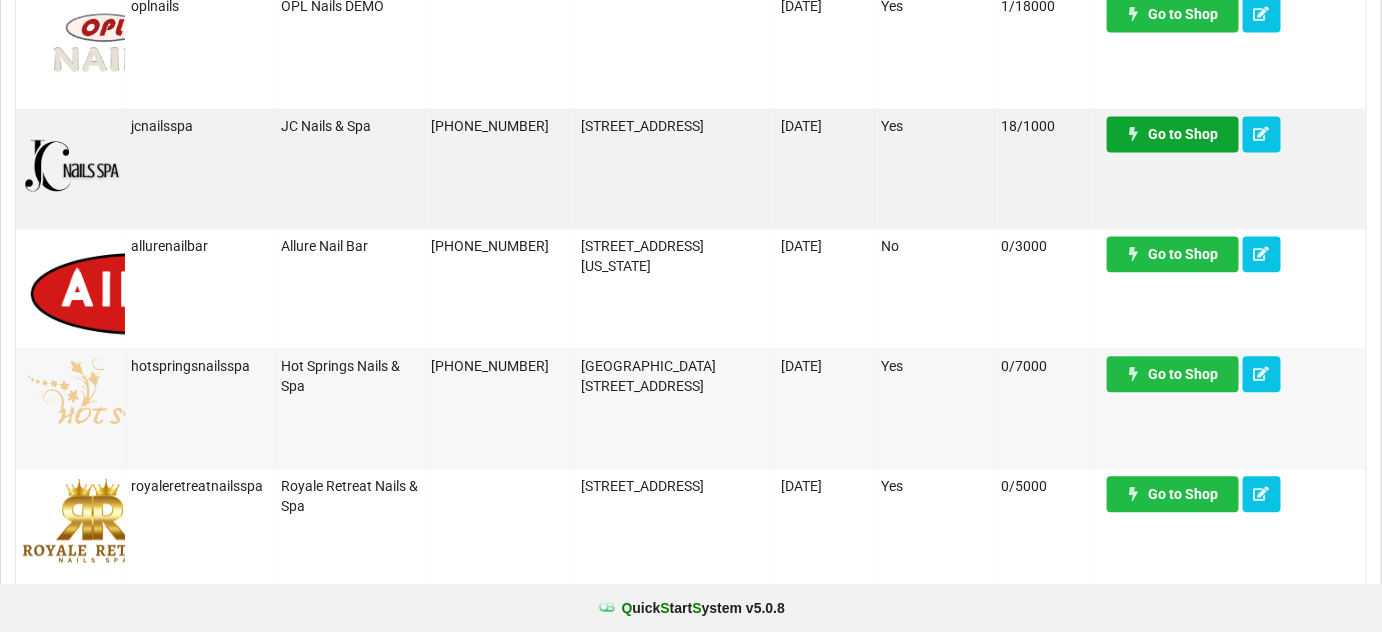 click on "Go to Shop" at bounding box center [693, 321] 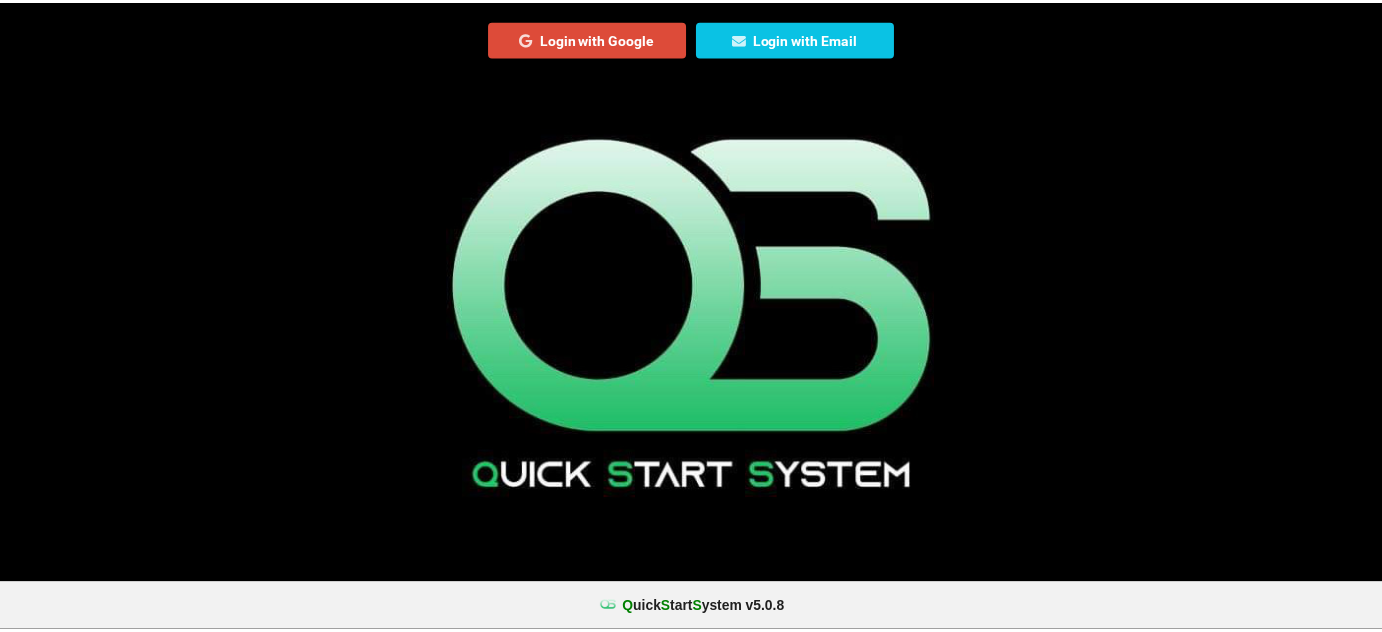 scroll, scrollTop: 0, scrollLeft: 0, axis: both 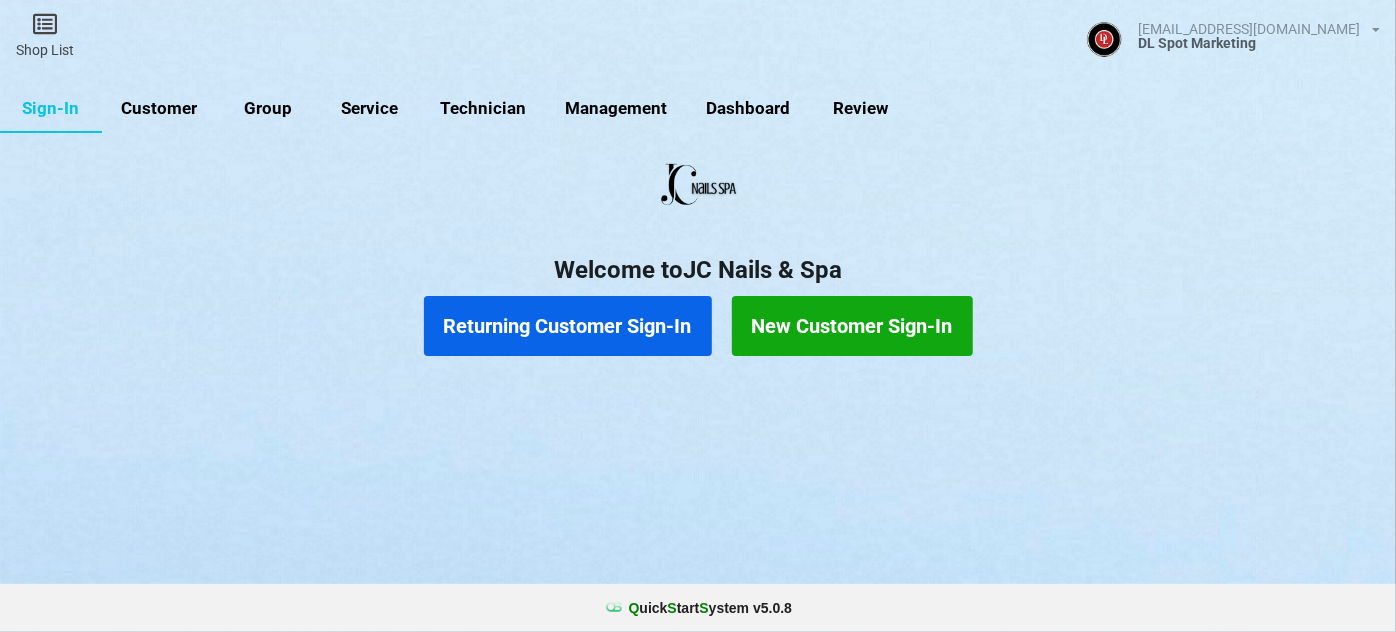click on "Customer" at bounding box center (159, 109) 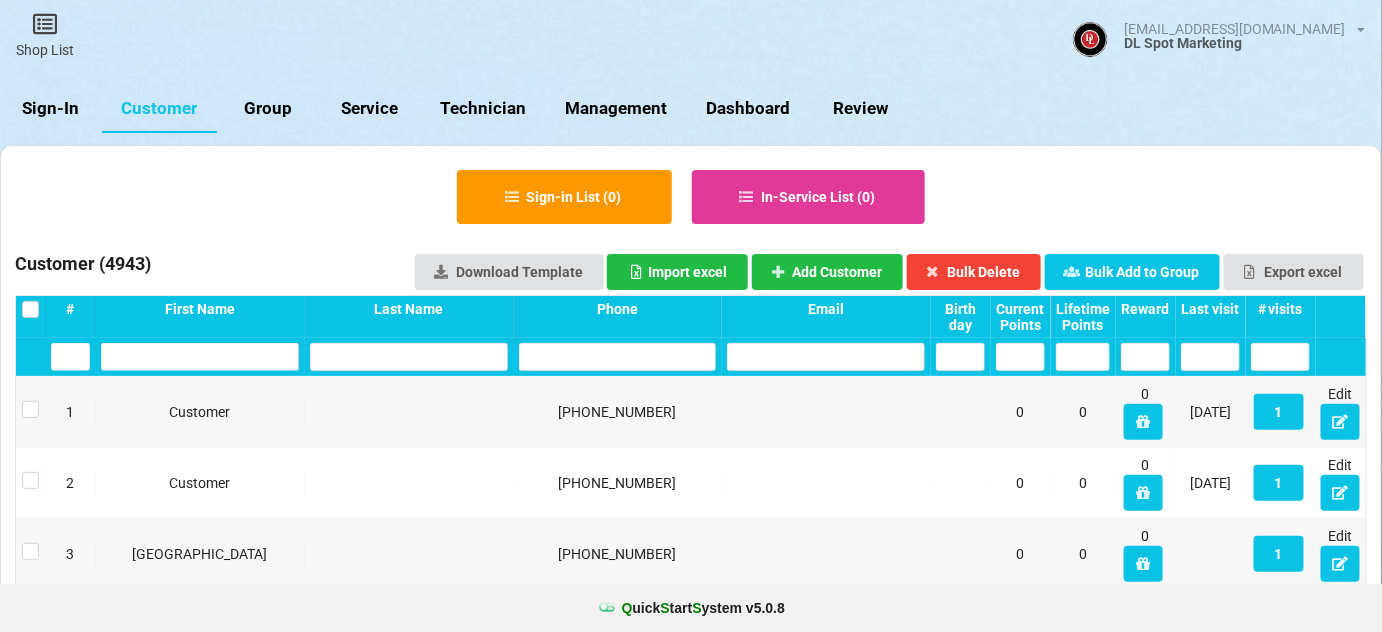 click on "Sign-In" at bounding box center [51, 109] 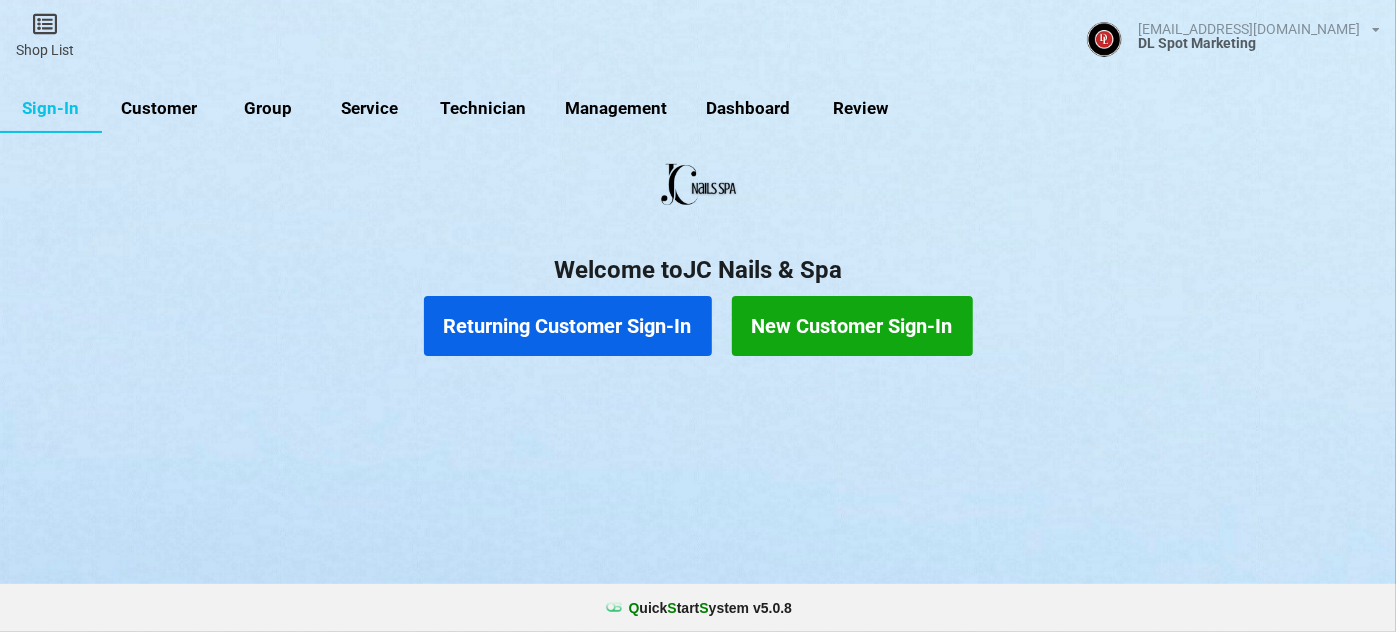 click on "Returning Customer Sign-In" at bounding box center (568, 326) 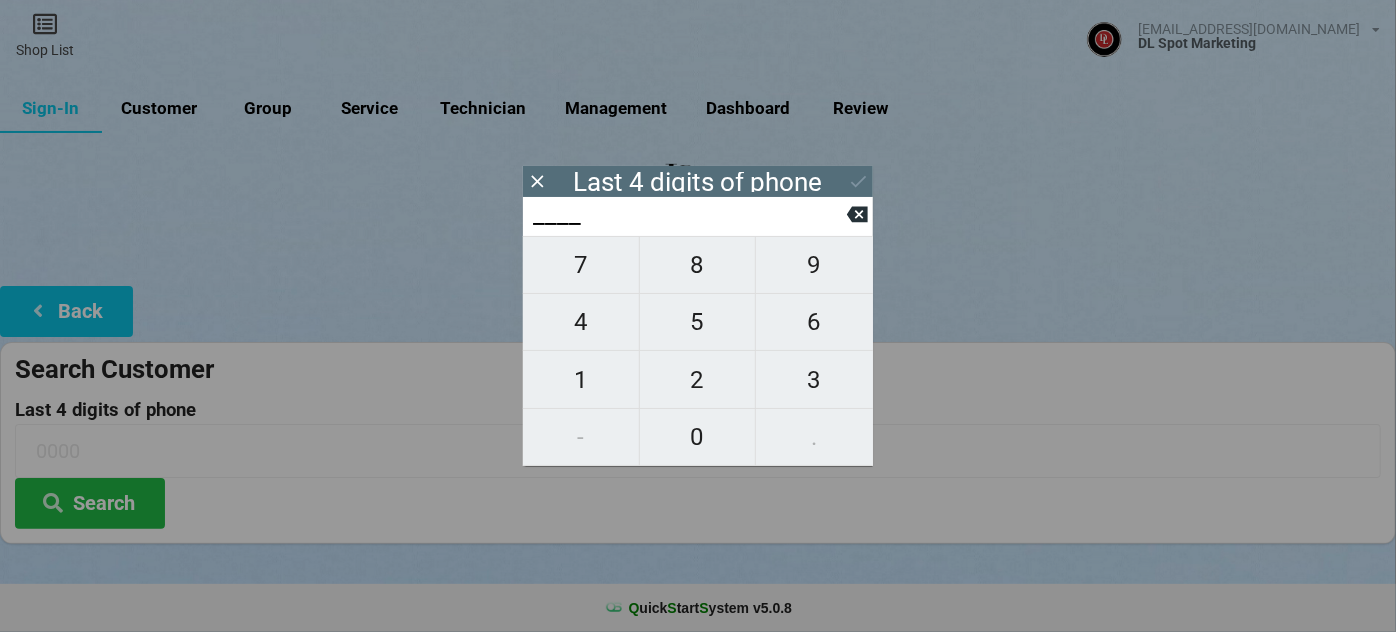 type on "0___" 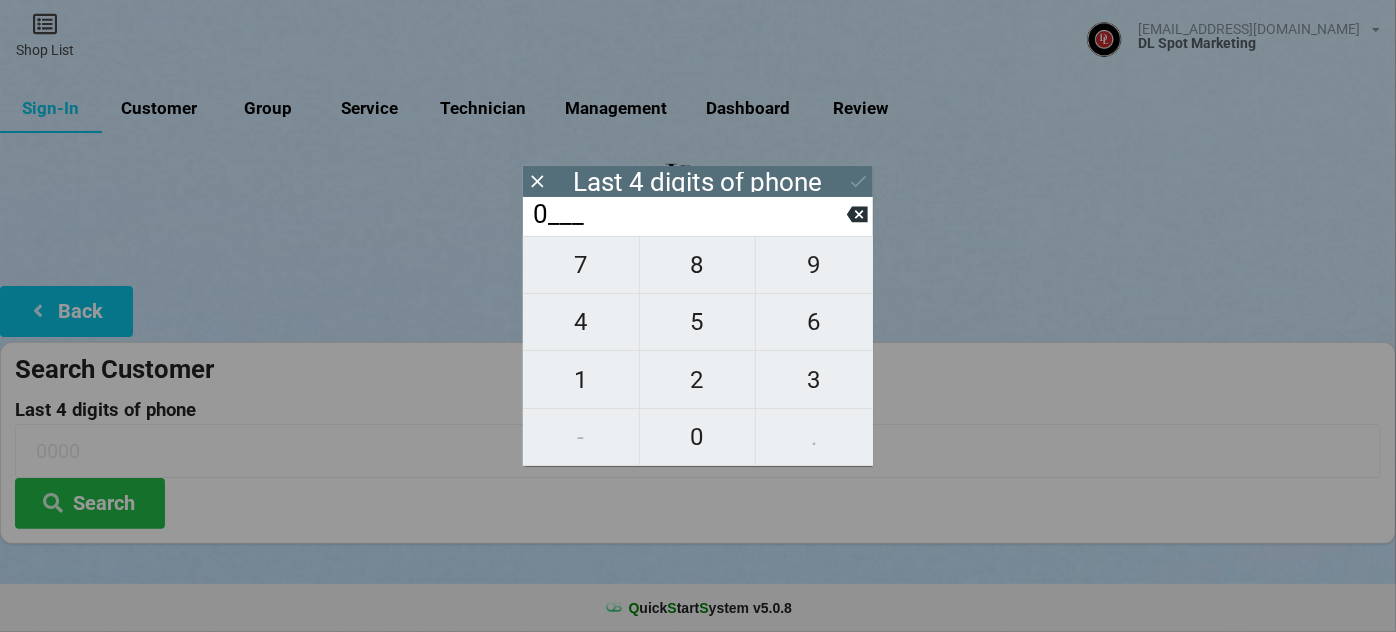 type on "0___" 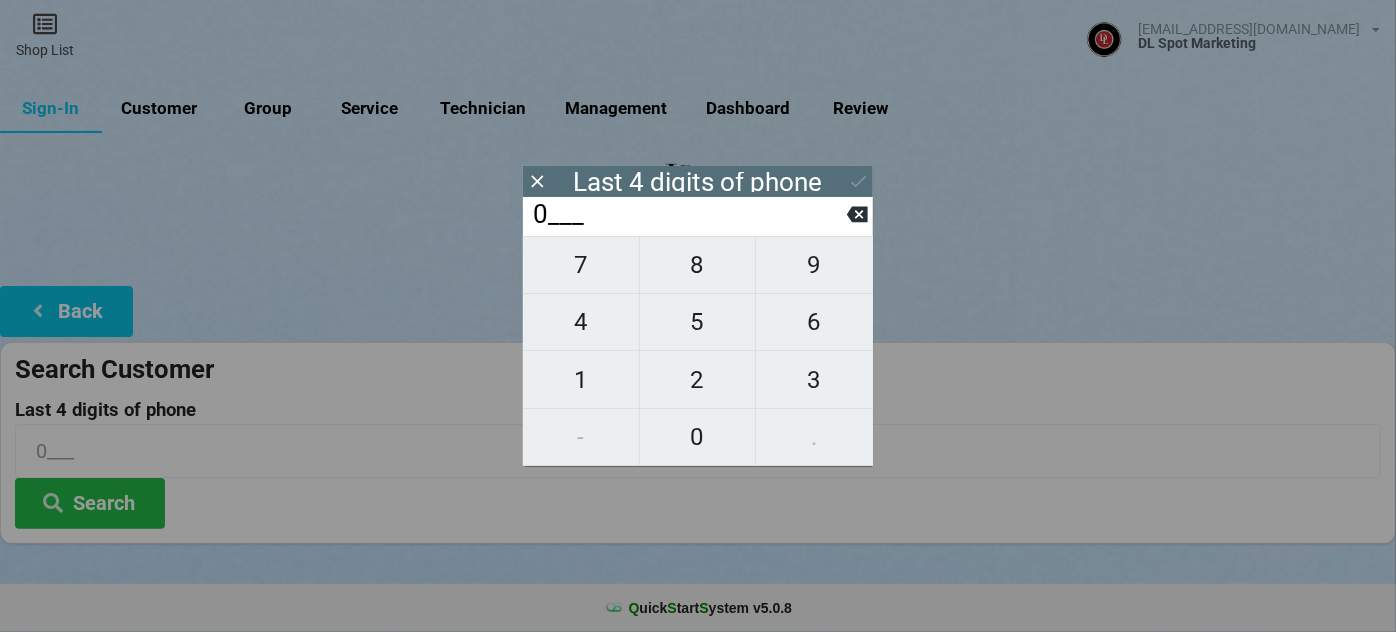 type on "05__" 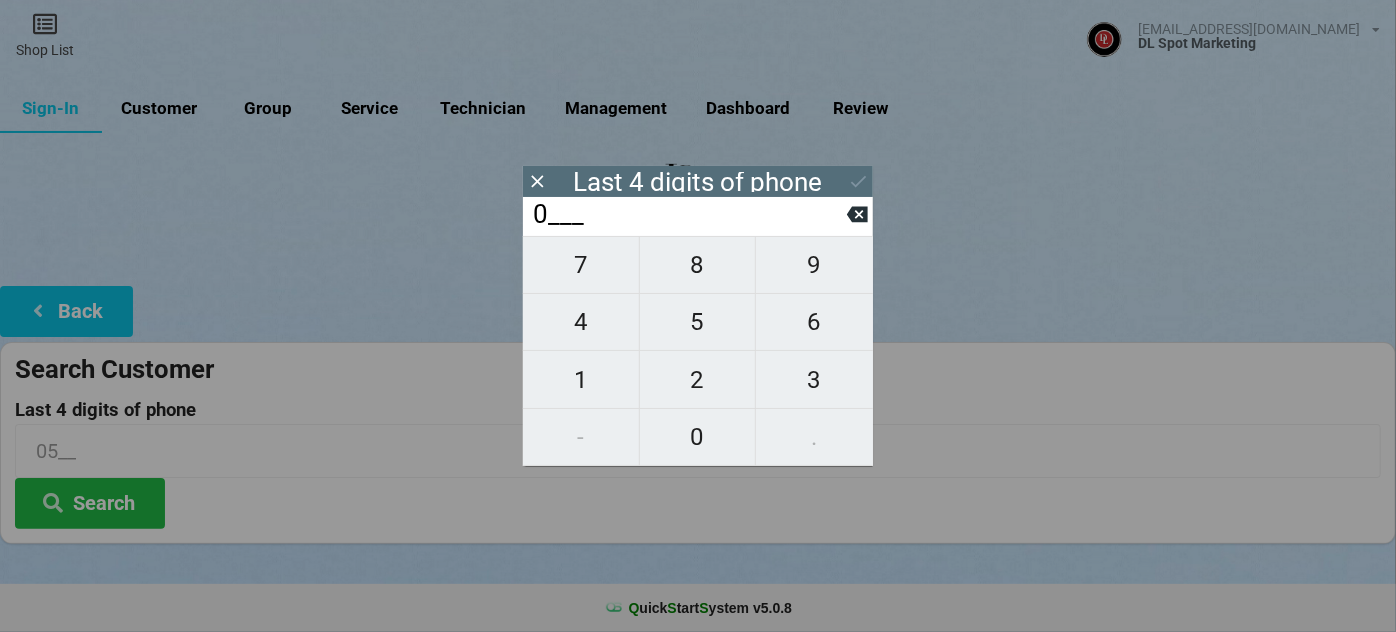 type on "08__" 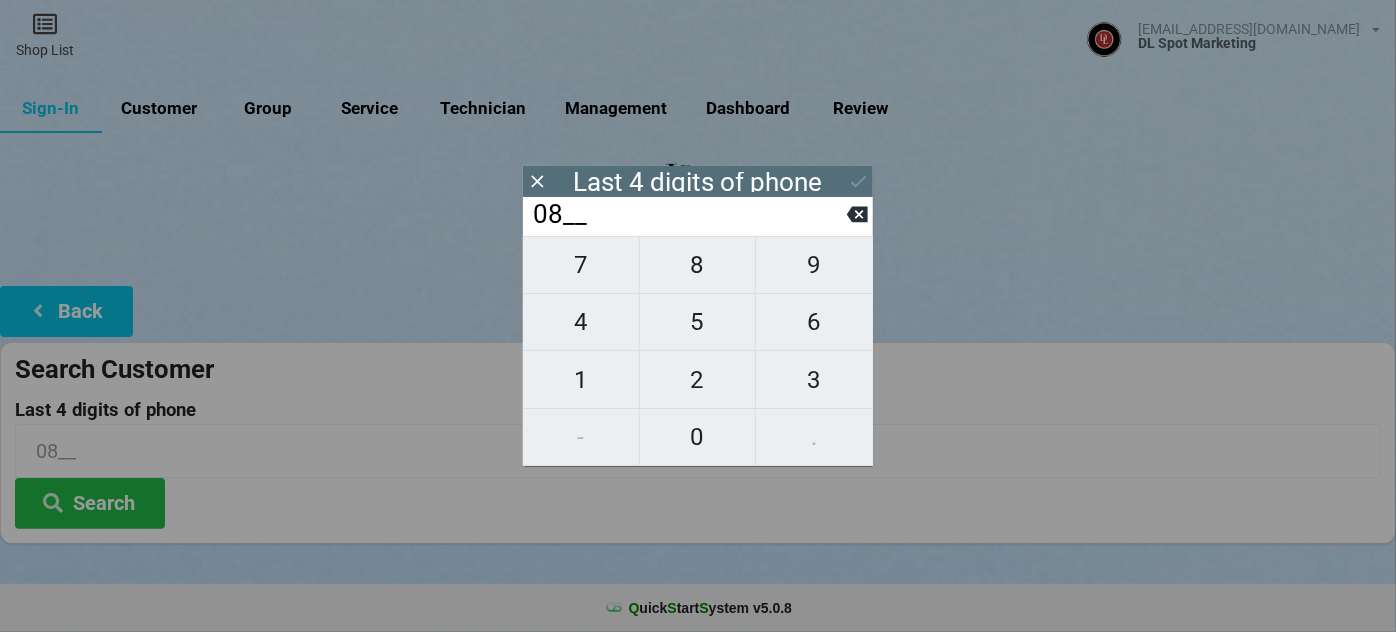 type on "088_" 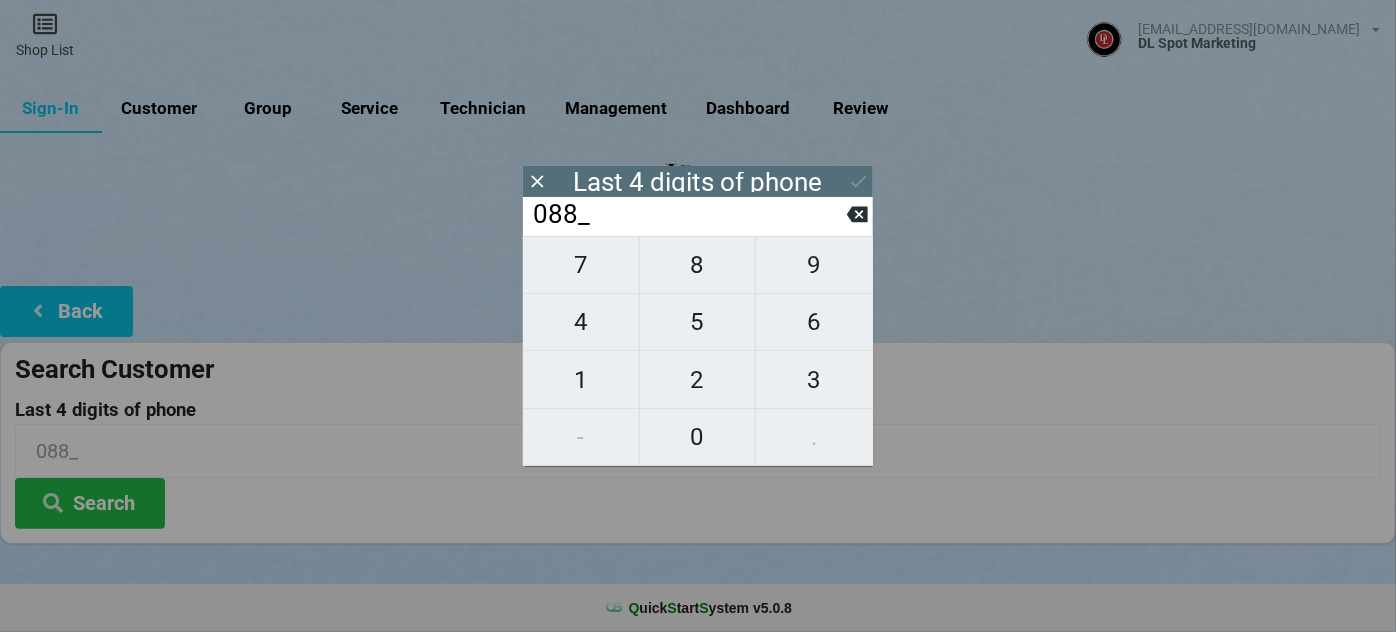 type on "0885" 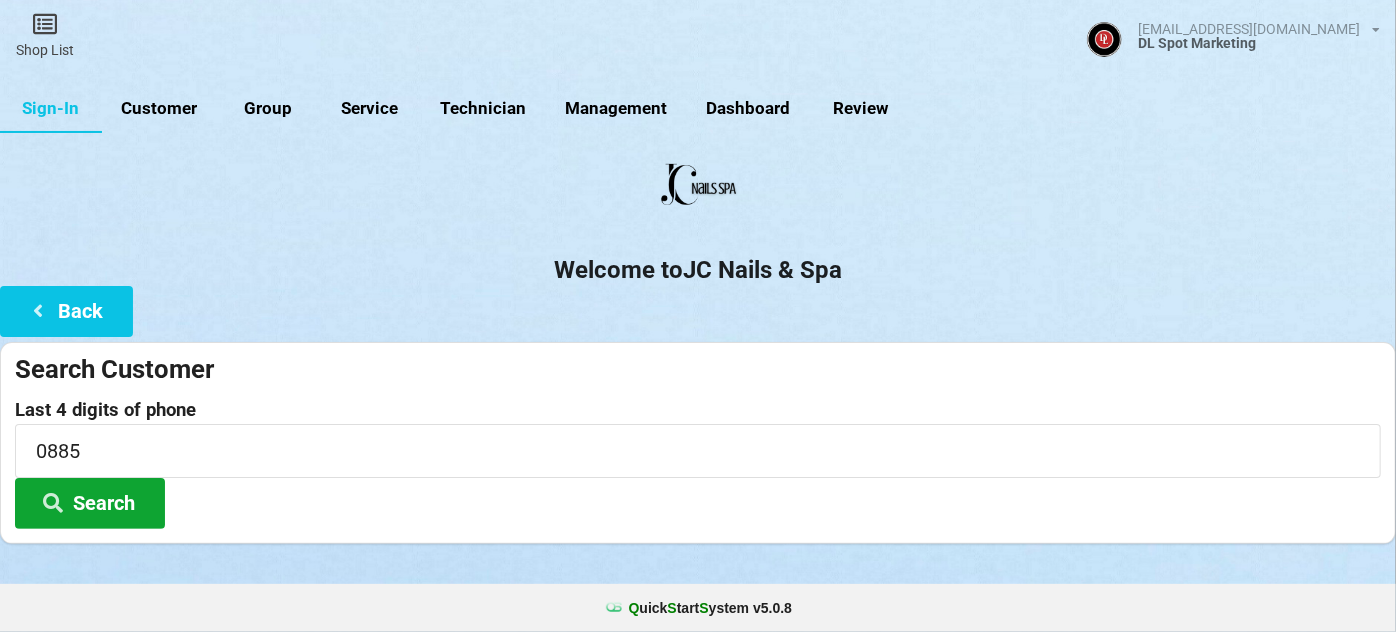 click on "Search" at bounding box center (90, 503) 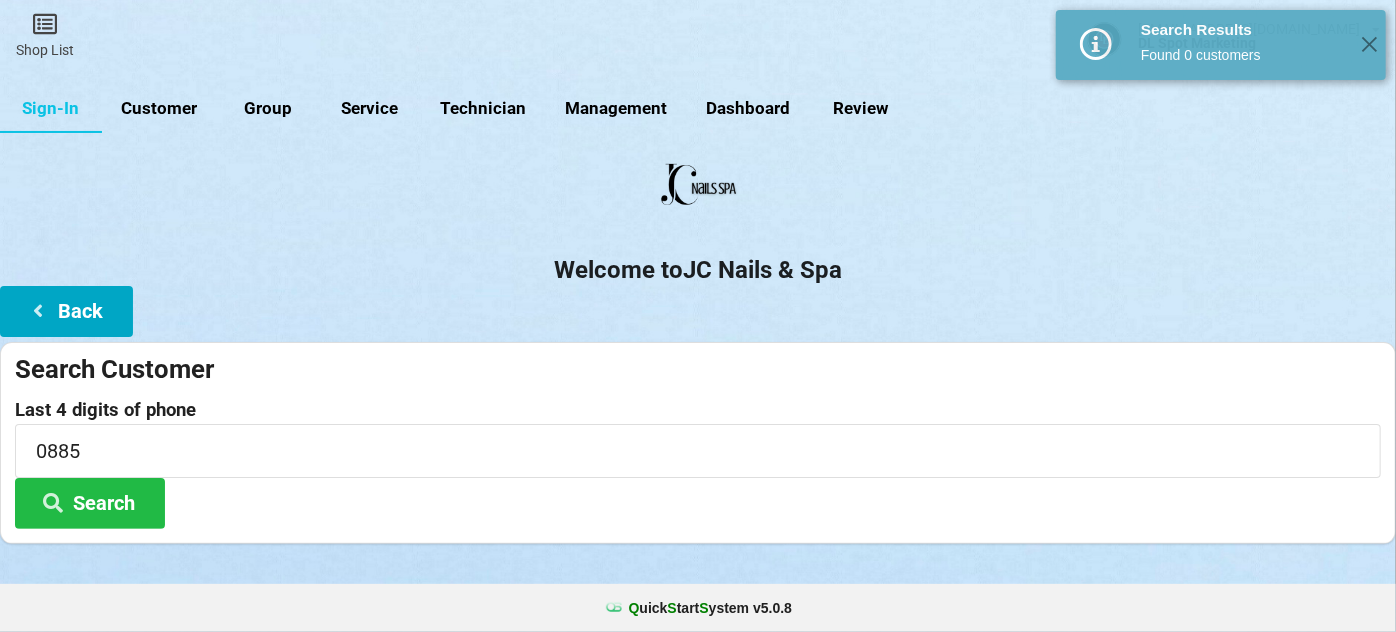 click on "Back" at bounding box center [66, 311] 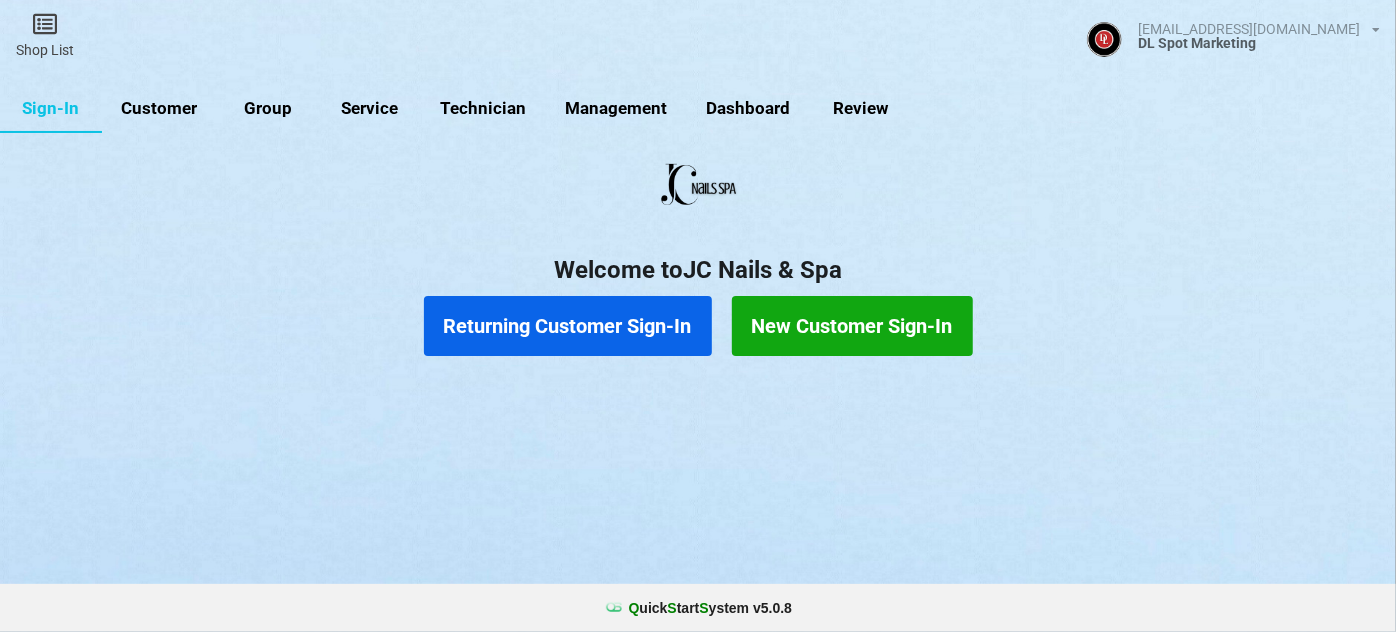 click on "New Customer Sign-In" at bounding box center [852, 326] 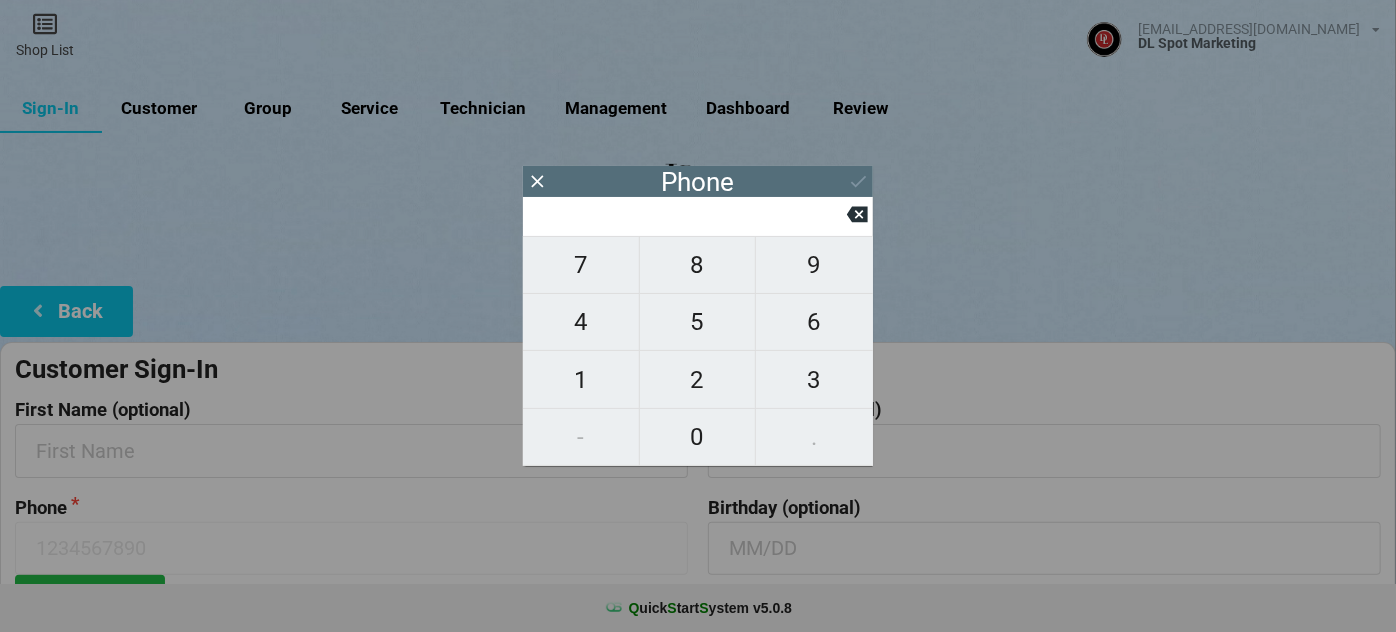 type on "4" 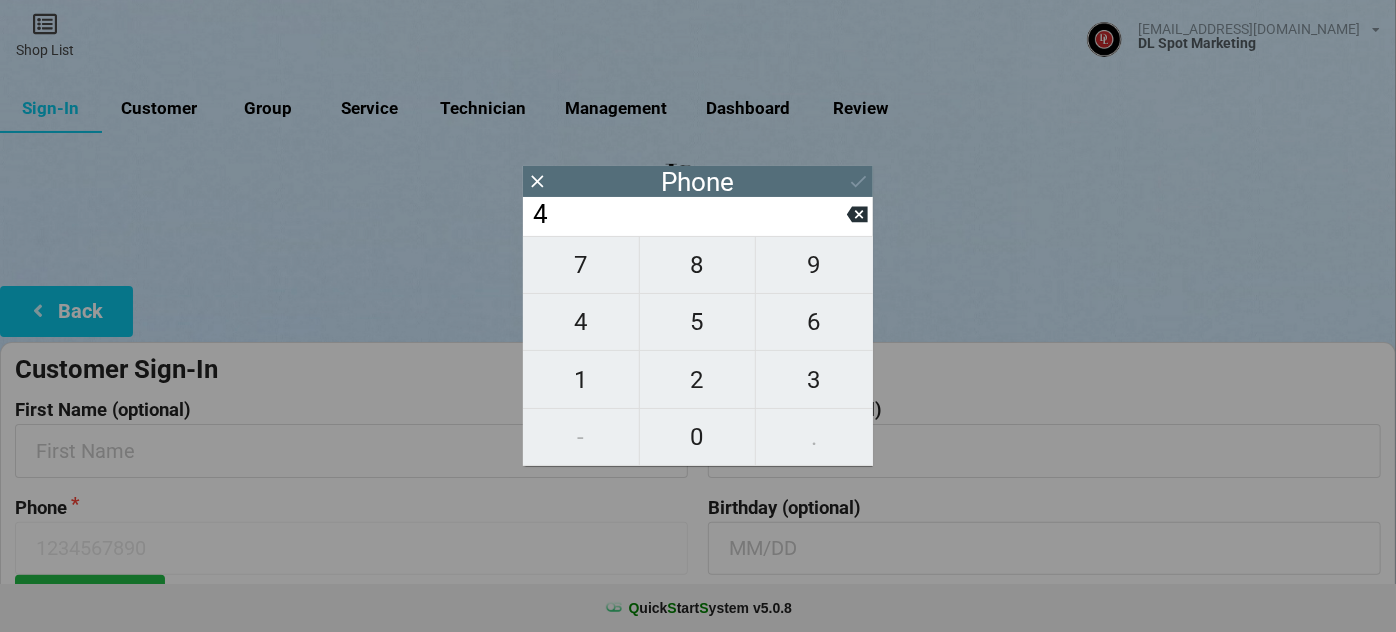 type on "4" 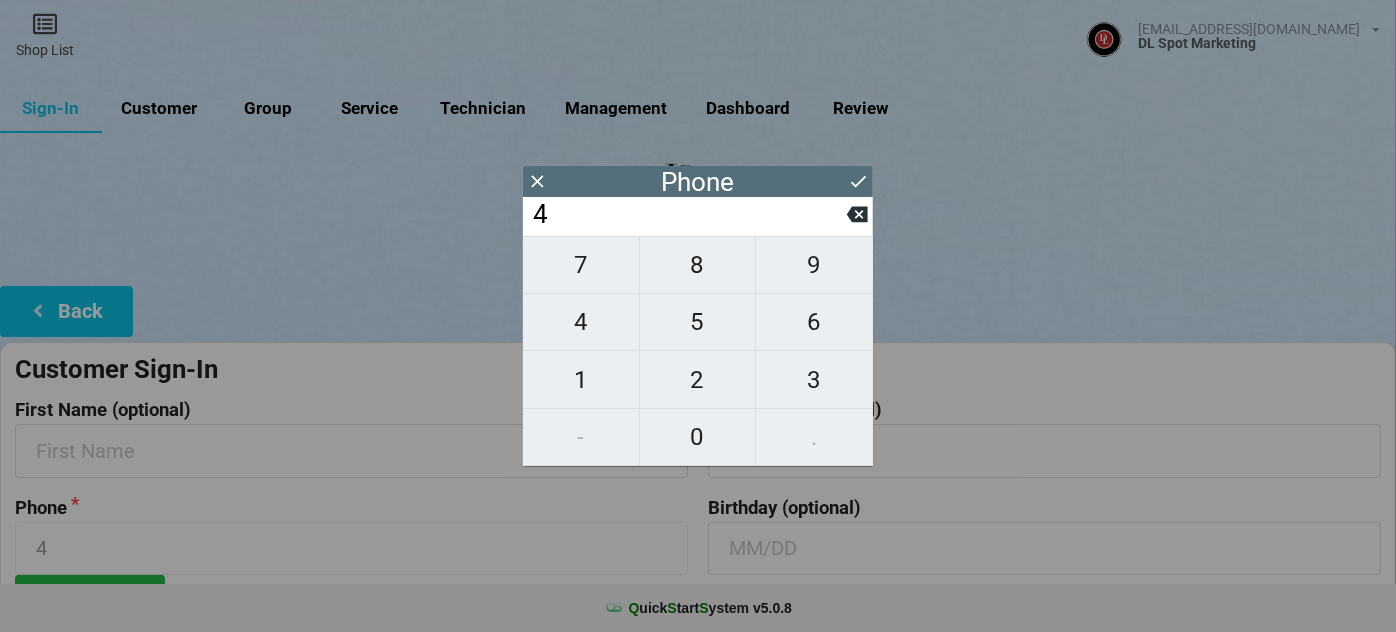 type on "40" 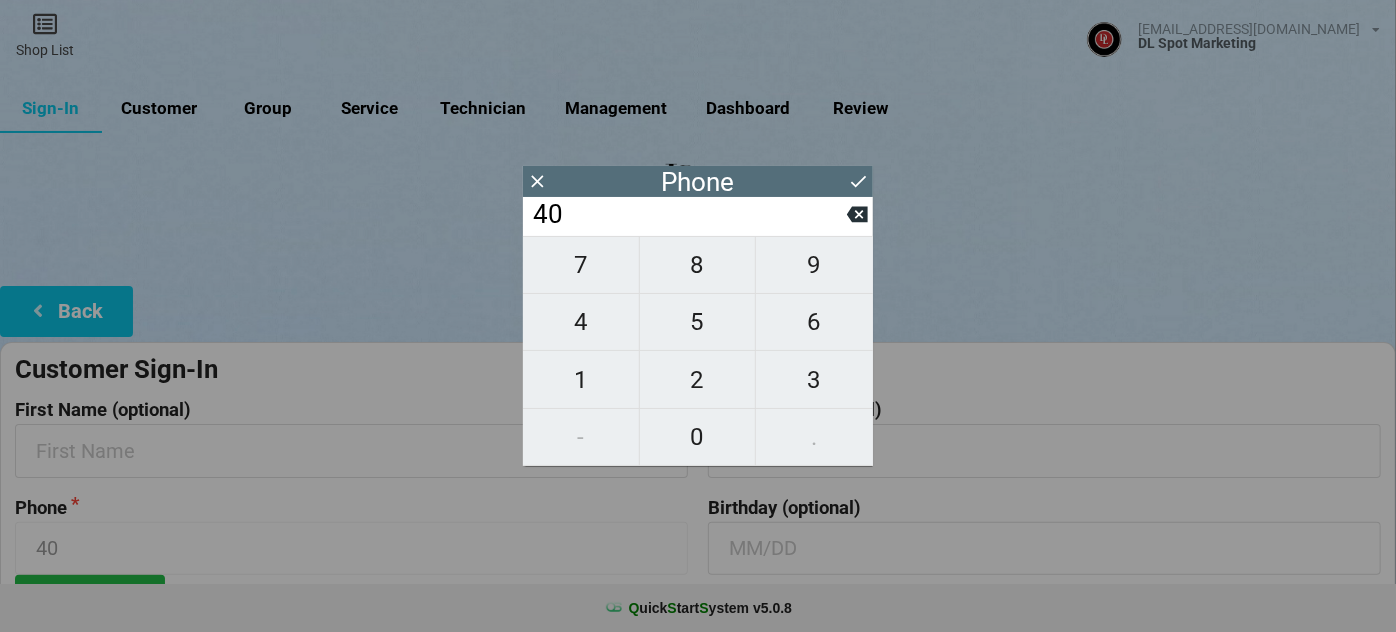 type on "406" 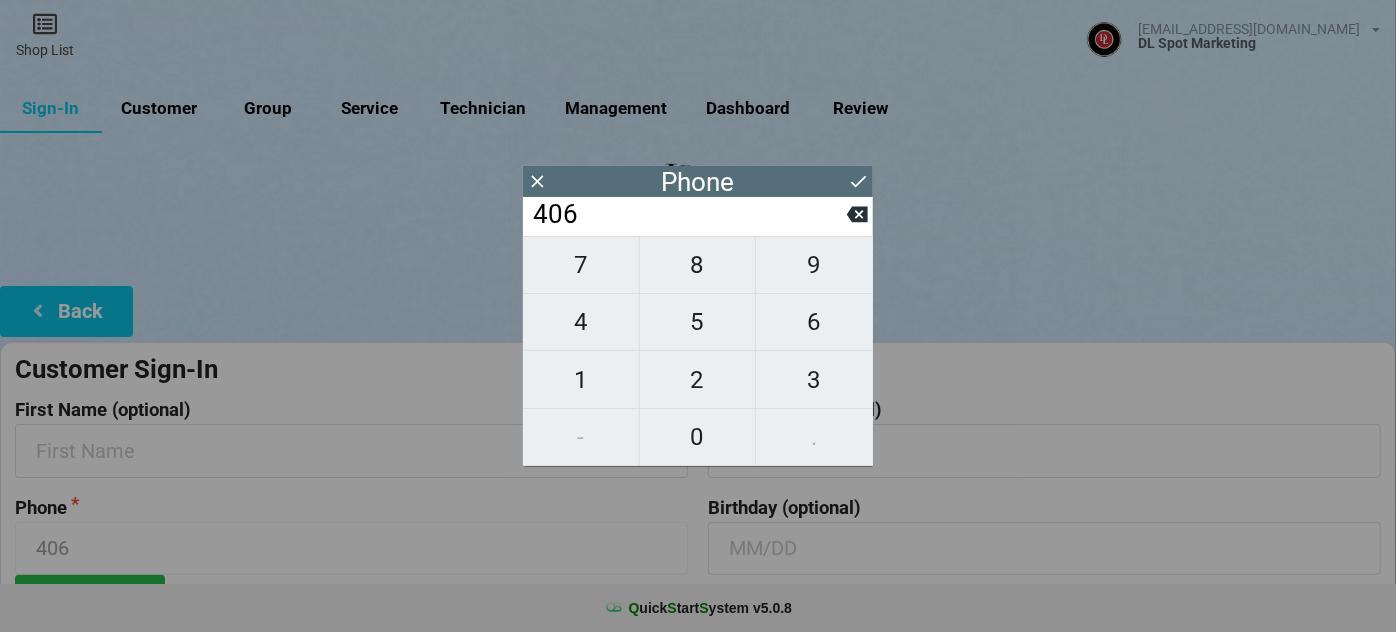 type on "4067" 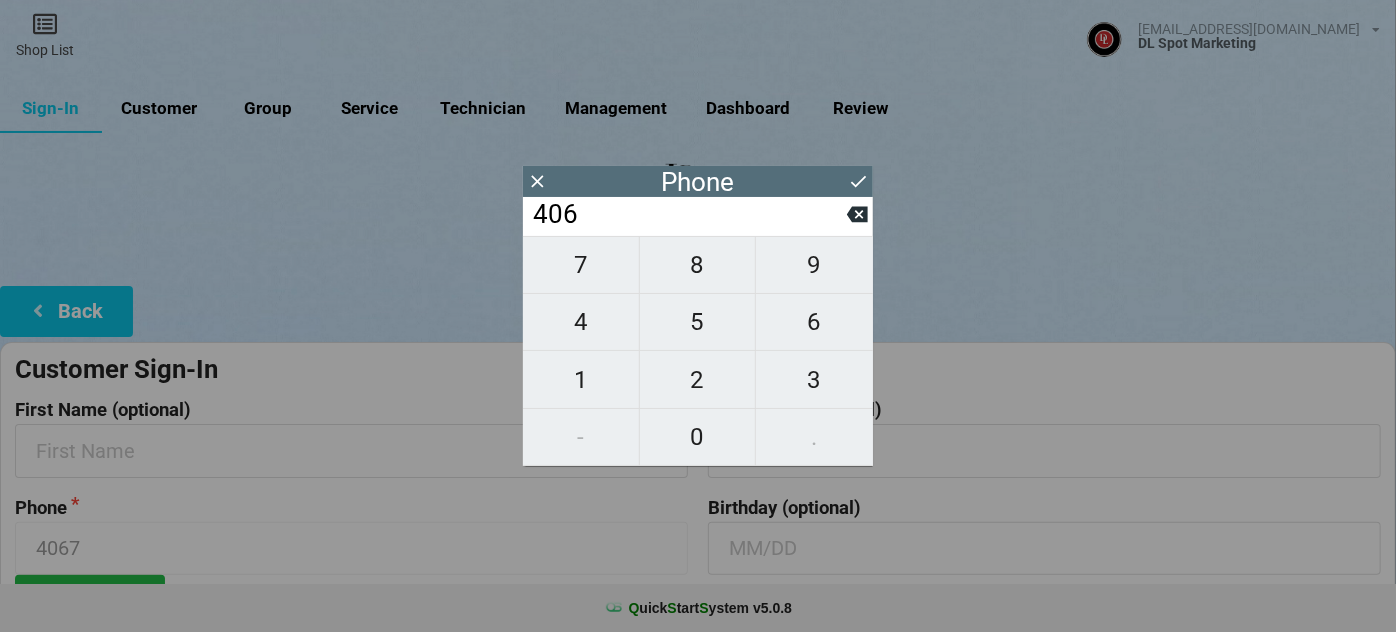 type on "4064" 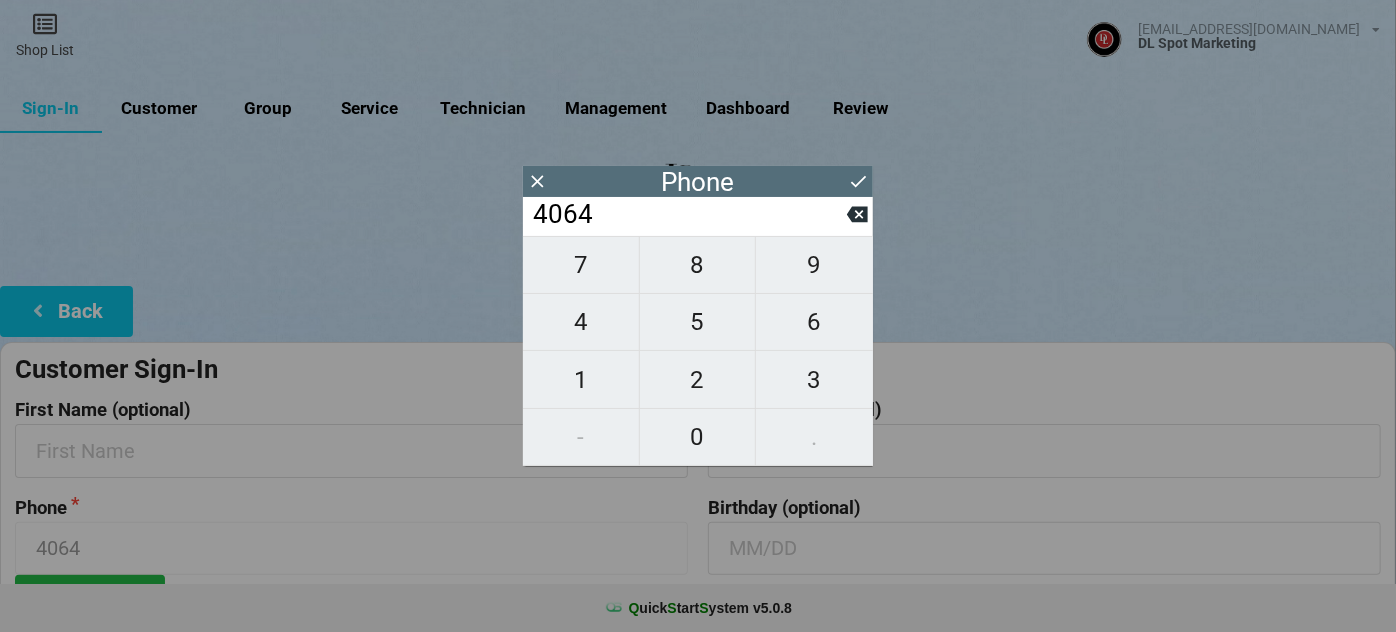 type on "40647" 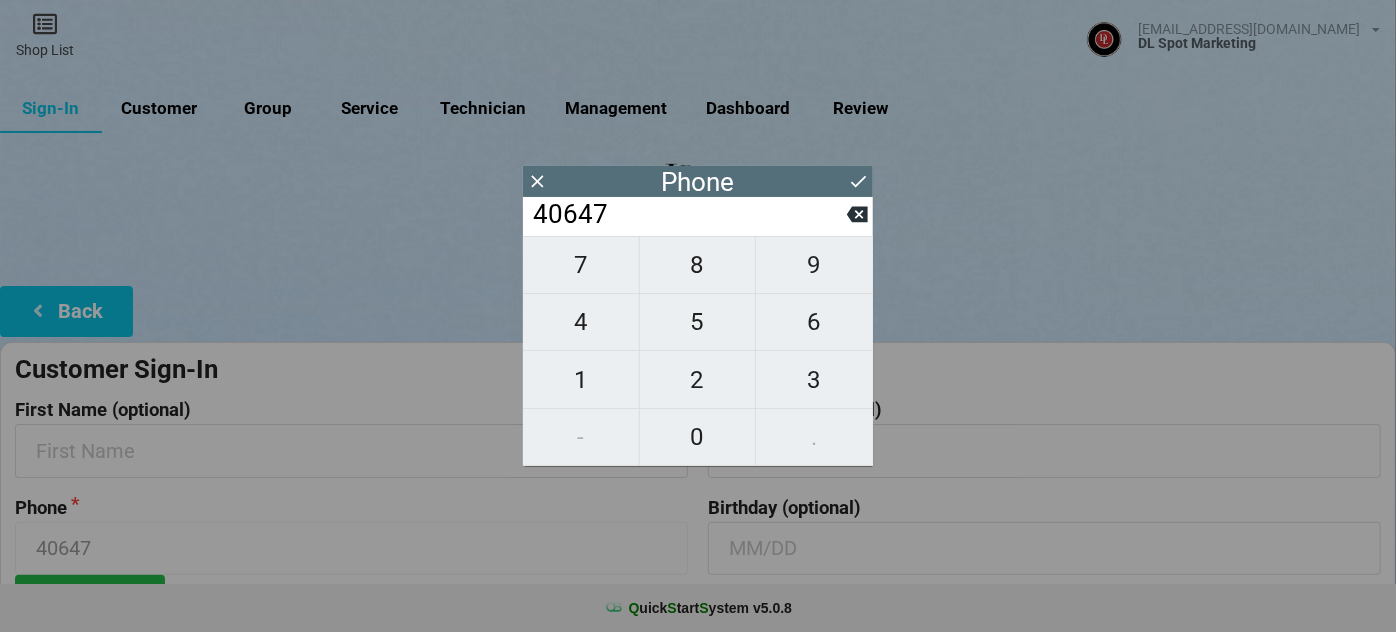 type on "406471" 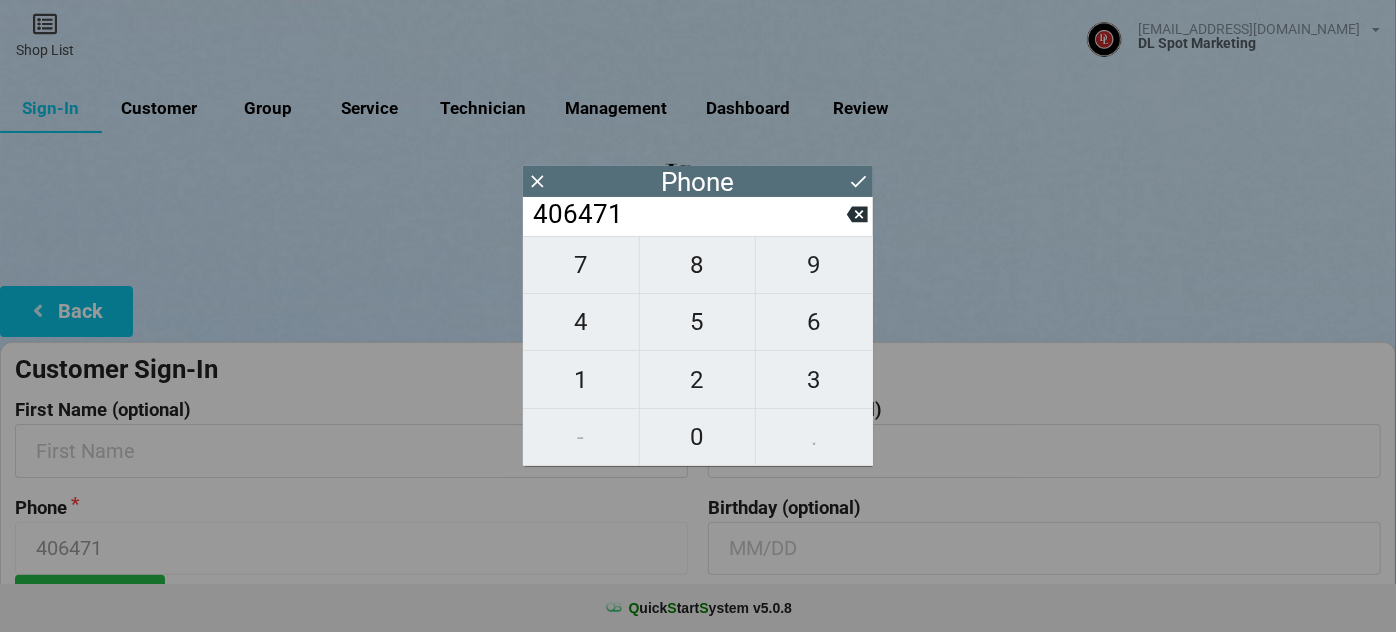 type on "4064710" 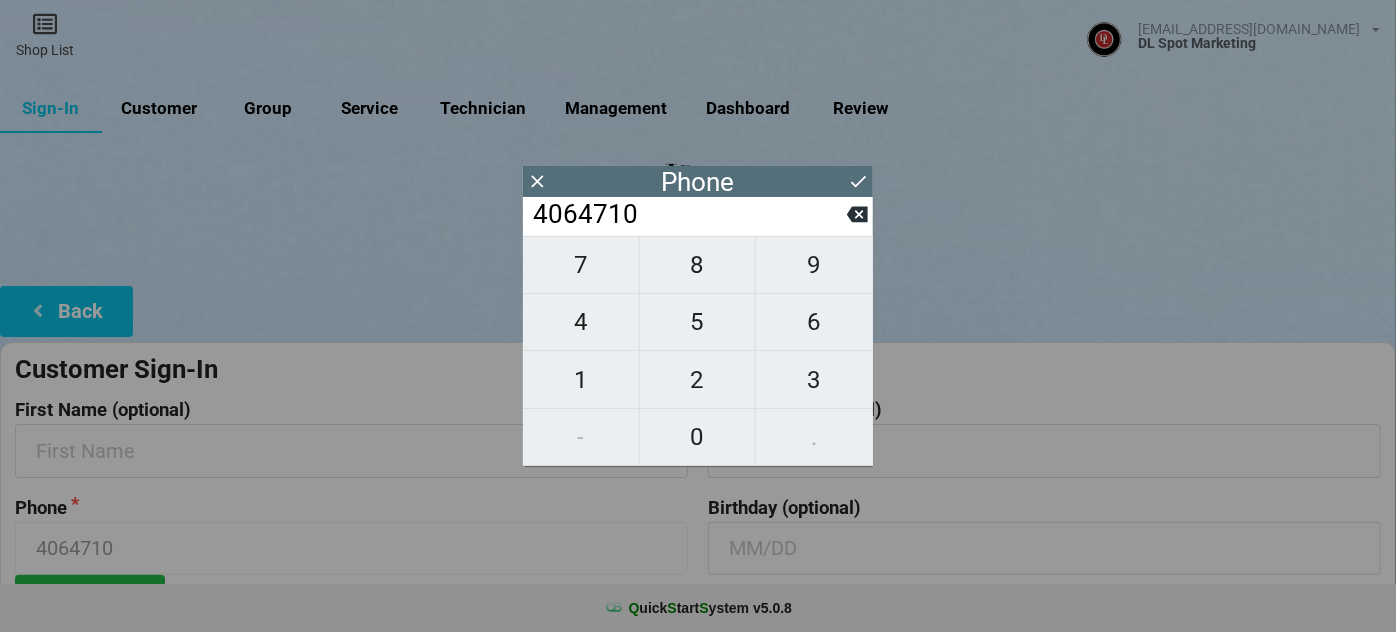 type on "40647108" 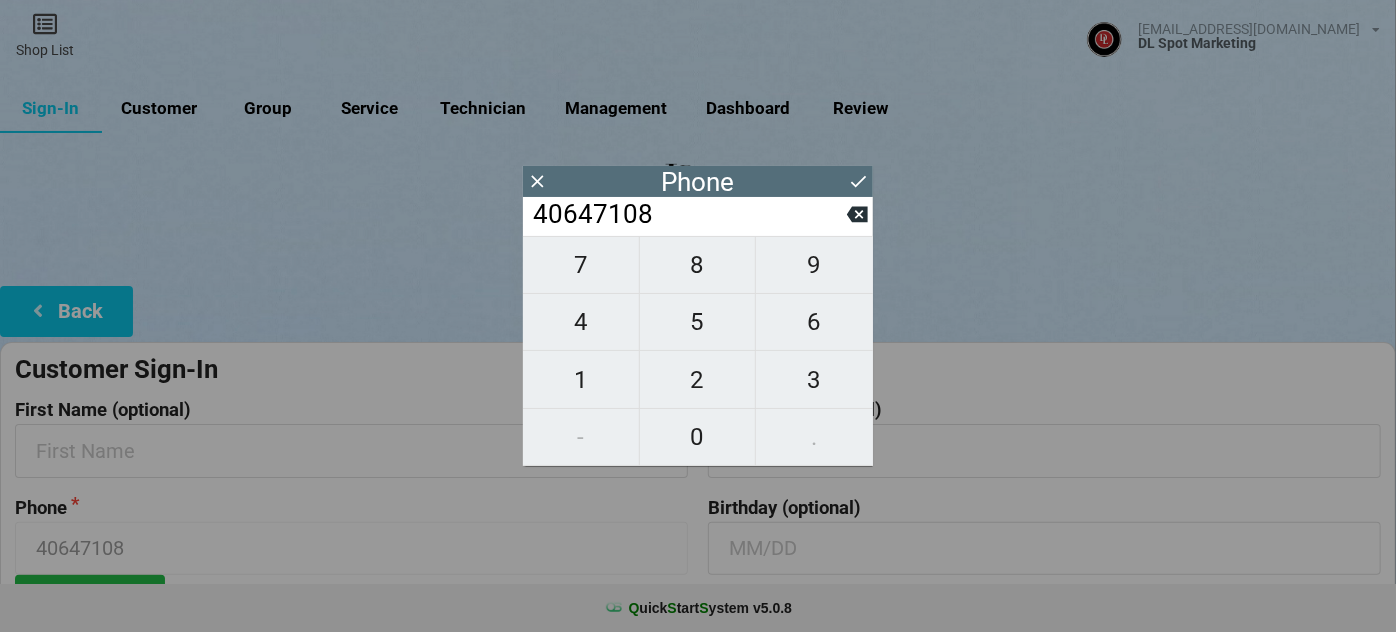 type on "406471088" 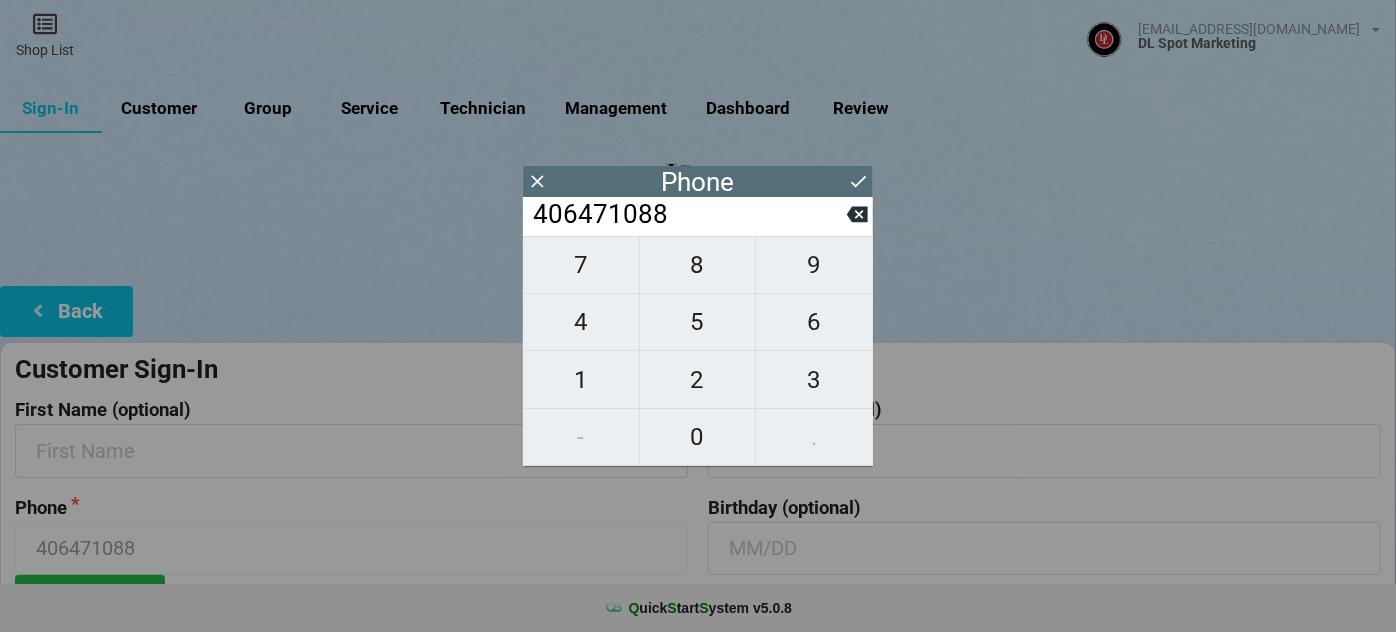 type on "4064710885" 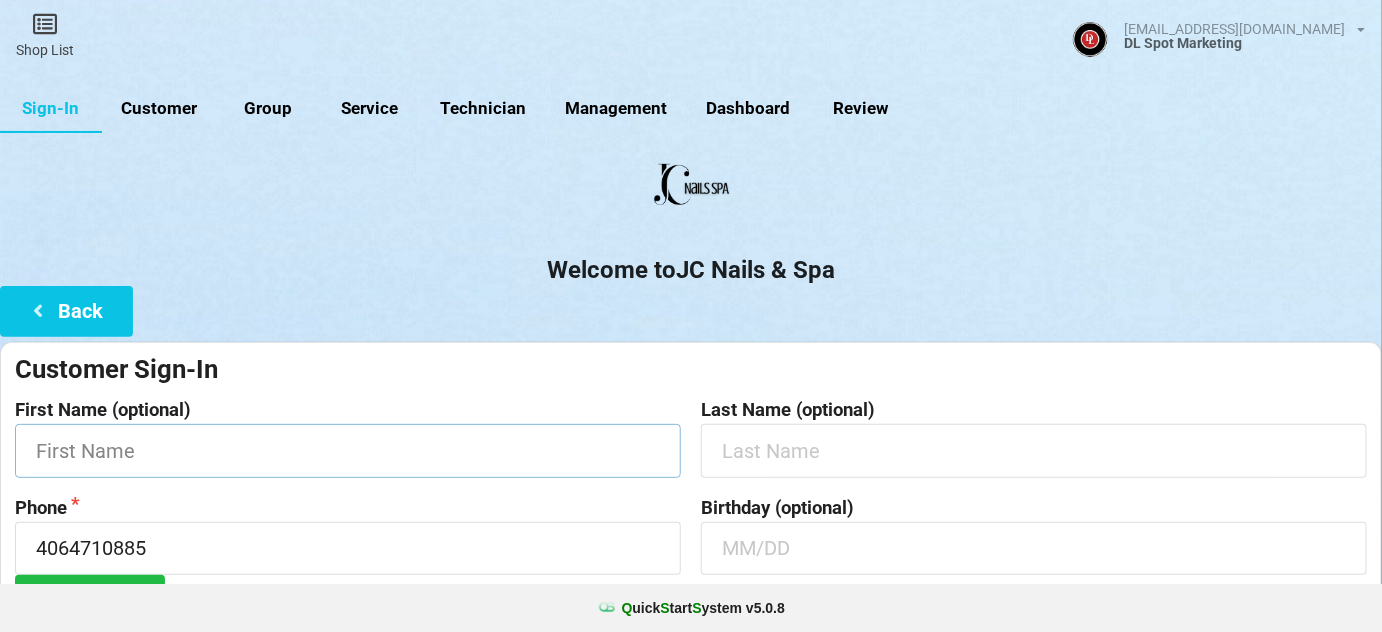 click at bounding box center (348, 450) 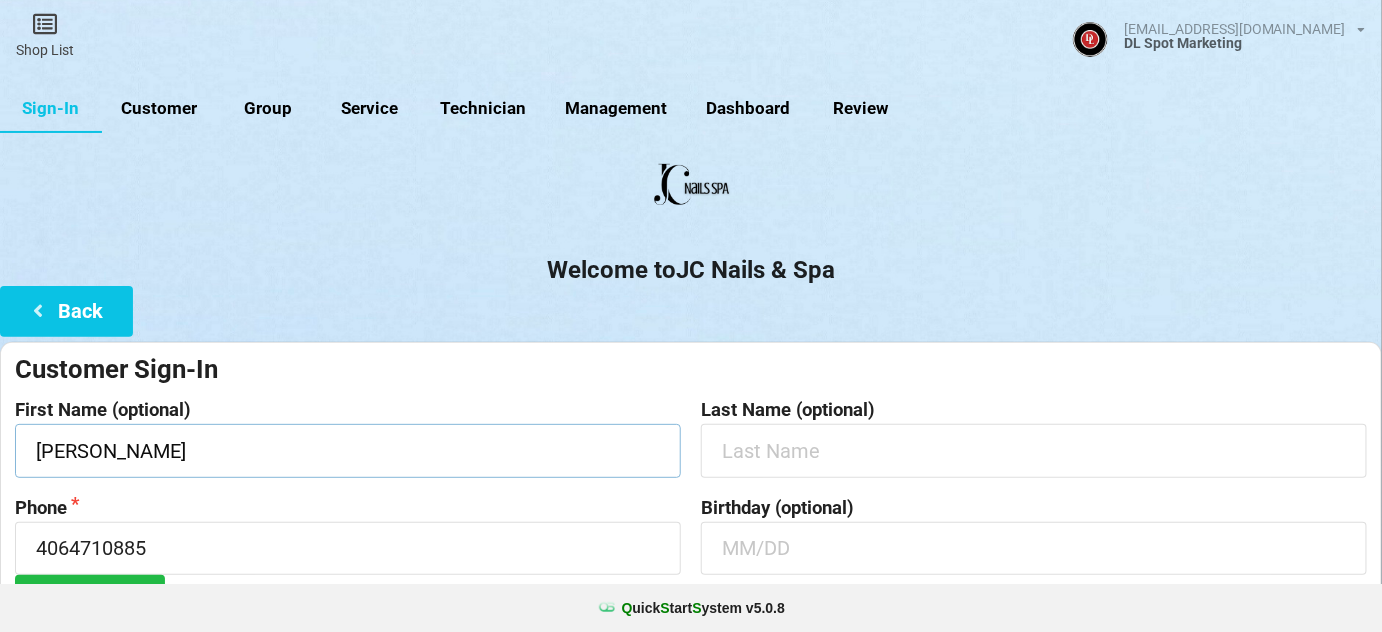 type on "[PERSON_NAME]" 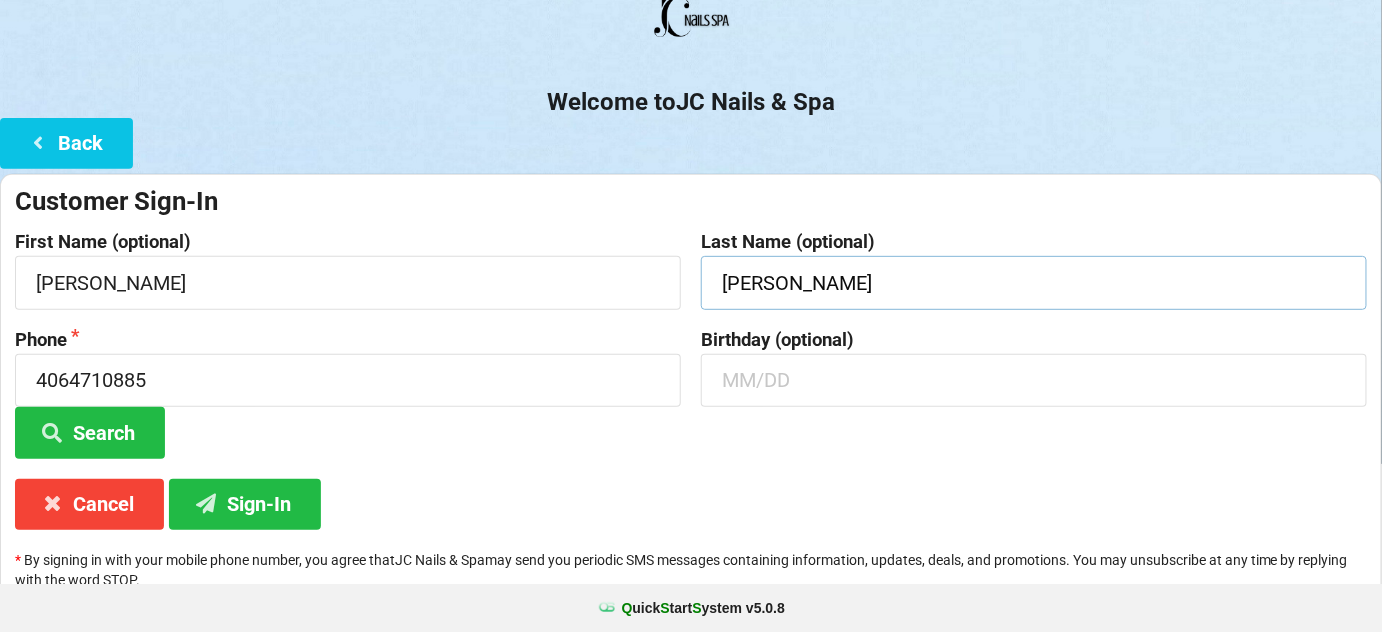 scroll, scrollTop: 191, scrollLeft: 0, axis: vertical 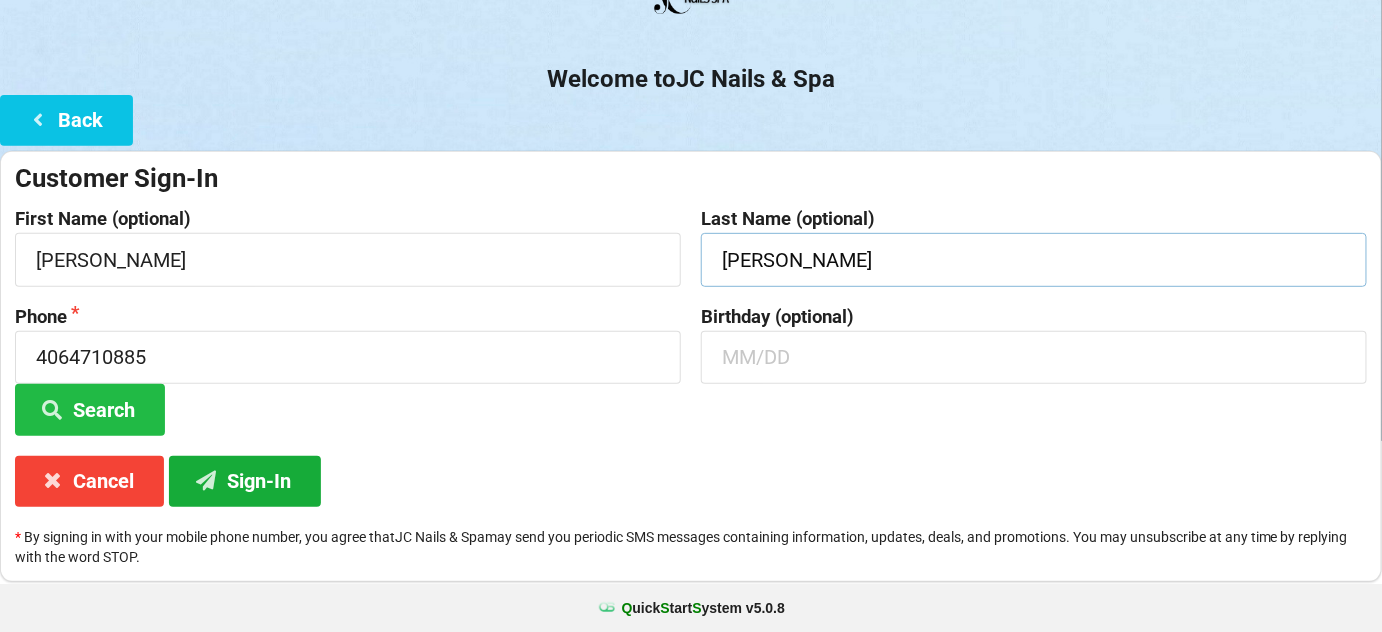 type on "[PERSON_NAME]" 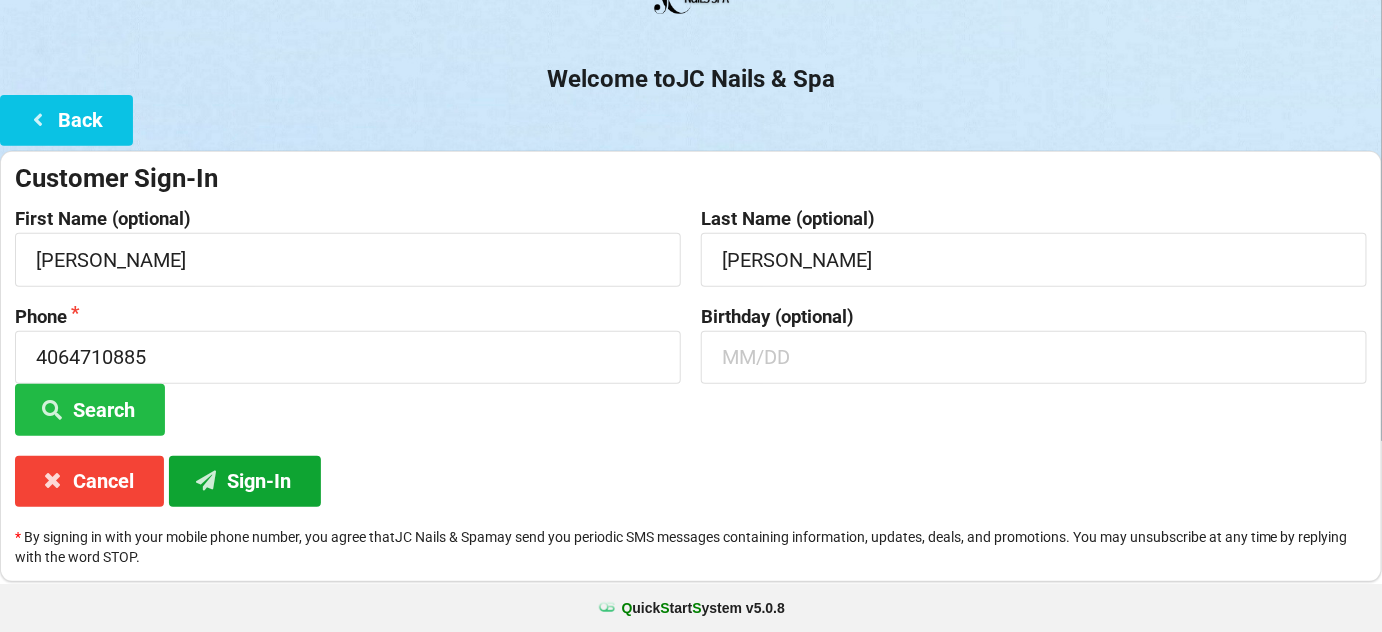 click on "Sign-In" at bounding box center [245, 481] 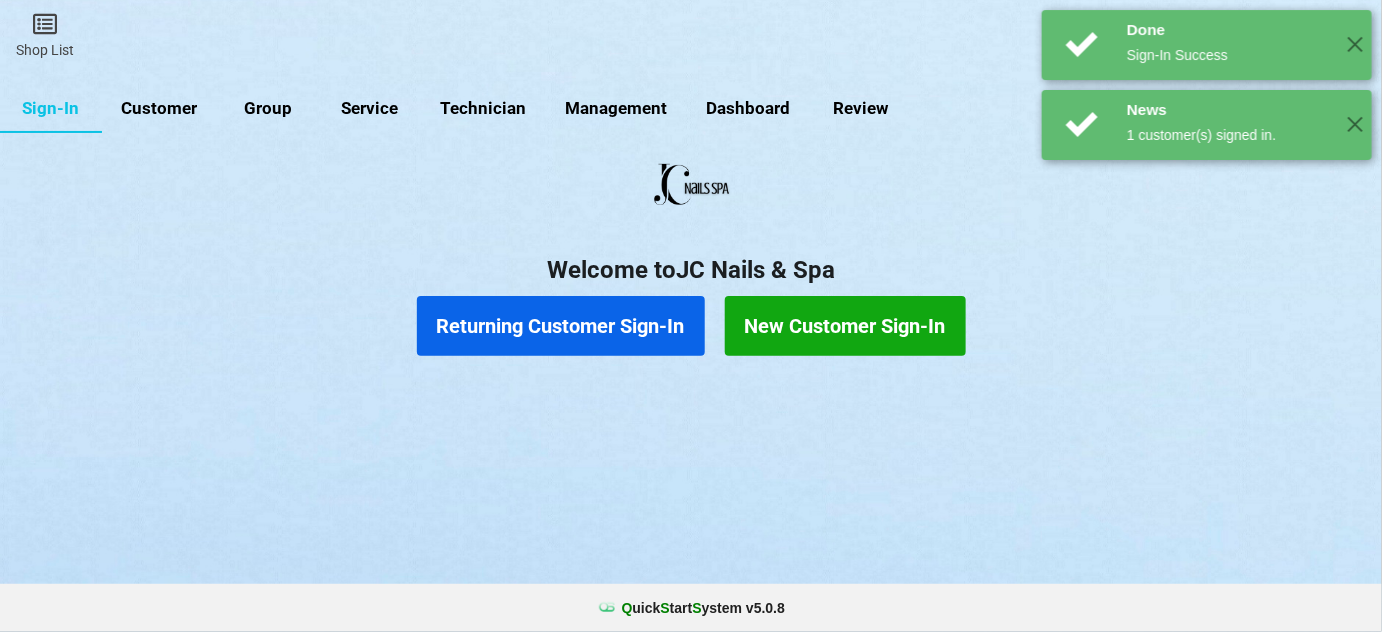scroll, scrollTop: 0, scrollLeft: 0, axis: both 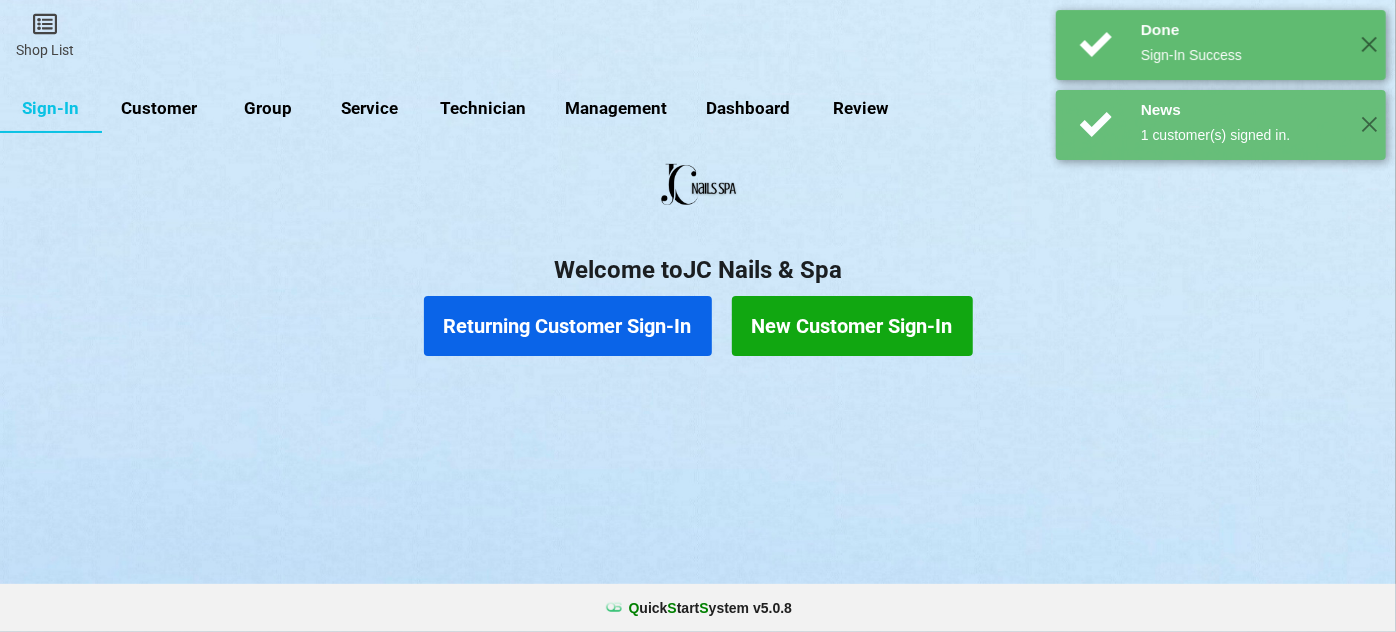 click on "Returning Customer Sign-In" at bounding box center [568, 326] 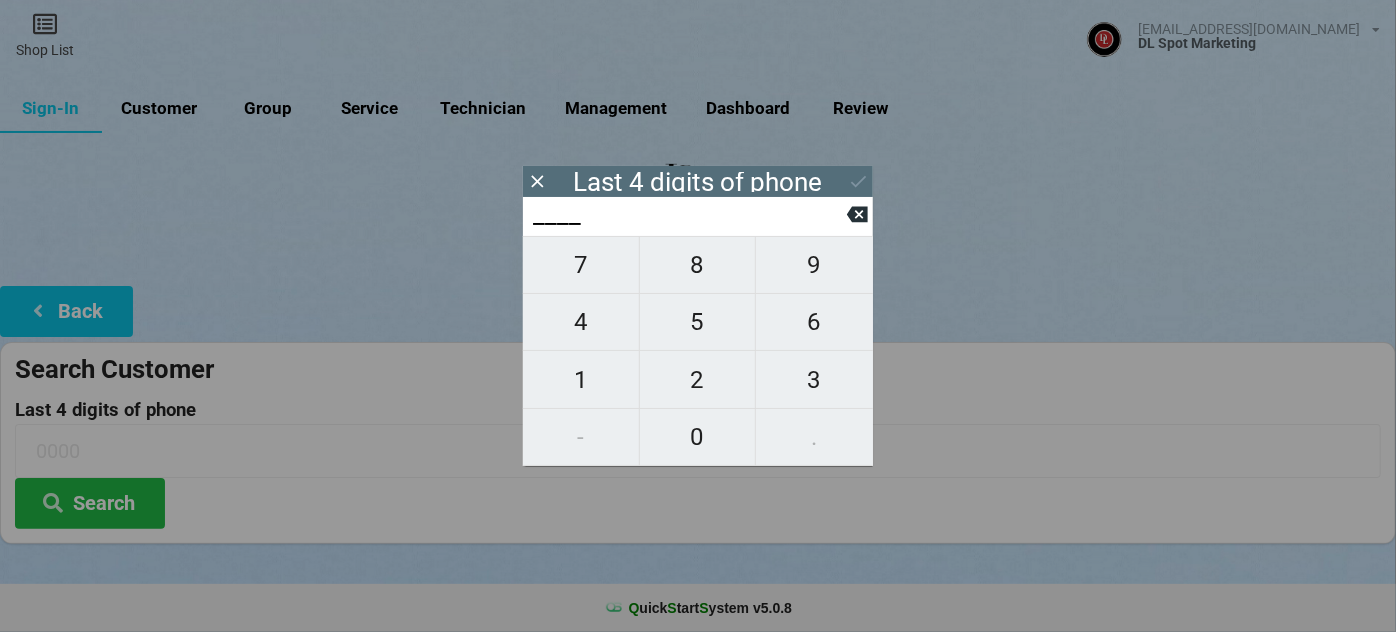 type on "9___" 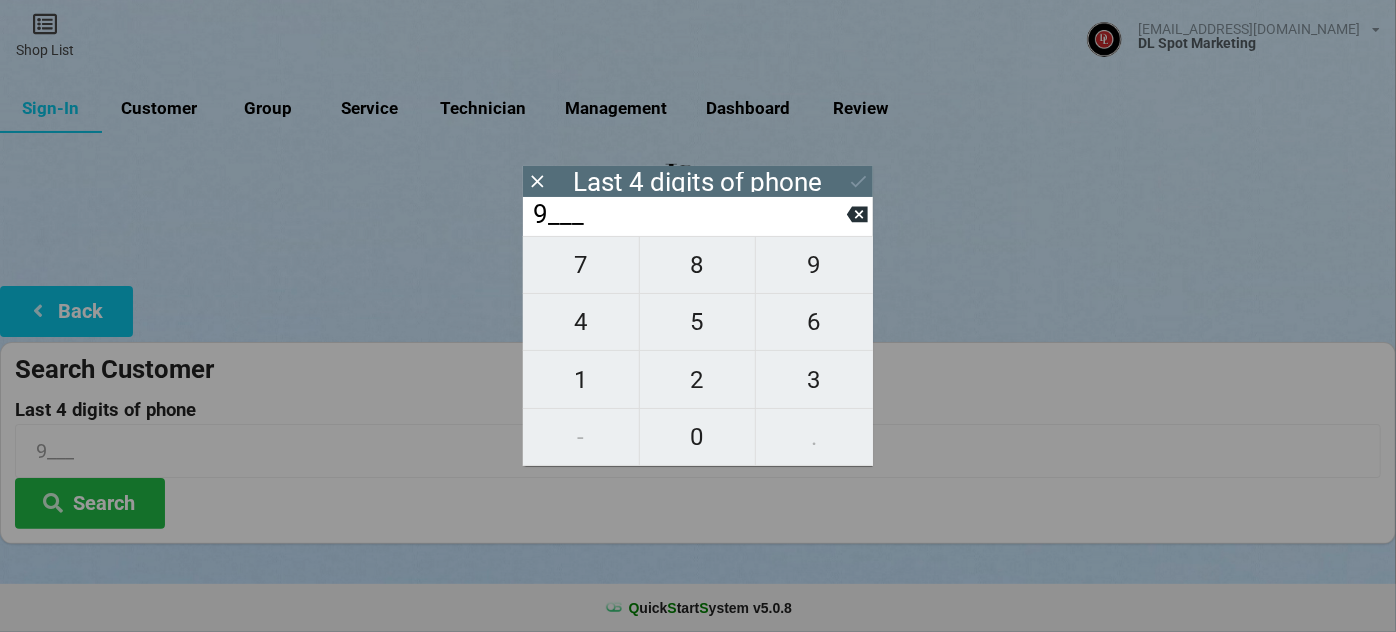 type on "91__" 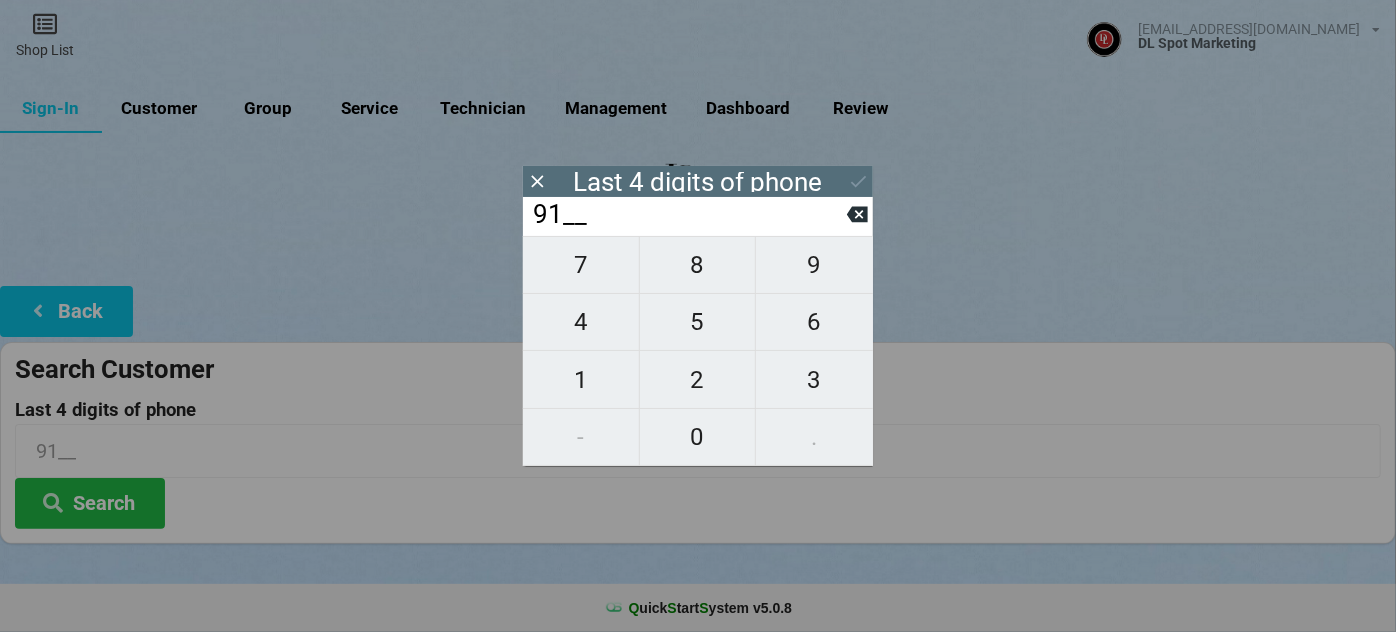 type on "911_" 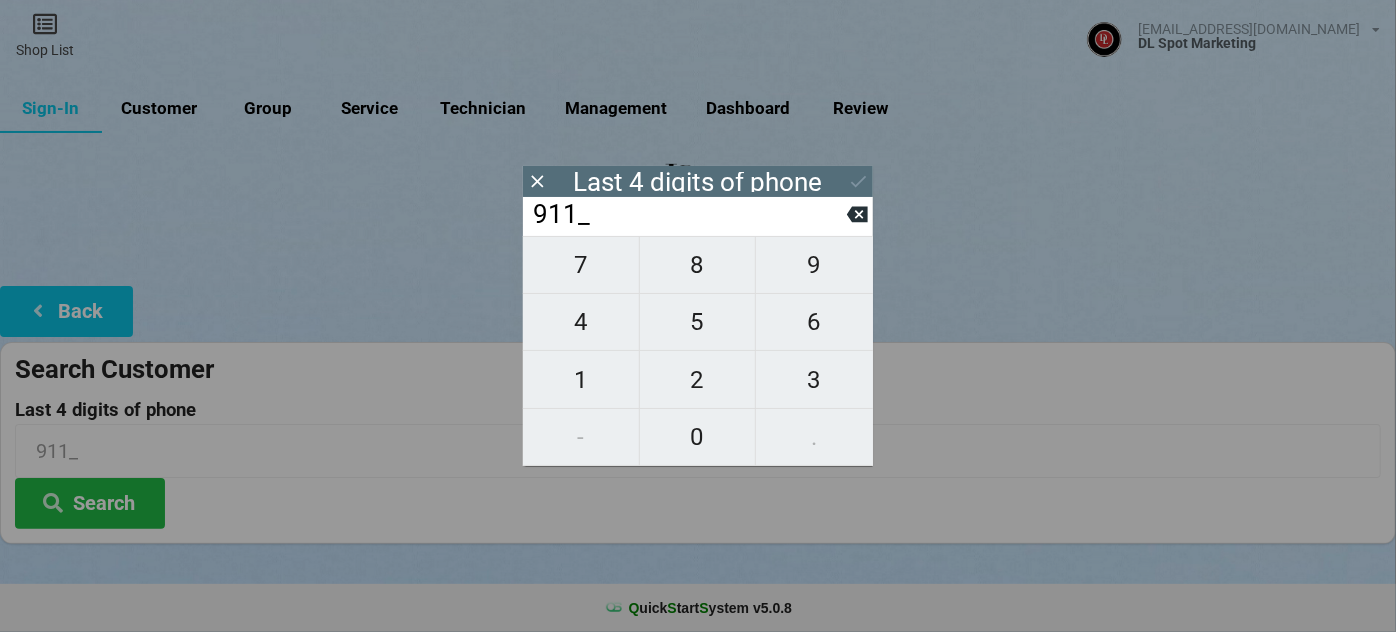 type on "9110" 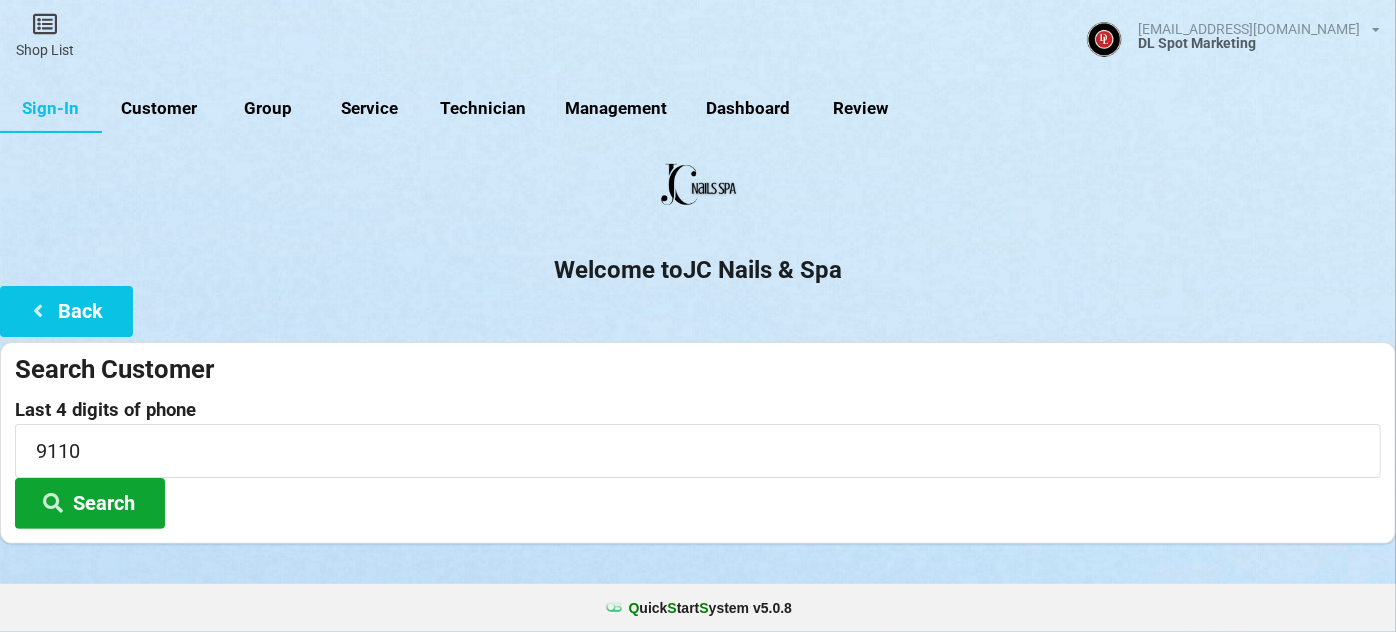 click on "Search" at bounding box center [90, 503] 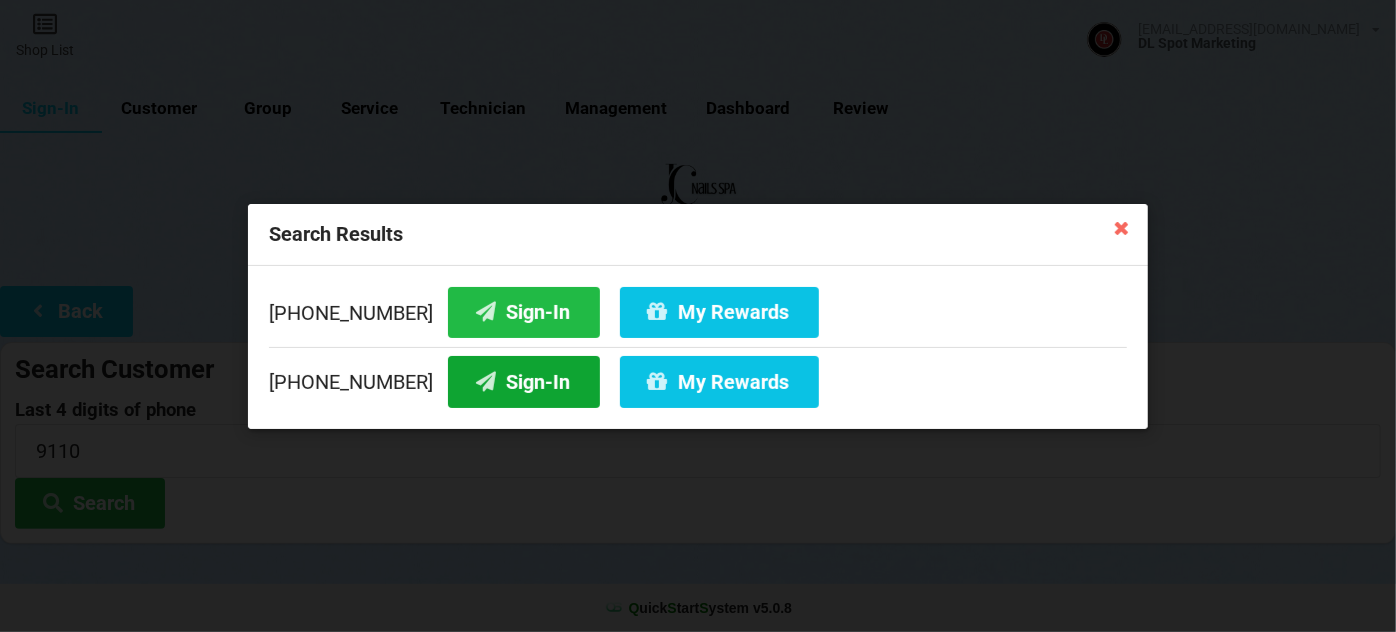 click on "Sign-In" at bounding box center [524, 381] 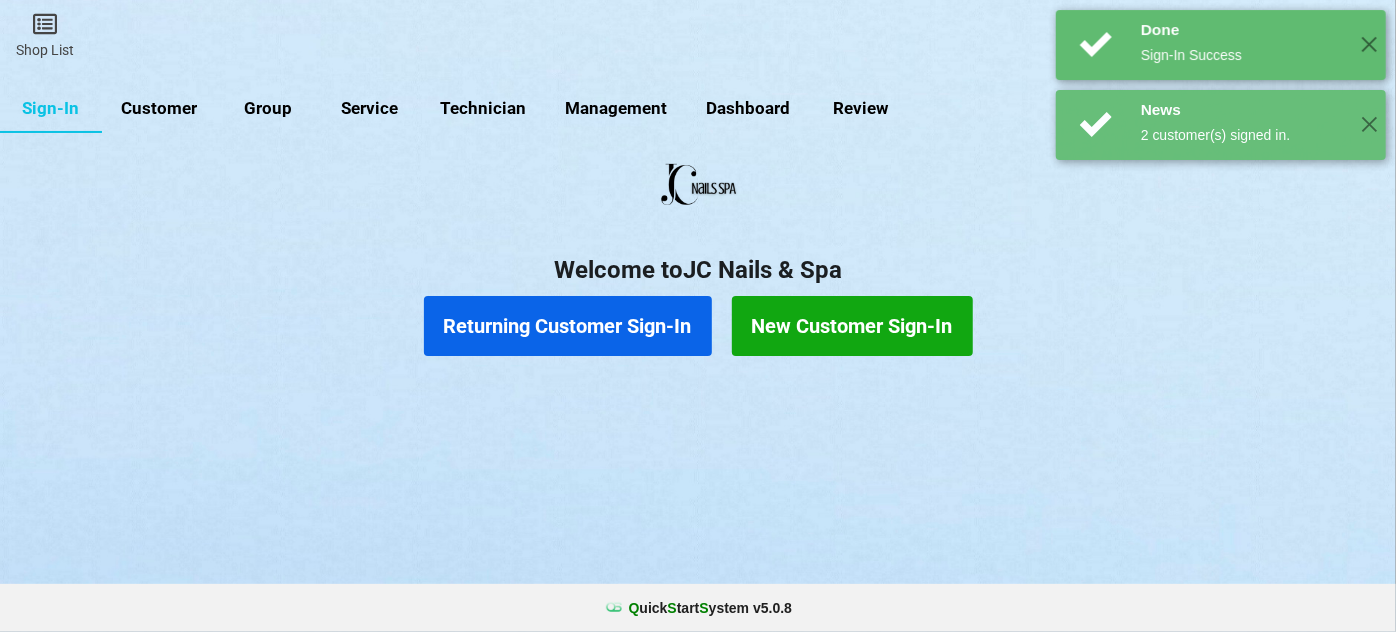 click on "Returning Customer Sign-In" at bounding box center (568, 326) 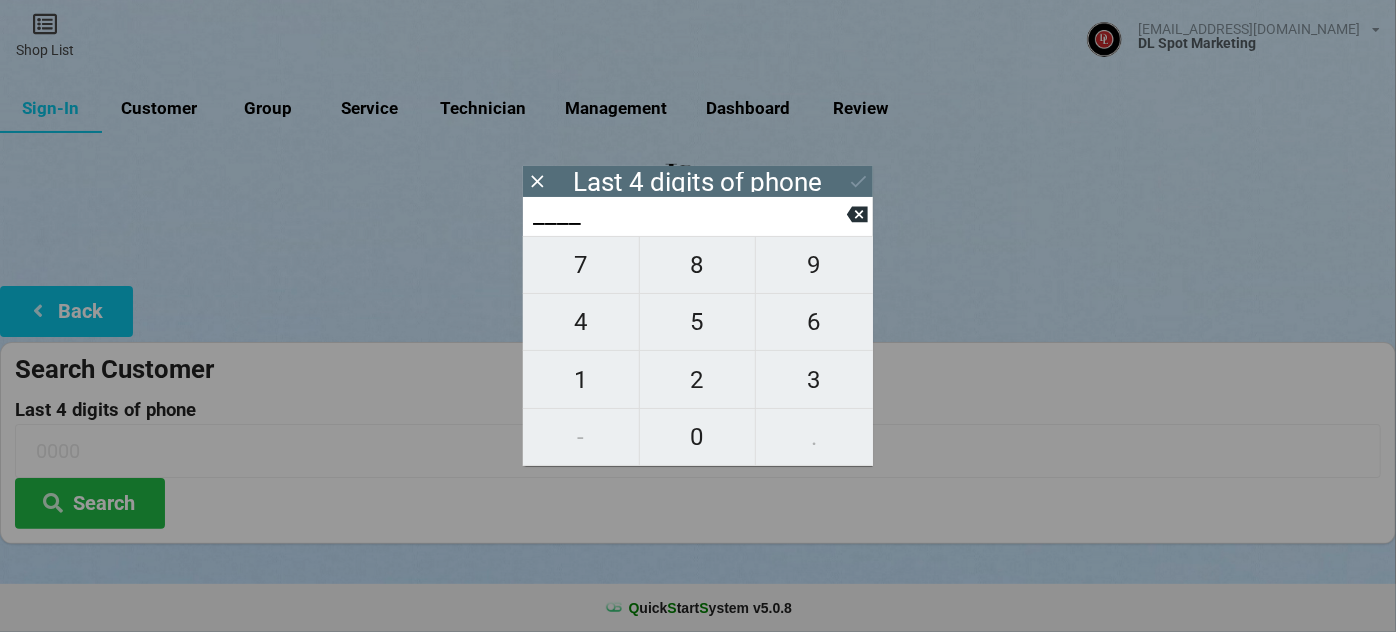 type on "1___" 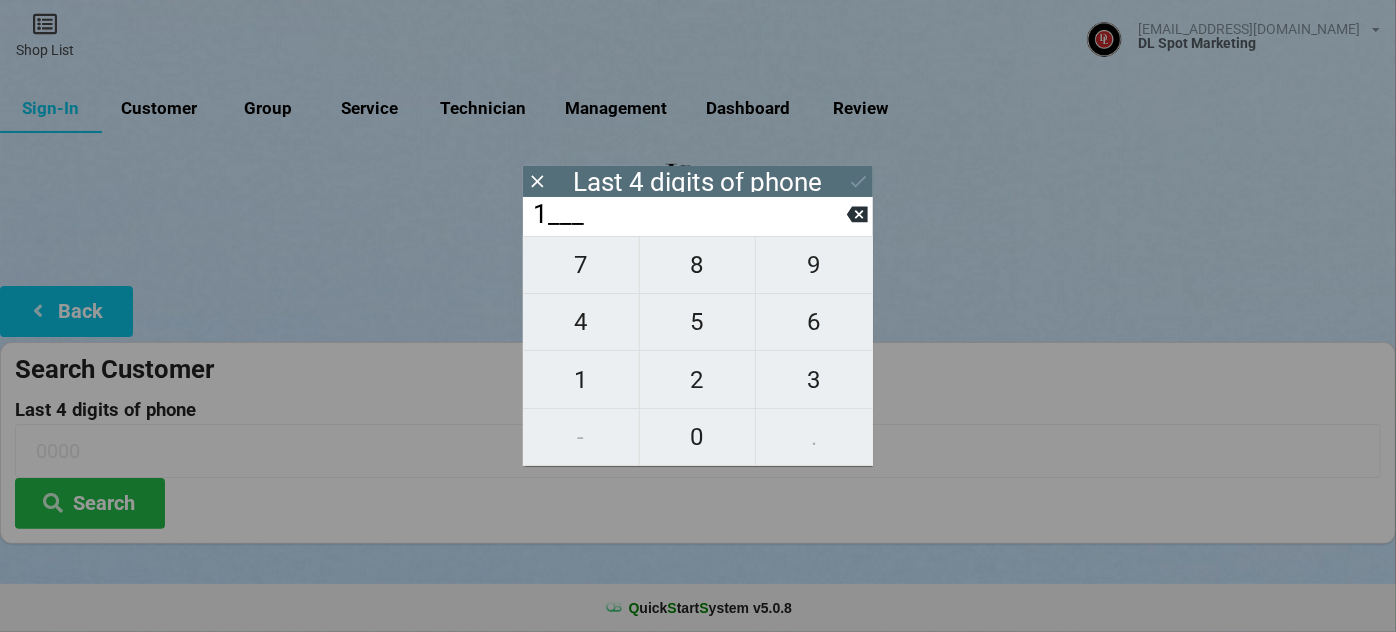 type on "1___" 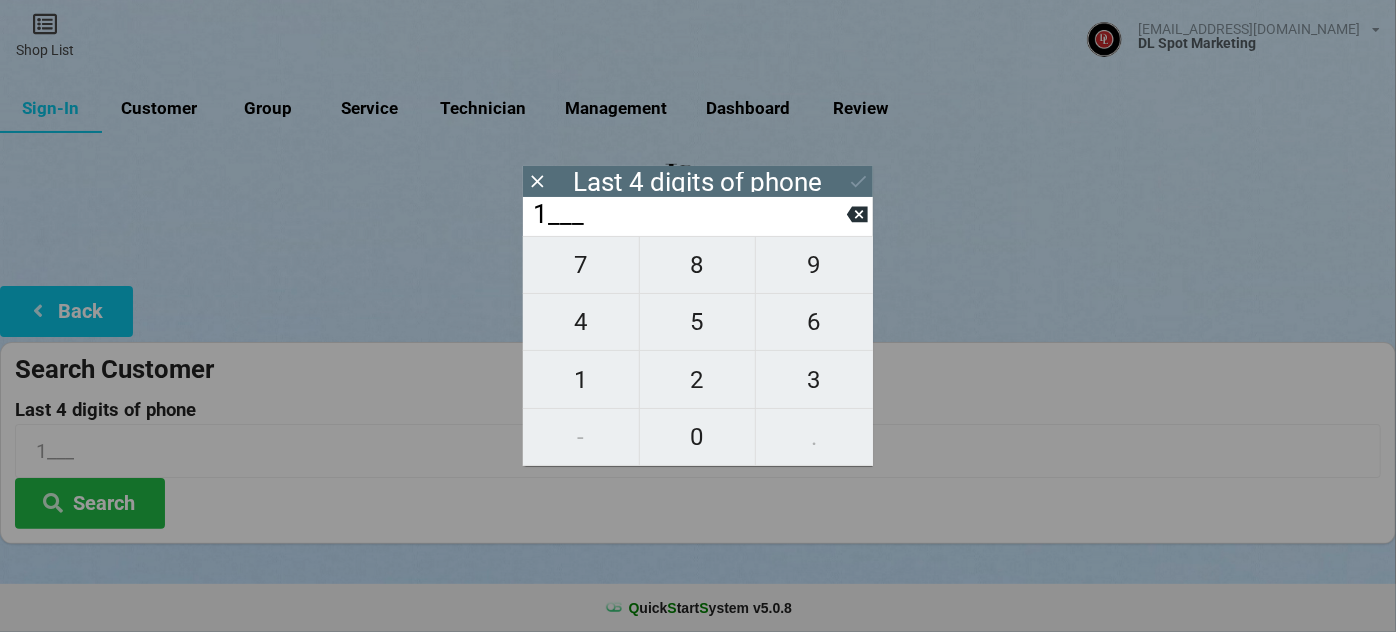type on "10__" 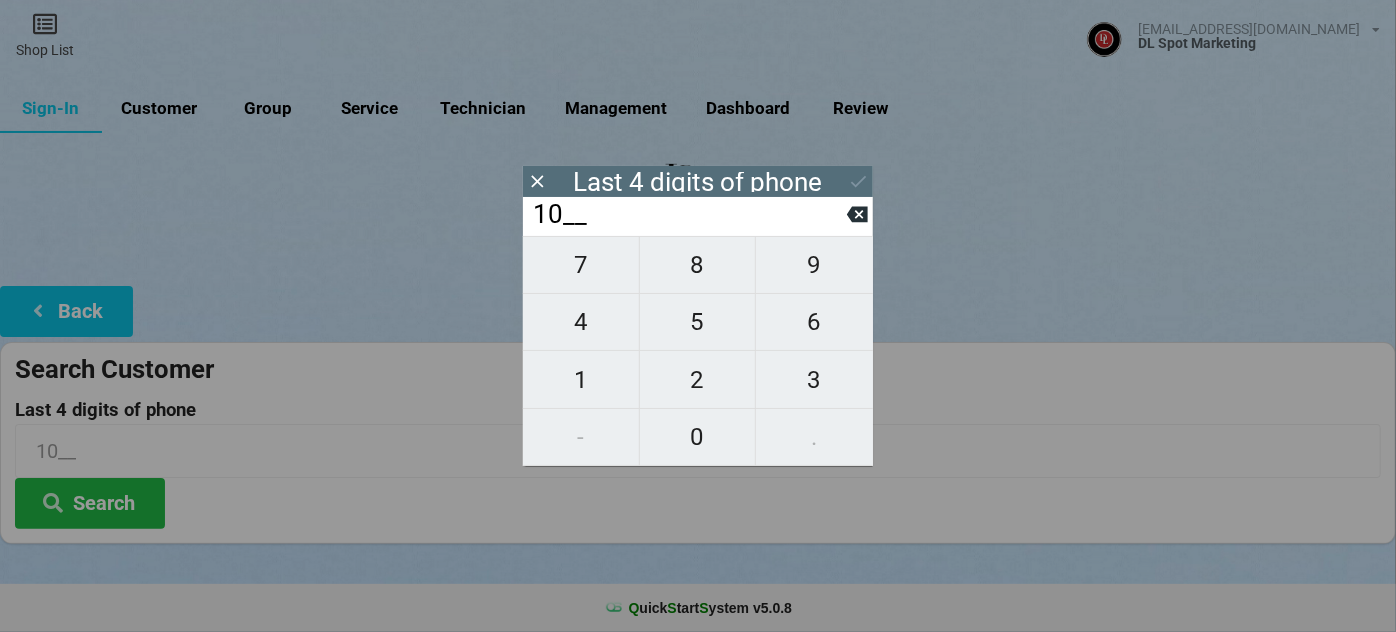 type on "101_" 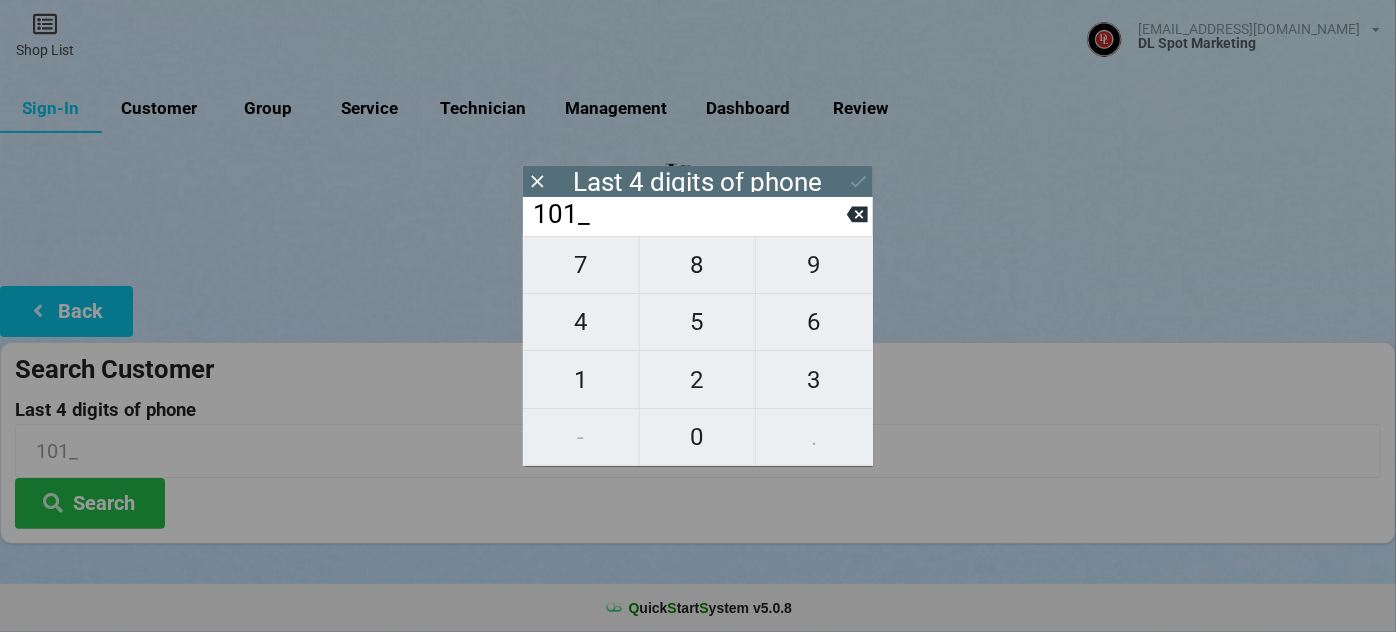 type on "1014" 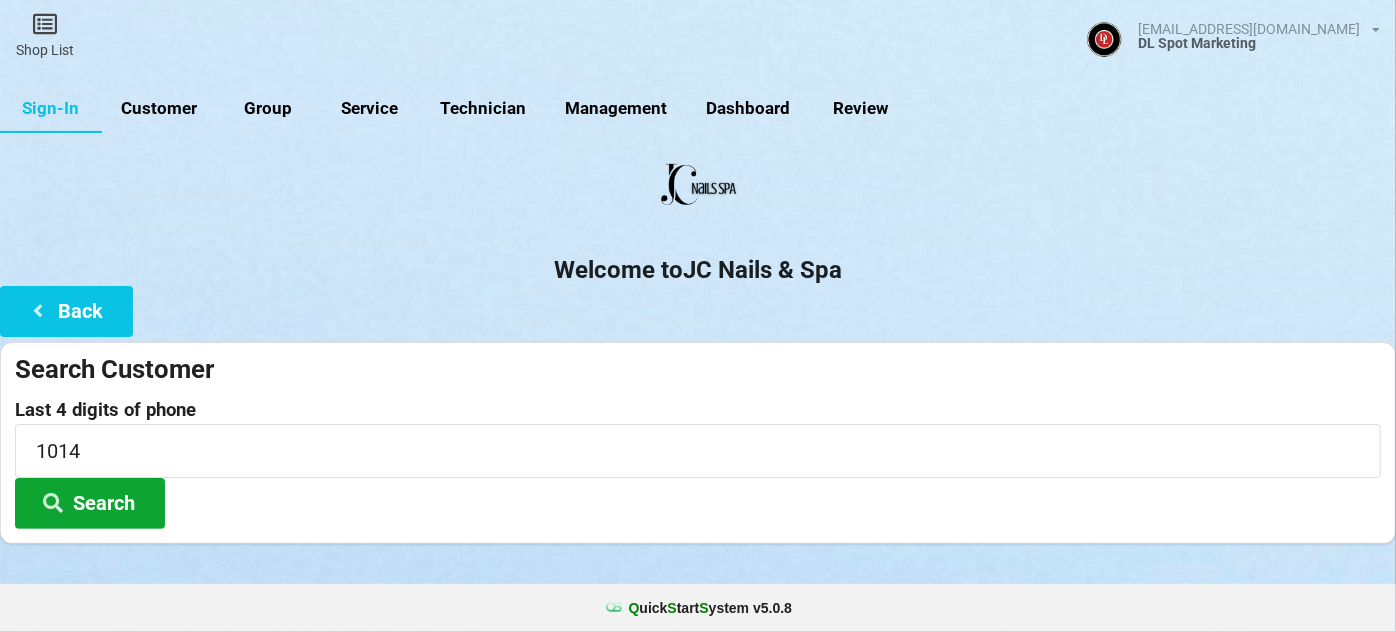 click on "Search" at bounding box center (90, 503) 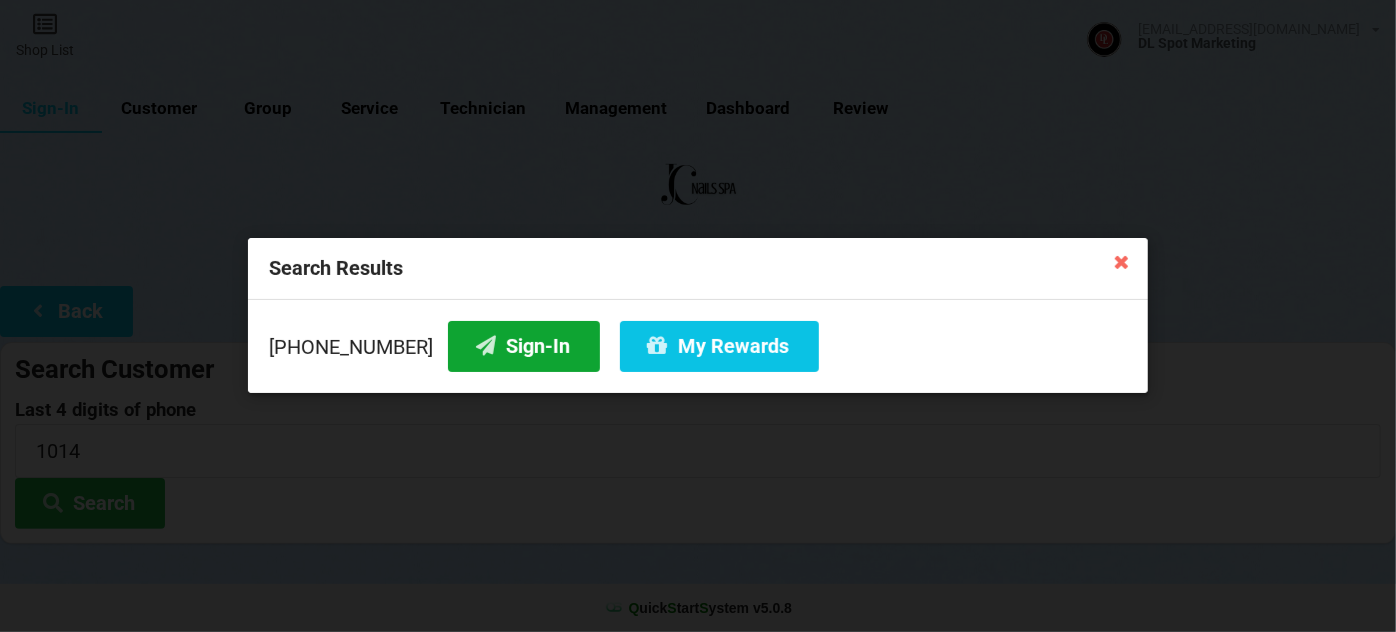 click on "Sign-In" at bounding box center [524, 346] 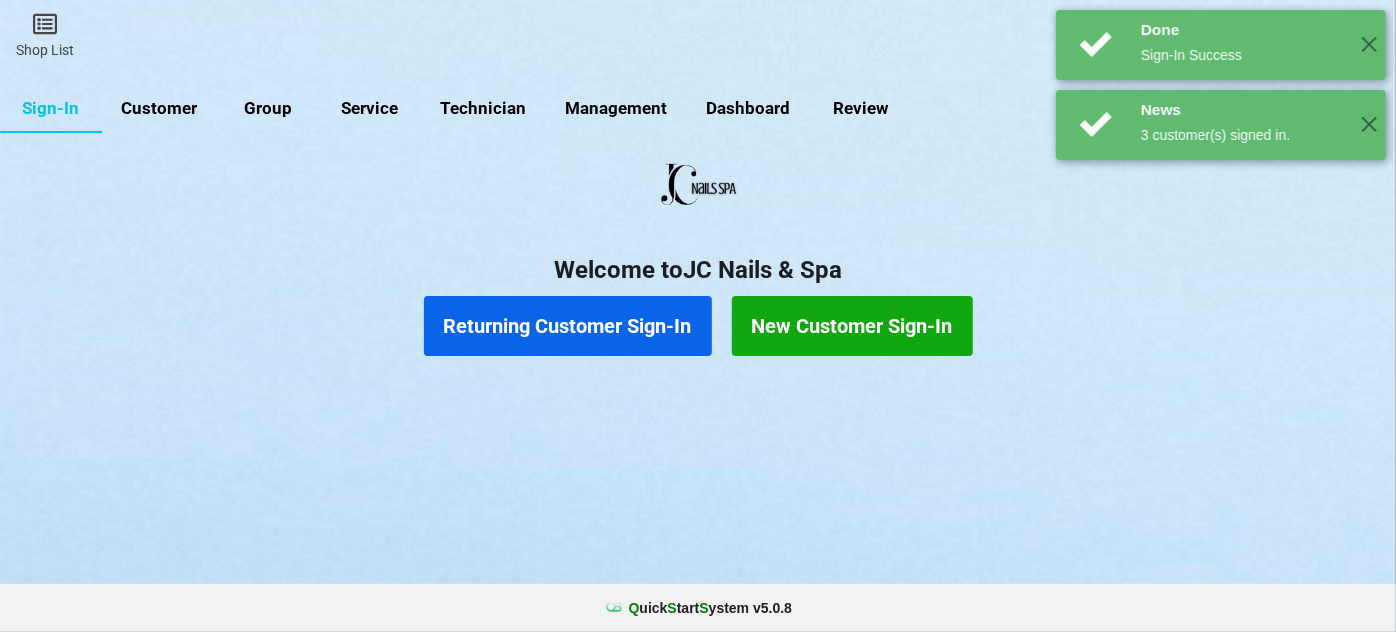 click on "Returning Customer Sign-In" at bounding box center [568, 326] 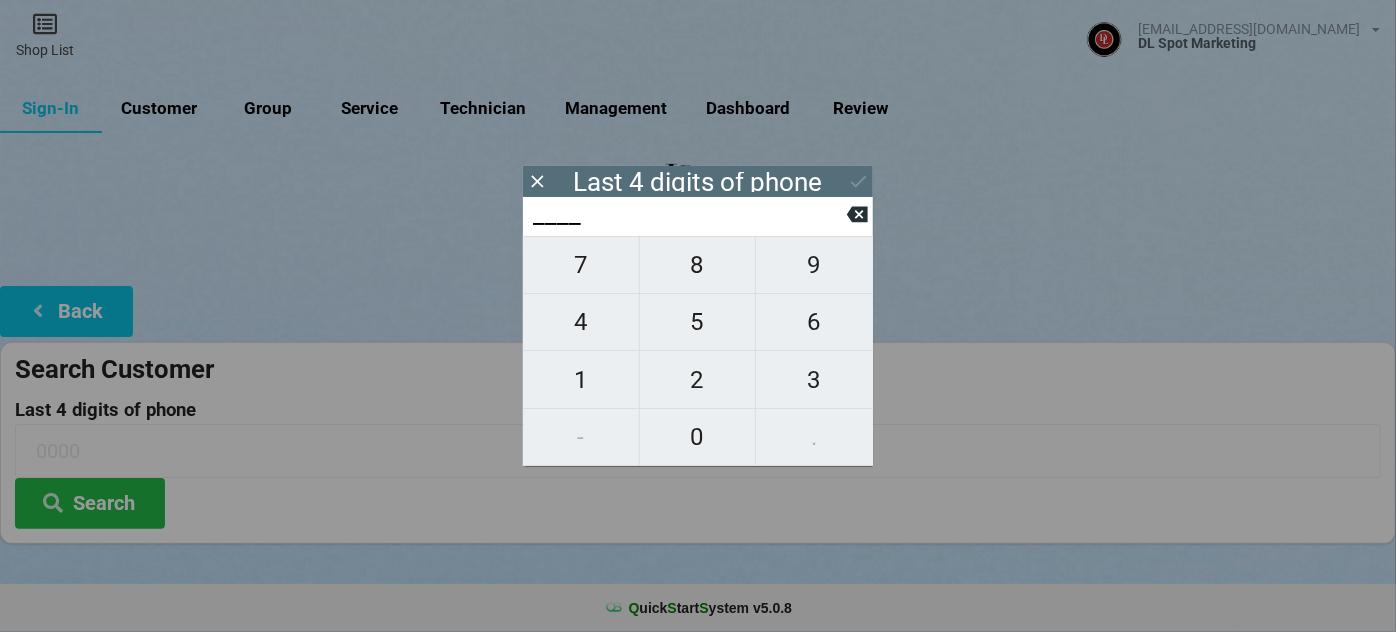 type on "3___" 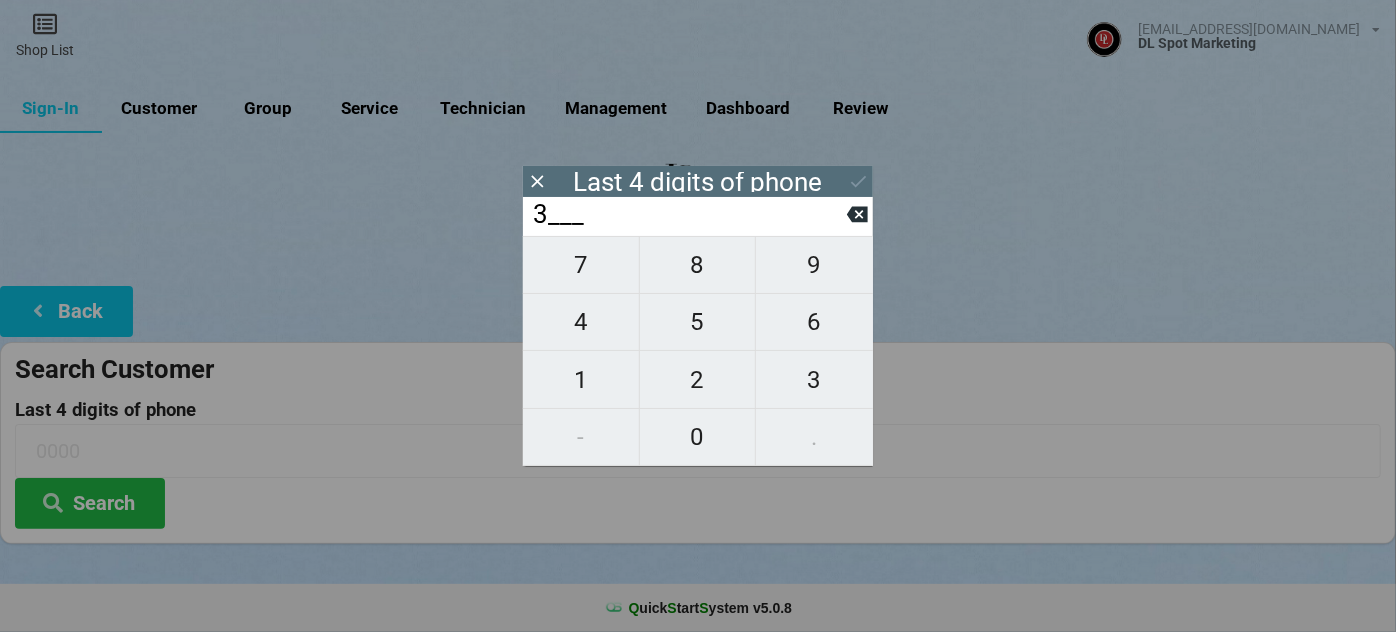 type on "3___" 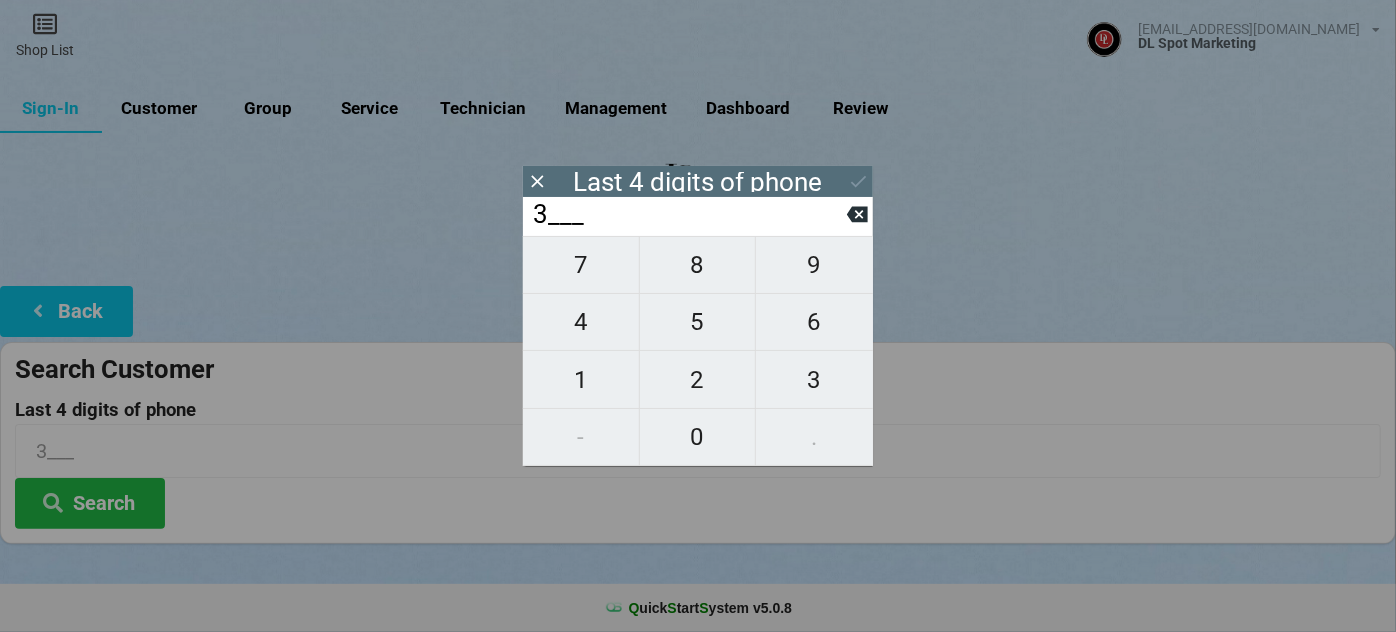type on "32__" 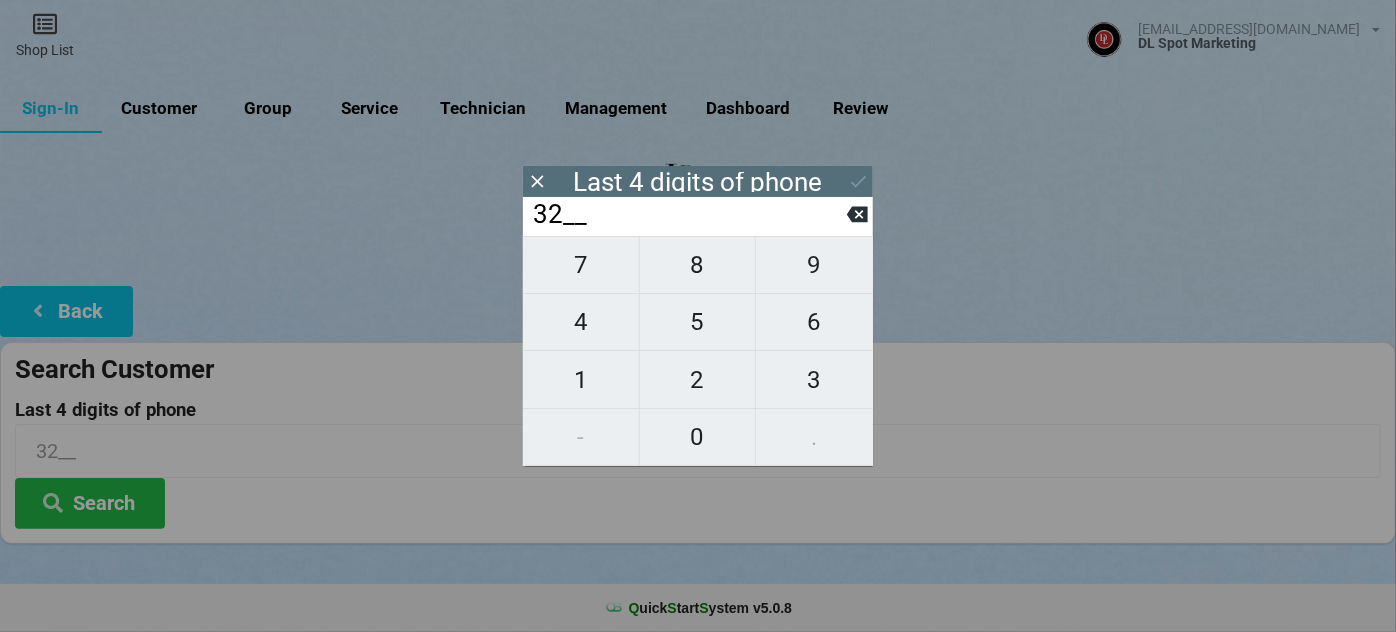 type on "327_" 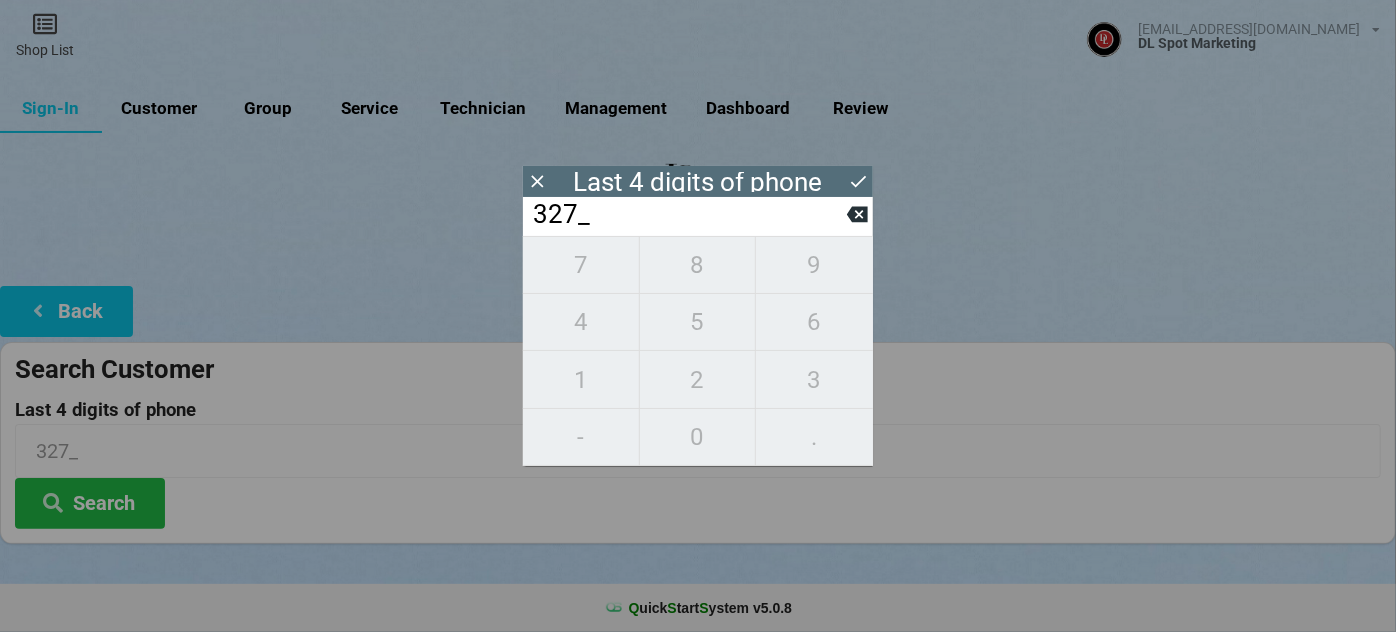 type on "3273" 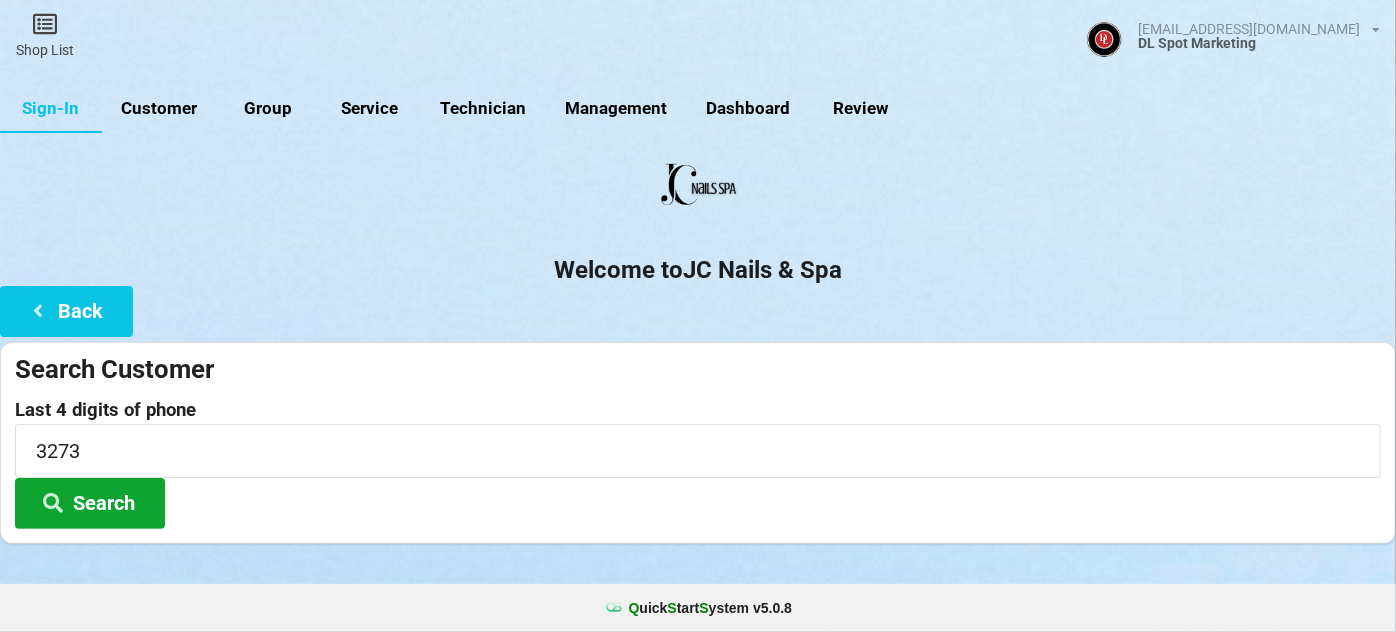 click on "Search" at bounding box center [90, 503] 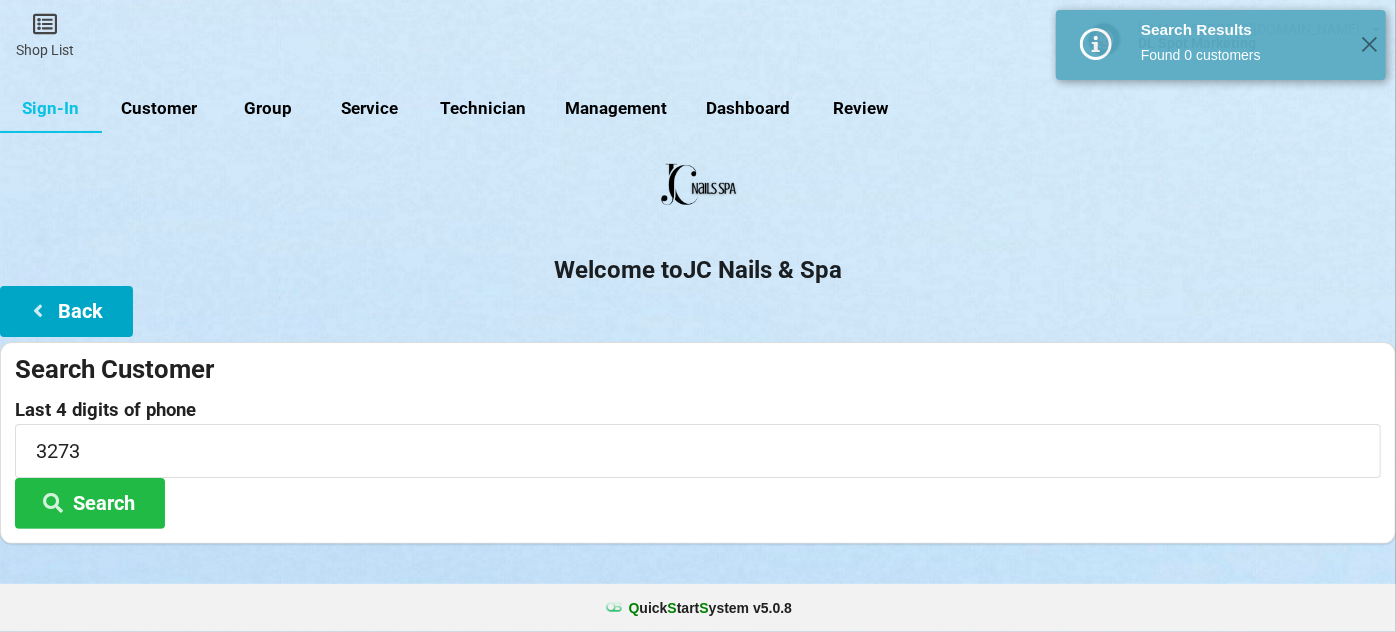 click on "Back" at bounding box center [66, 311] 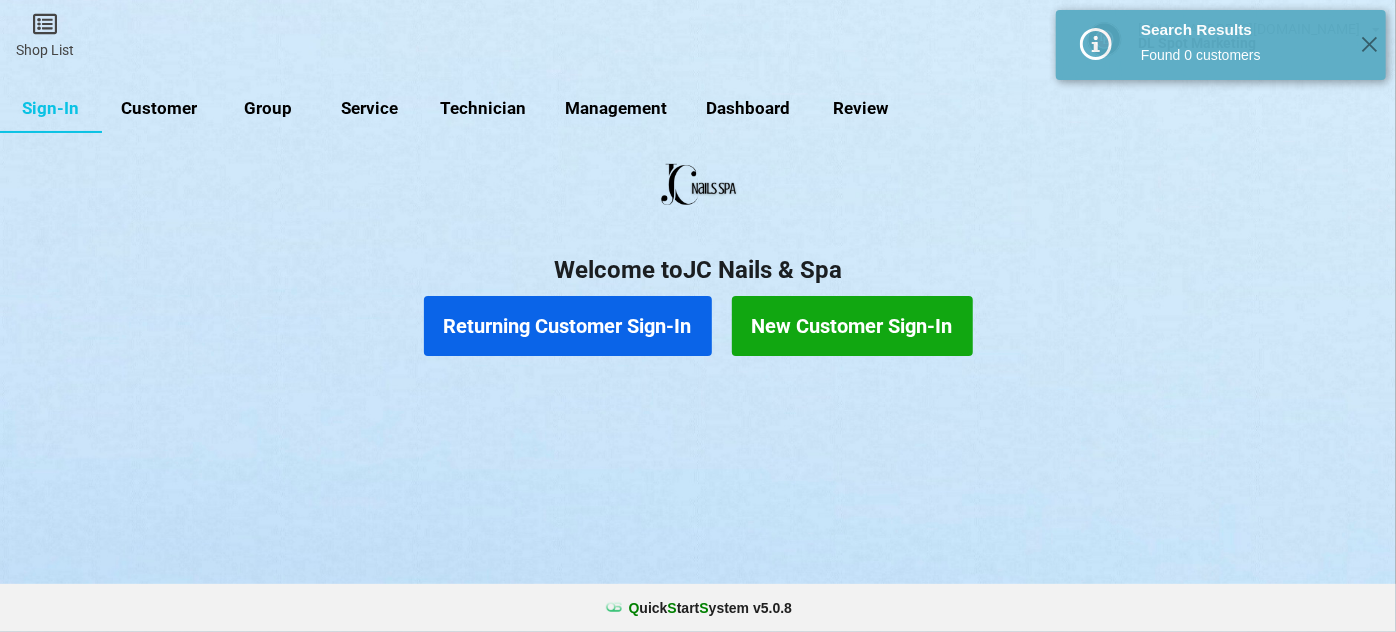 click on "New Customer Sign-In" at bounding box center [852, 326] 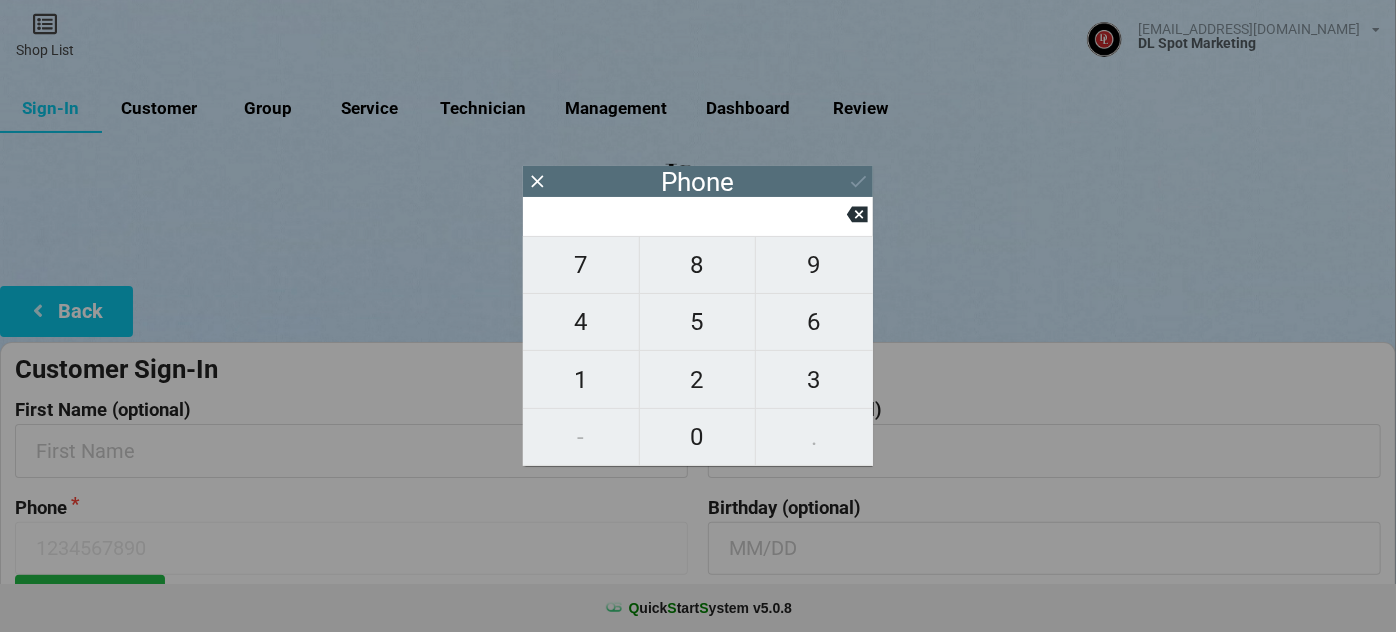 type on "9" 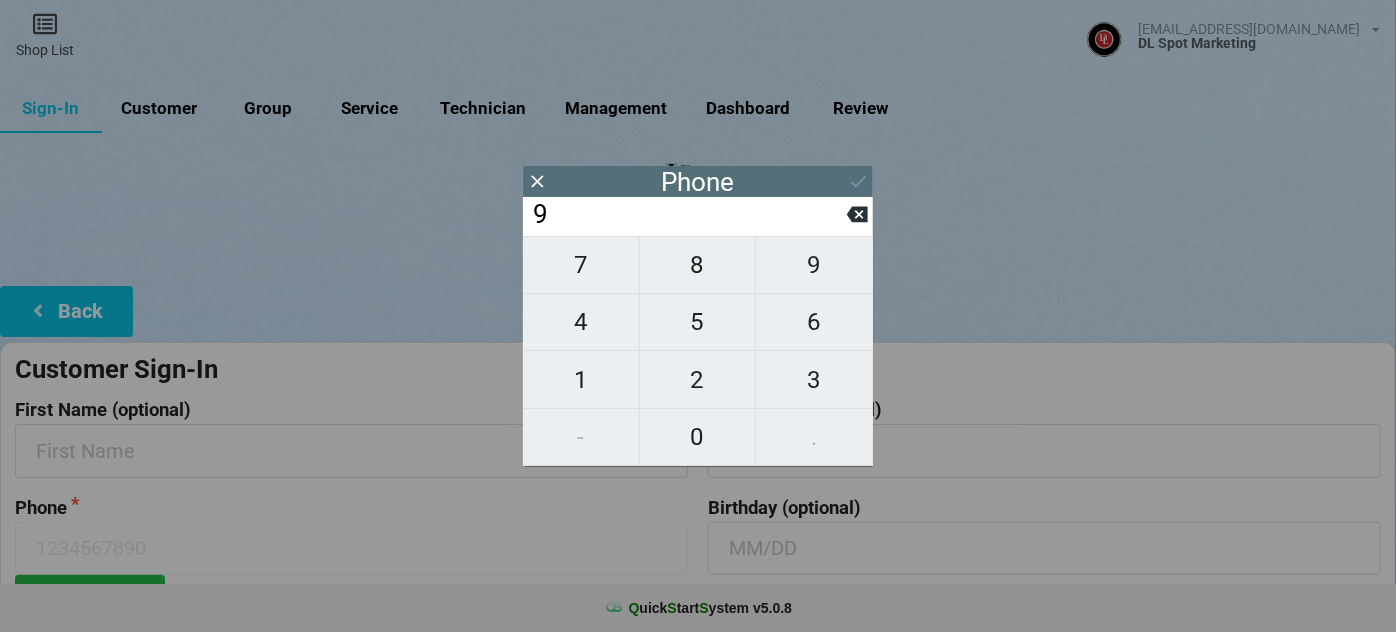 type on "9" 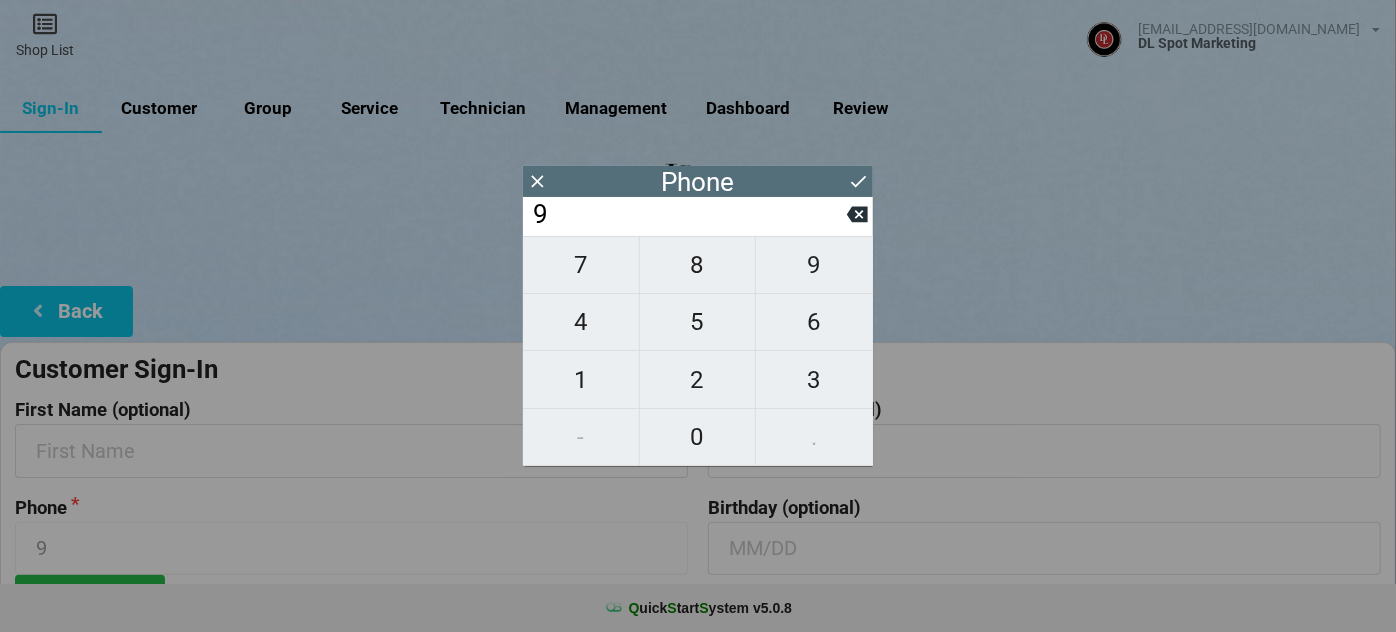 type on "92" 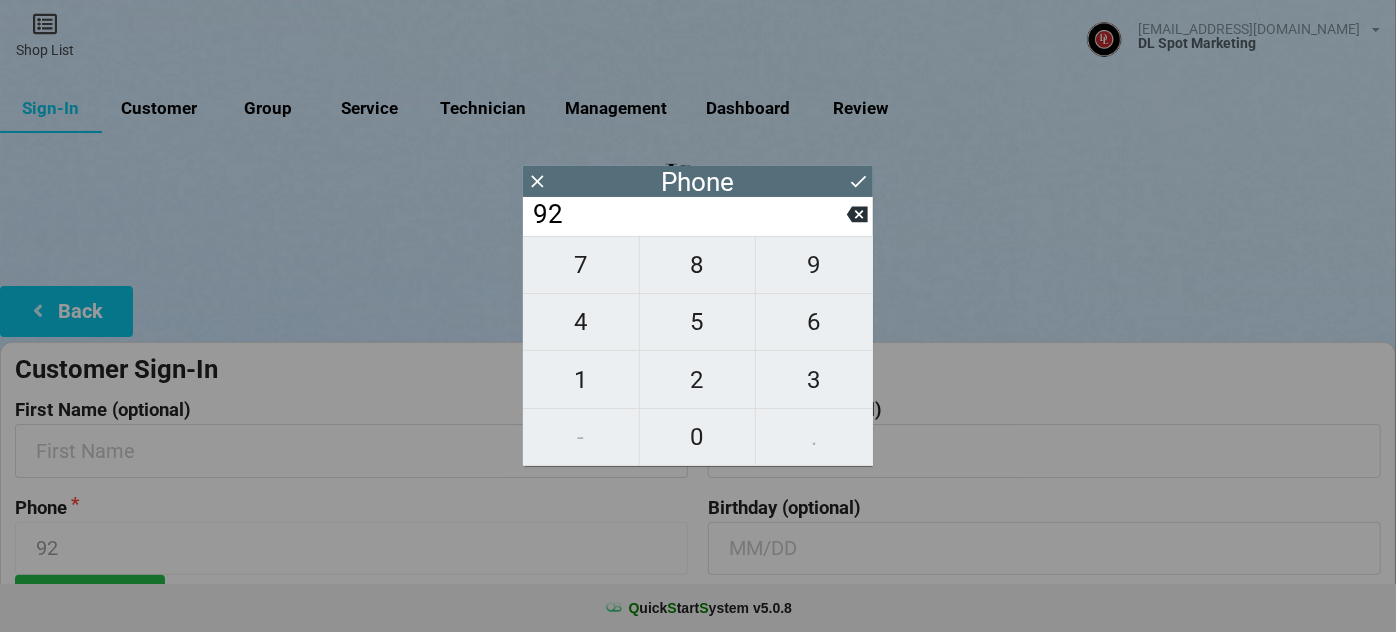 type on "925" 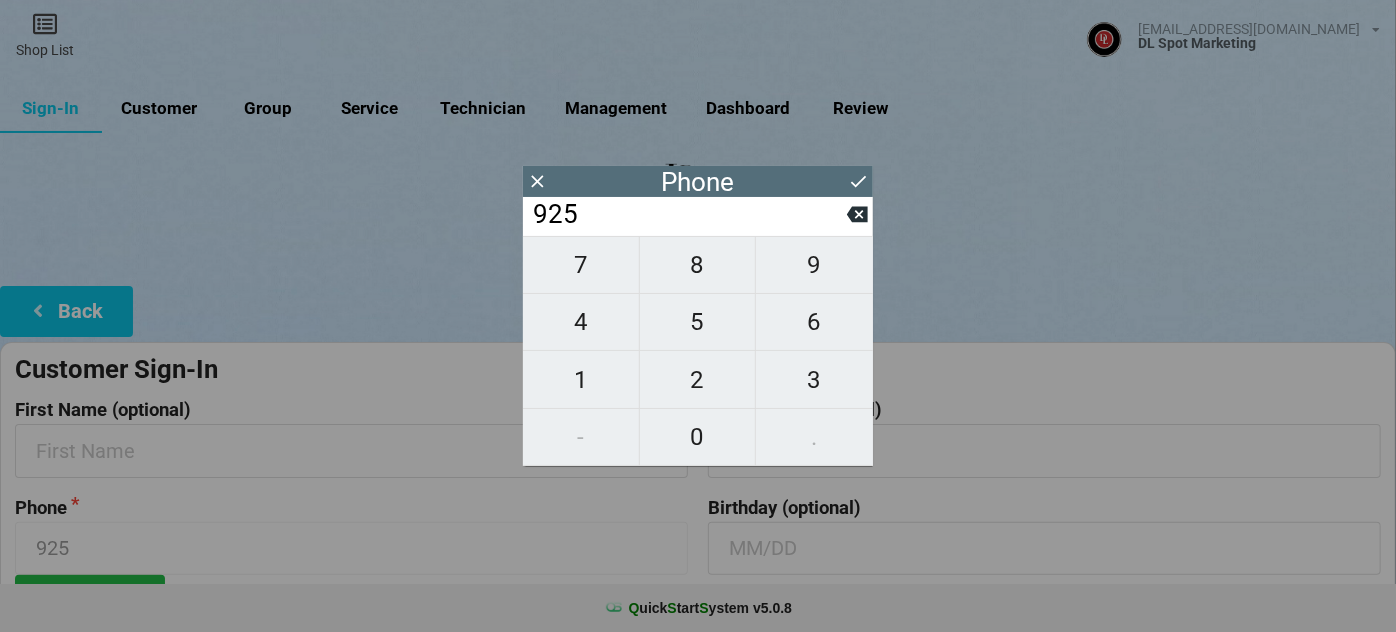 type on "9254" 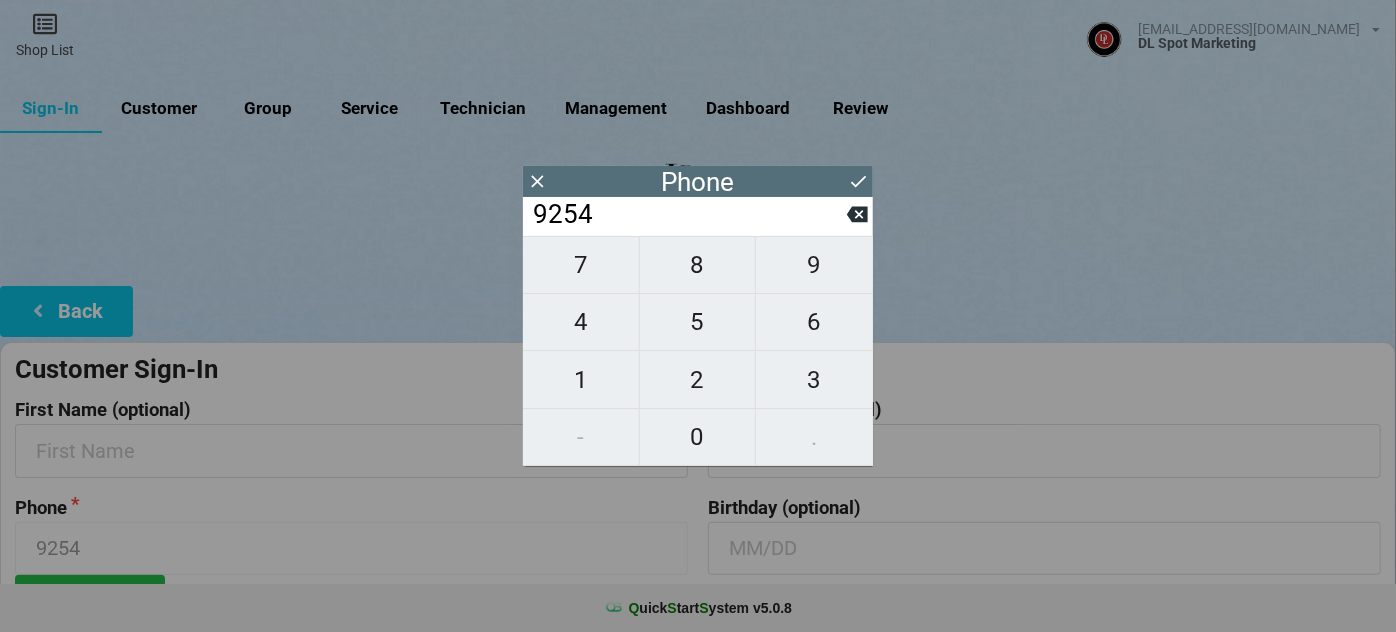 type on "92540" 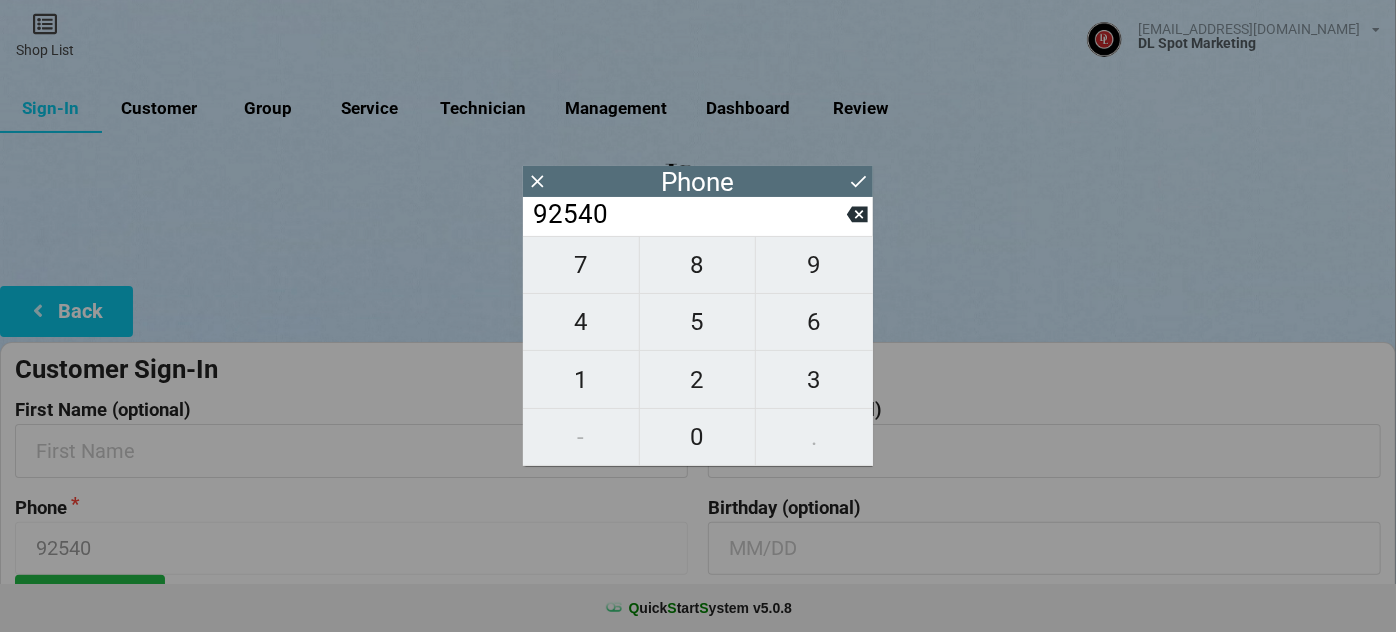 type on "925400" 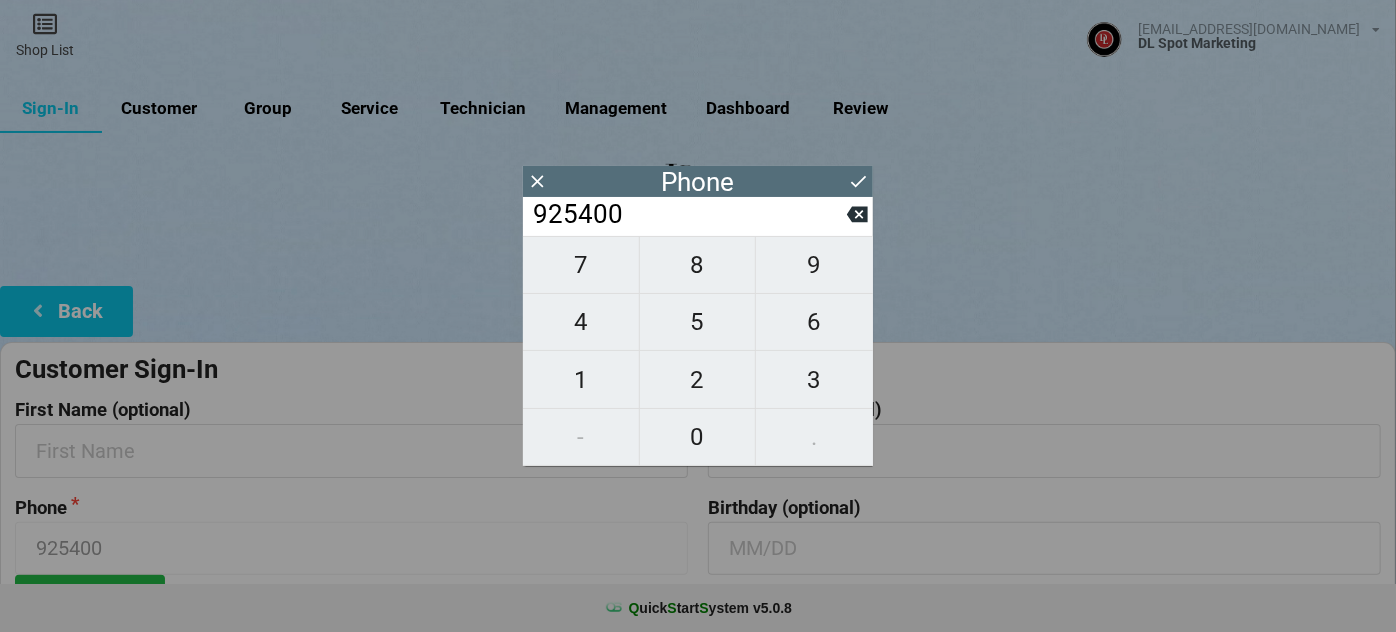 type on "9254003" 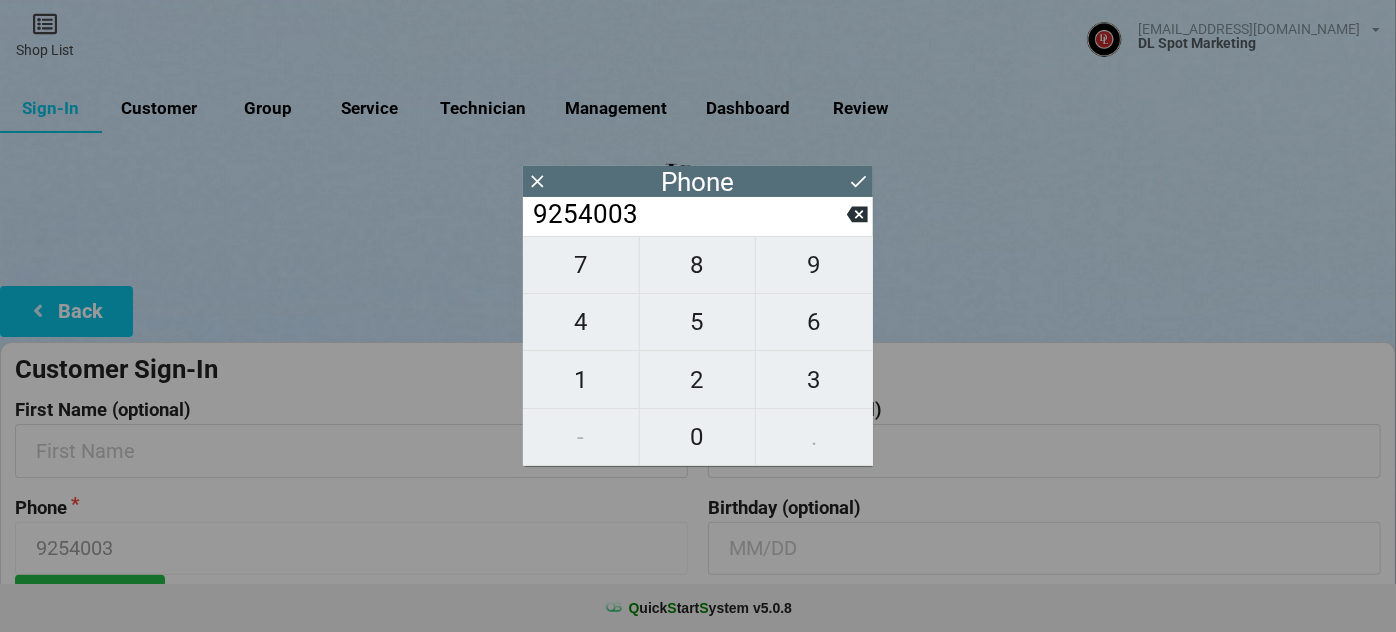 type on "92540032" 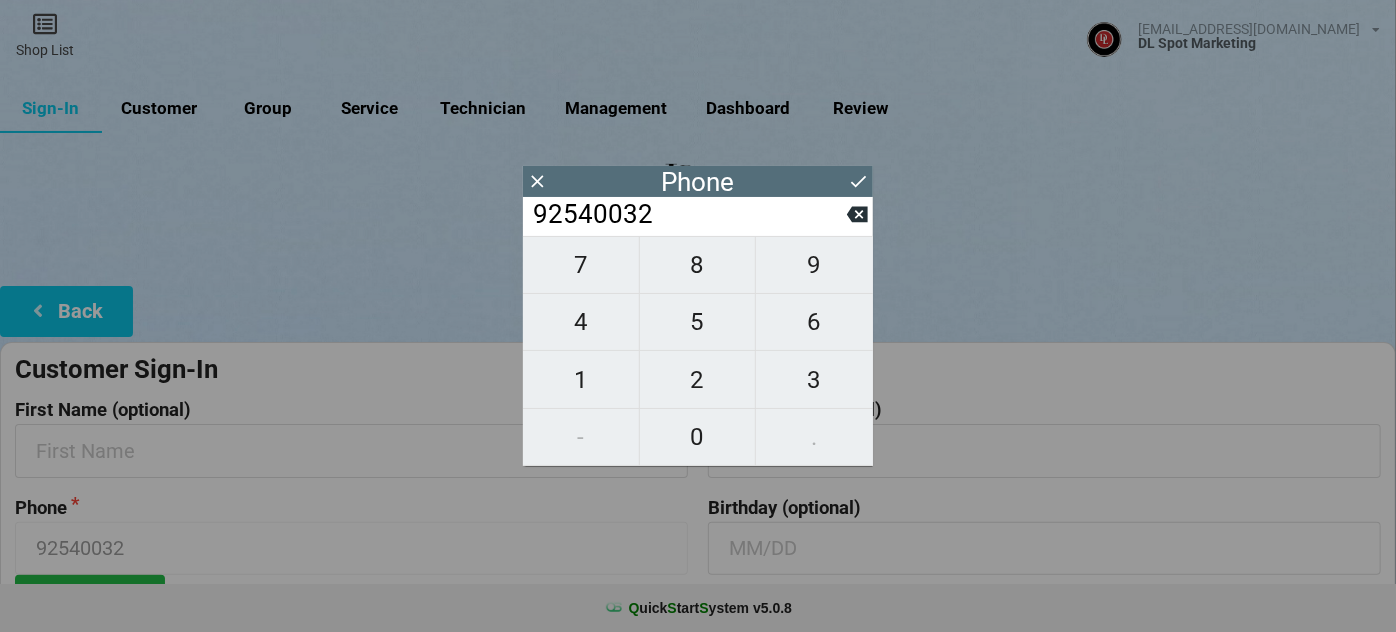 type on "925400327" 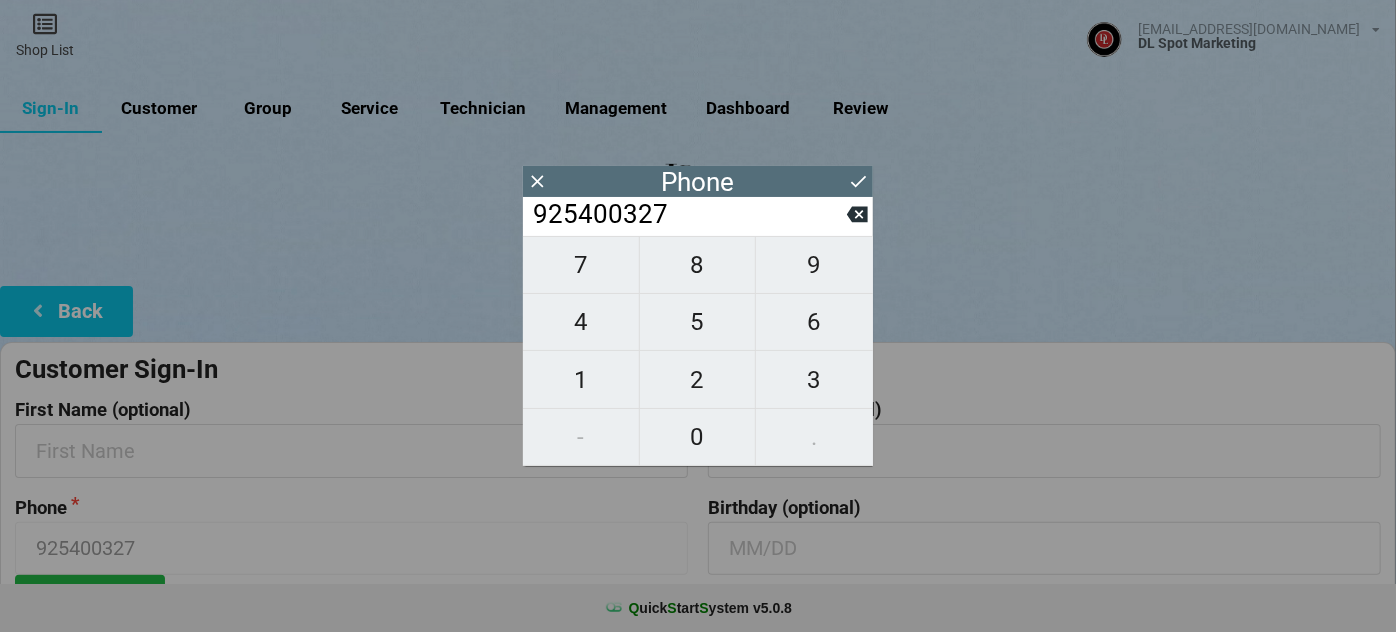 type on "9254003273" 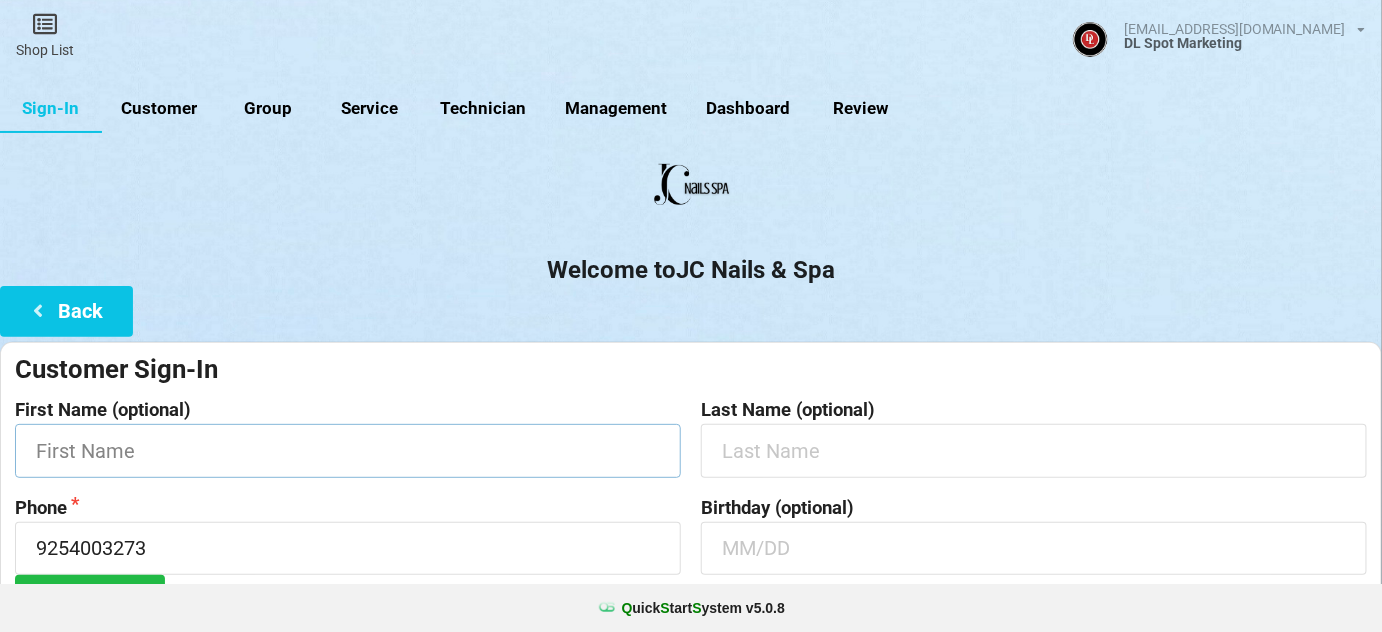 click at bounding box center [348, 450] 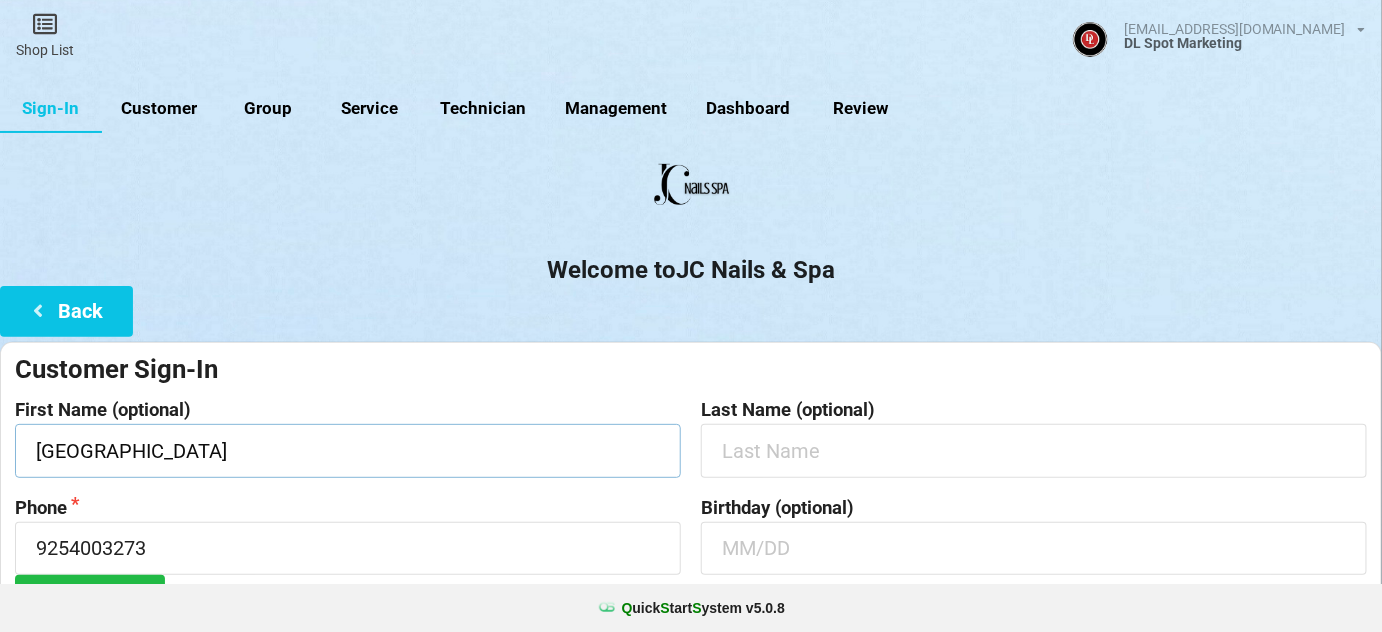 type on "[GEOGRAPHIC_DATA]" 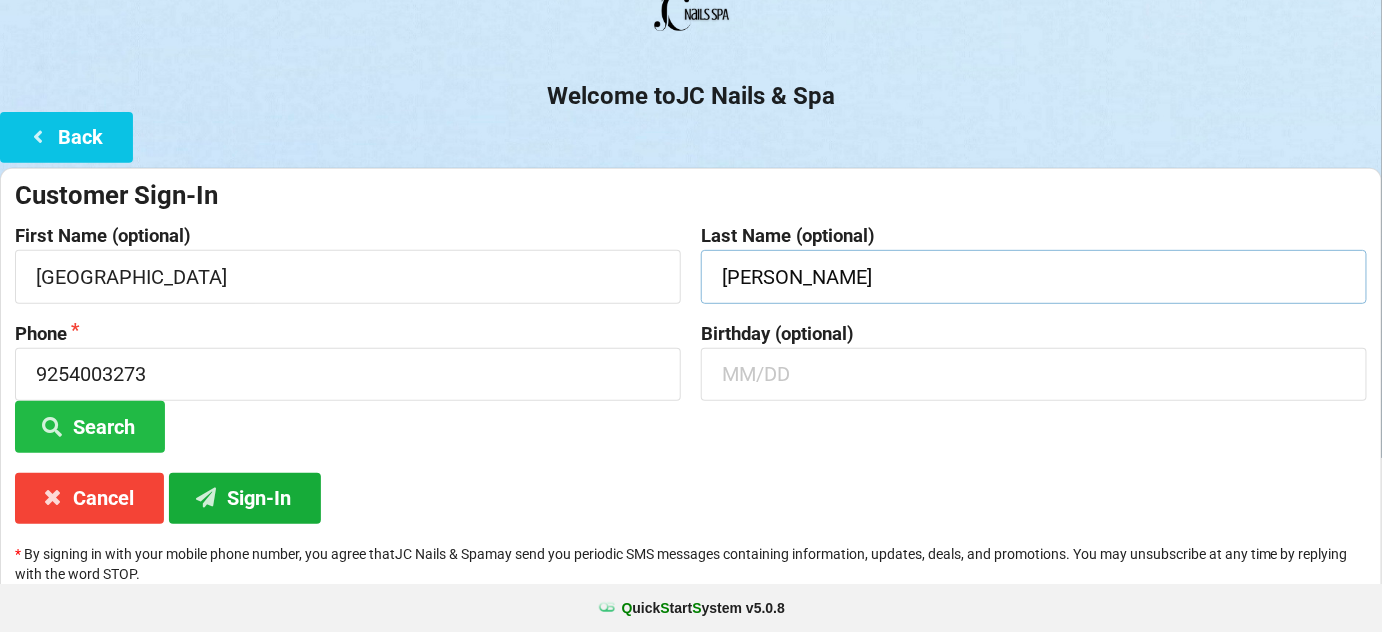scroll, scrollTop: 191, scrollLeft: 0, axis: vertical 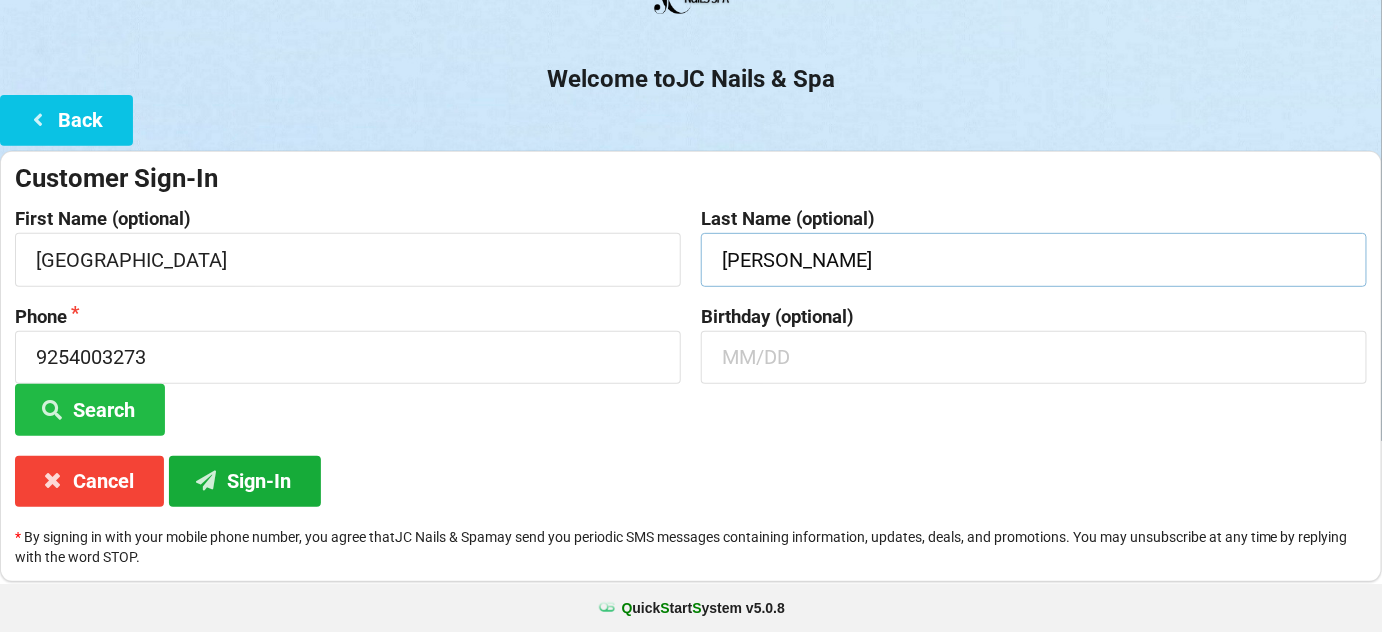 type on "[PERSON_NAME]" 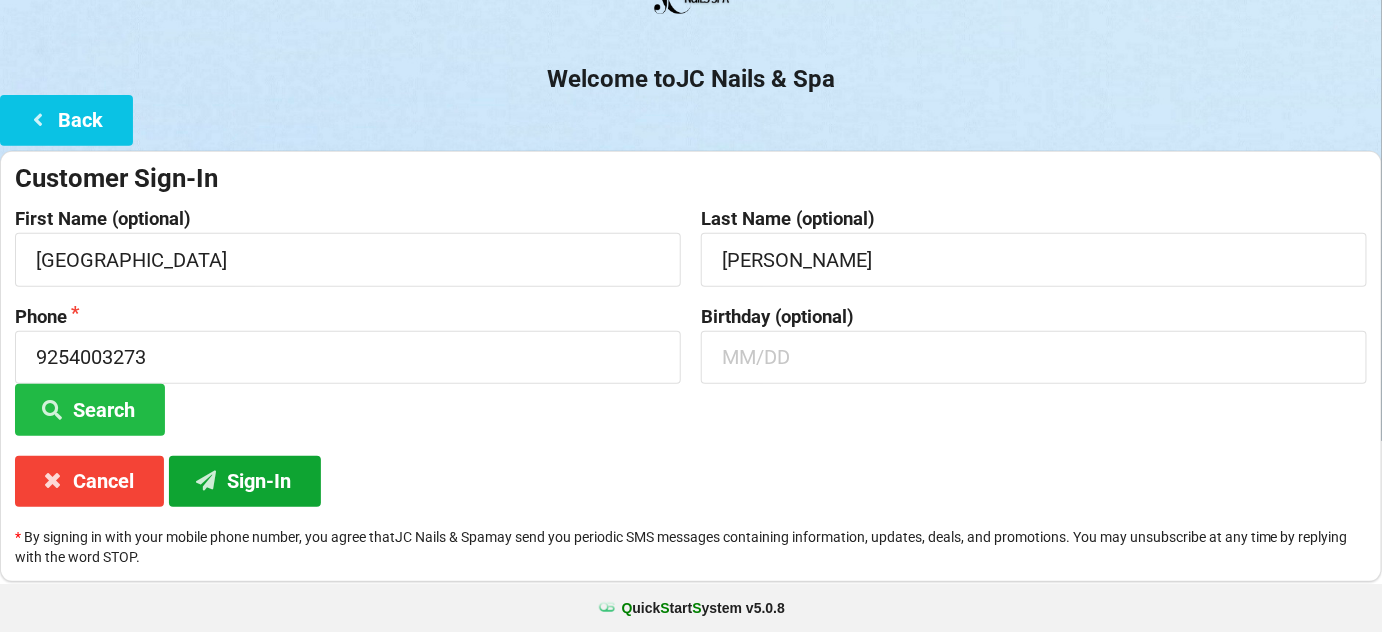 click on "Sign-In" at bounding box center (245, 481) 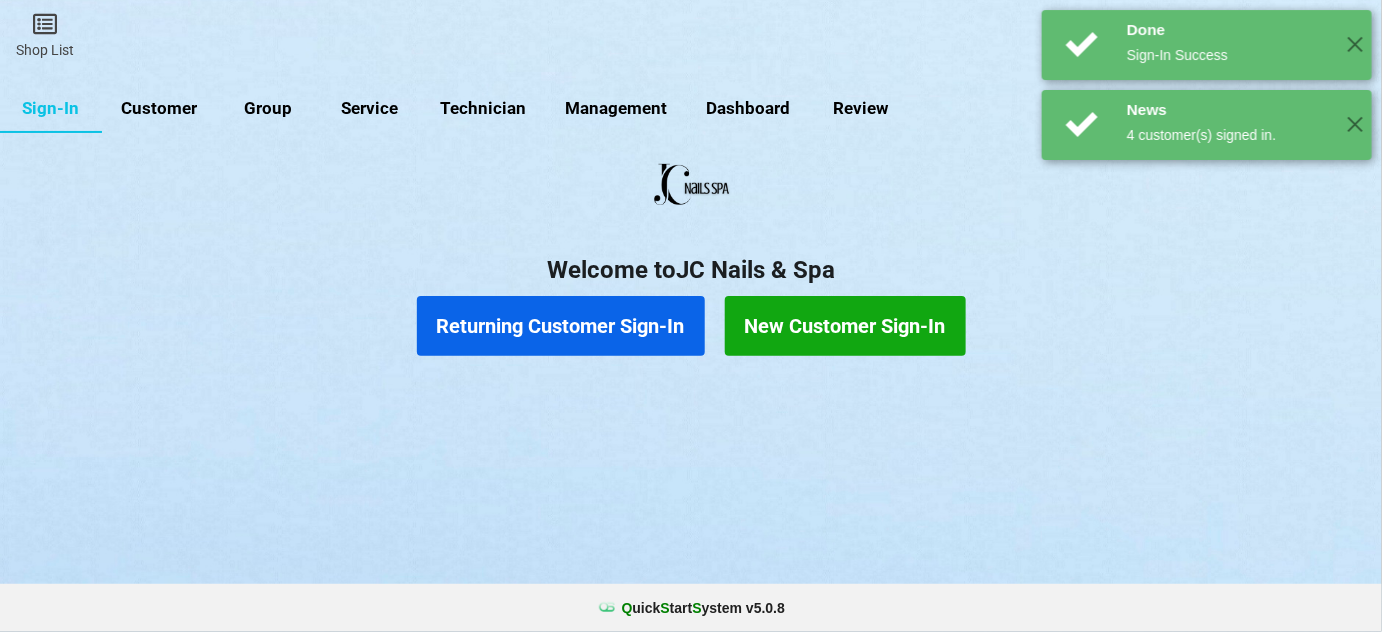 scroll, scrollTop: 0, scrollLeft: 0, axis: both 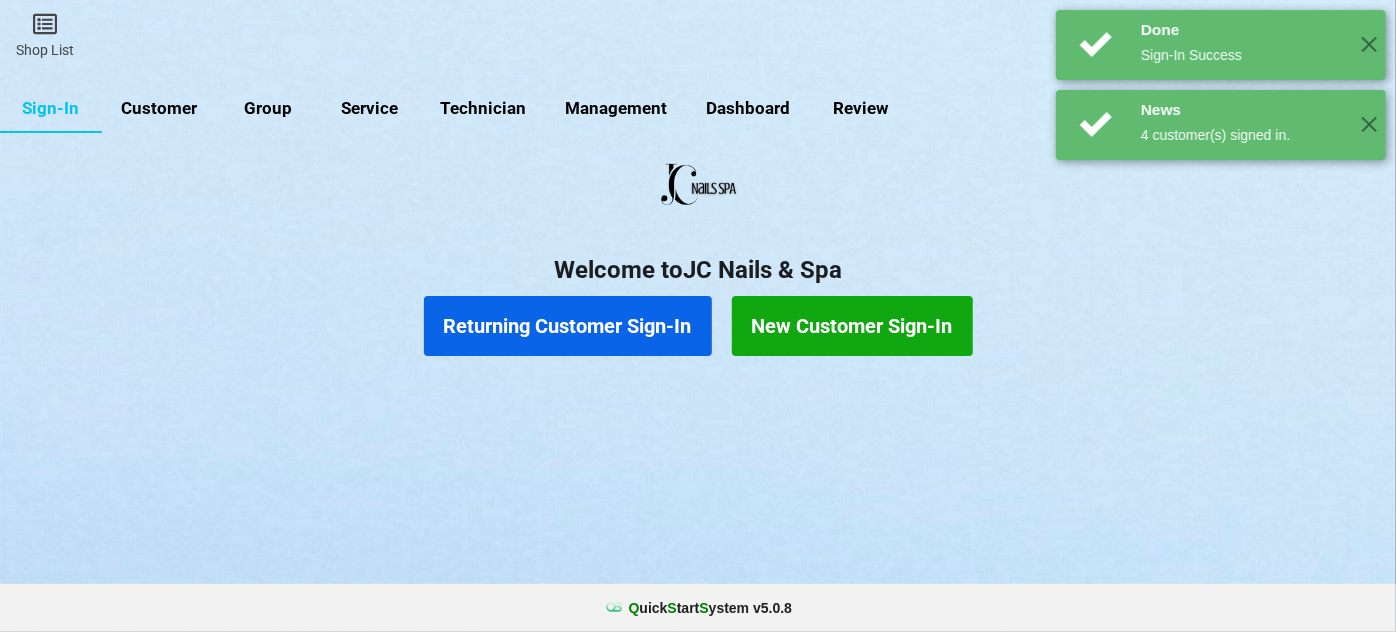 click on "Returning Customer Sign-In" at bounding box center [568, 326] 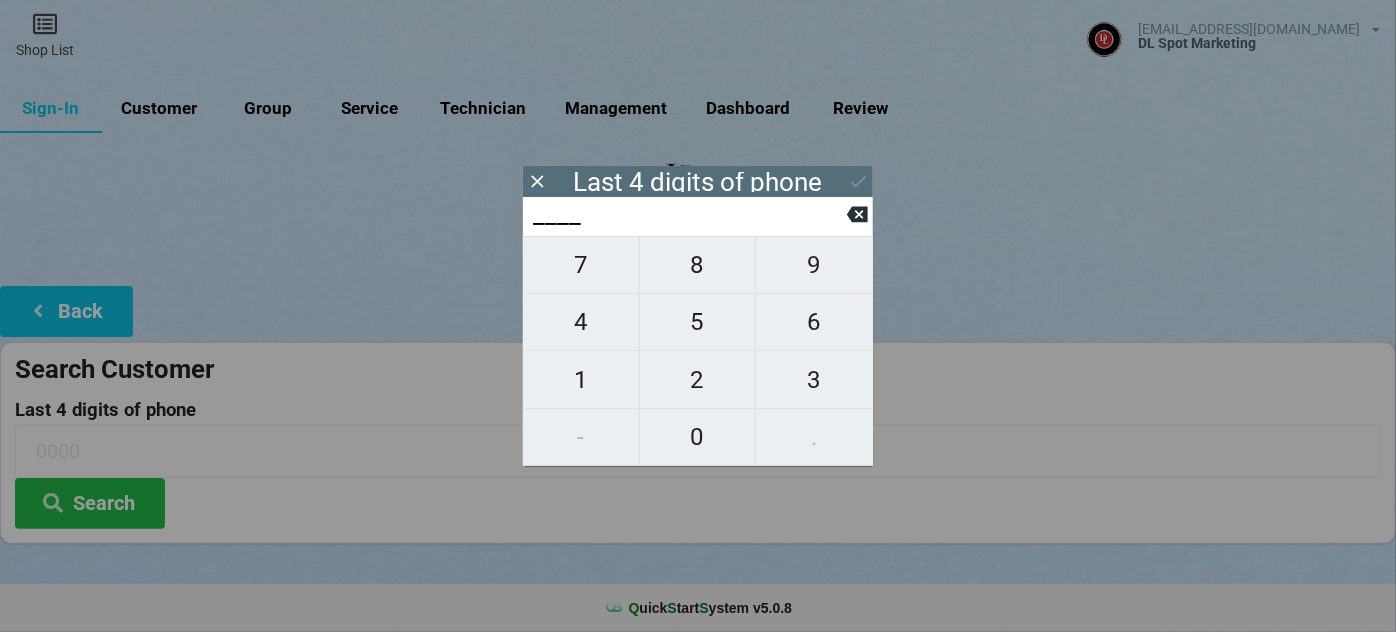 type on "2___" 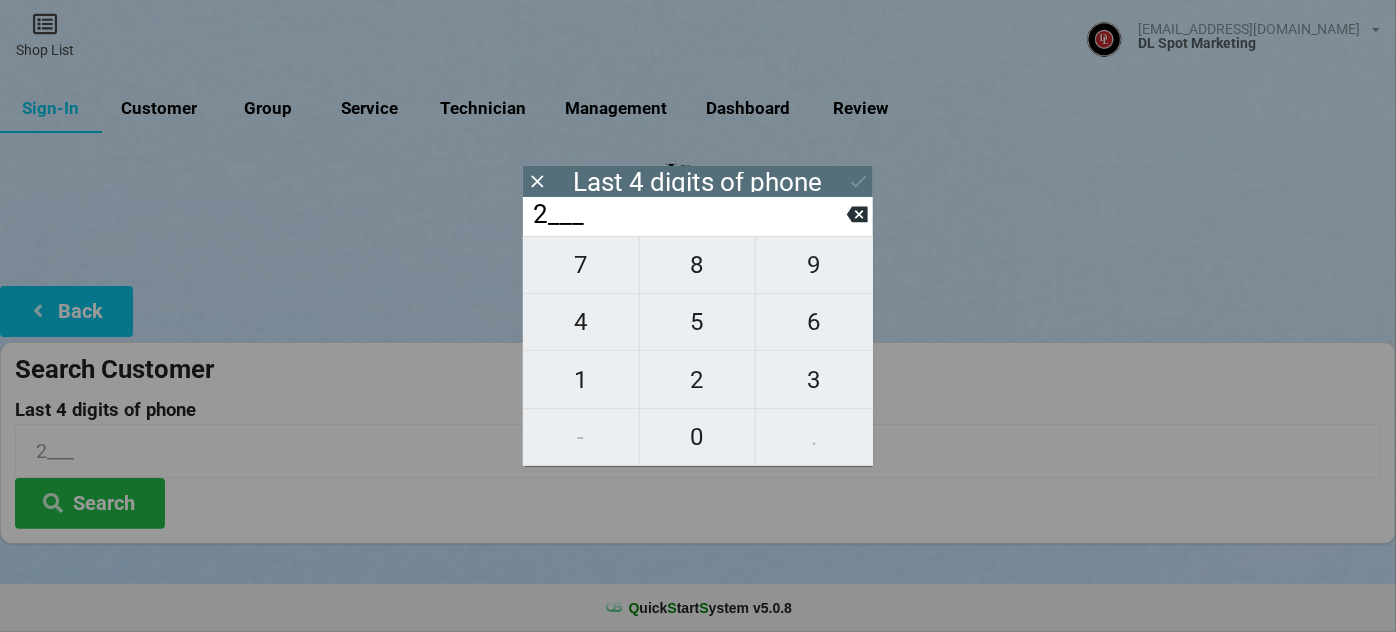 type on "28__" 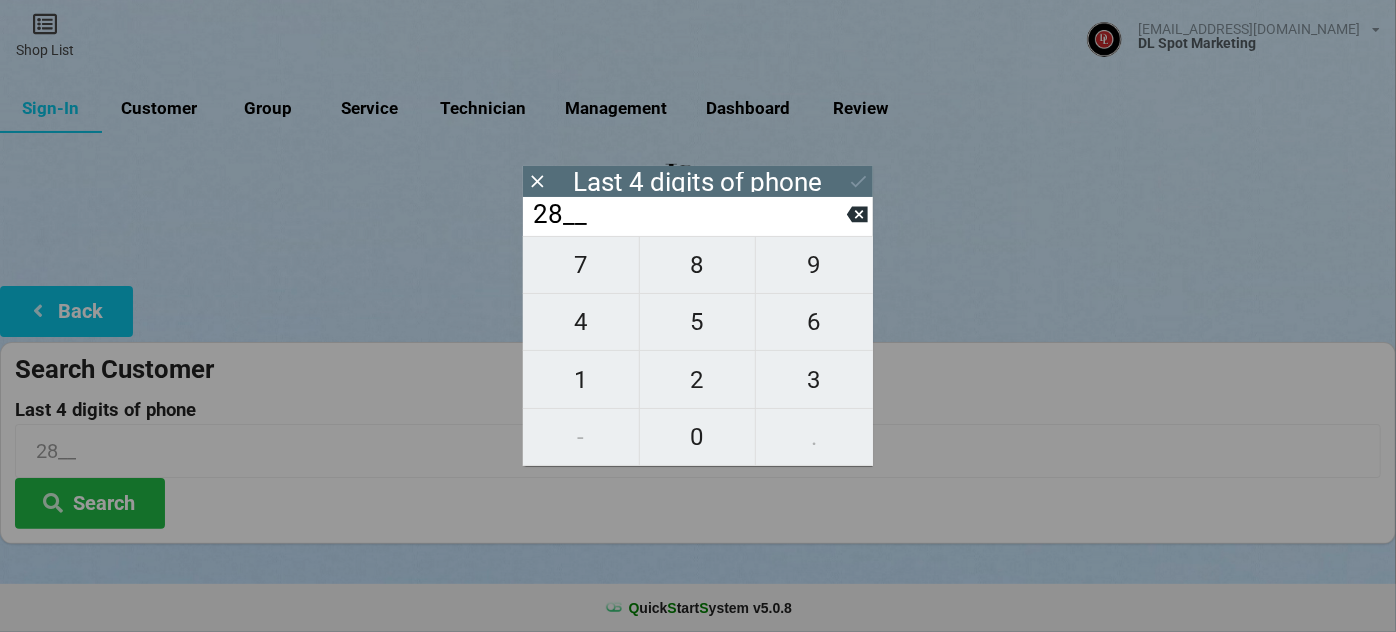 type on "283_" 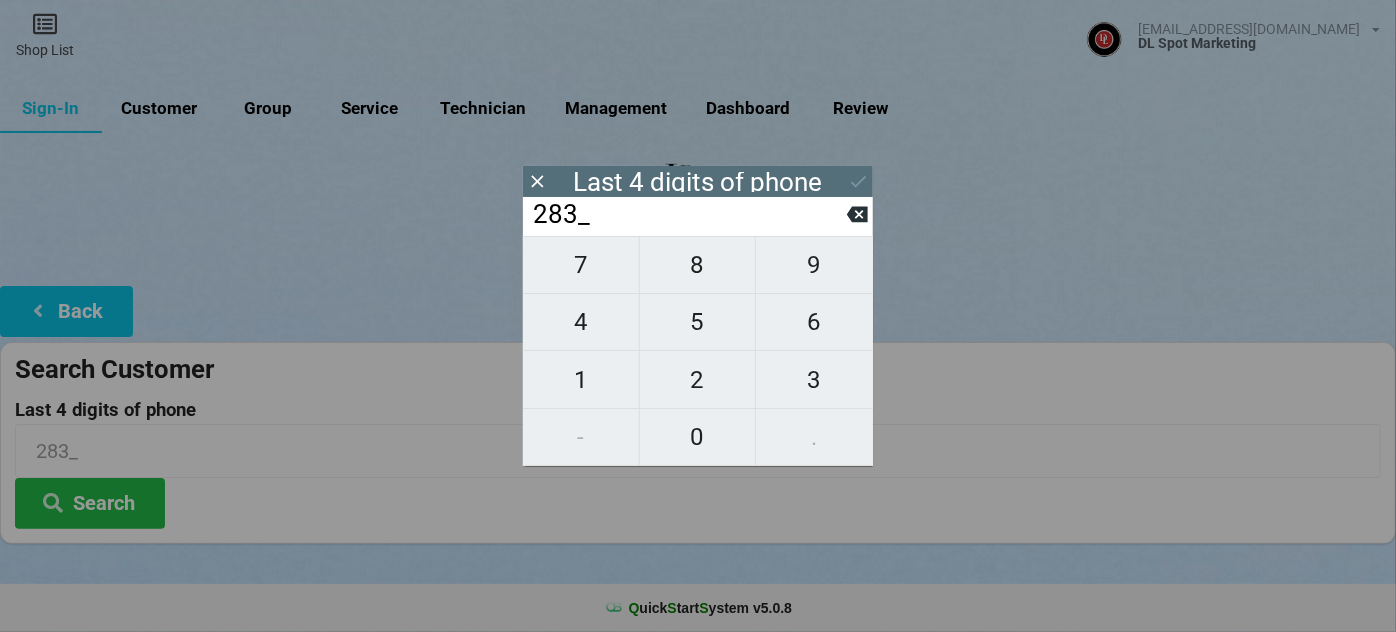type on "2836" 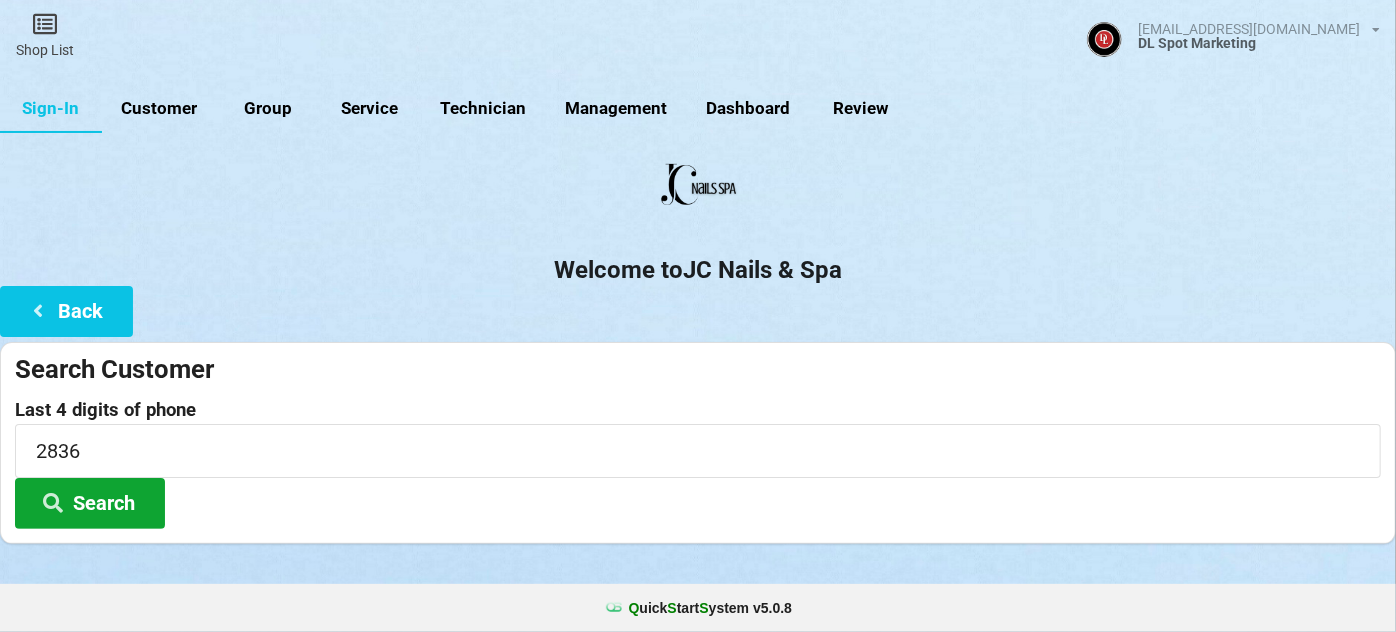 click on "Search" at bounding box center [90, 503] 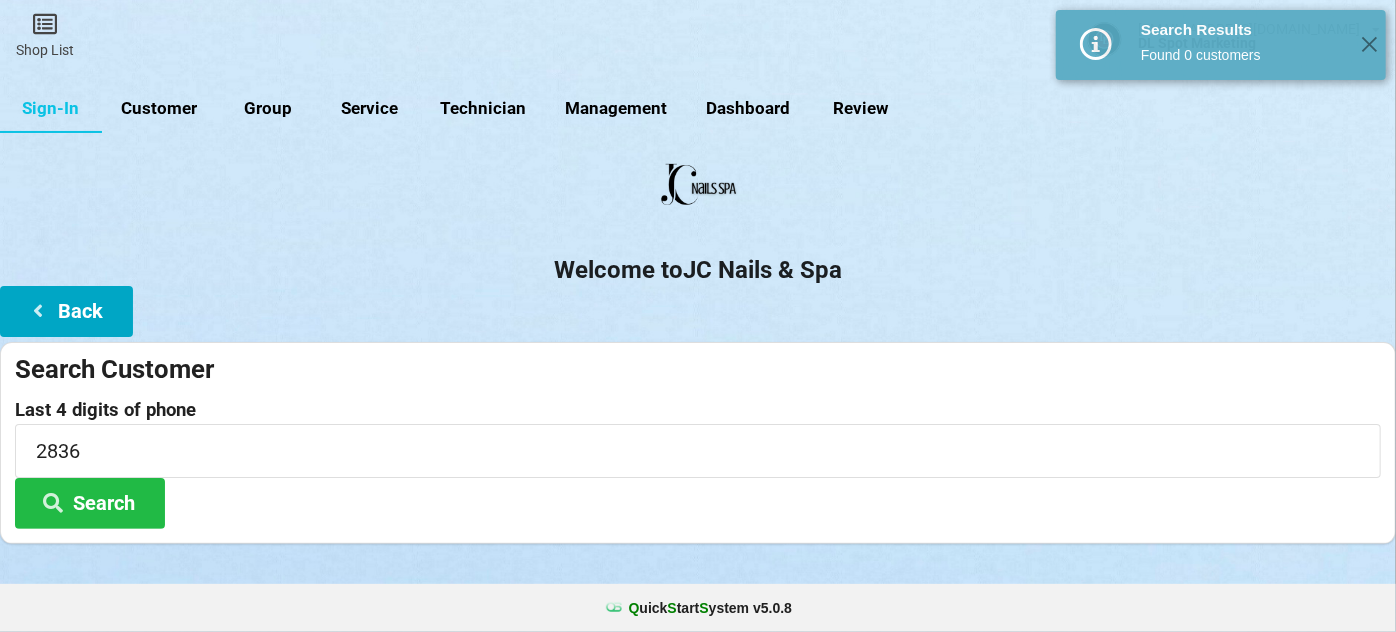 click on "Back" at bounding box center (66, 311) 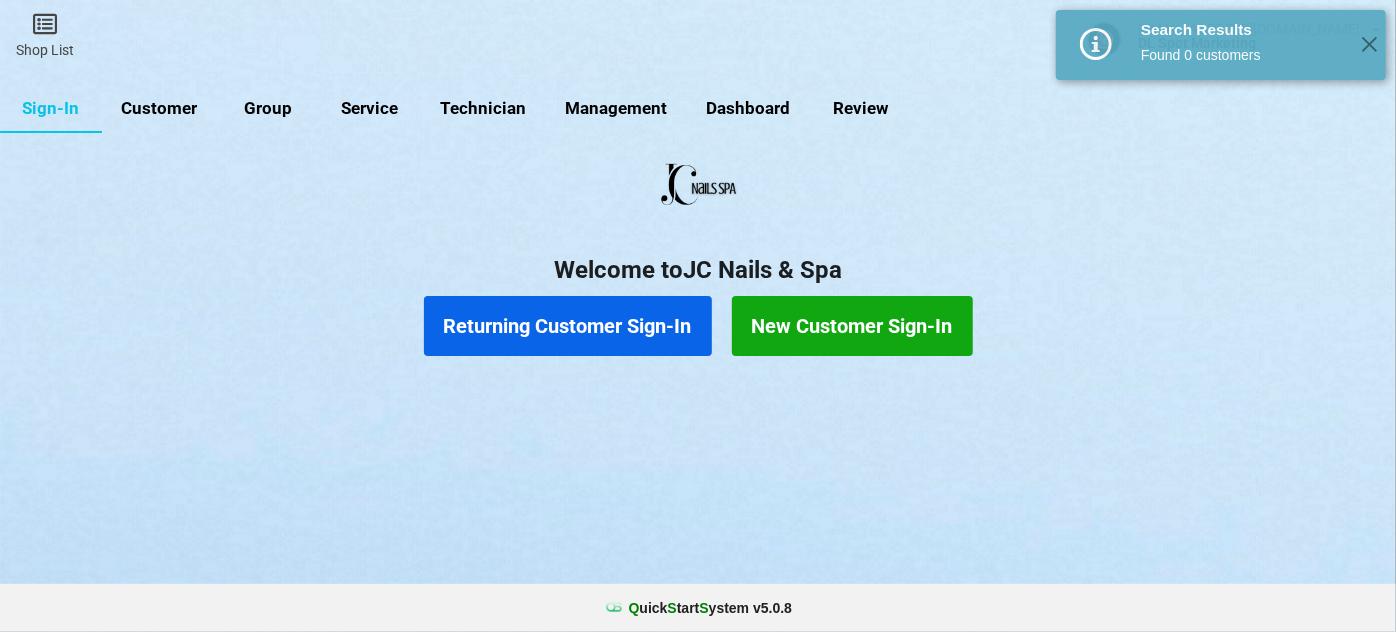 click on "New Customer Sign-In" at bounding box center (852, 326) 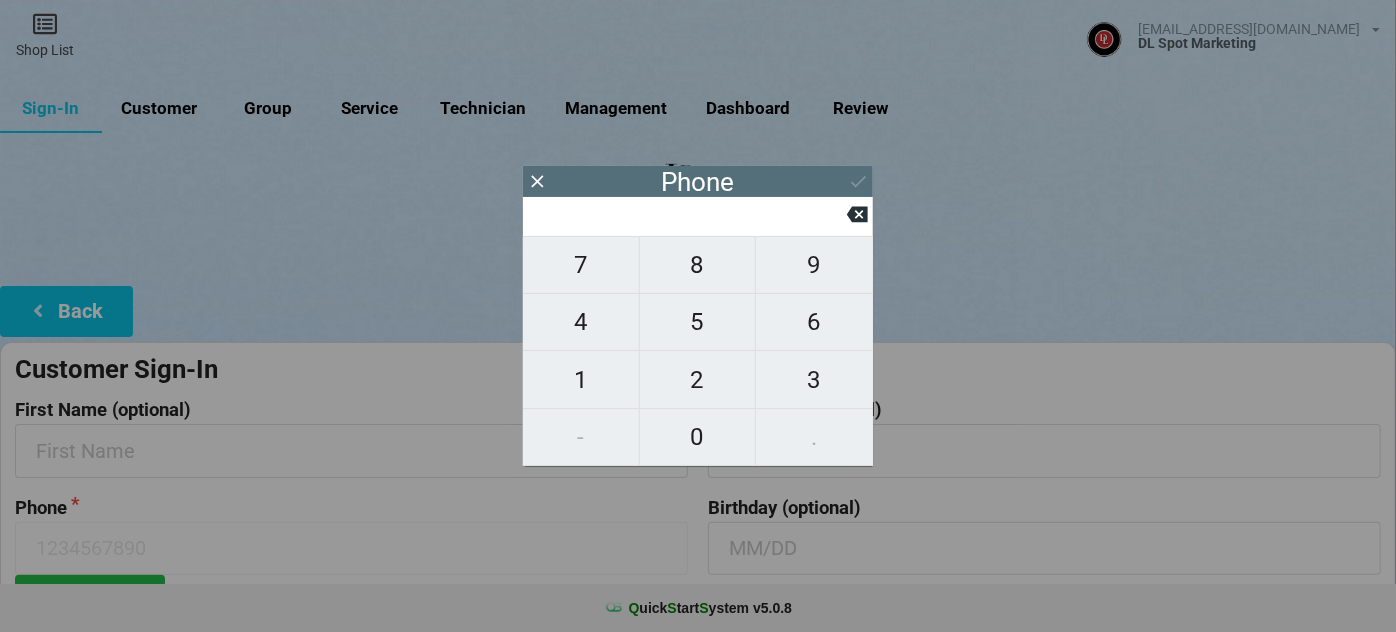 type on "5" 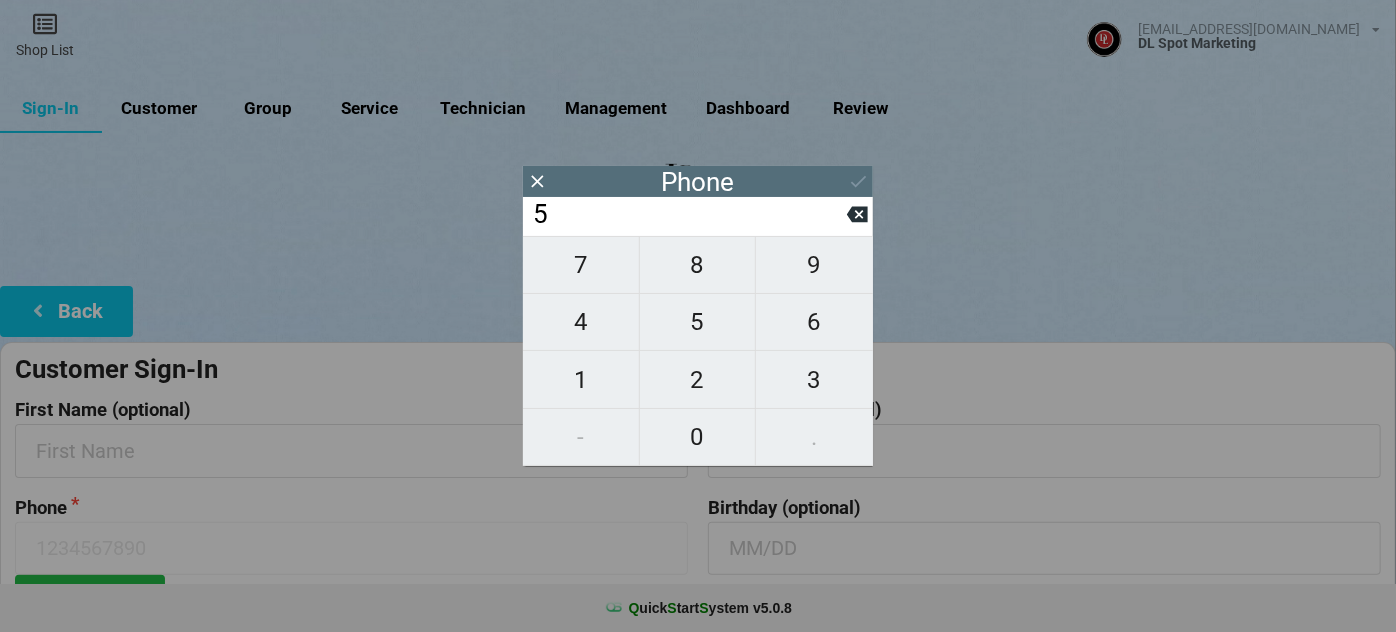 type on "5" 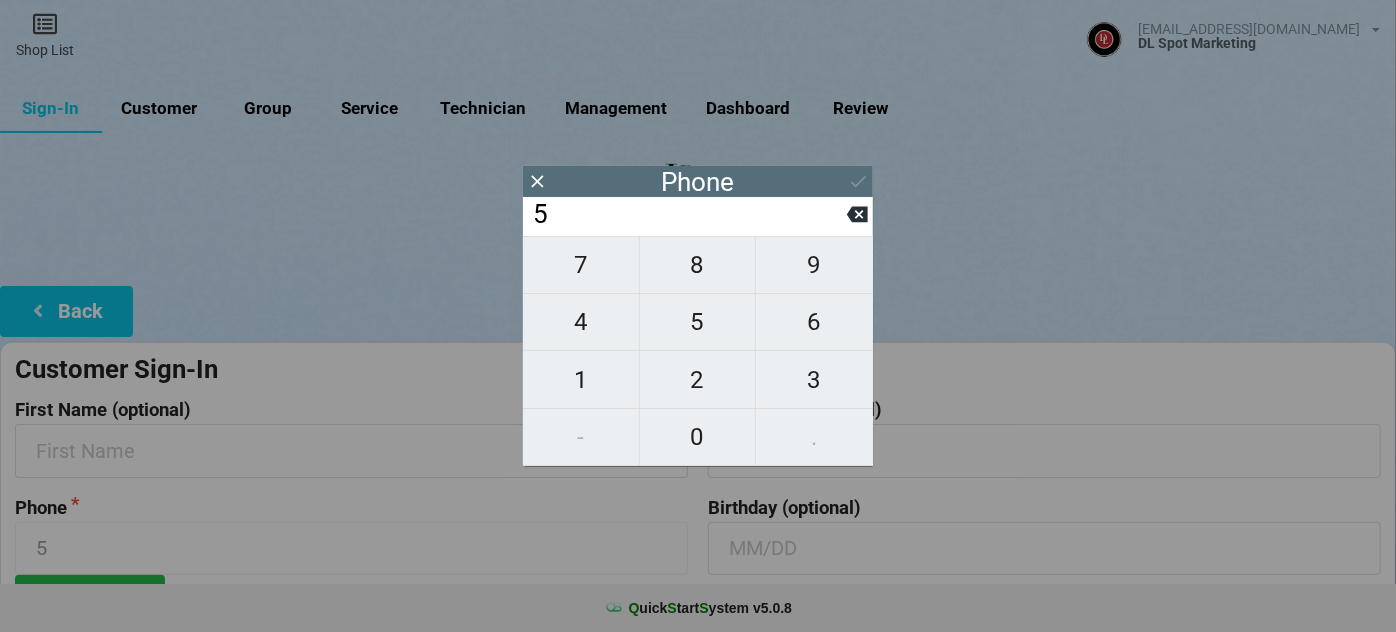 type on "51" 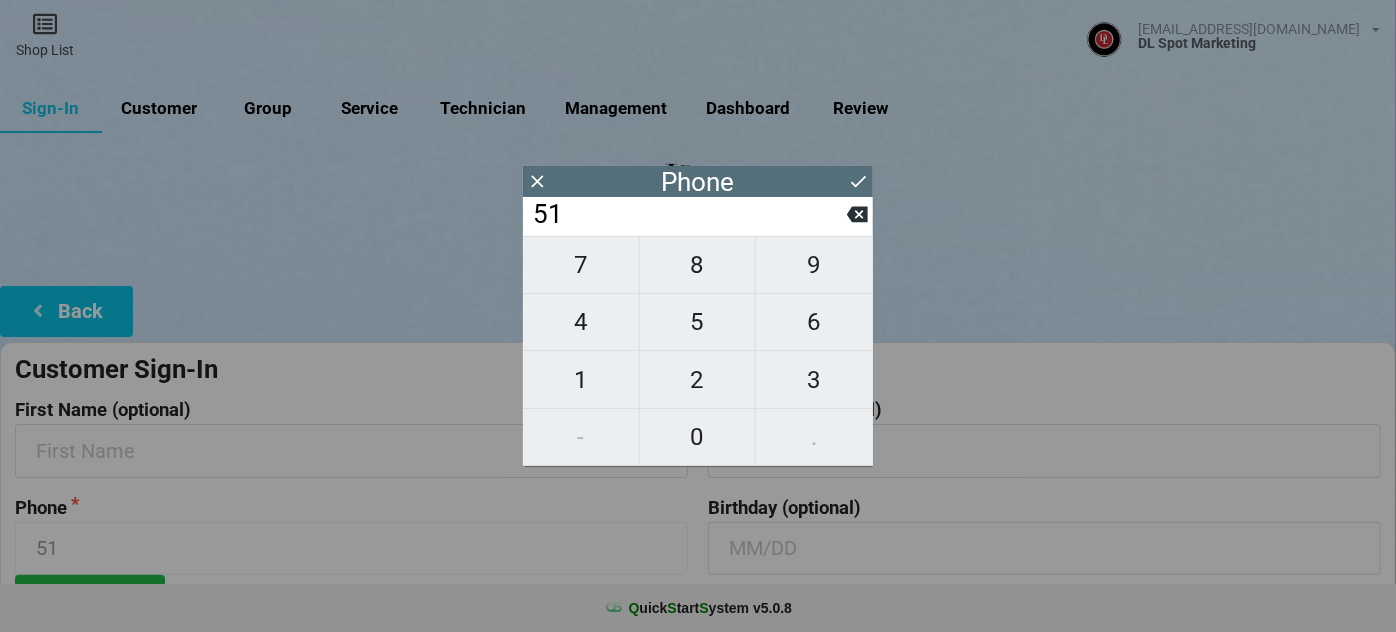 type on "510" 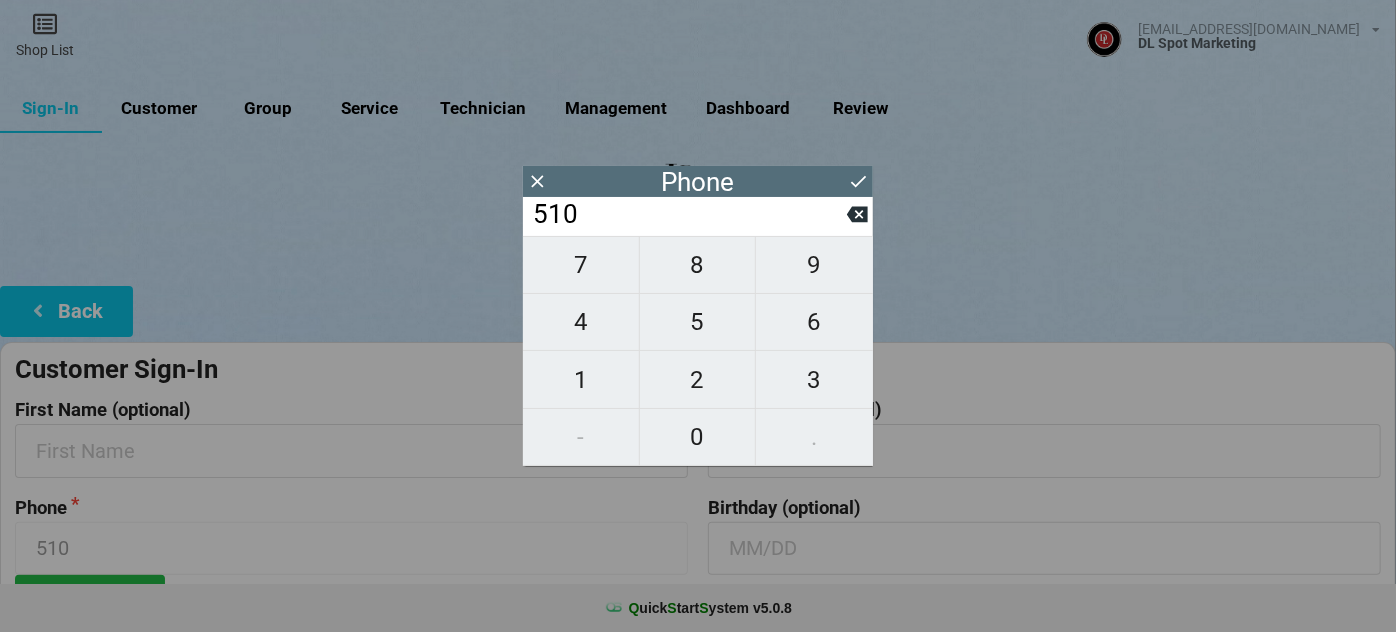 type on "5108" 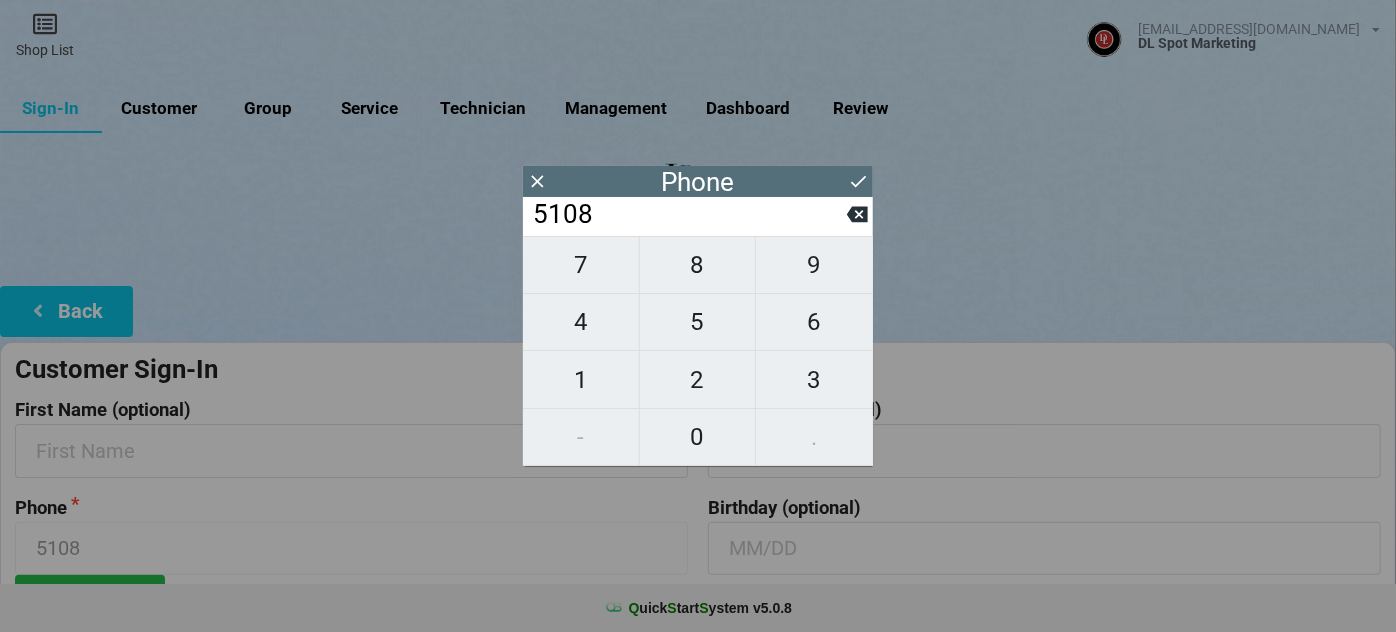 type on "51087" 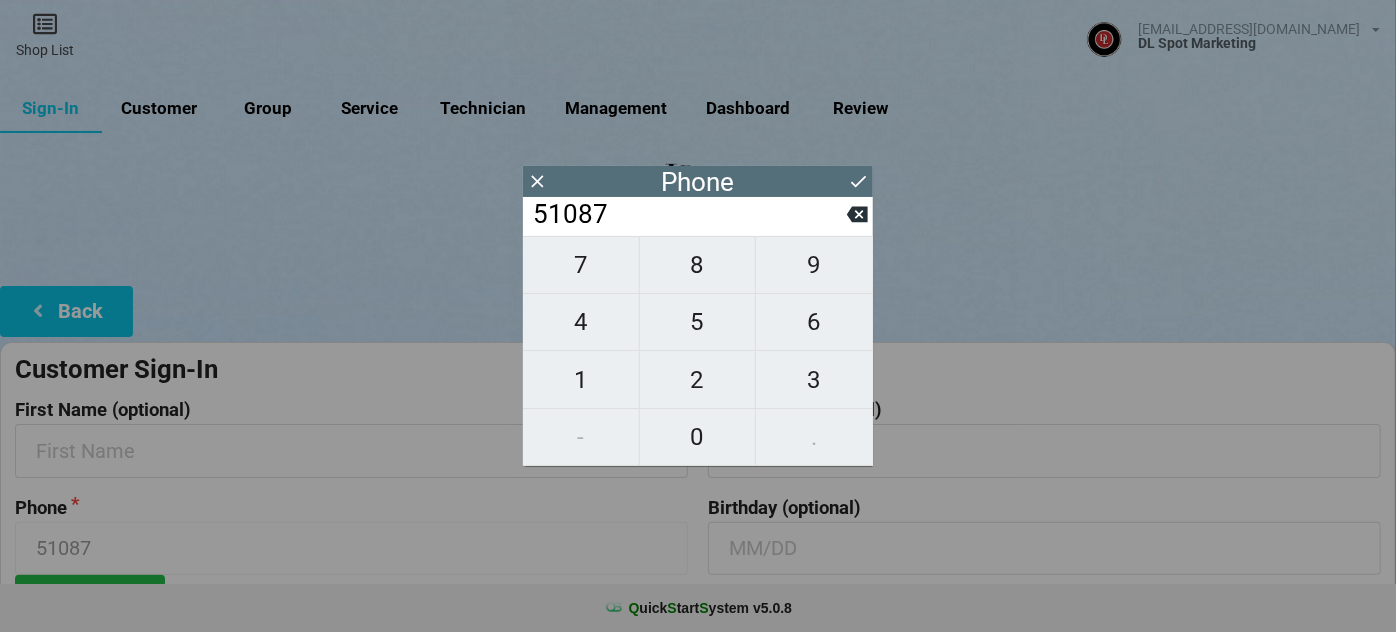 type on "510872" 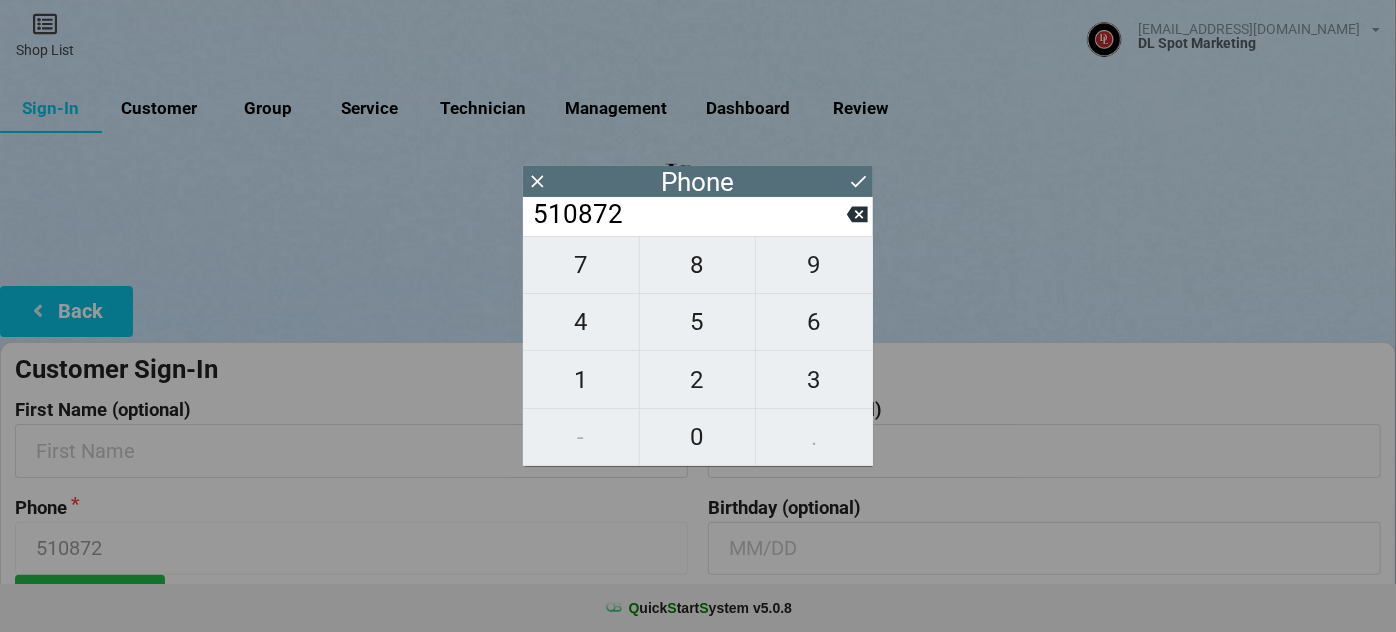 type on "5108722" 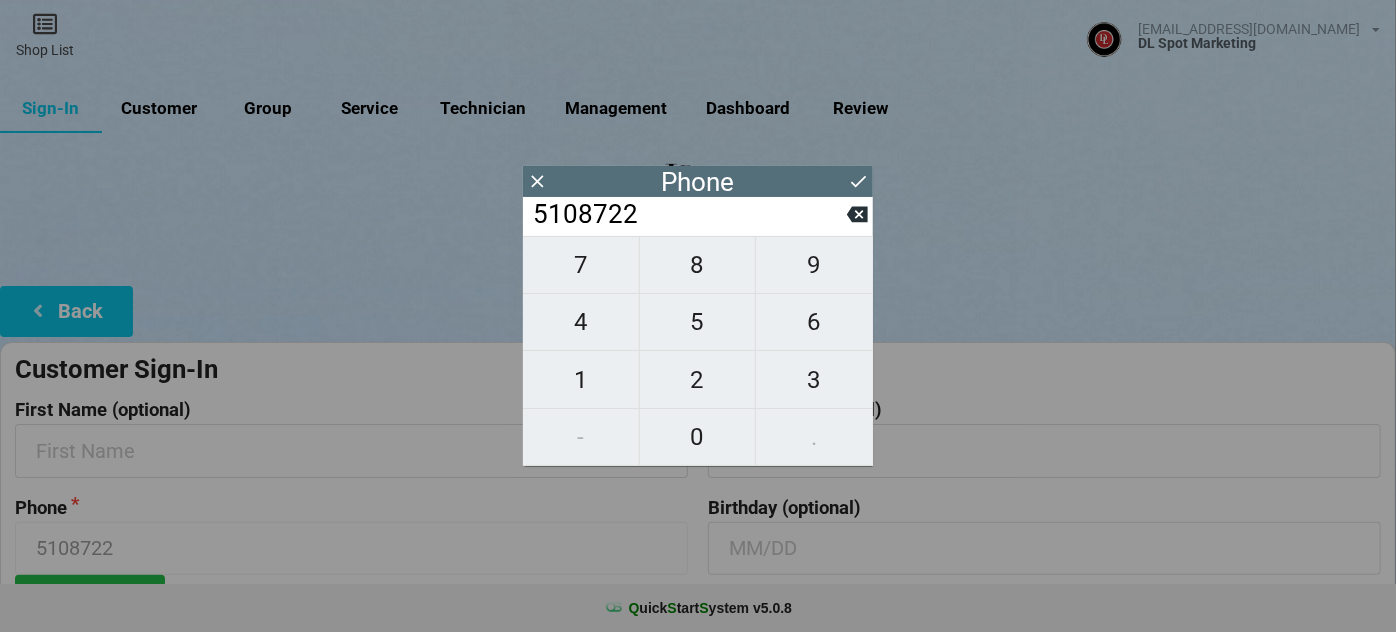 type on "51087228" 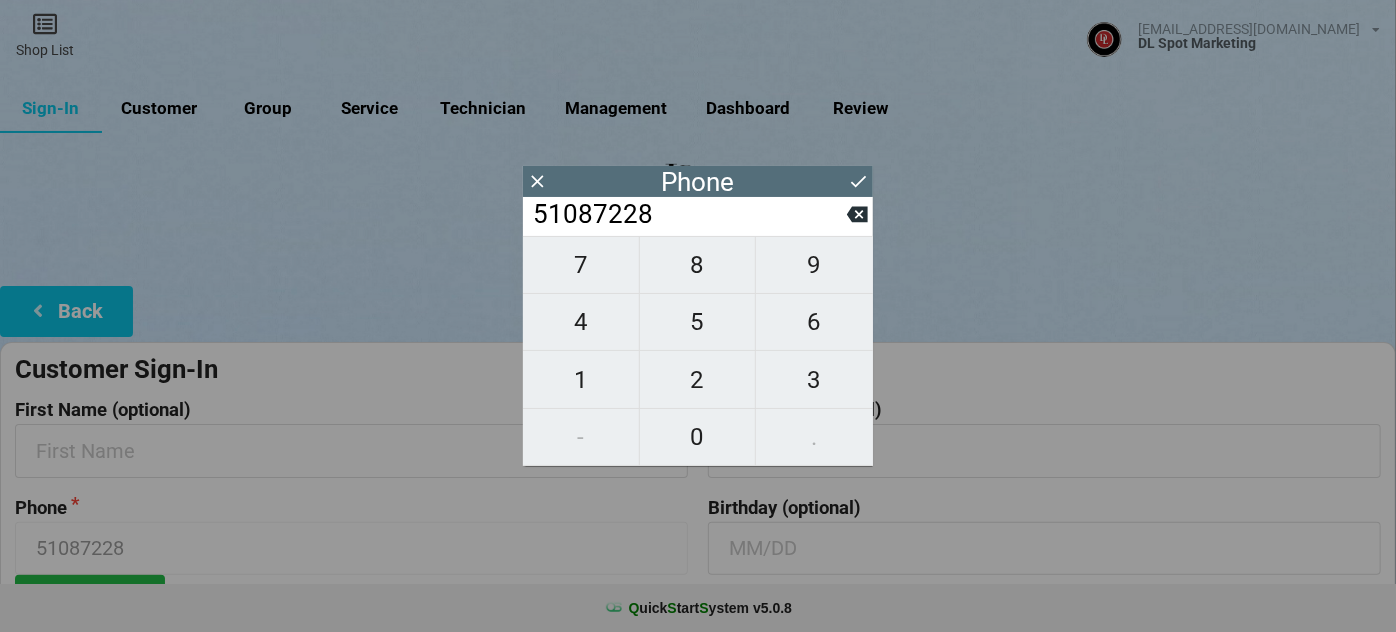 type on "510872283" 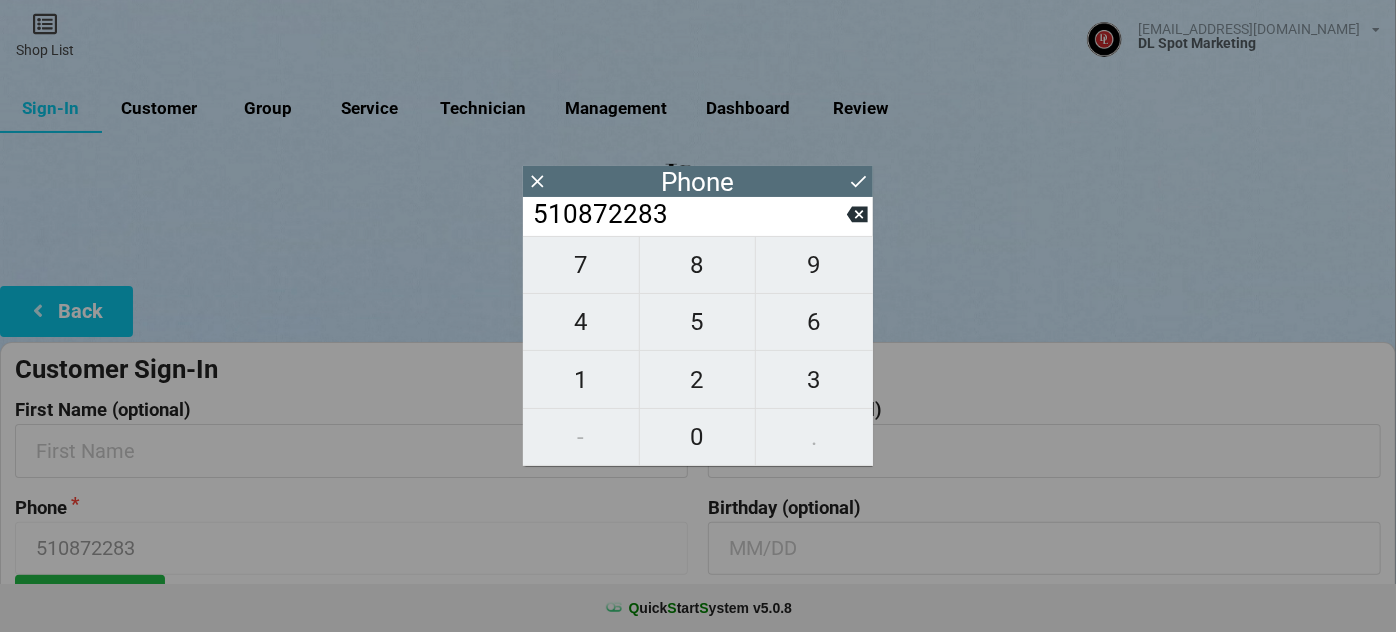 type on "5108722836" 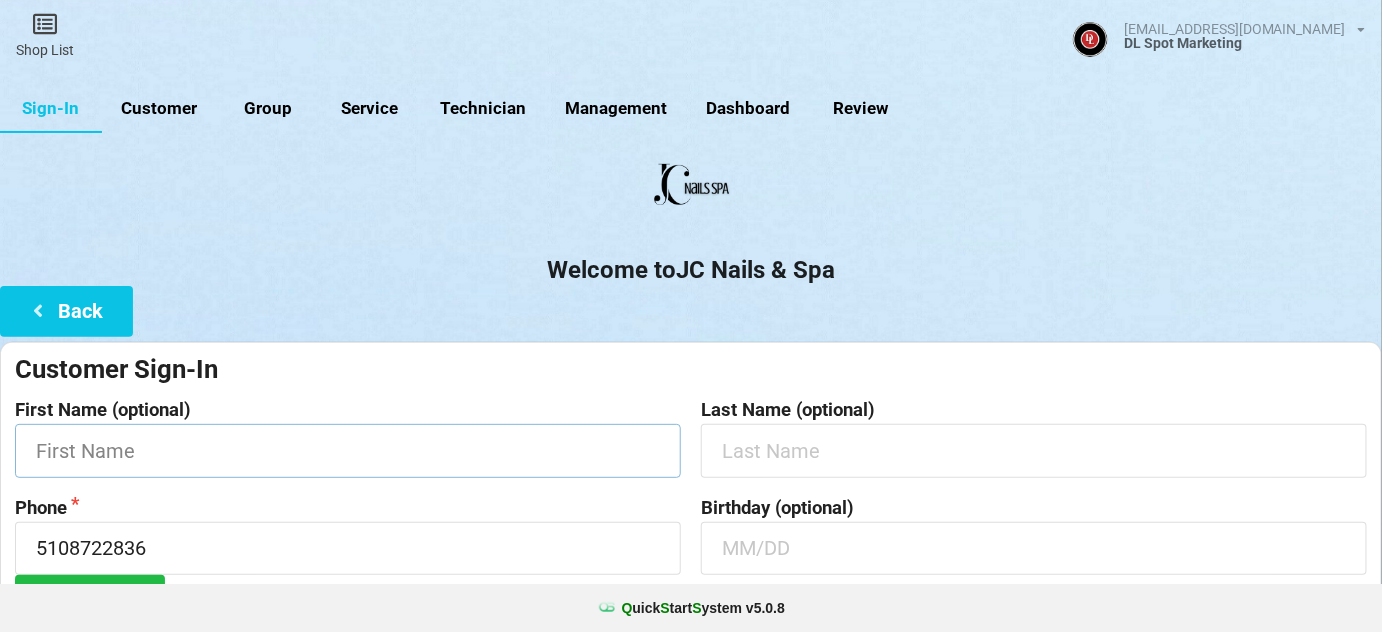 click at bounding box center [348, 450] 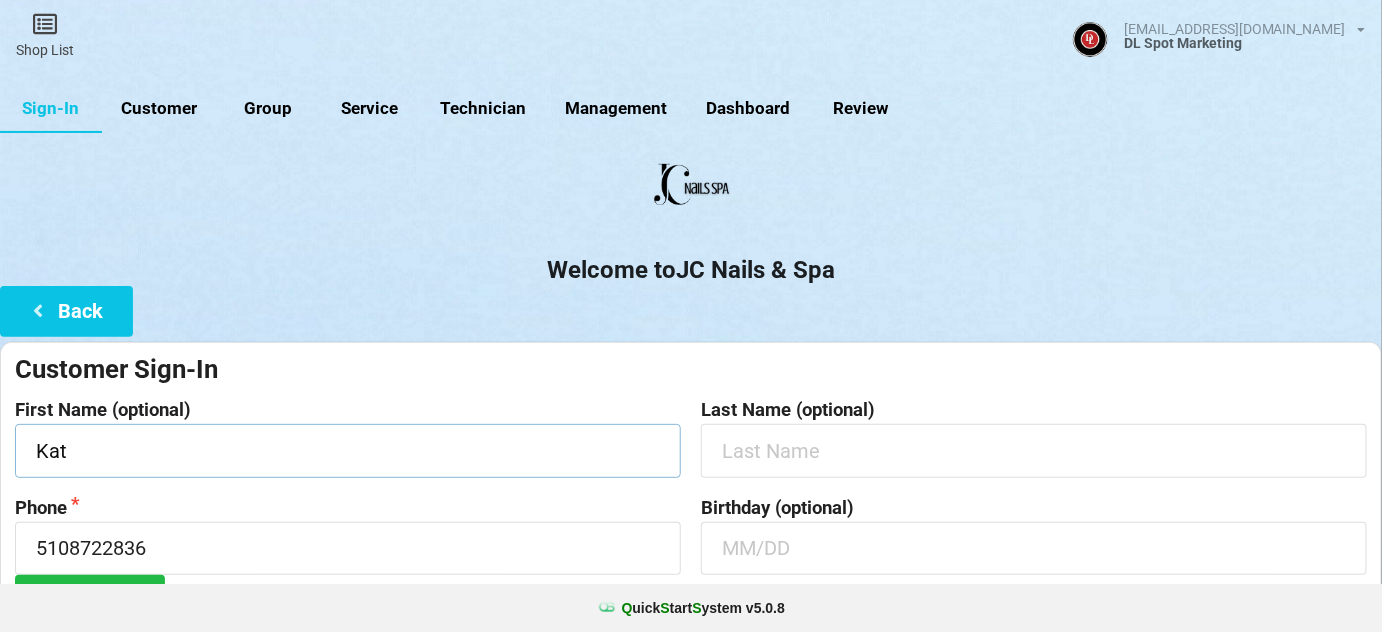 type on "Kat" 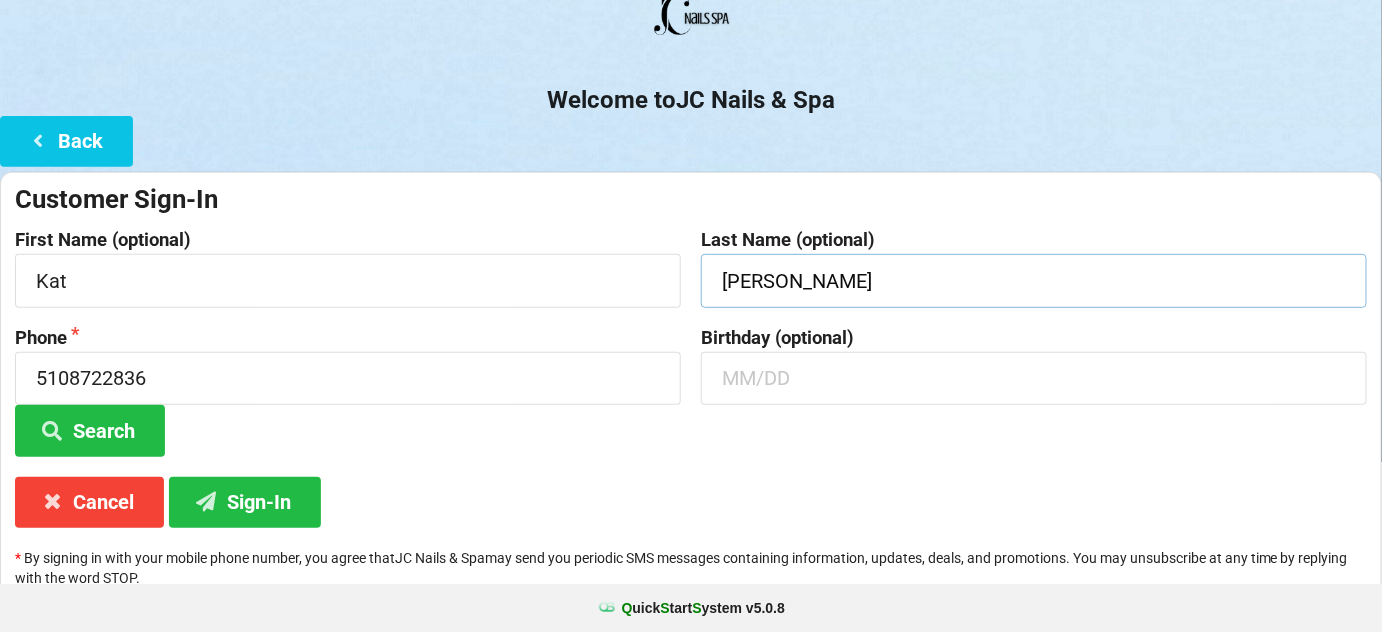 scroll, scrollTop: 191, scrollLeft: 0, axis: vertical 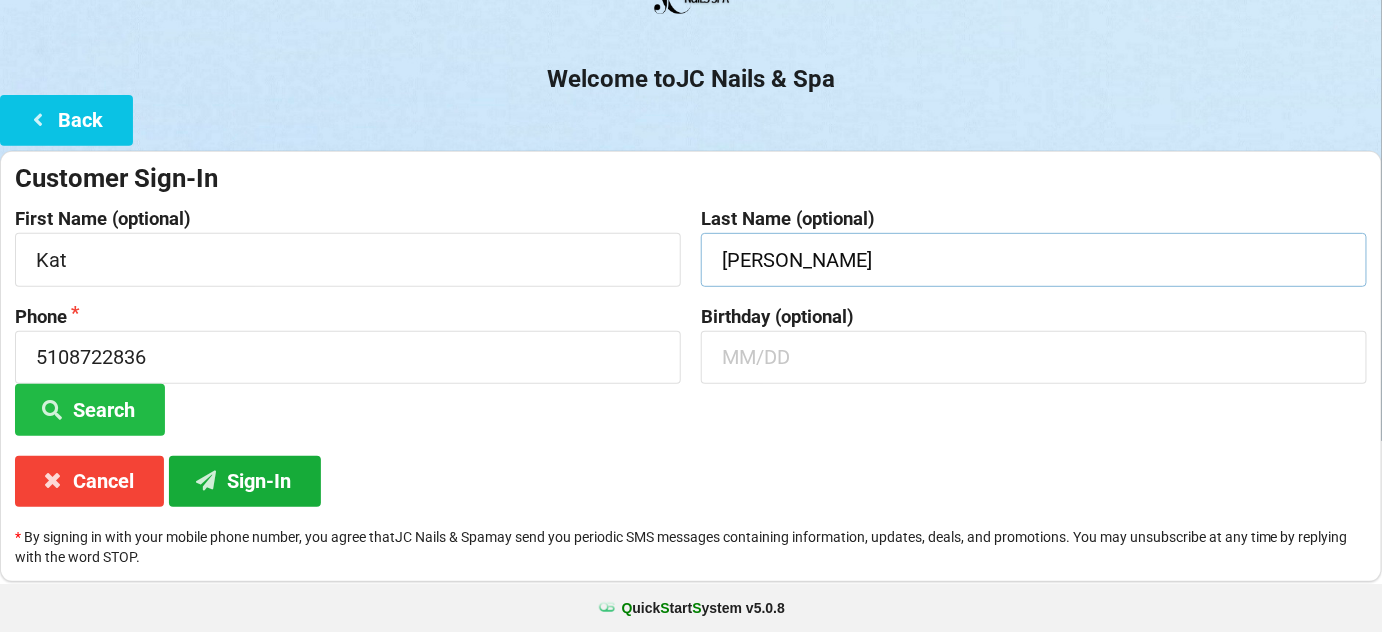 type on "[PERSON_NAME]" 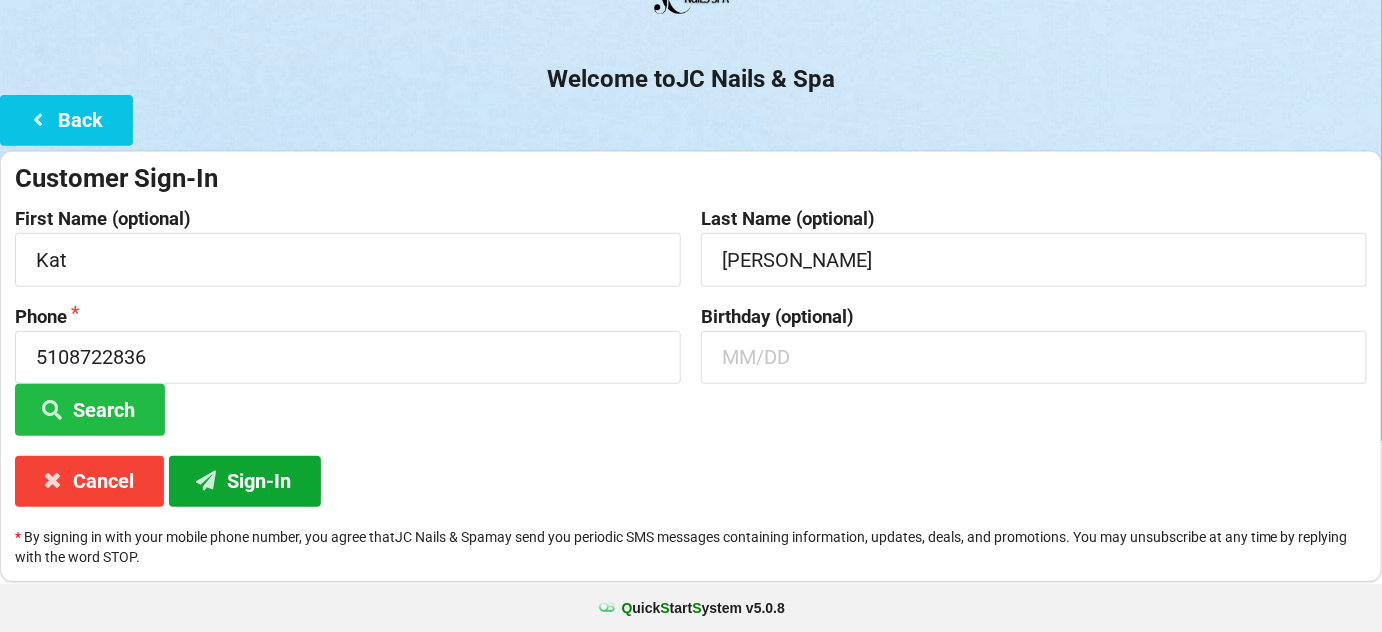 click on "Sign-In" at bounding box center (245, 481) 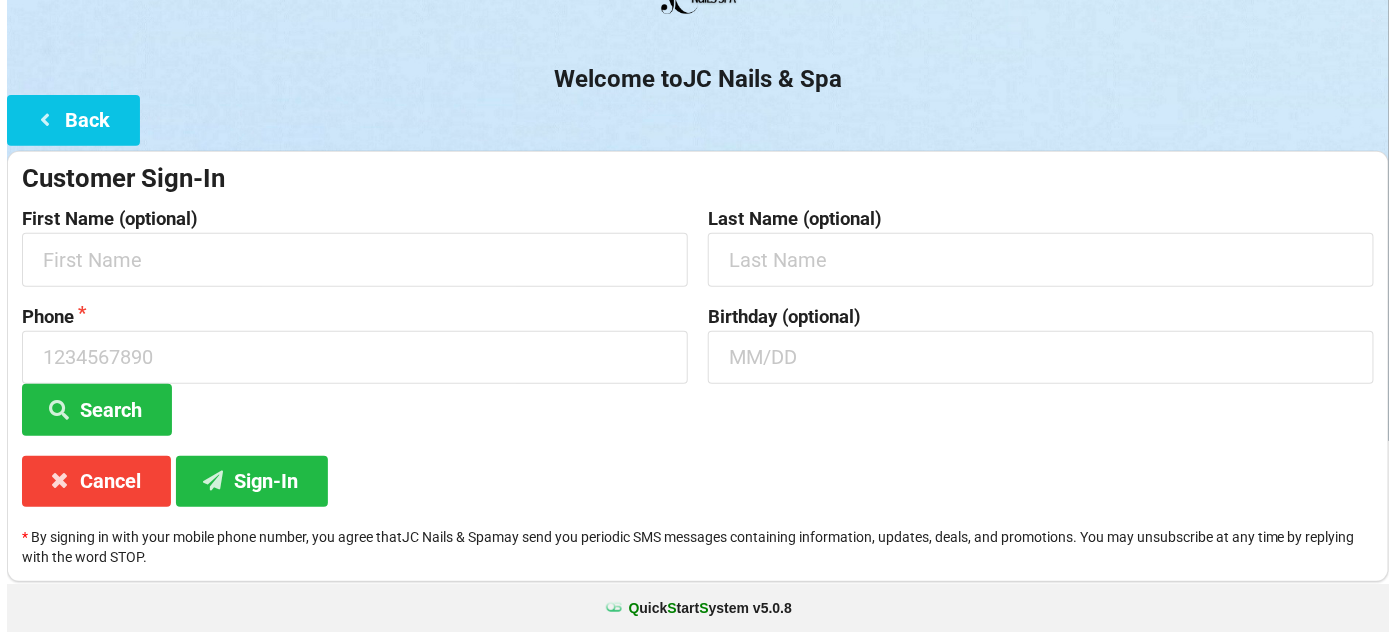 scroll, scrollTop: 0, scrollLeft: 0, axis: both 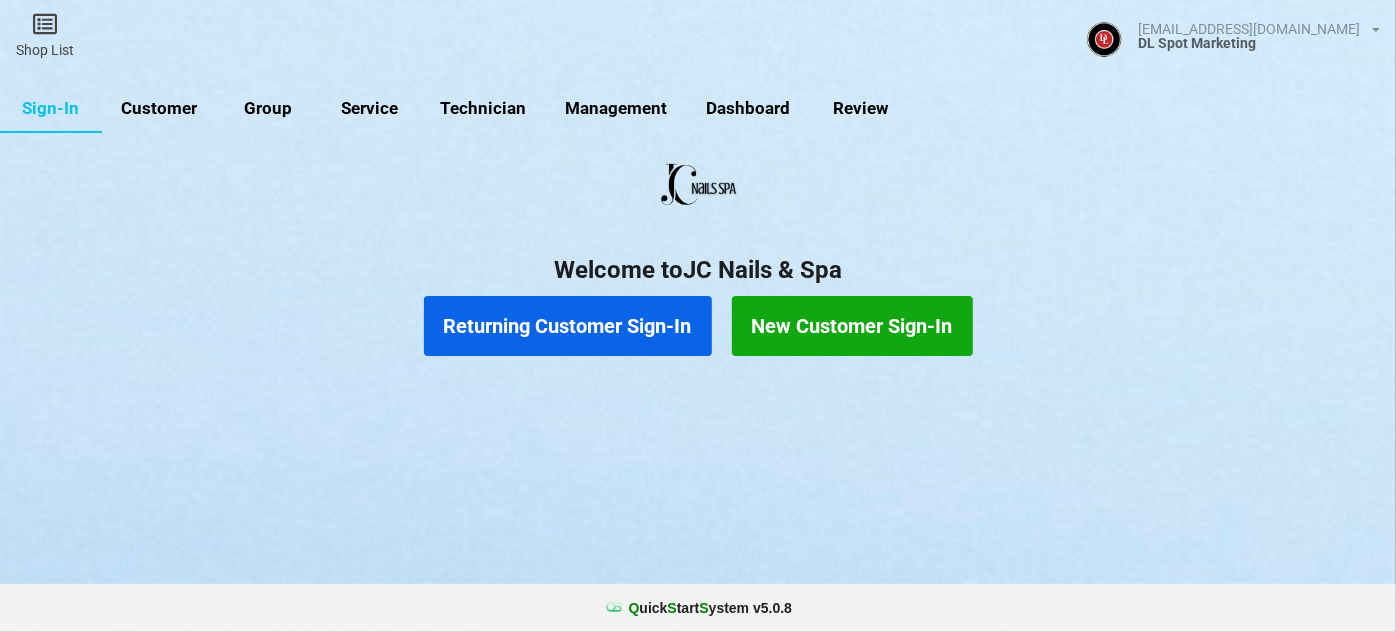 click on "Returning Customer Sign-In" at bounding box center [568, 326] 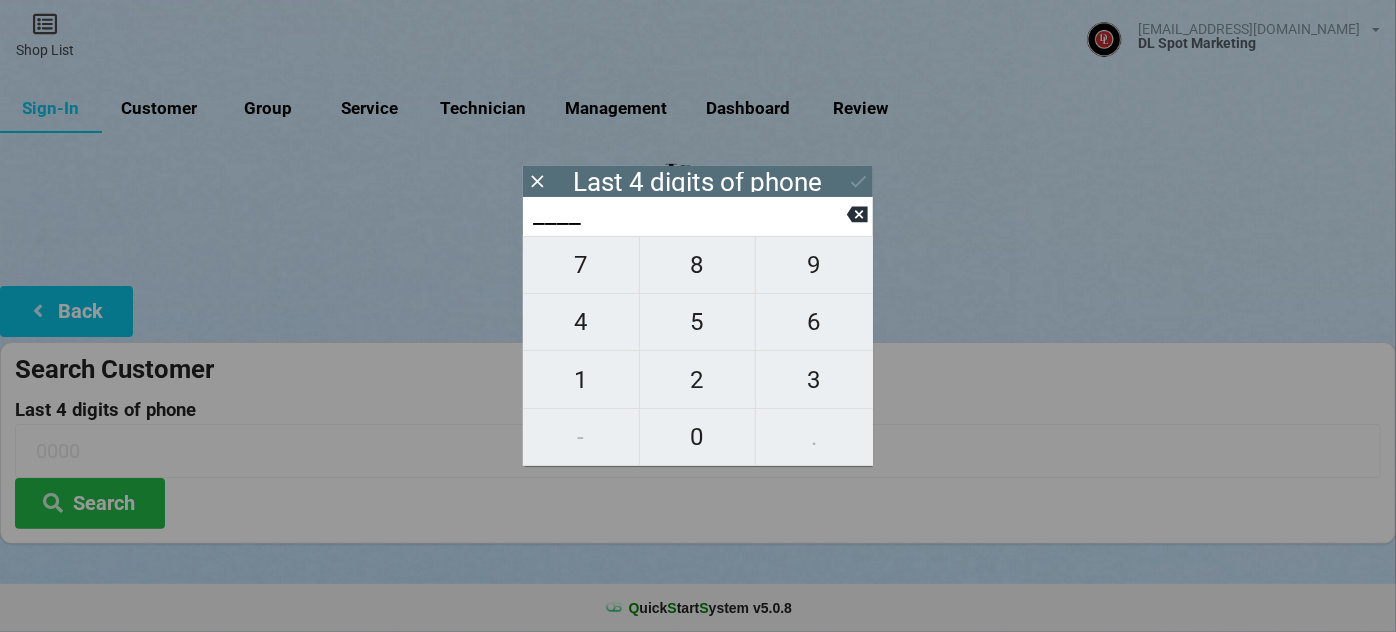 type on "9___" 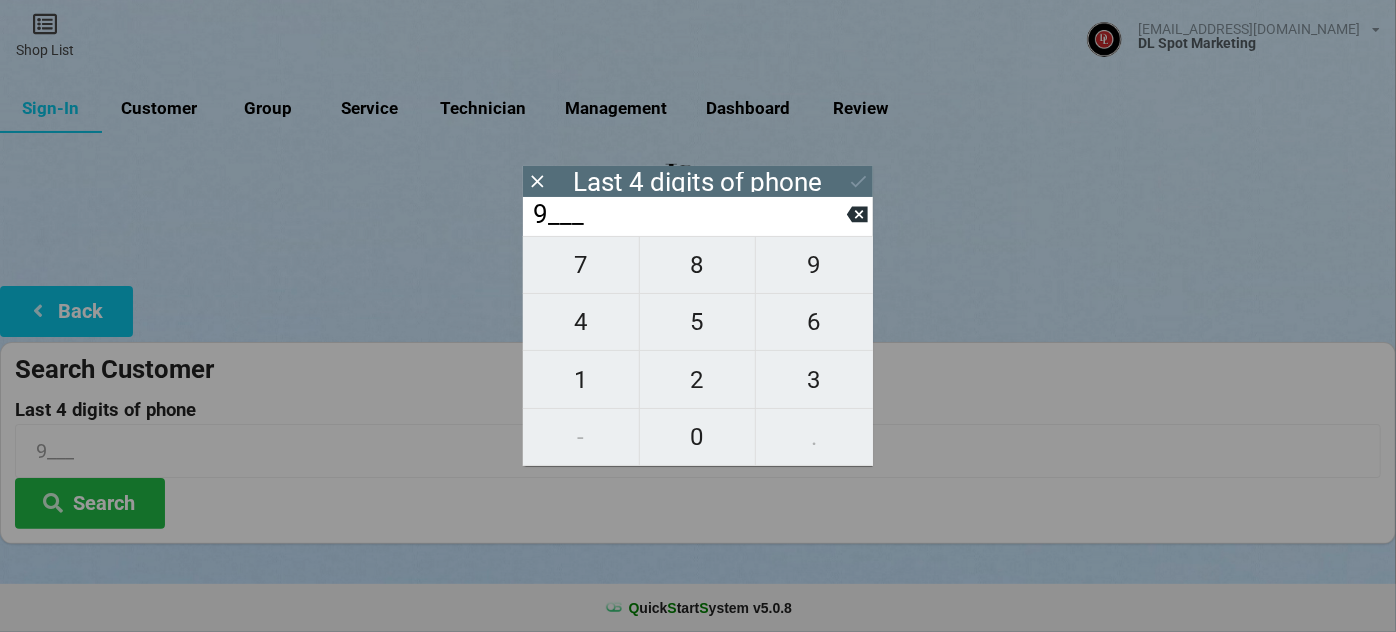 type on "99__" 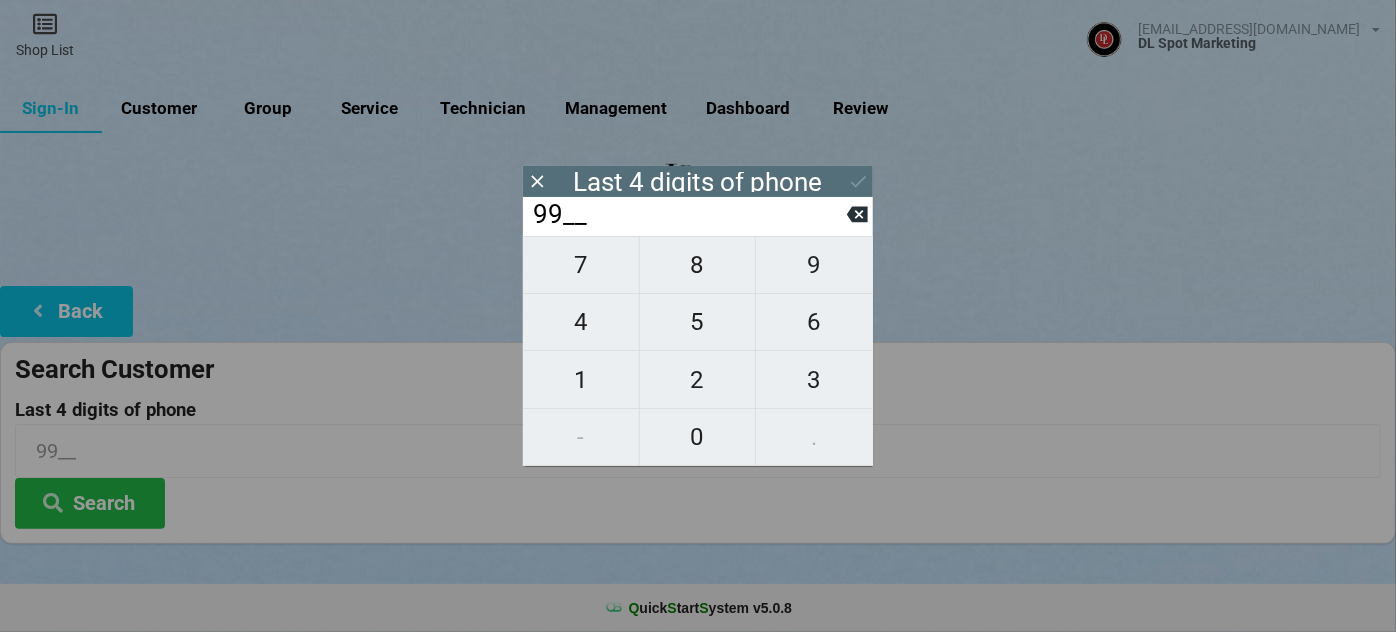 type on "991_" 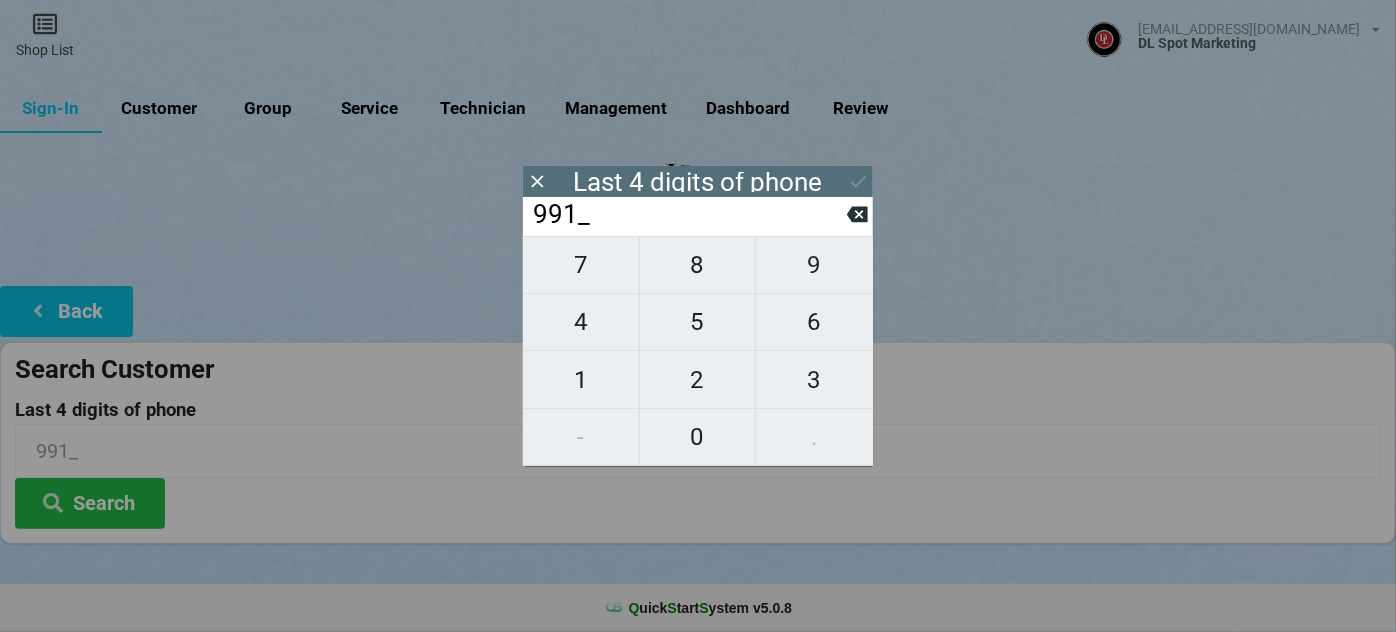 type on "9913" 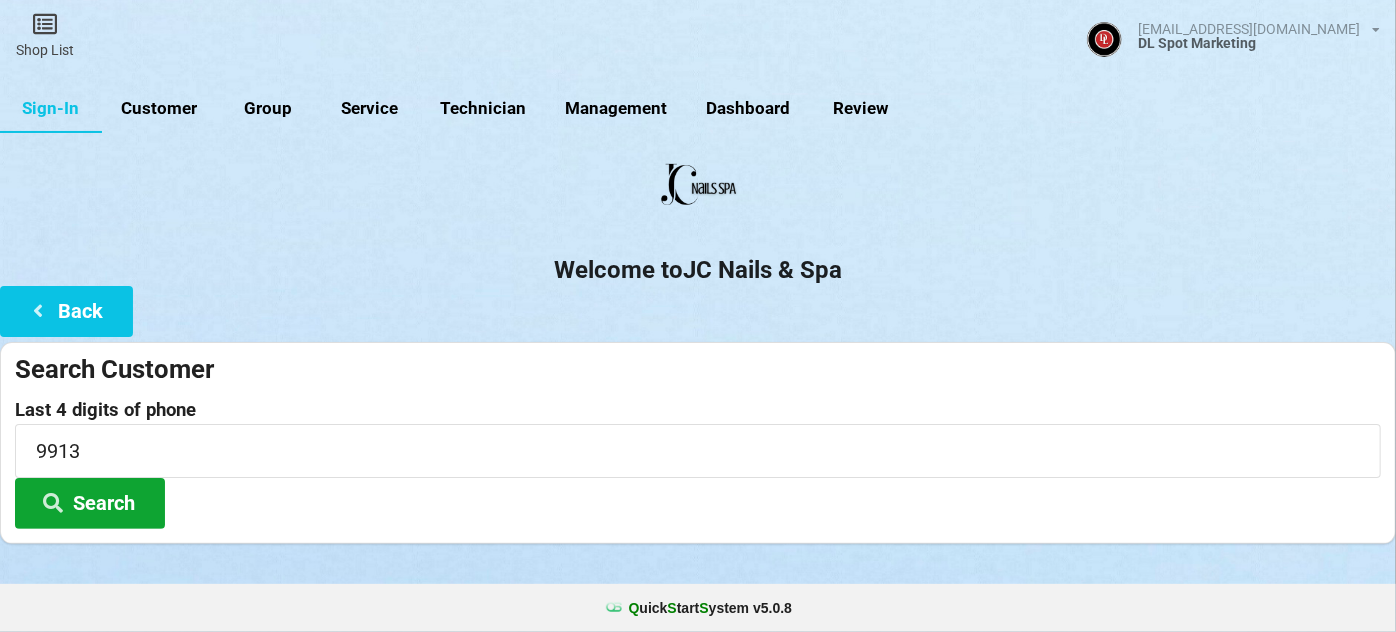 click on "Search" at bounding box center [90, 503] 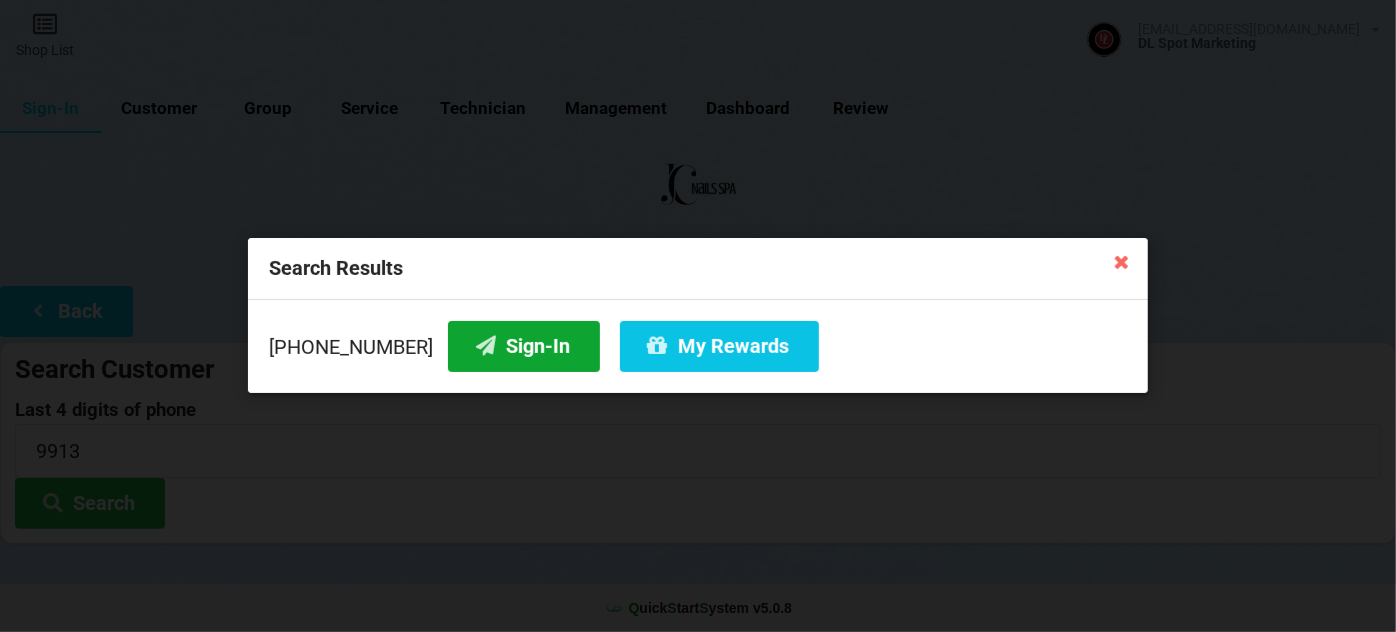 click on "Sign-In" at bounding box center [524, 346] 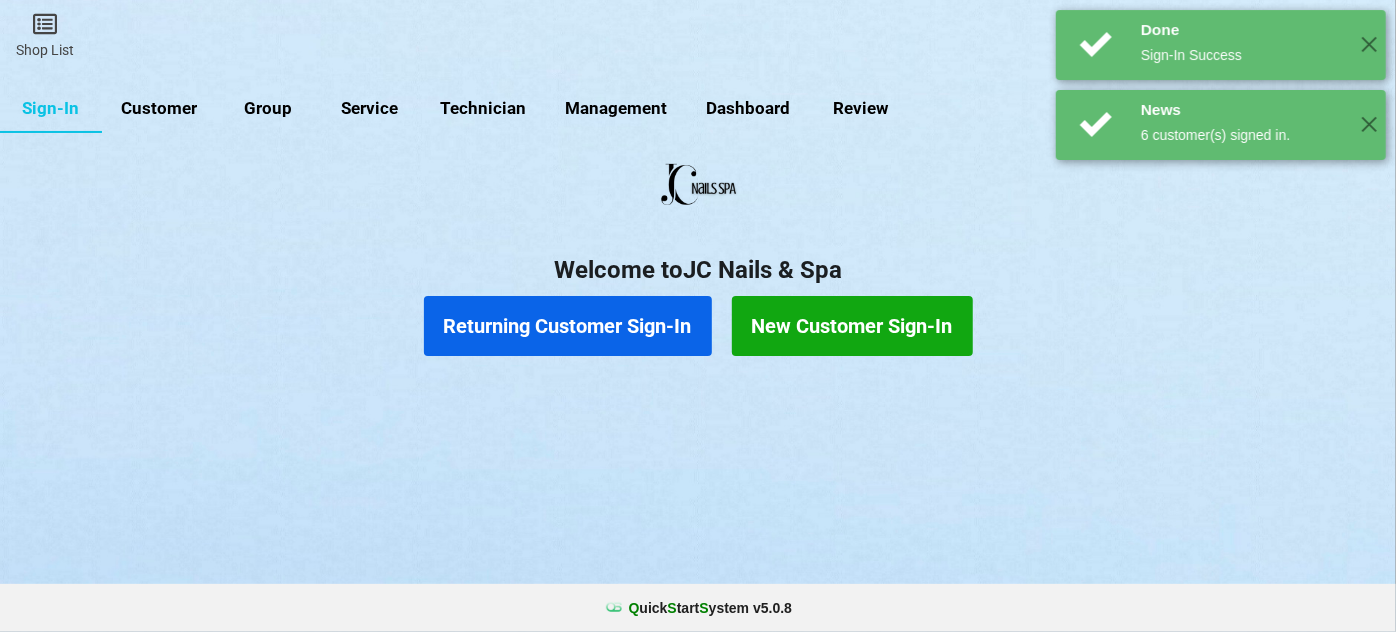 click on "Returning Customer Sign-In" at bounding box center [568, 326] 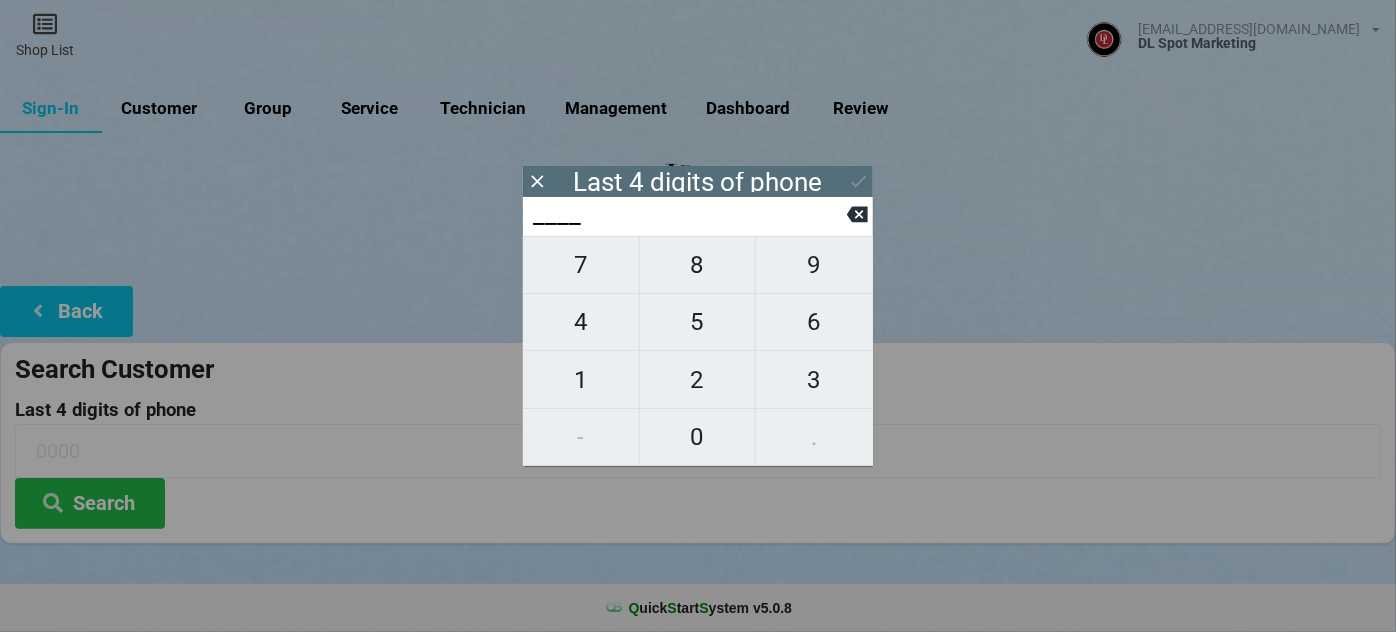 type on "1___" 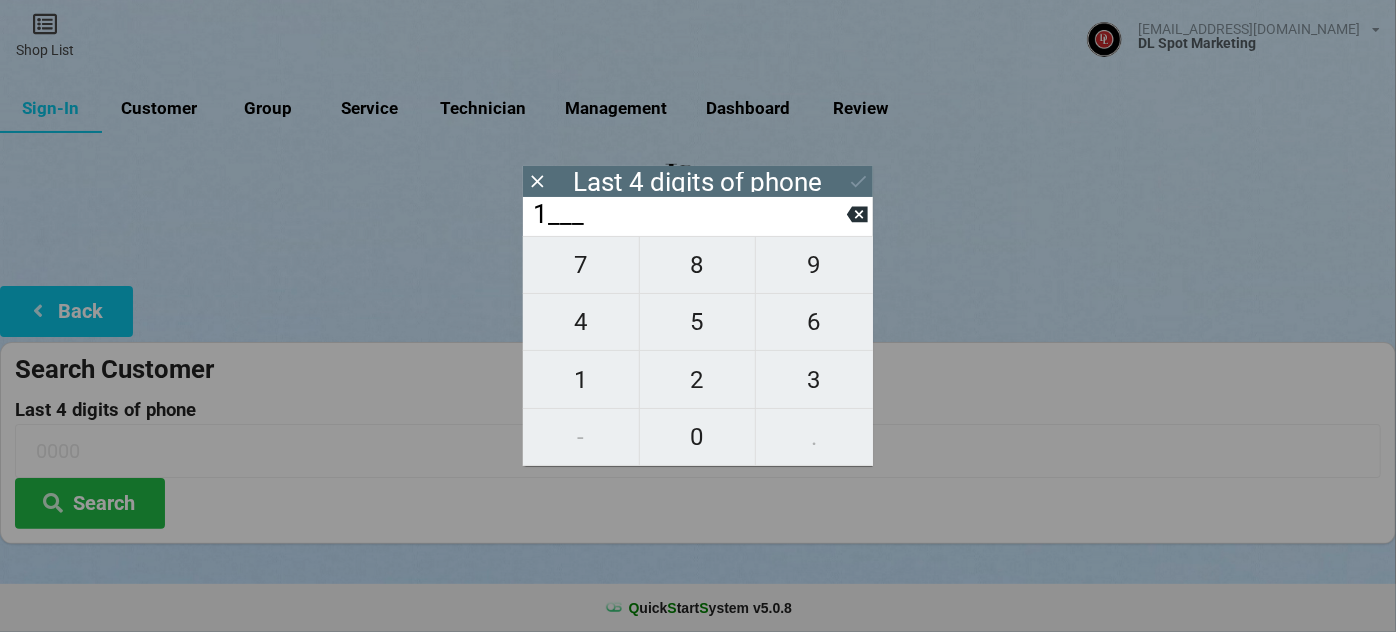 type on "1___" 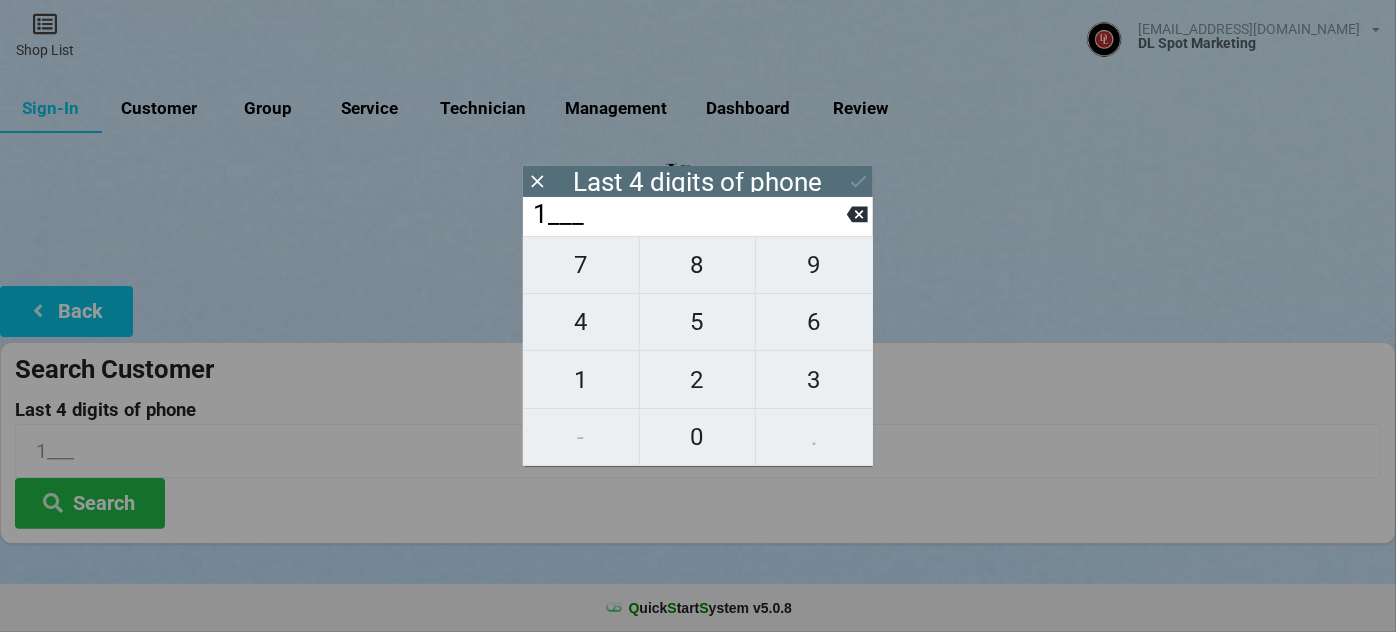 type on "13__" 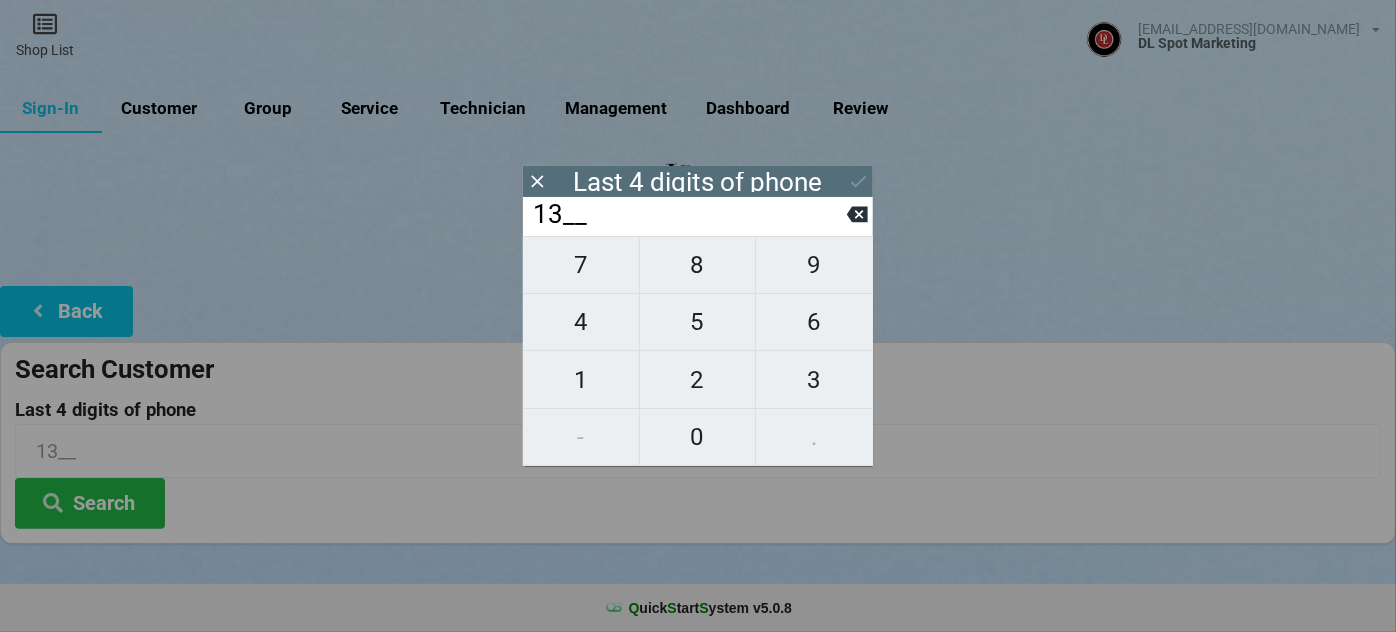 type on "139_" 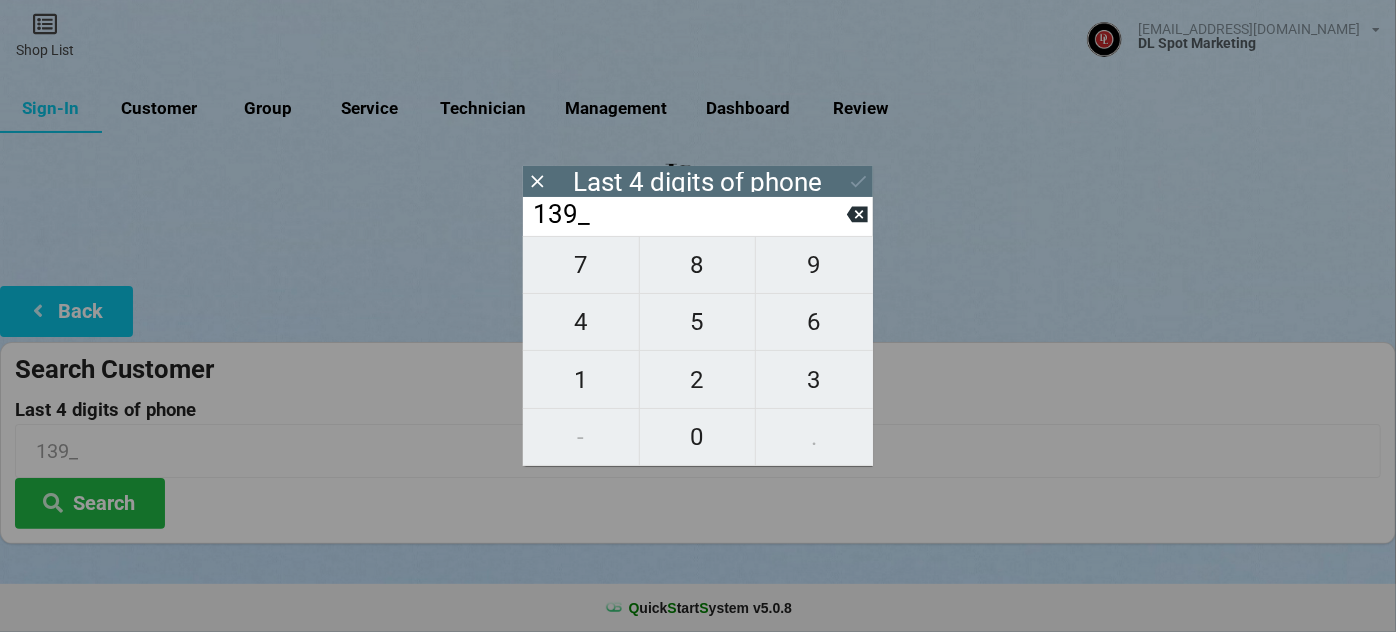 type on "1391" 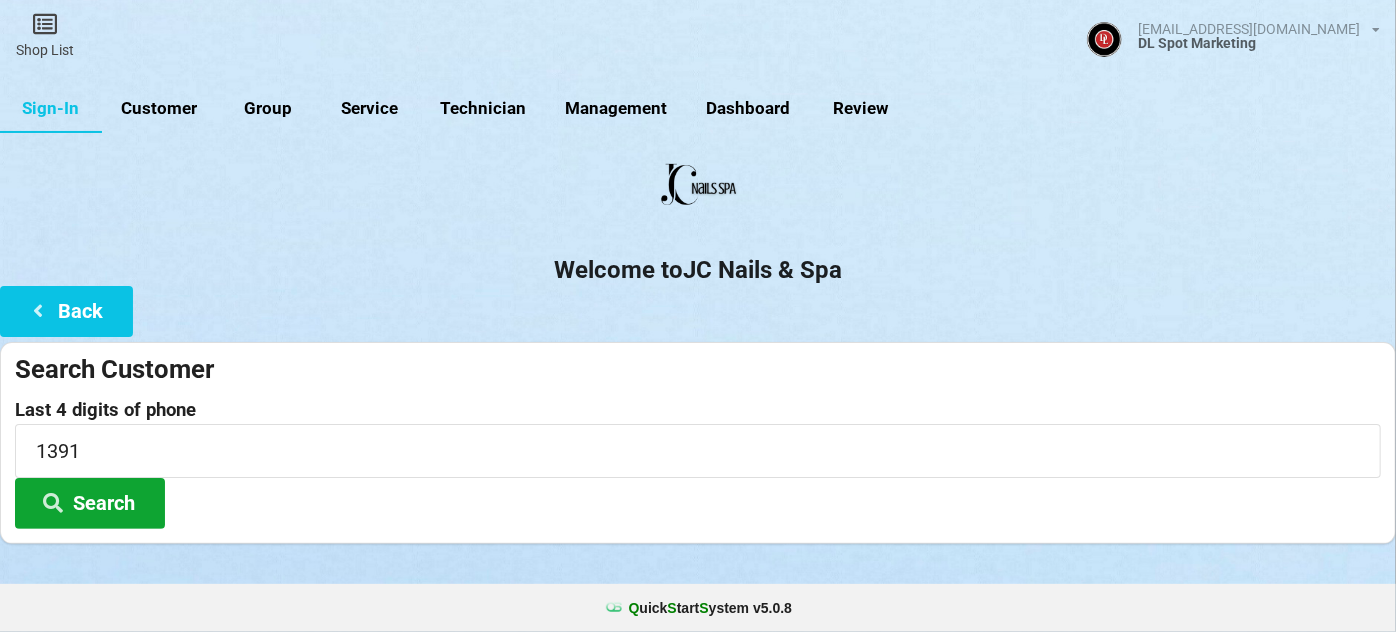 click on "Search" at bounding box center (90, 503) 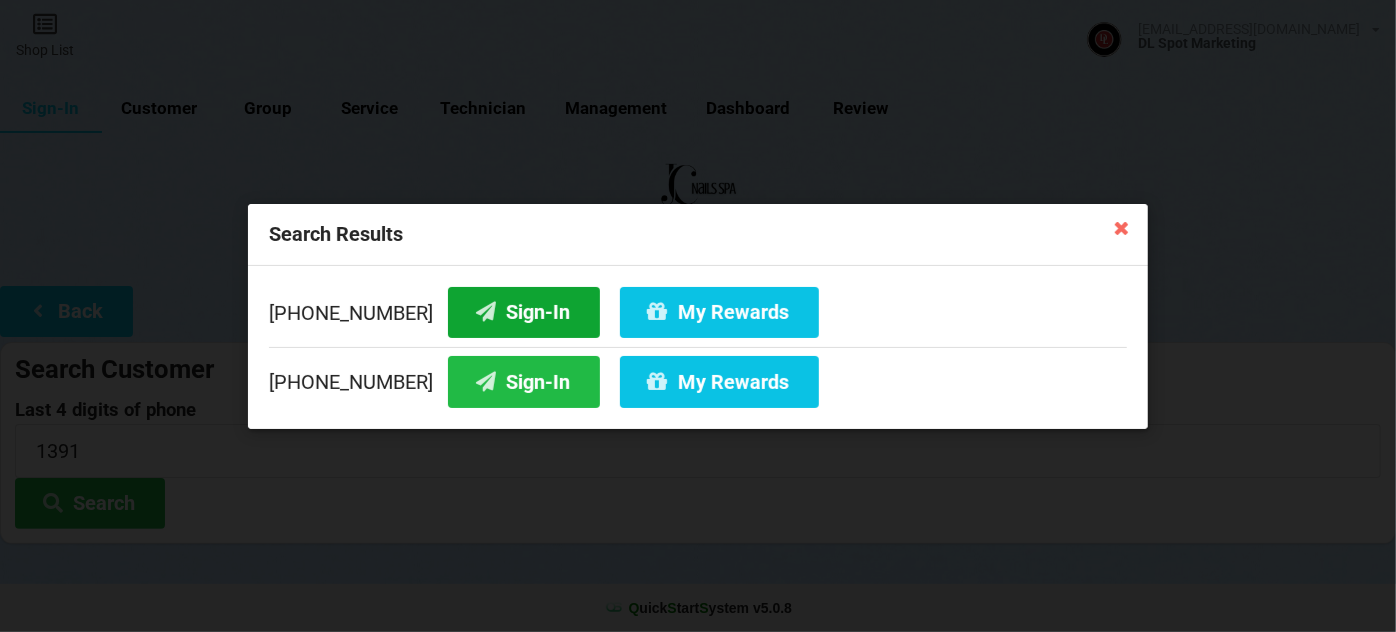 click on "Sign-In" at bounding box center (524, 311) 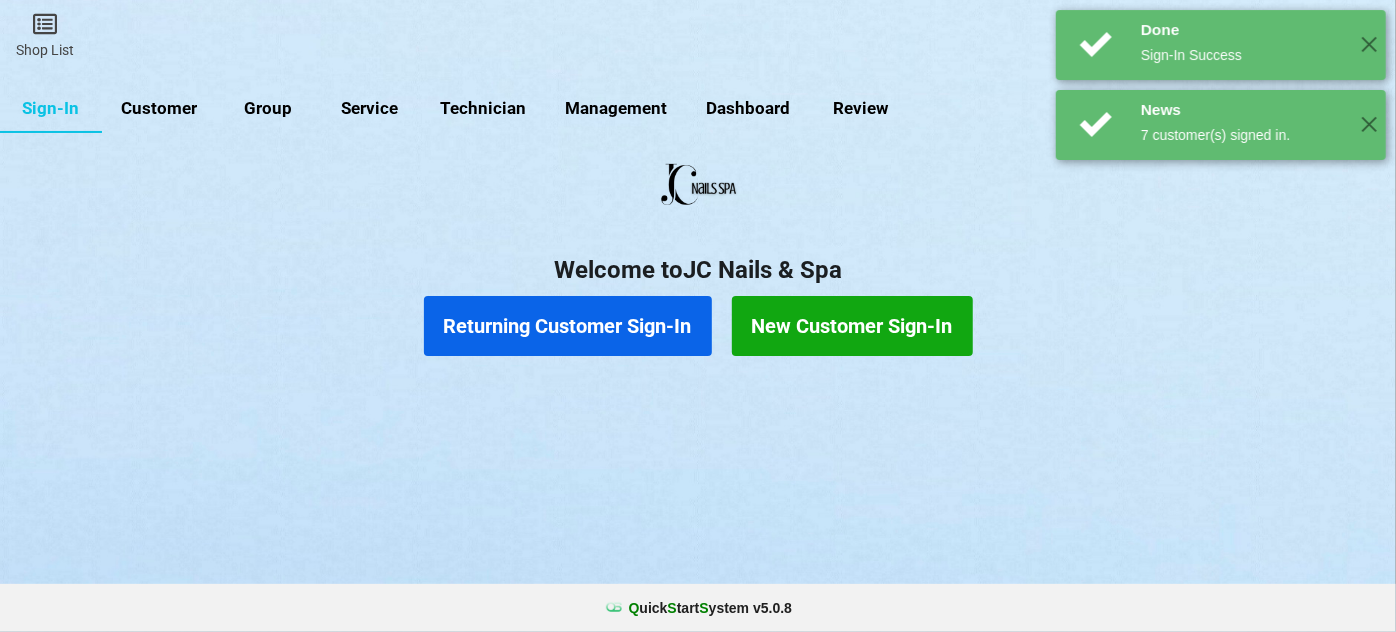 click on "Returning Customer Sign-In" at bounding box center [568, 326] 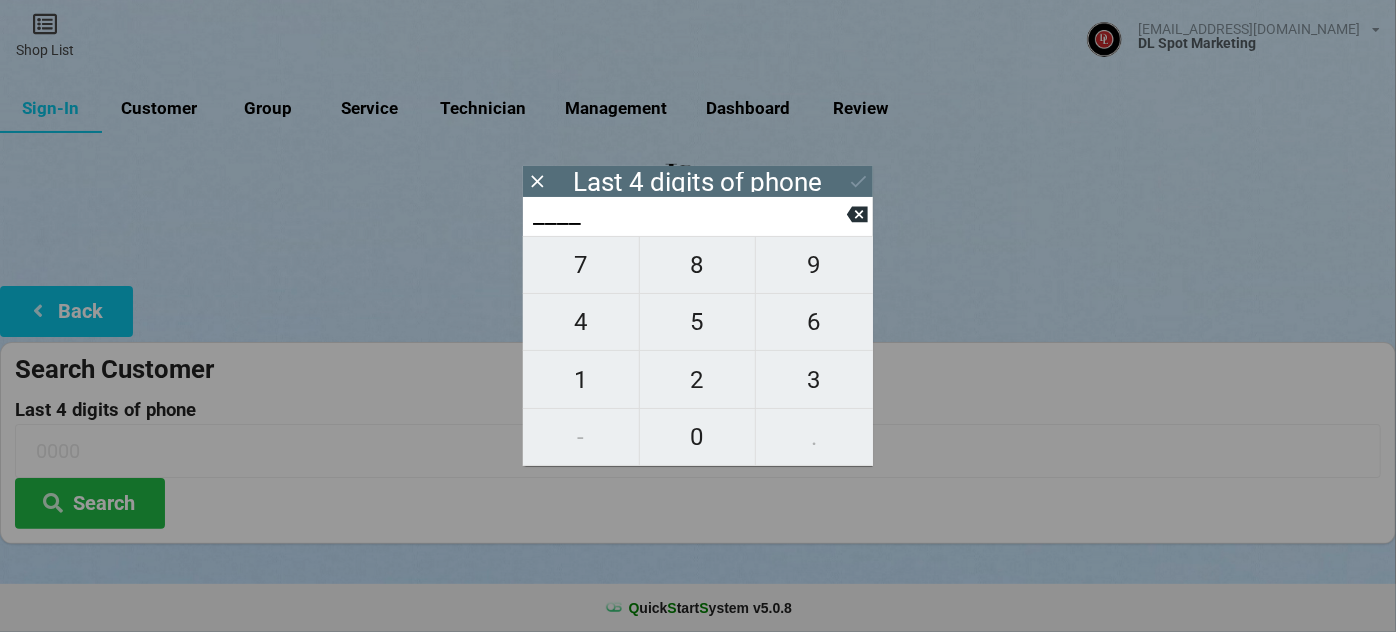type on "2___" 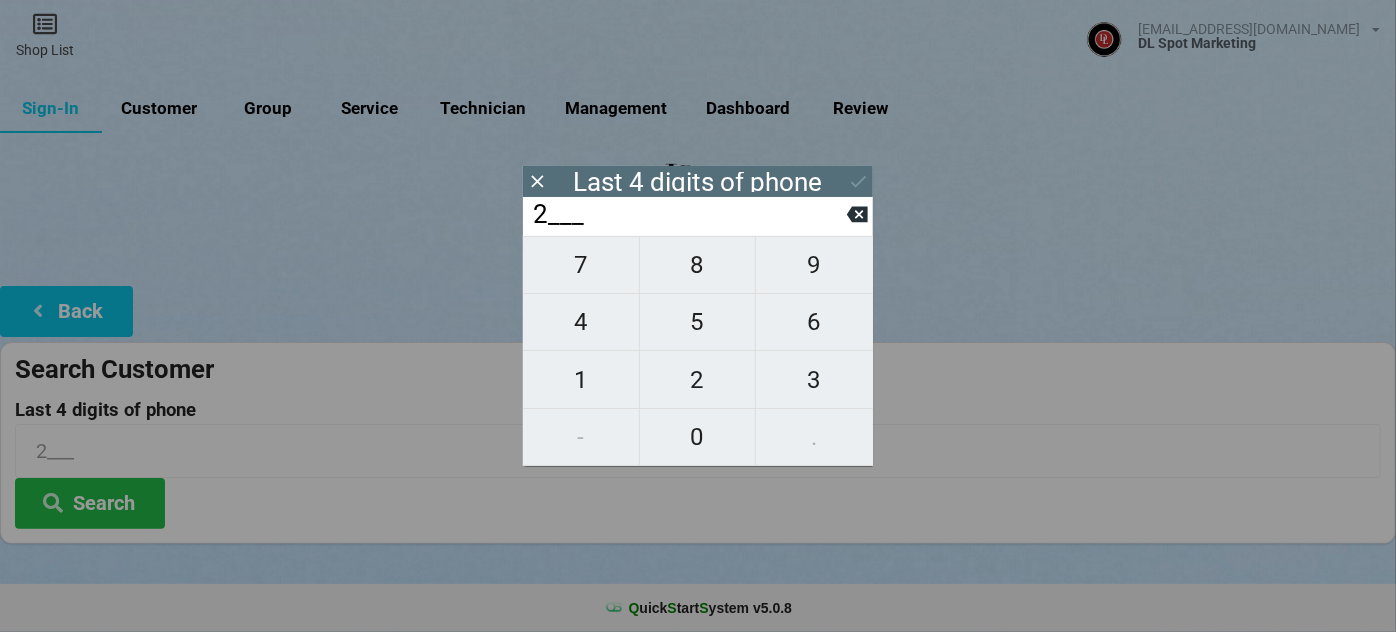 type on "26__" 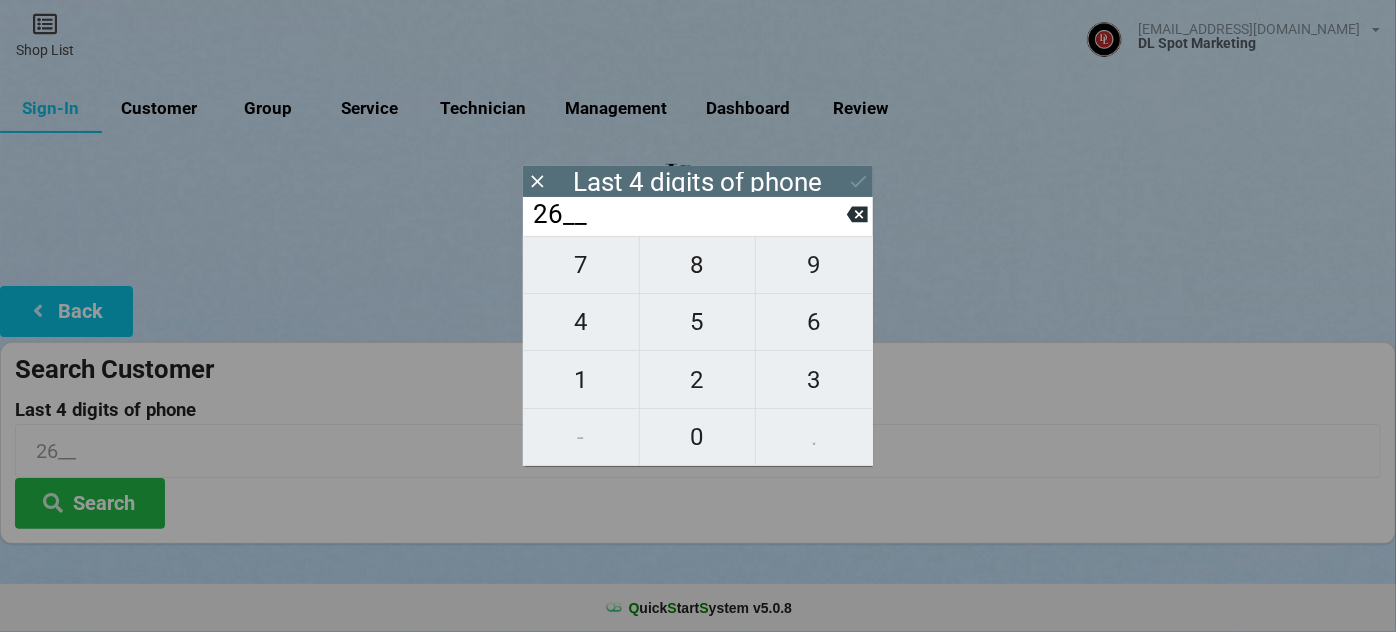 type on "265_" 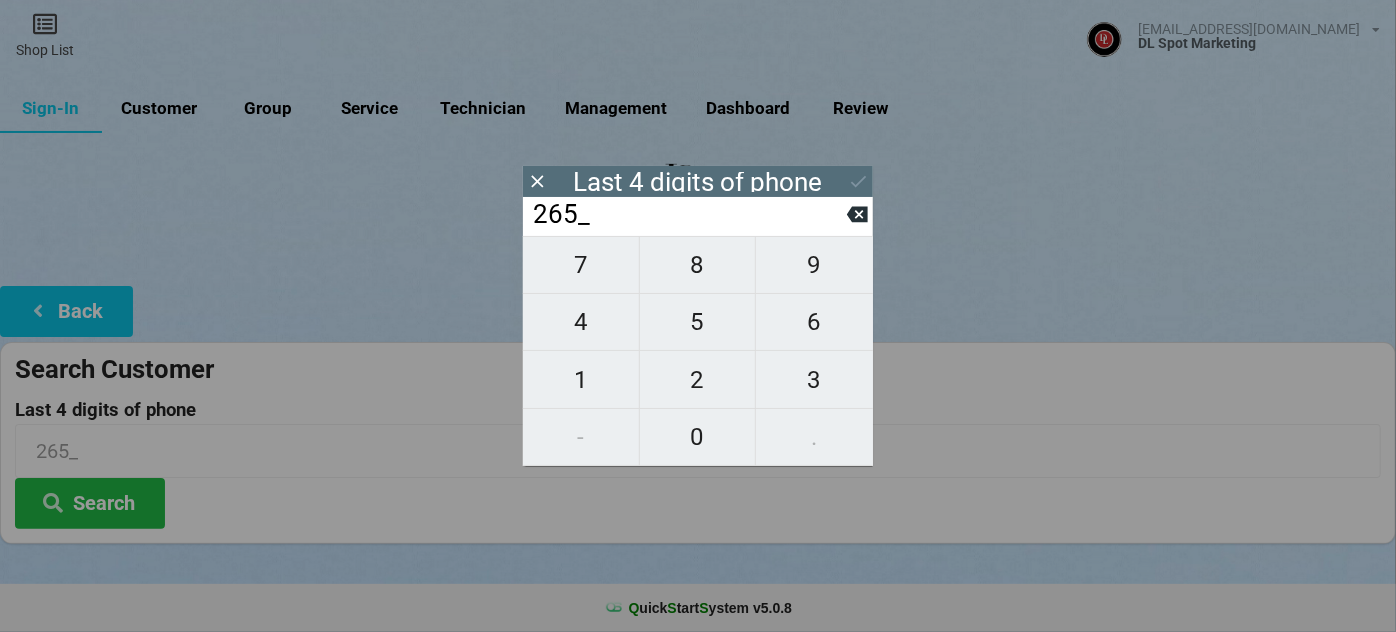 type on "2659" 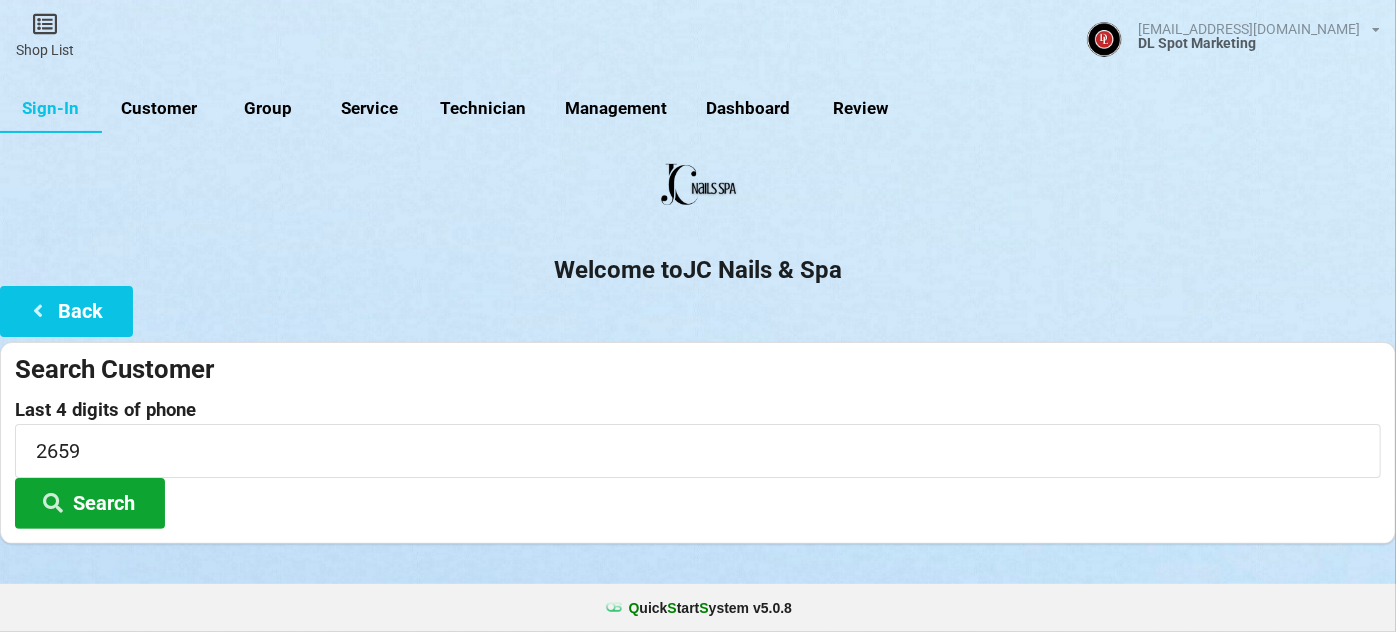 click on "Search" at bounding box center [90, 503] 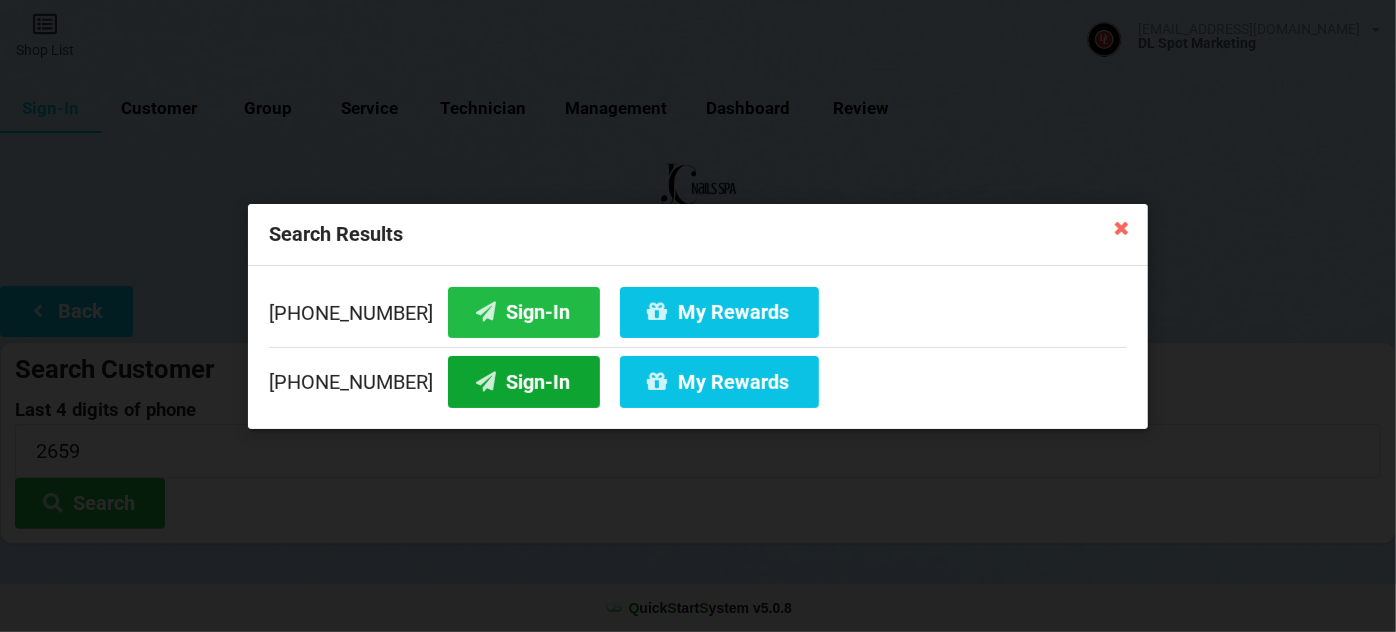 click on "Sign-In" at bounding box center (524, 381) 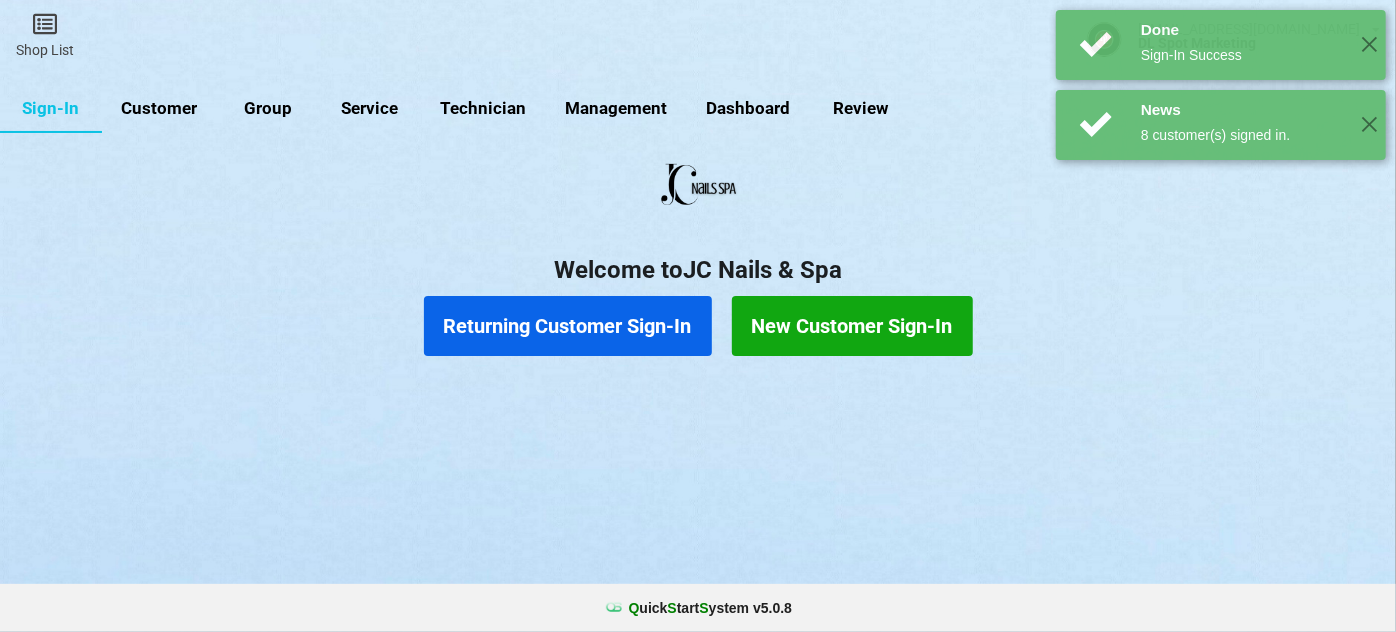 click on "Returning Customer Sign-In" at bounding box center (568, 326) 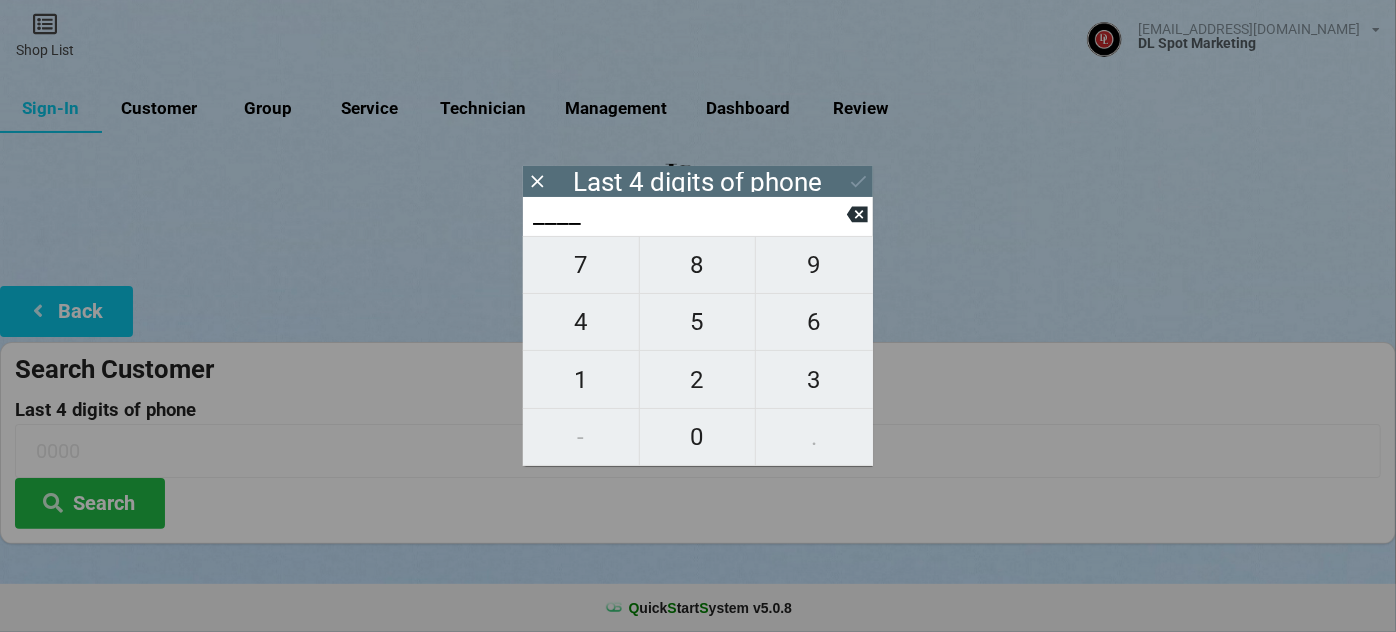 drag, startPoint x: 540, startPoint y: 183, endPoint x: 508, endPoint y: 186, distance: 32.140316 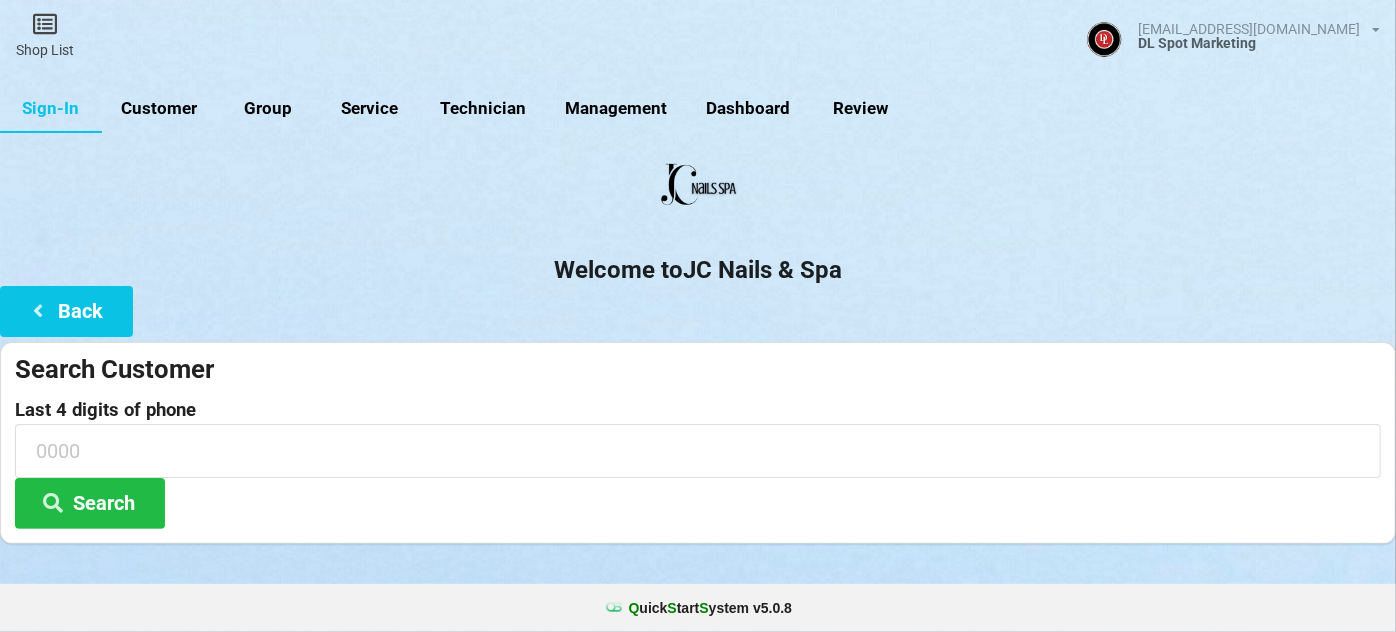 click on "Customer" at bounding box center (159, 109) 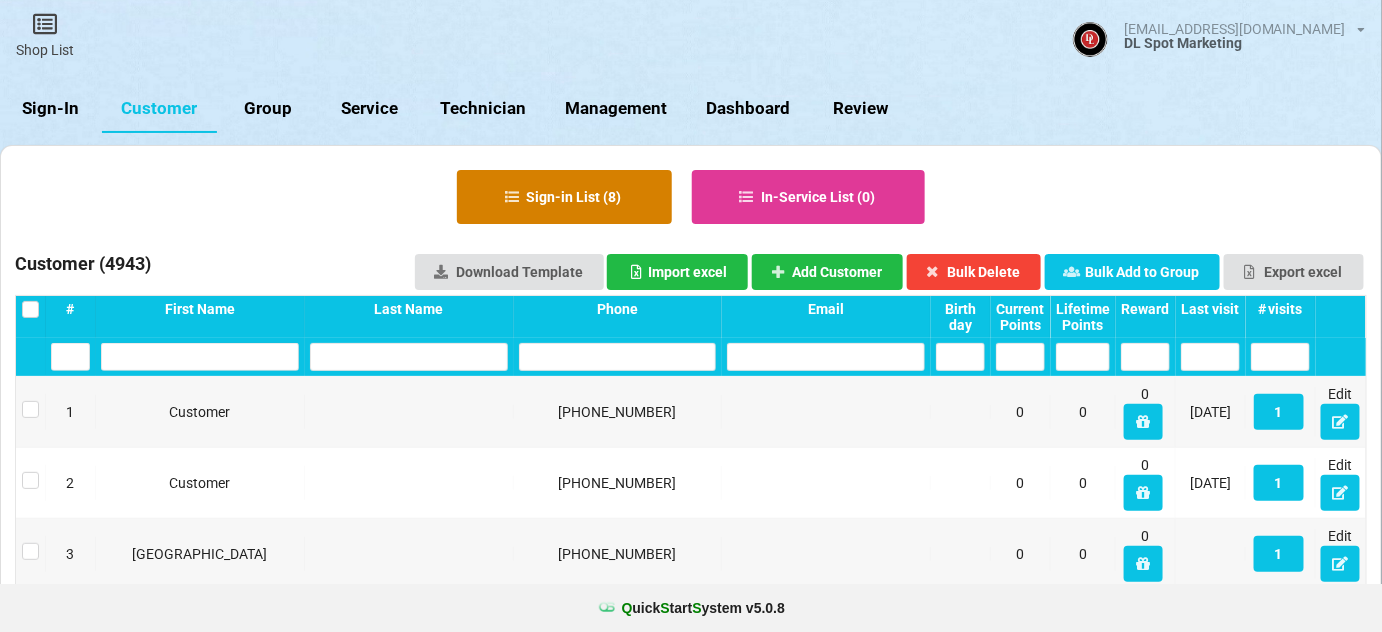 click on "Sign-in List ( 8 )" at bounding box center (564, 197) 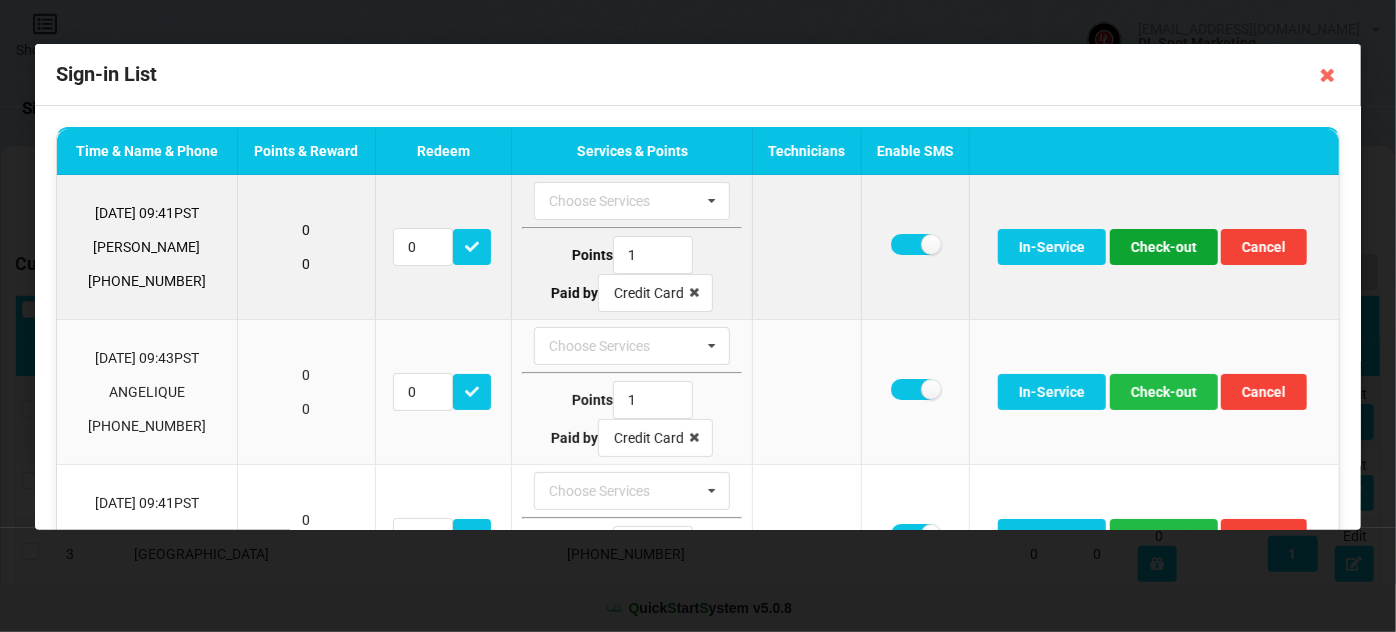 click on "Check-out" at bounding box center (1164, 247) 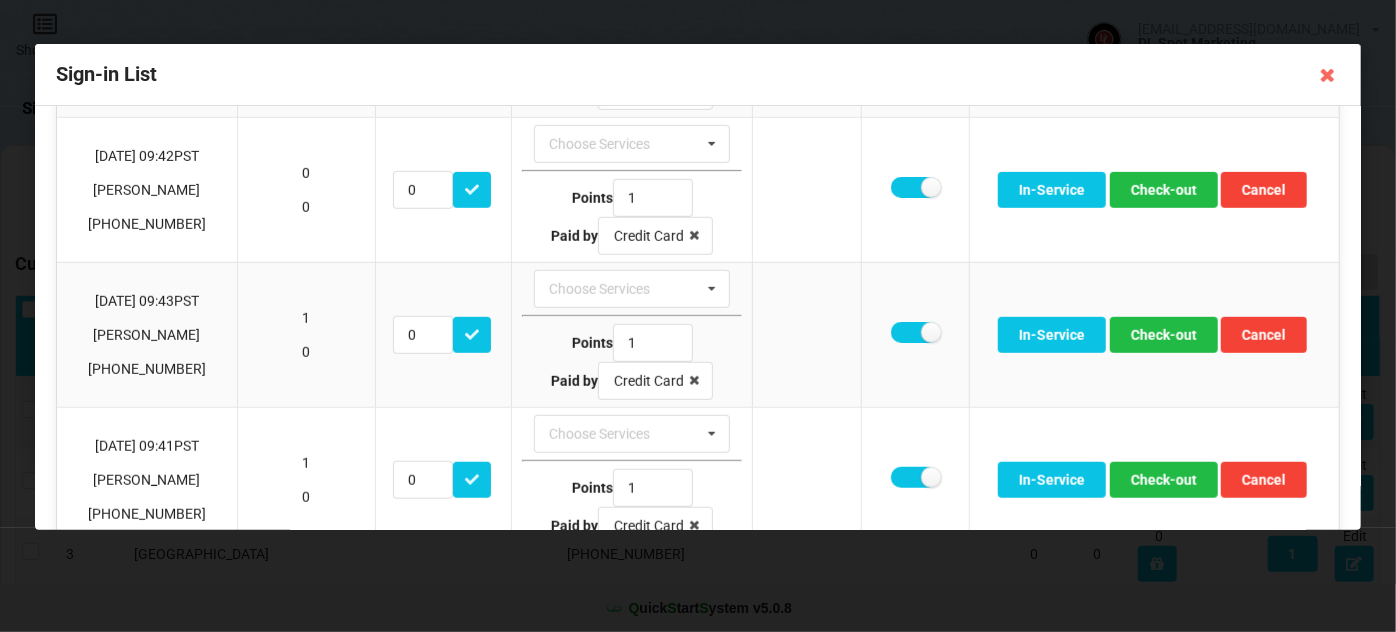 scroll, scrollTop: 672, scrollLeft: 0, axis: vertical 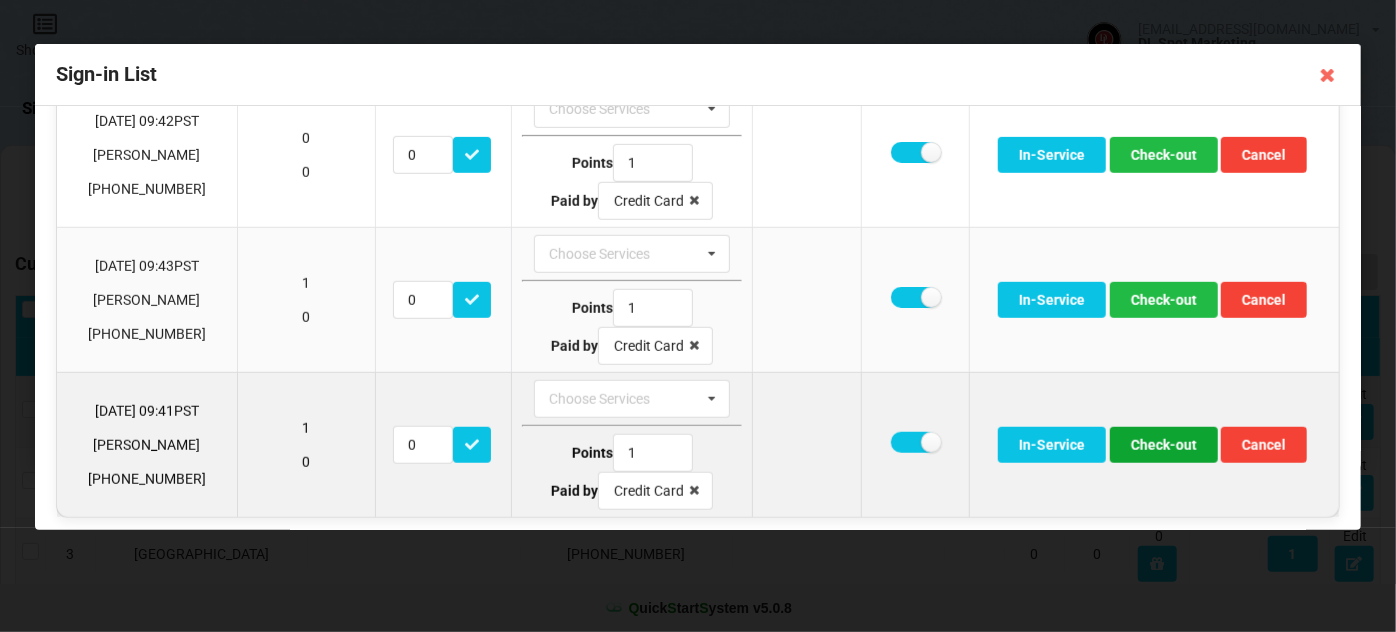 click on "Check-out" at bounding box center (1164, 445) 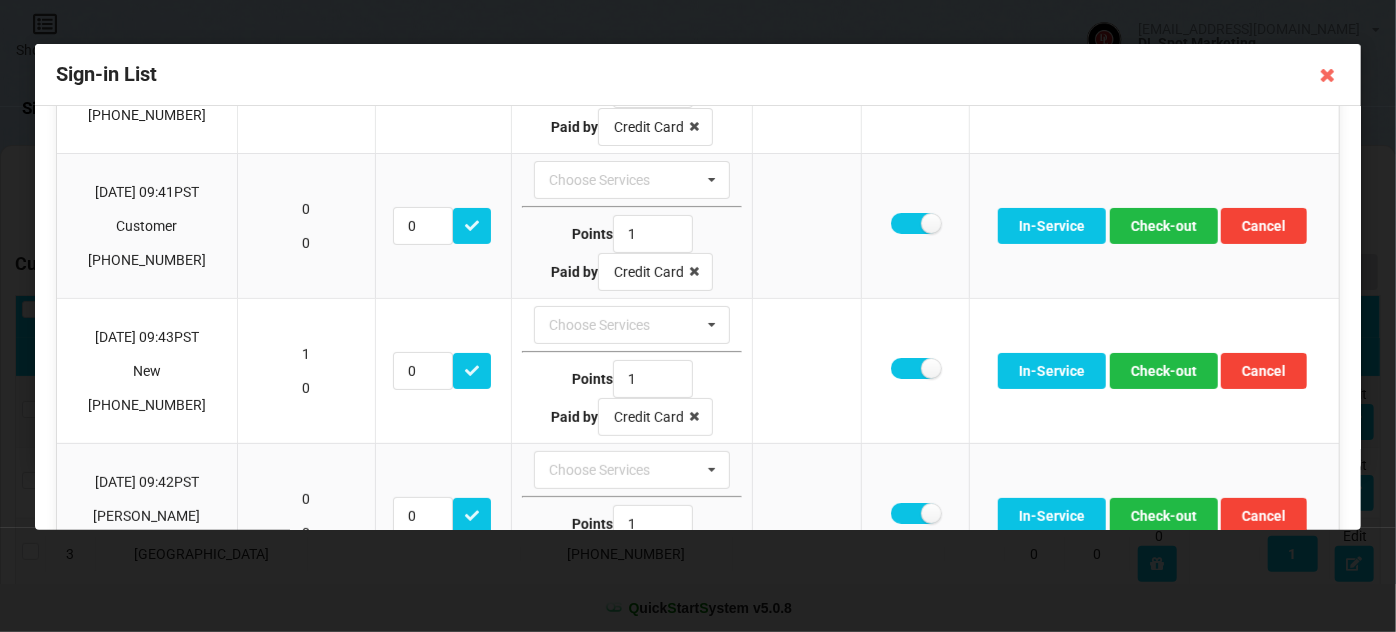 scroll, scrollTop: 164, scrollLeft: 0, axis: vertical 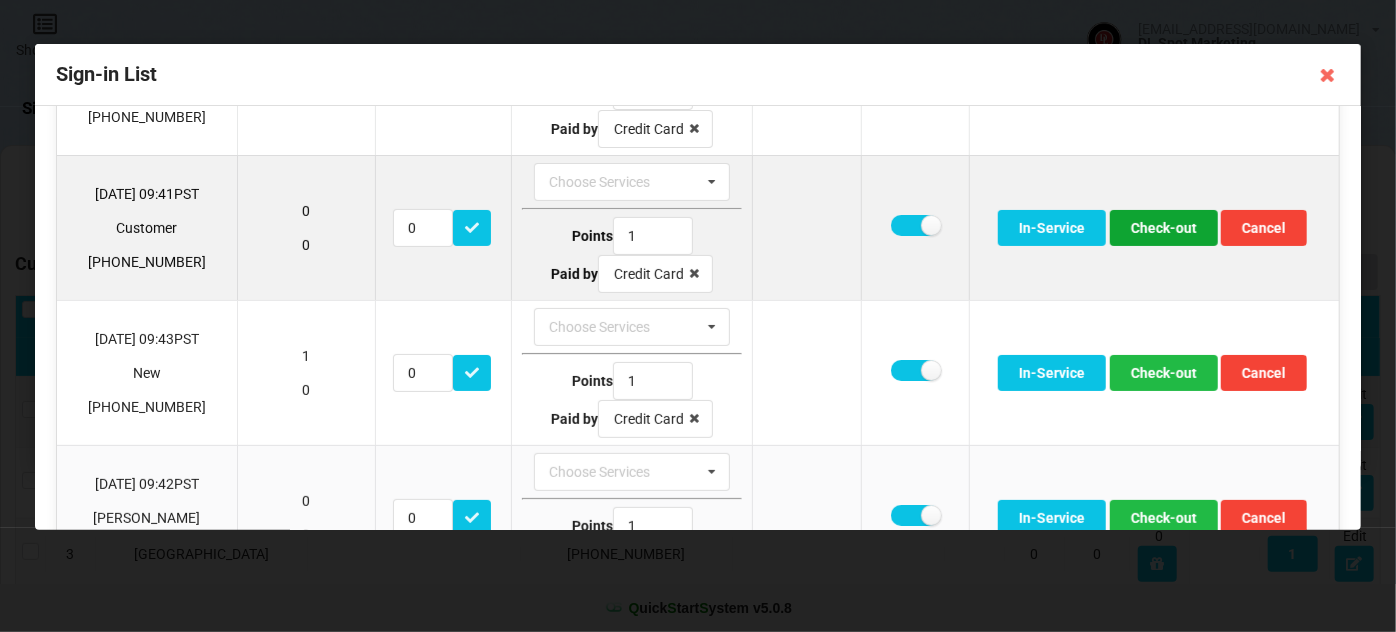 click on "Check-out" at bounding box center [1164, 228] 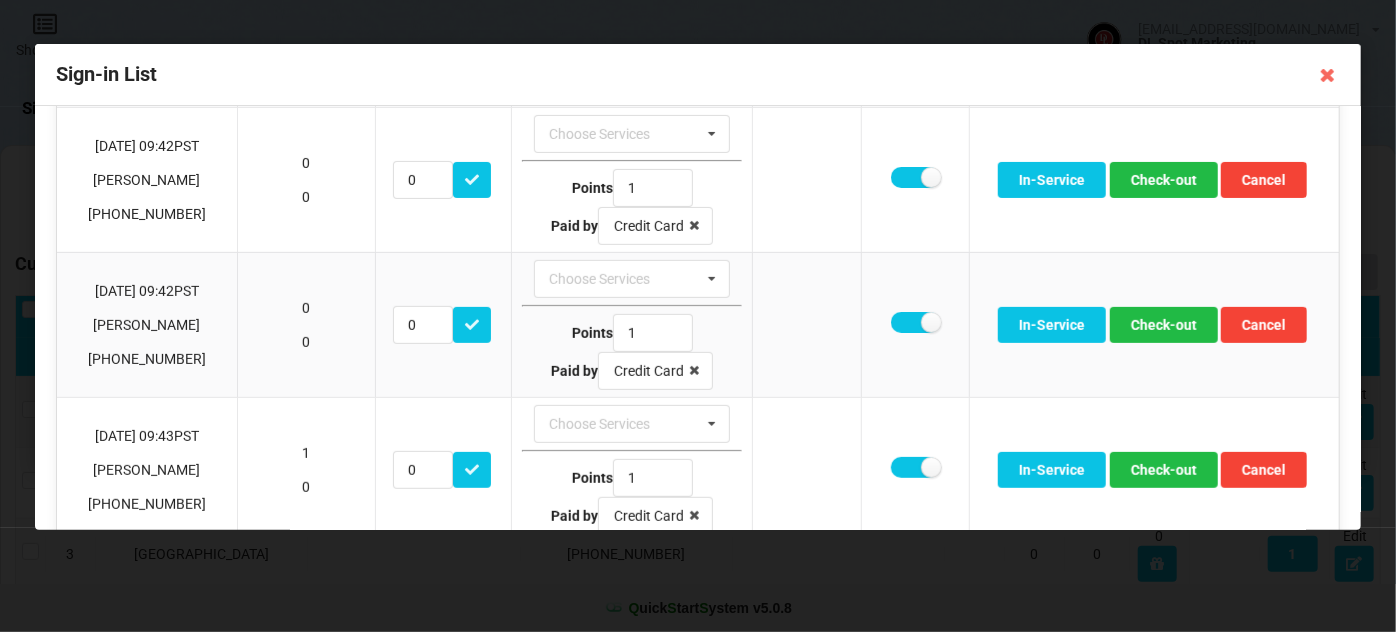 scroll, scrollTop: 384, scrollLeft: 0, axis: vertical 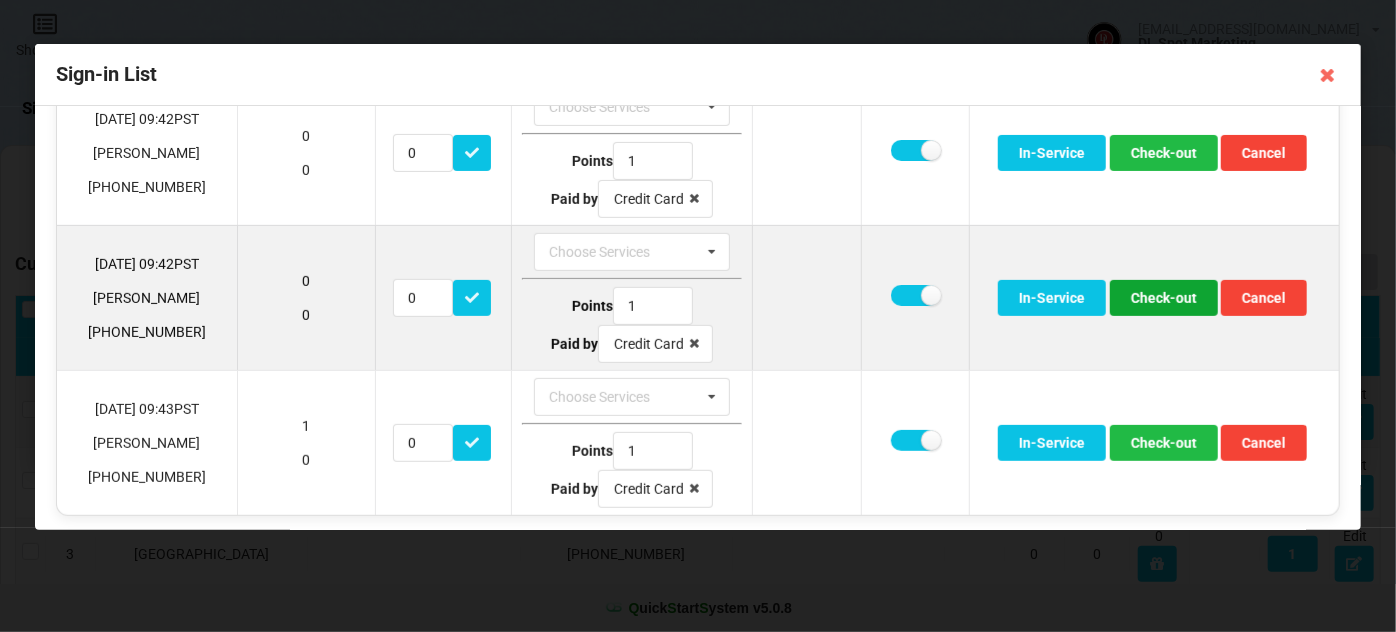 click on "Check-out" at bounding box center (1164, 298) 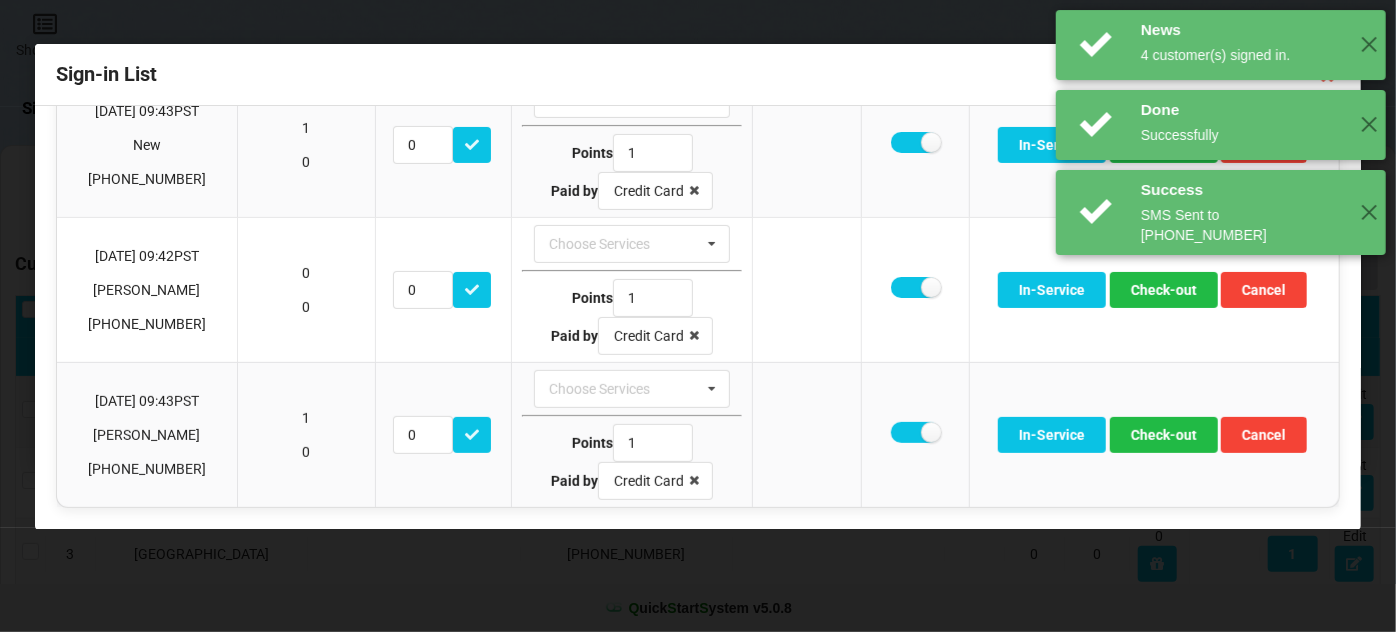 scroll, scrollTop: 240, scrollLeft: 0, axis: vertical 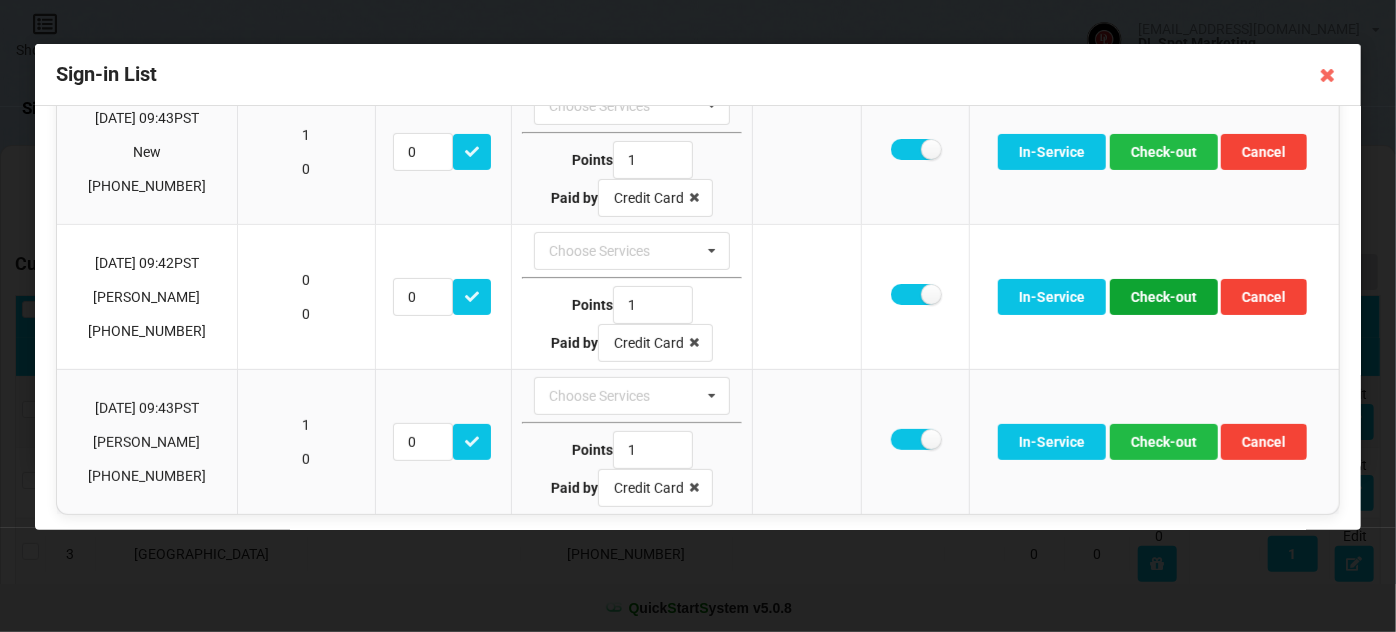 click on "Check-out" at bounding box center [1164, 297] 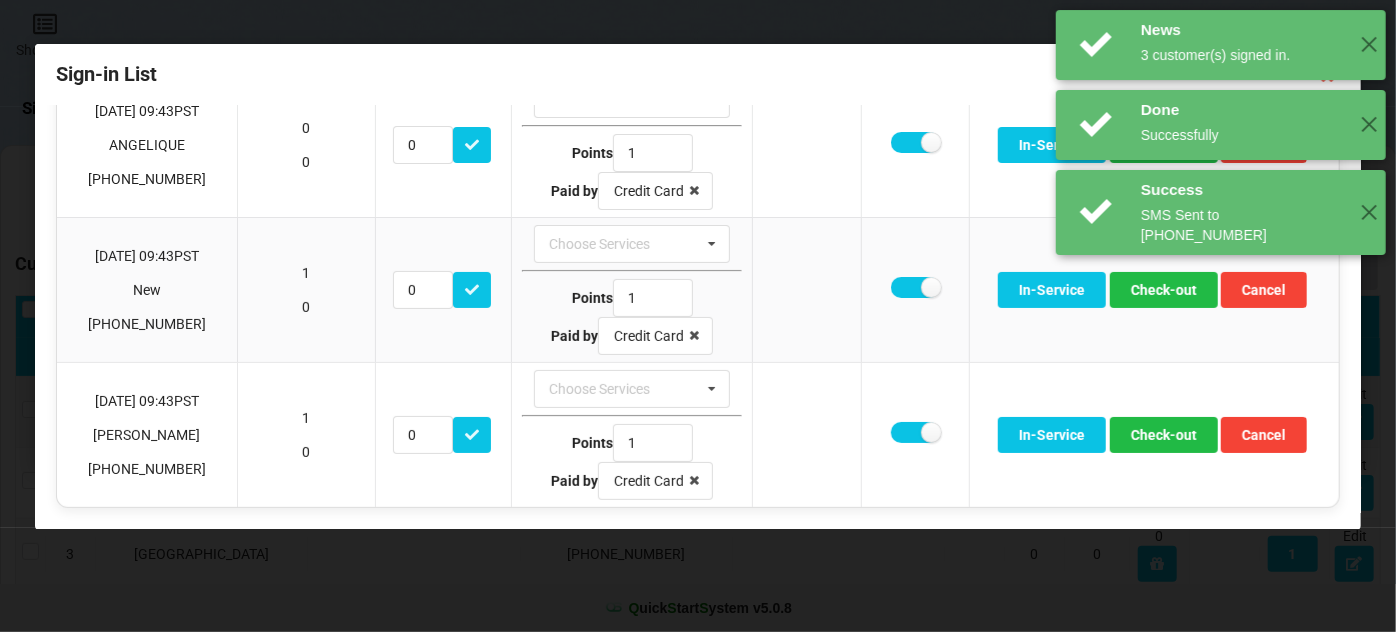 scroll, scrollTop: 97, scrollLeft: 0, axis: vertical 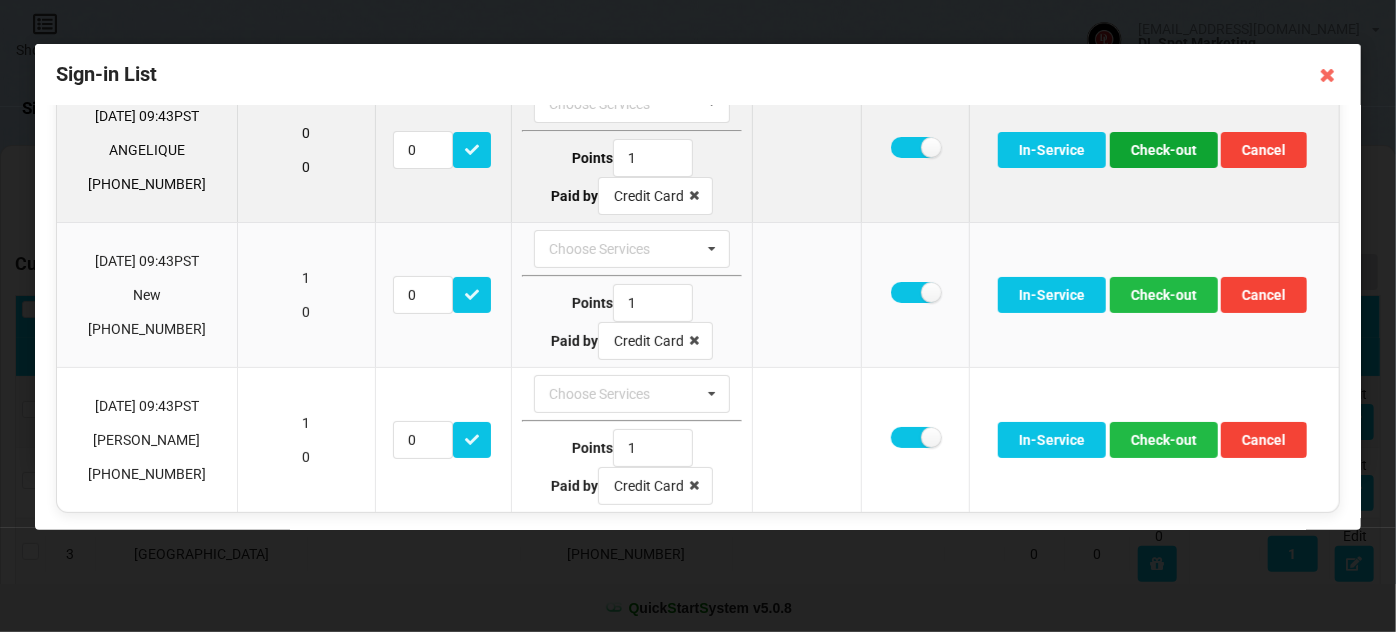 click on "Check-out" at bounding box center (1164, 150) 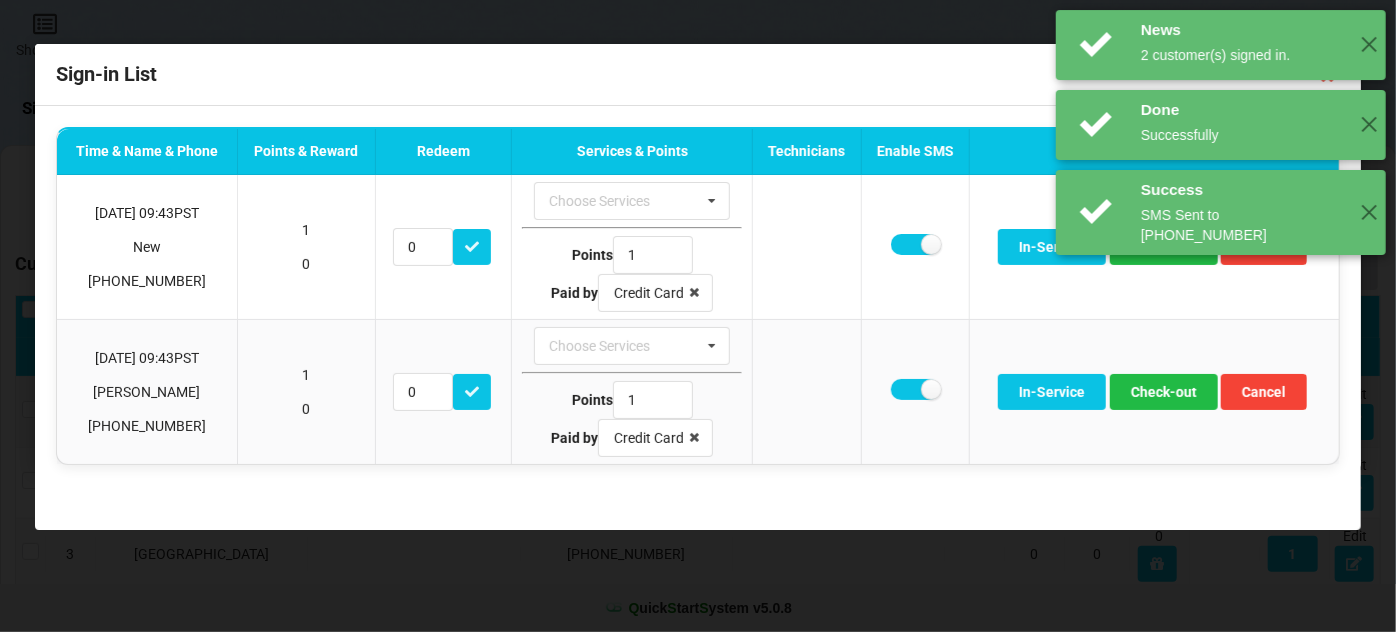 scroll, scrollTop: 0, scrollLeft: 0, axis: both 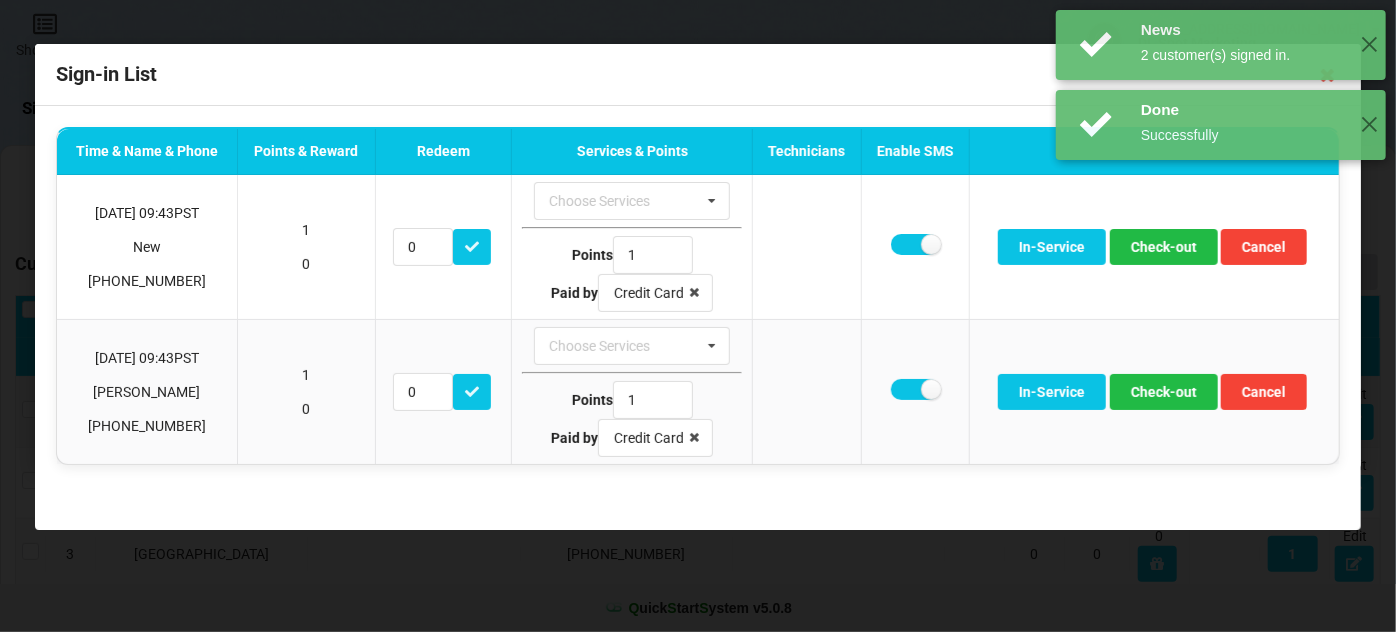 click on "News 2 customer(s) signed in. ✕ Done Successfully ✕ Success SMS Sent to [PHONE_NUMBER] ✕" at bounding box center [1221, 132] 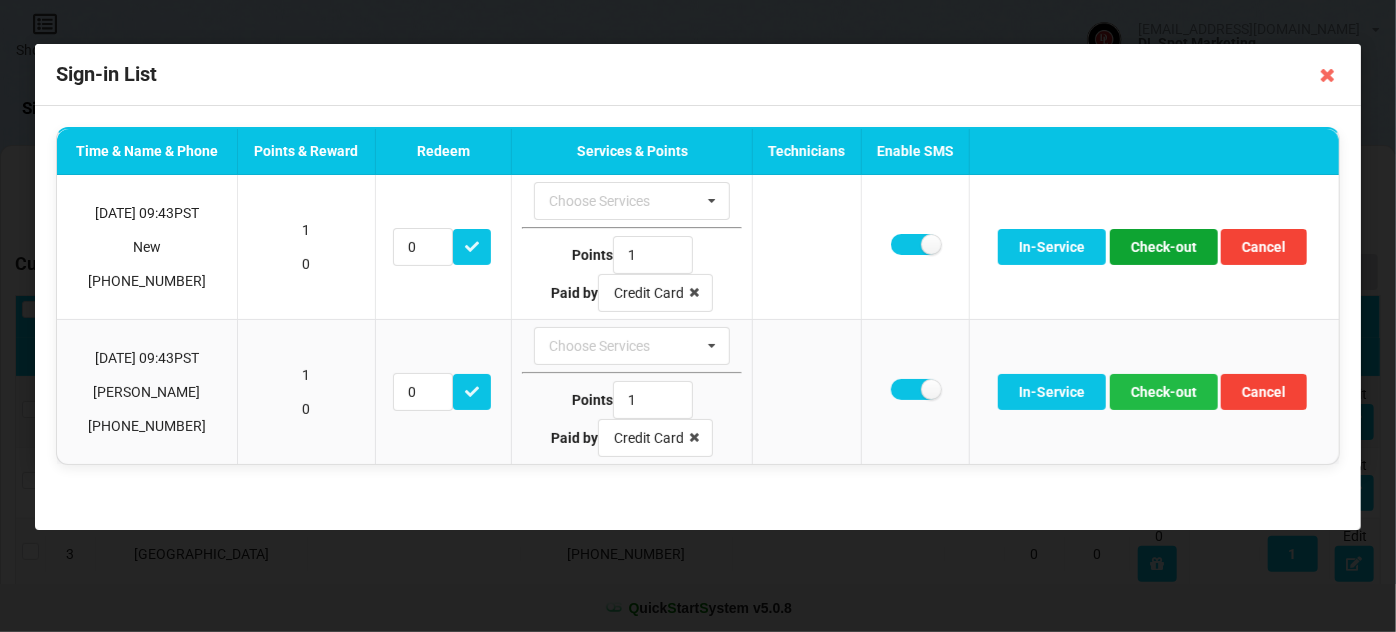 click on "Check-out" at bounding box center [1164, 247] 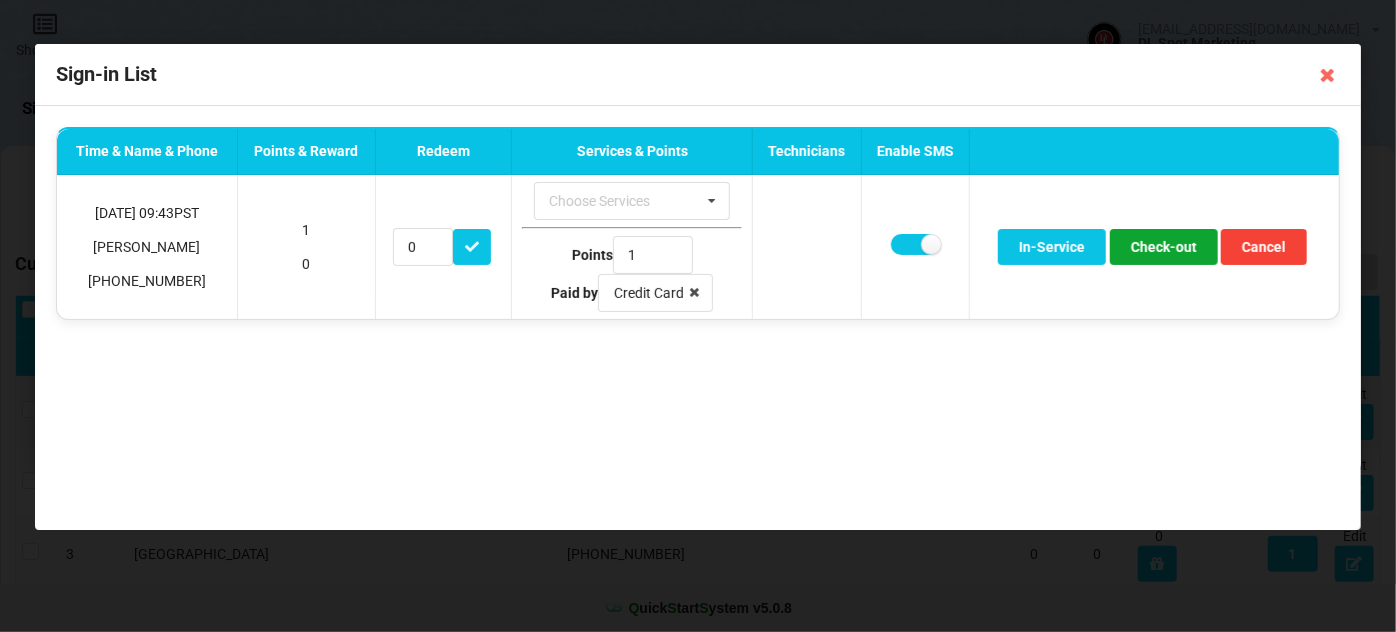 click on "Check-out" at bounding box center [1164, 247] 